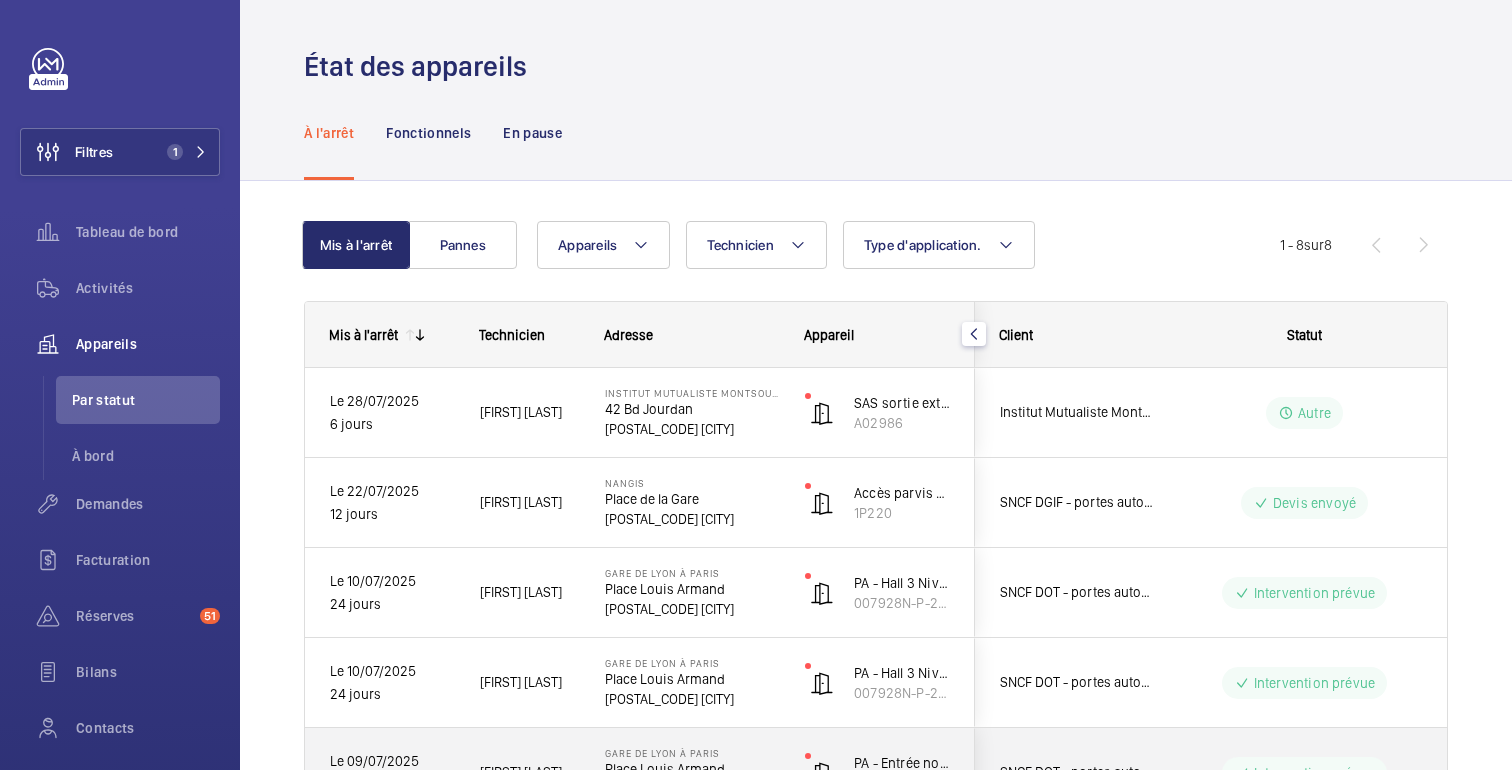 scroll, scrollTop: 0, scrollLeft: 0, axis: both 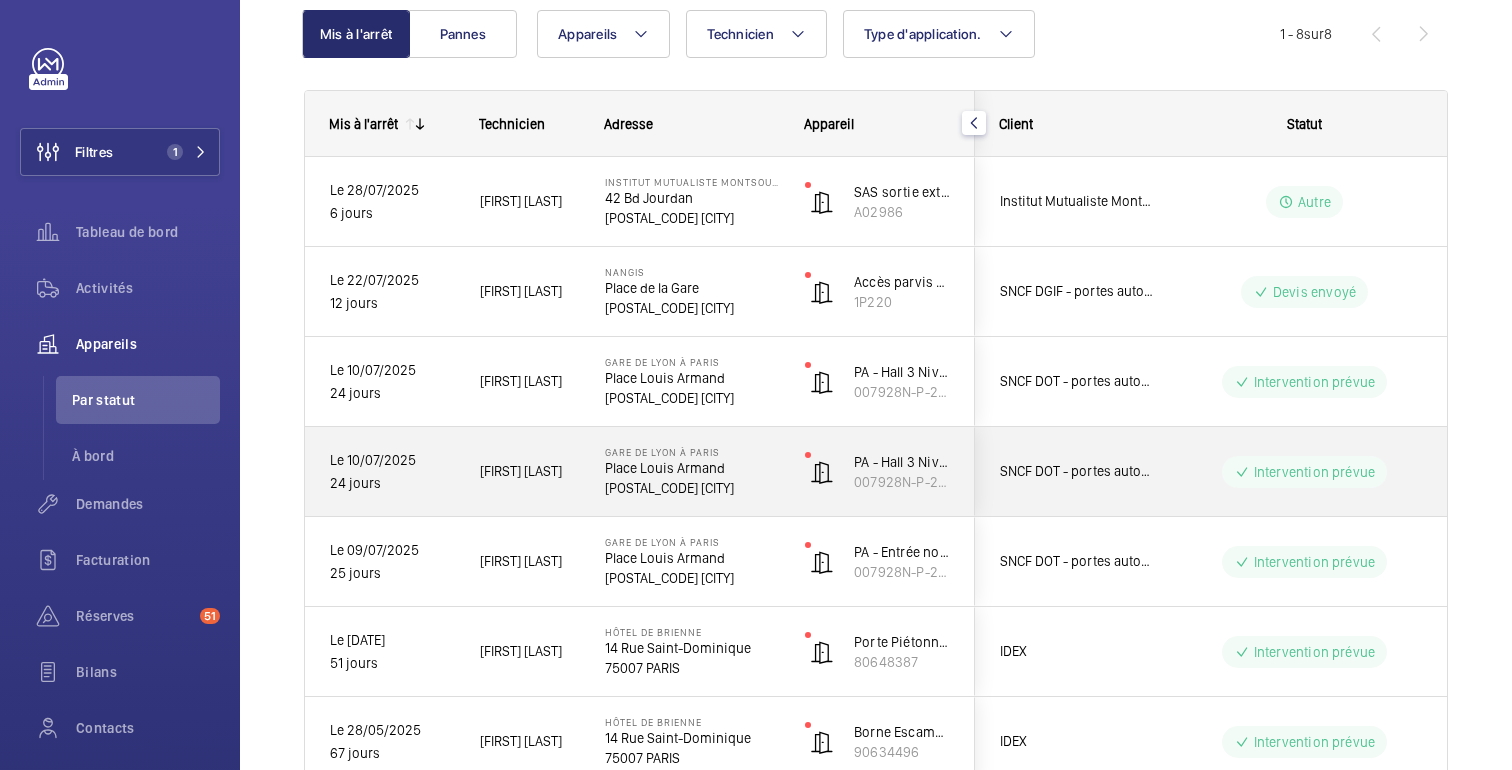 click on "Intervention prévue" 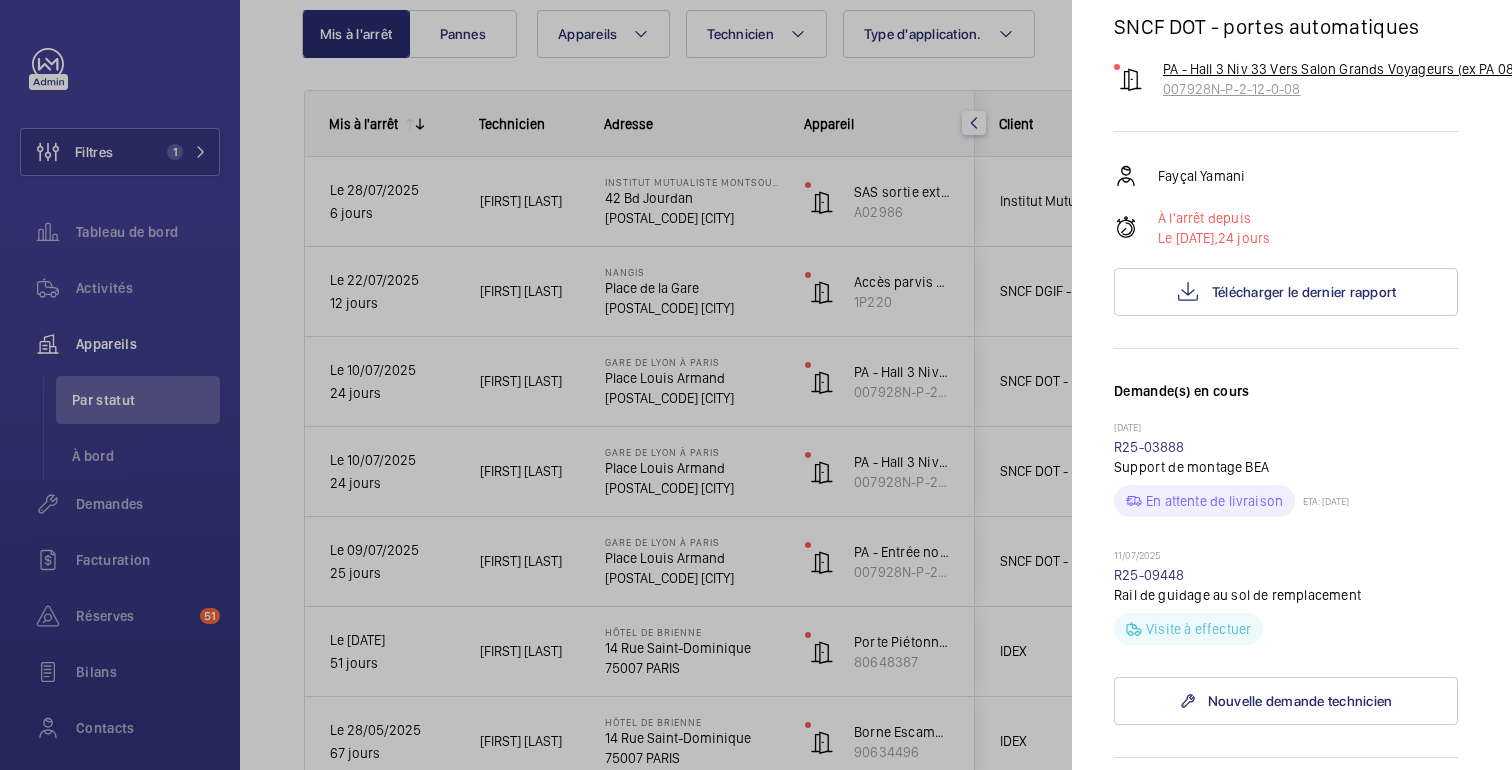scroll, scrollTop: 209, scrollLeft: 6, axis: both 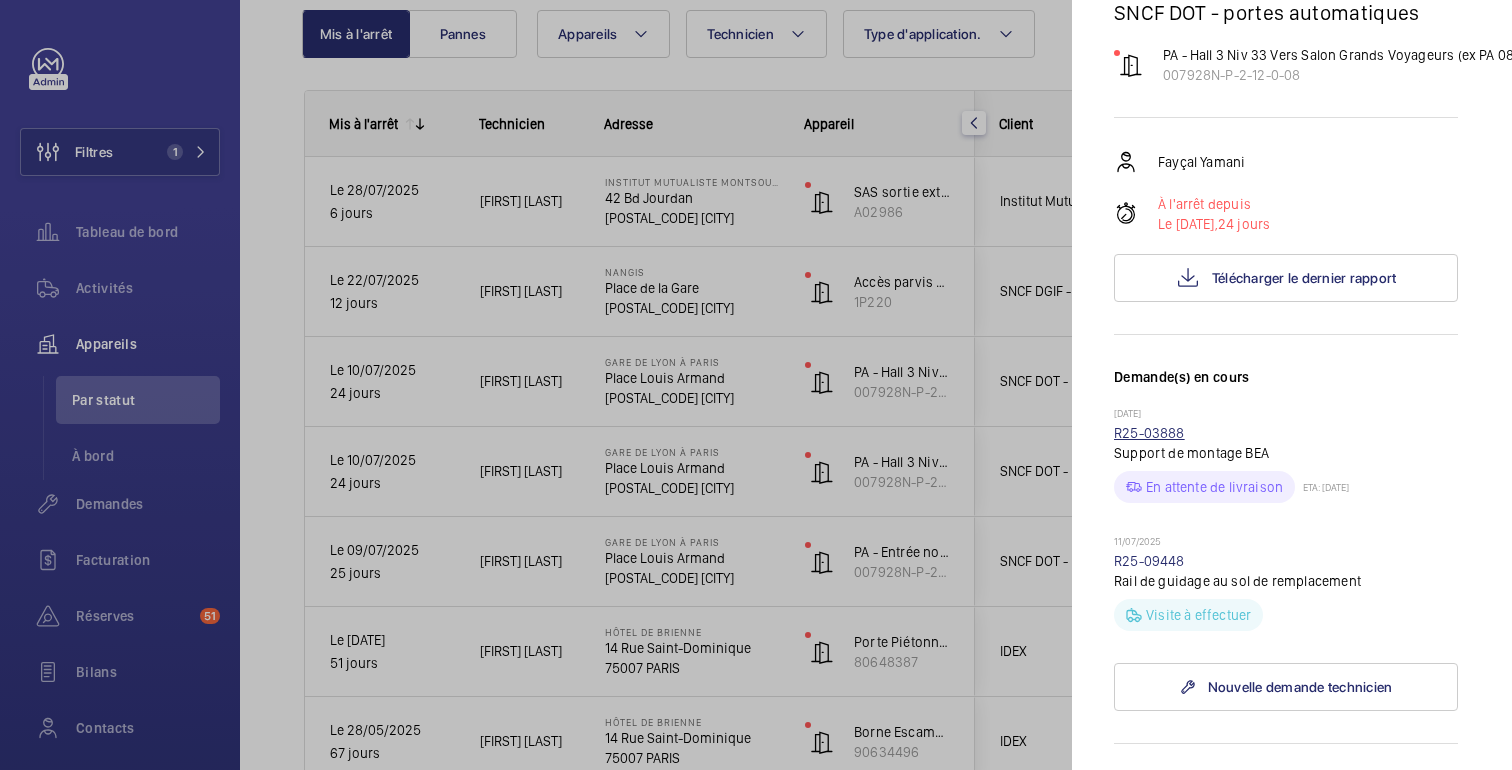 click on "R25-03888" 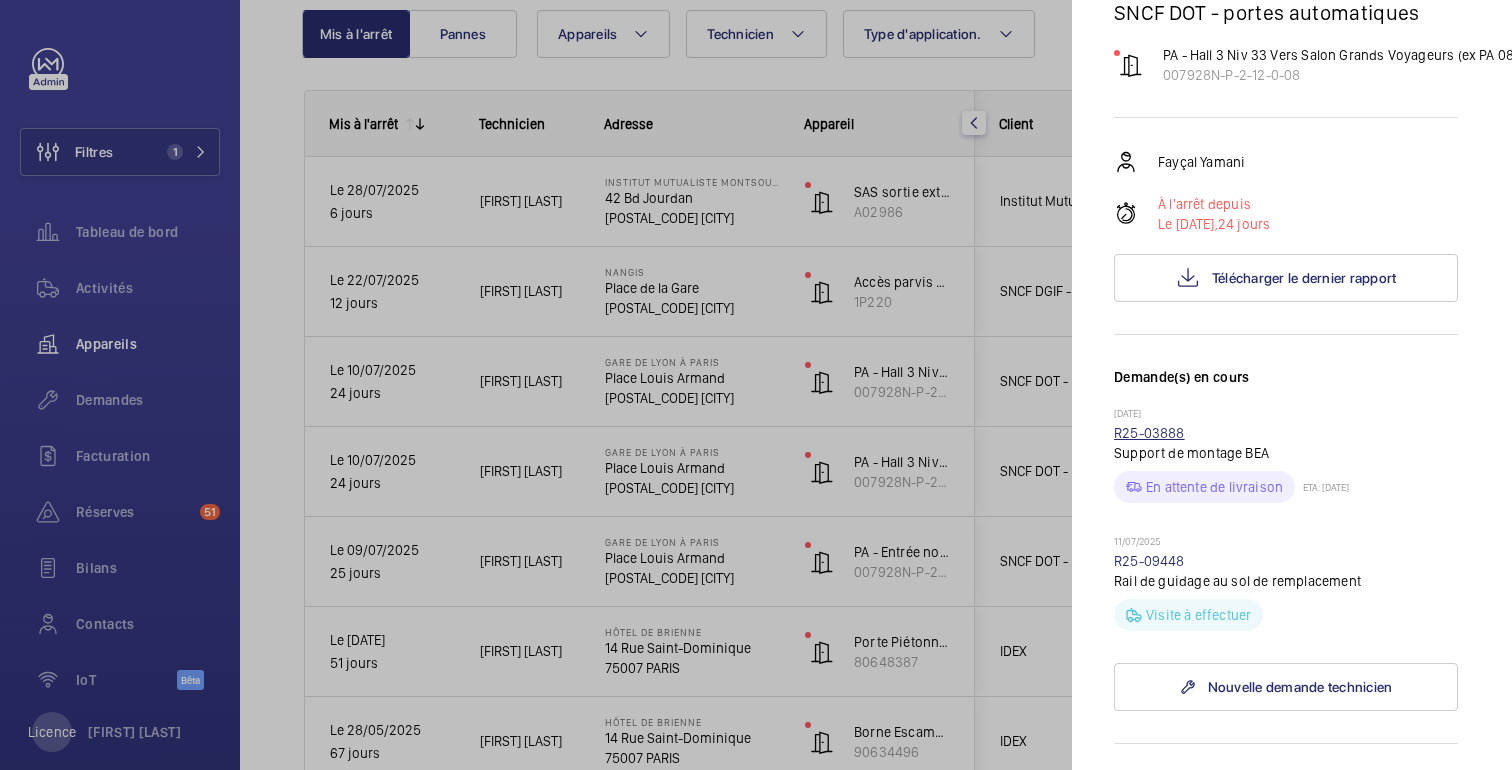 scroll, scrollTop: 0, scrollLeft: 0, axis: both 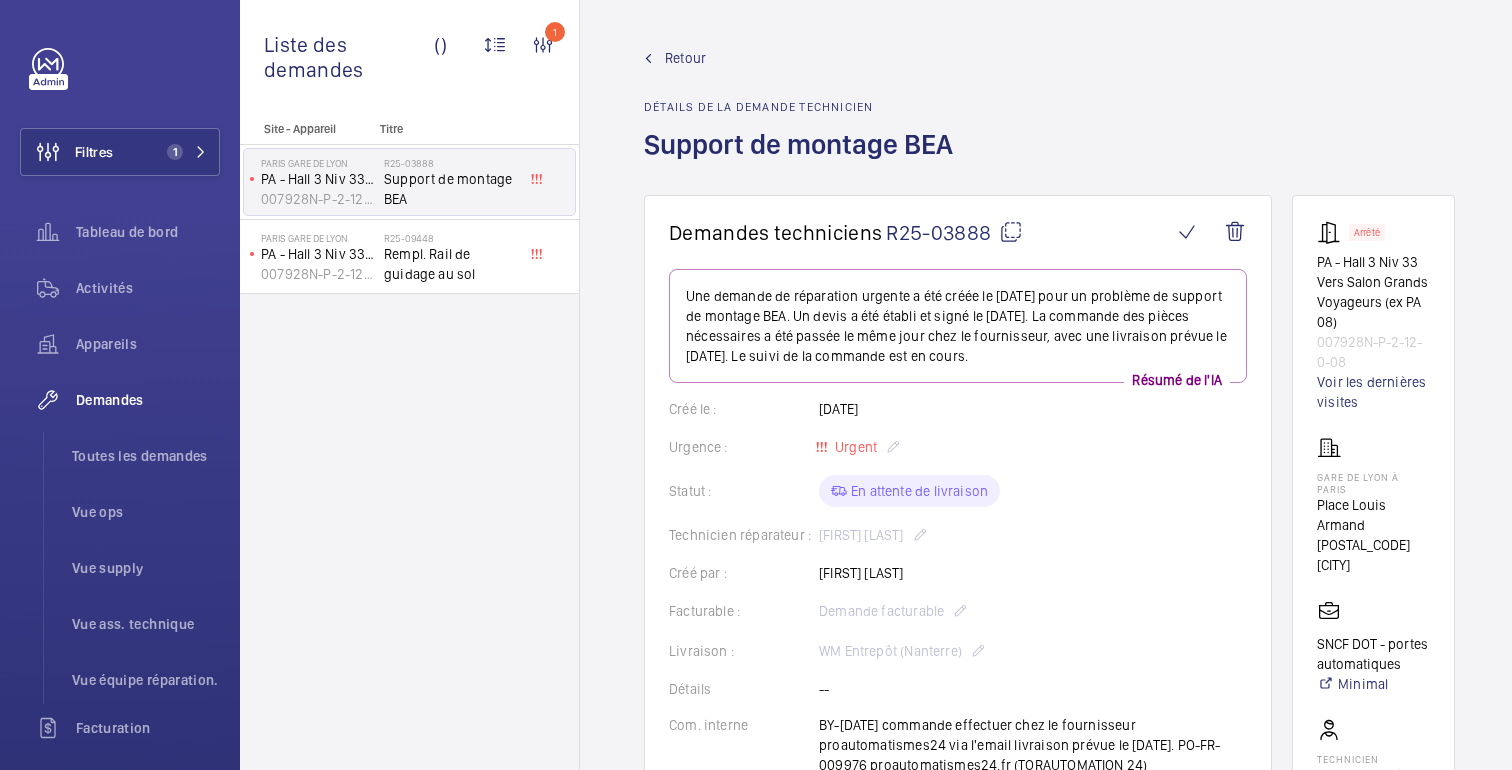 click on "Retour" 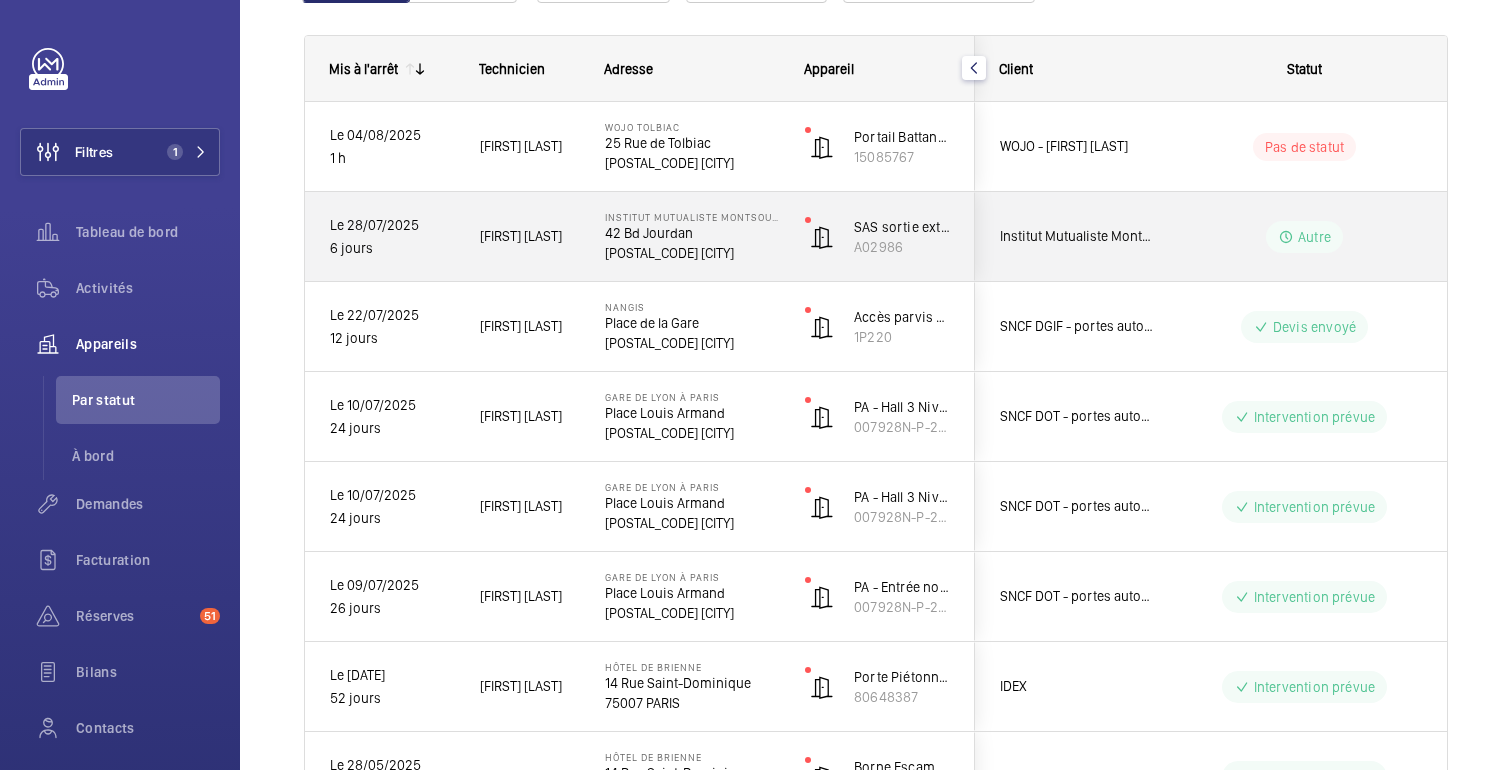 scroll, scrollTop: 325, scrollLeft: 0, axis: vertical 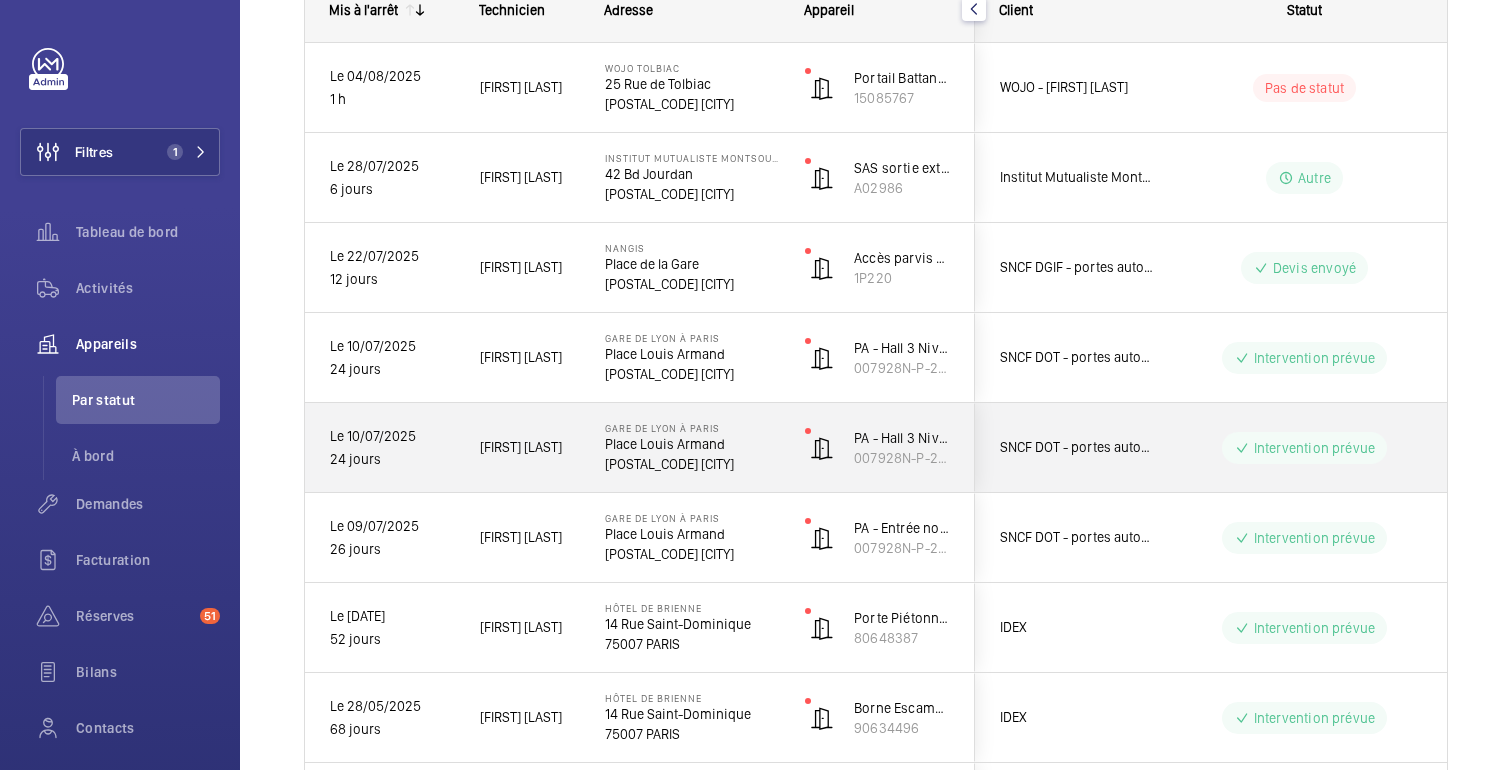 click on "Intervention prévue" 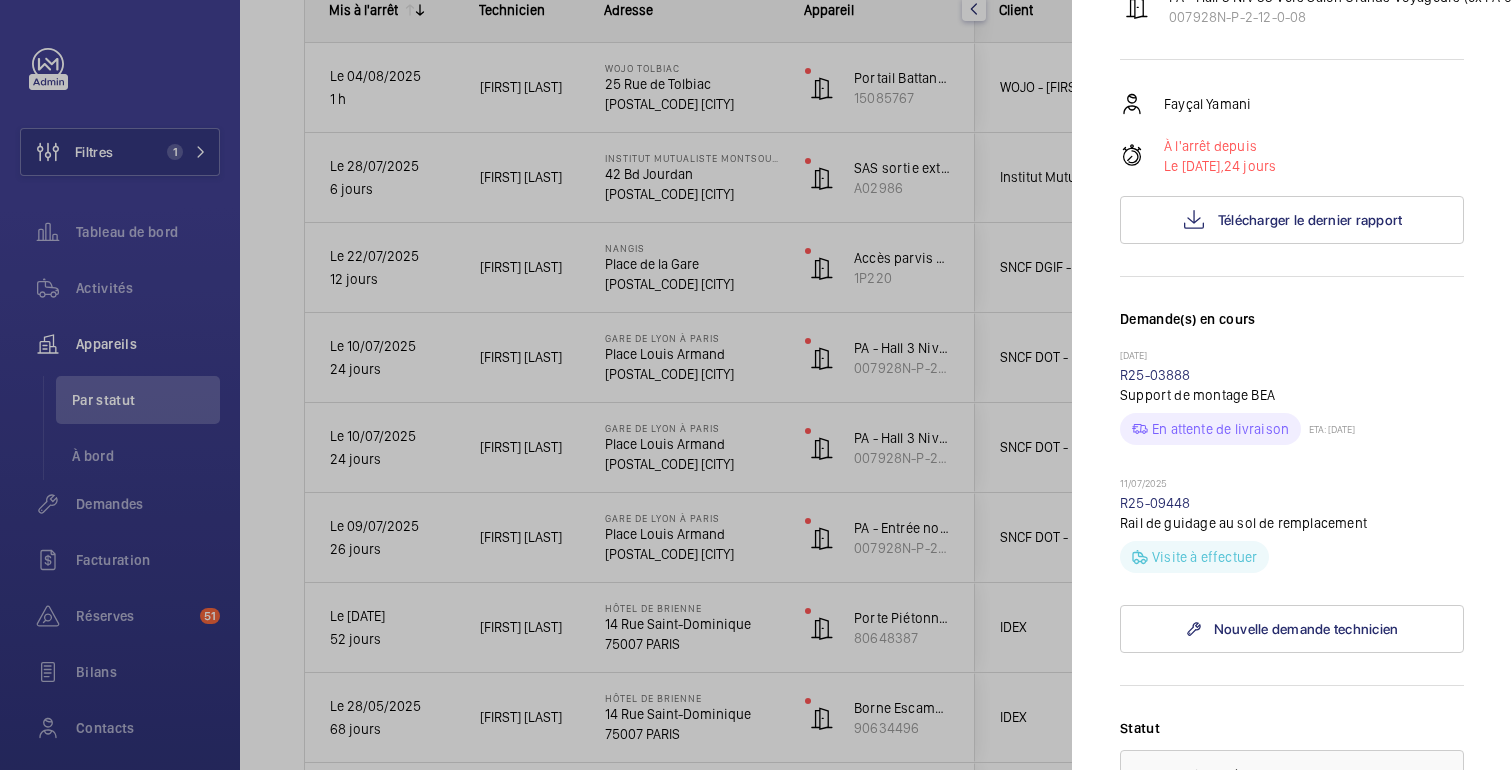 scroll, scrollTop: 277, scrollLeft: 0, axis: vertical 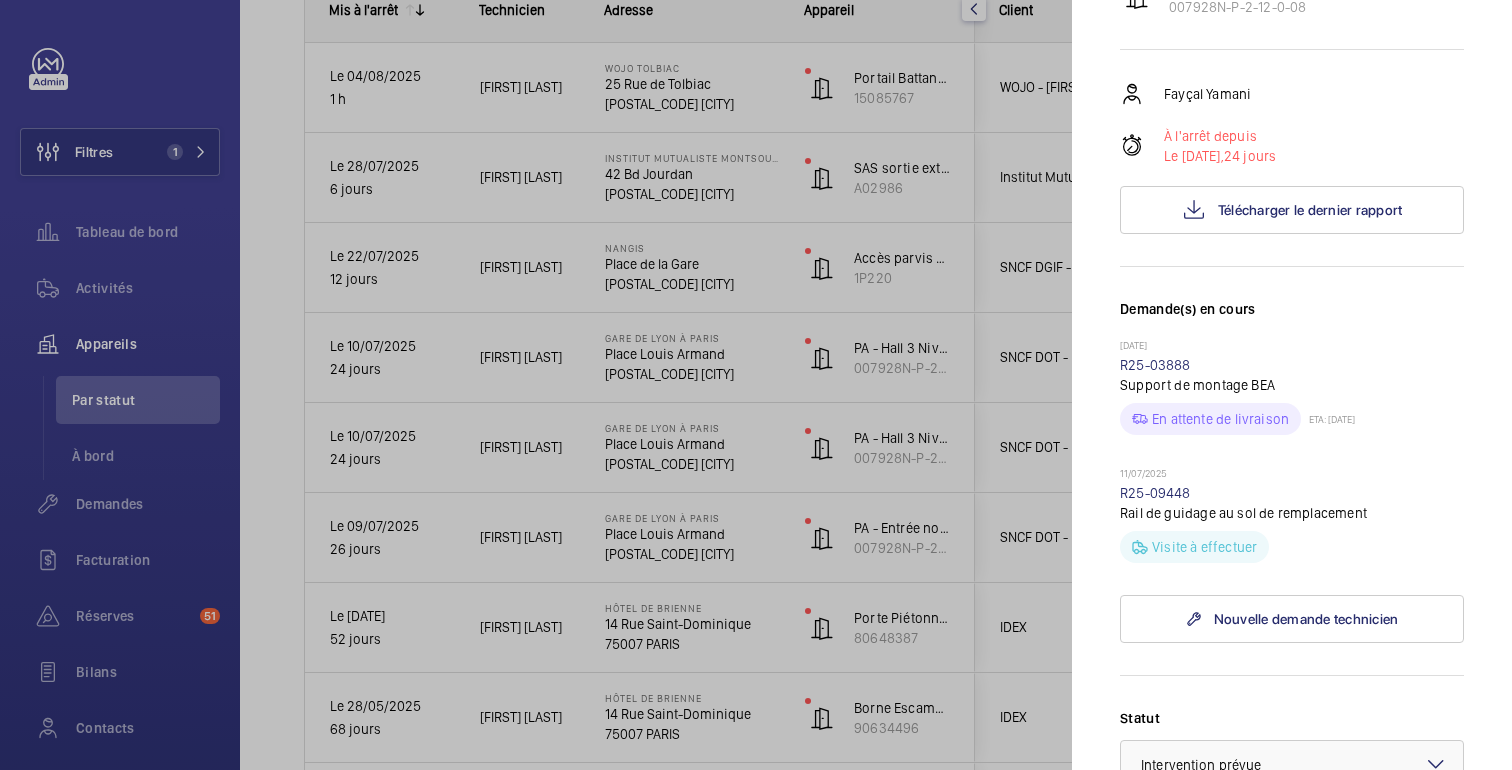 click 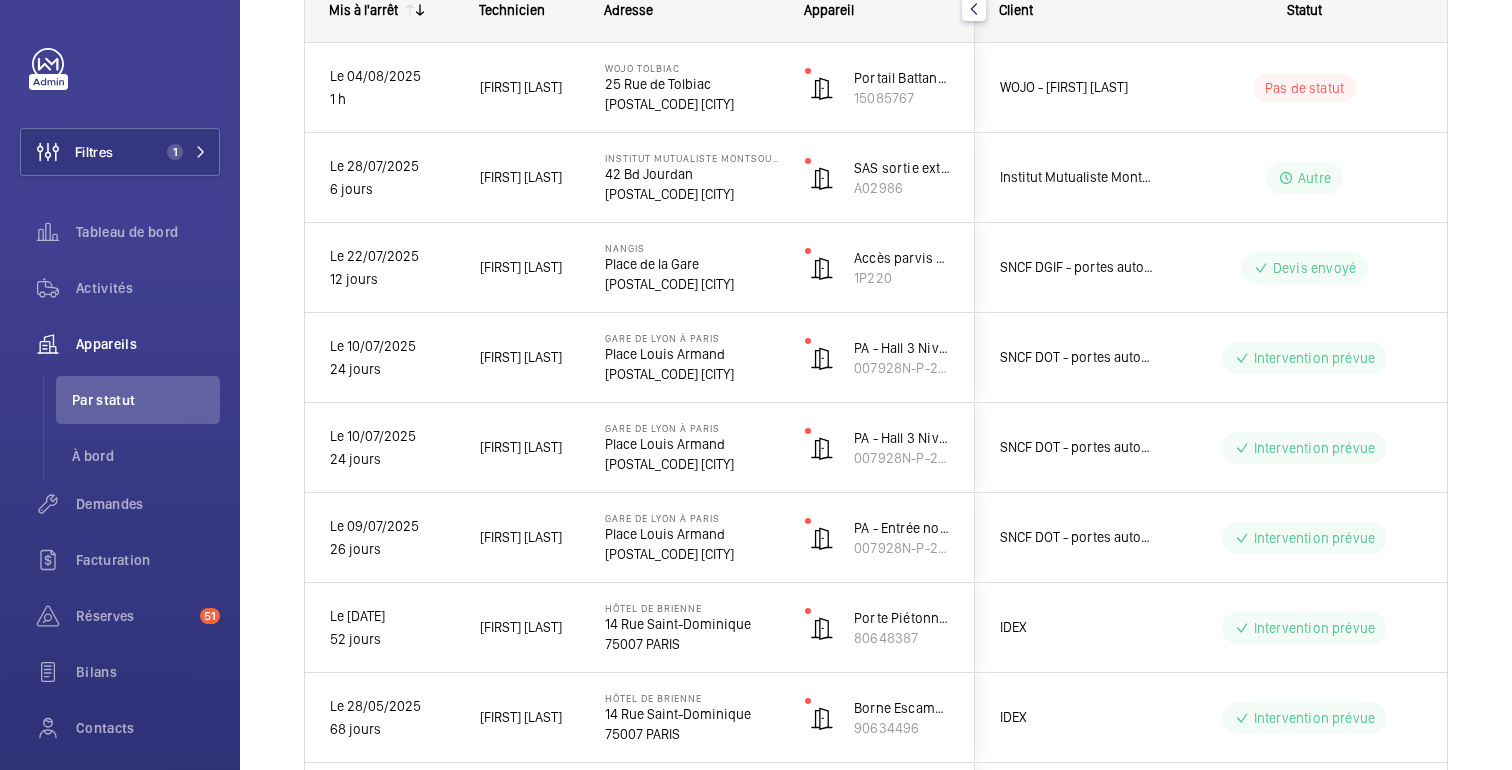 scroll, scrollTop: 0, scrollLeft: 0, axis: both 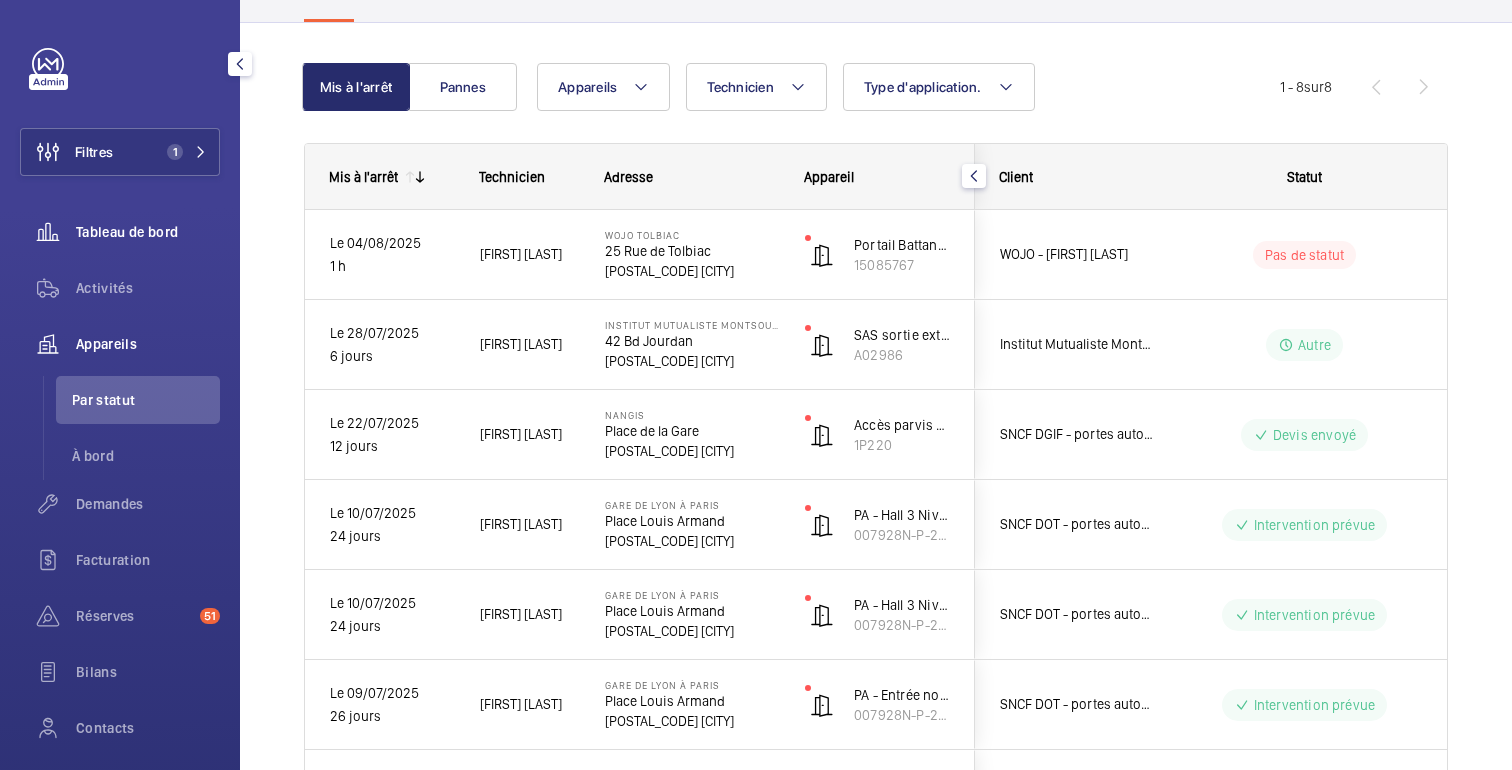 click on "Tableau de bord" 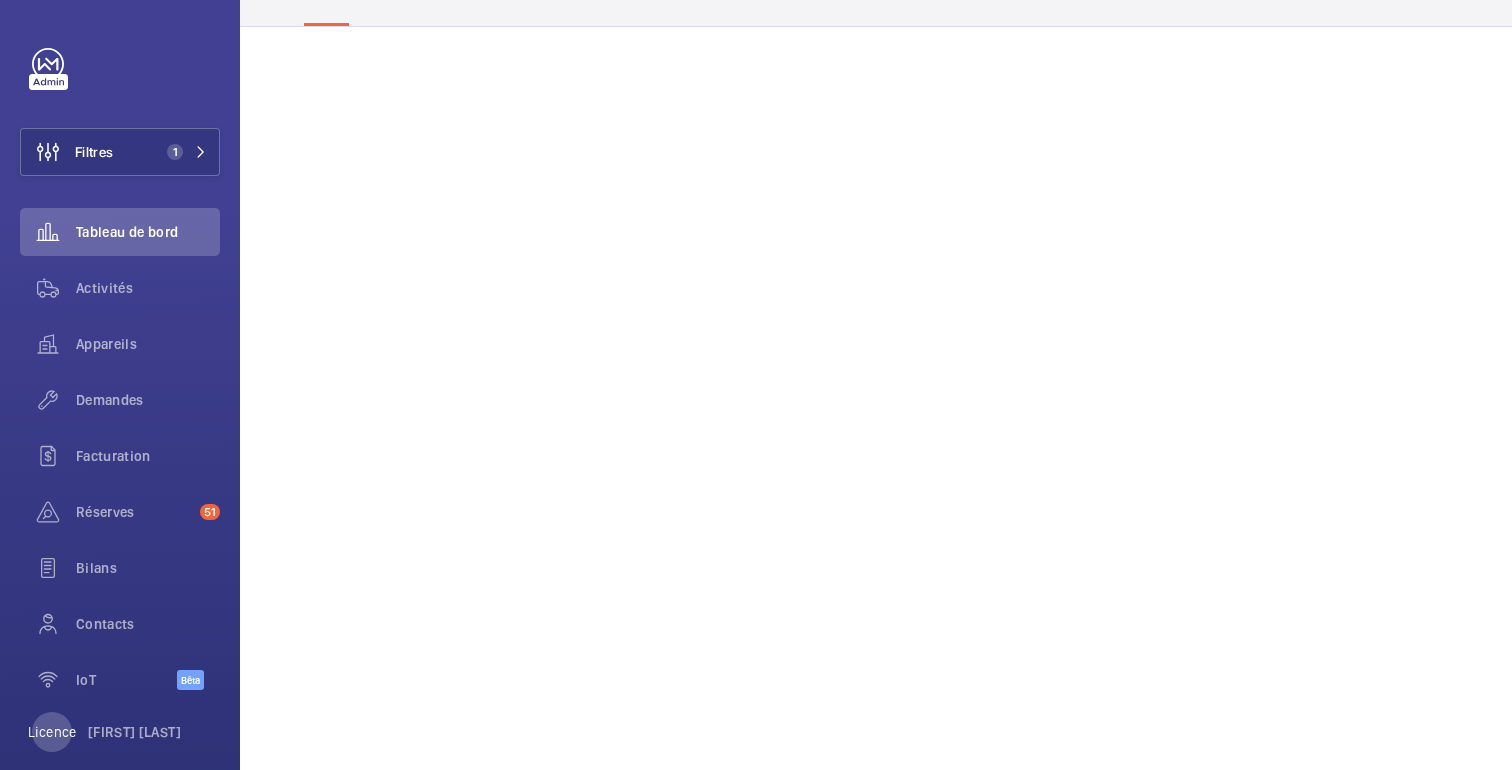 scroll, scrollTop: 0, scrollLeft: 0, axis: both 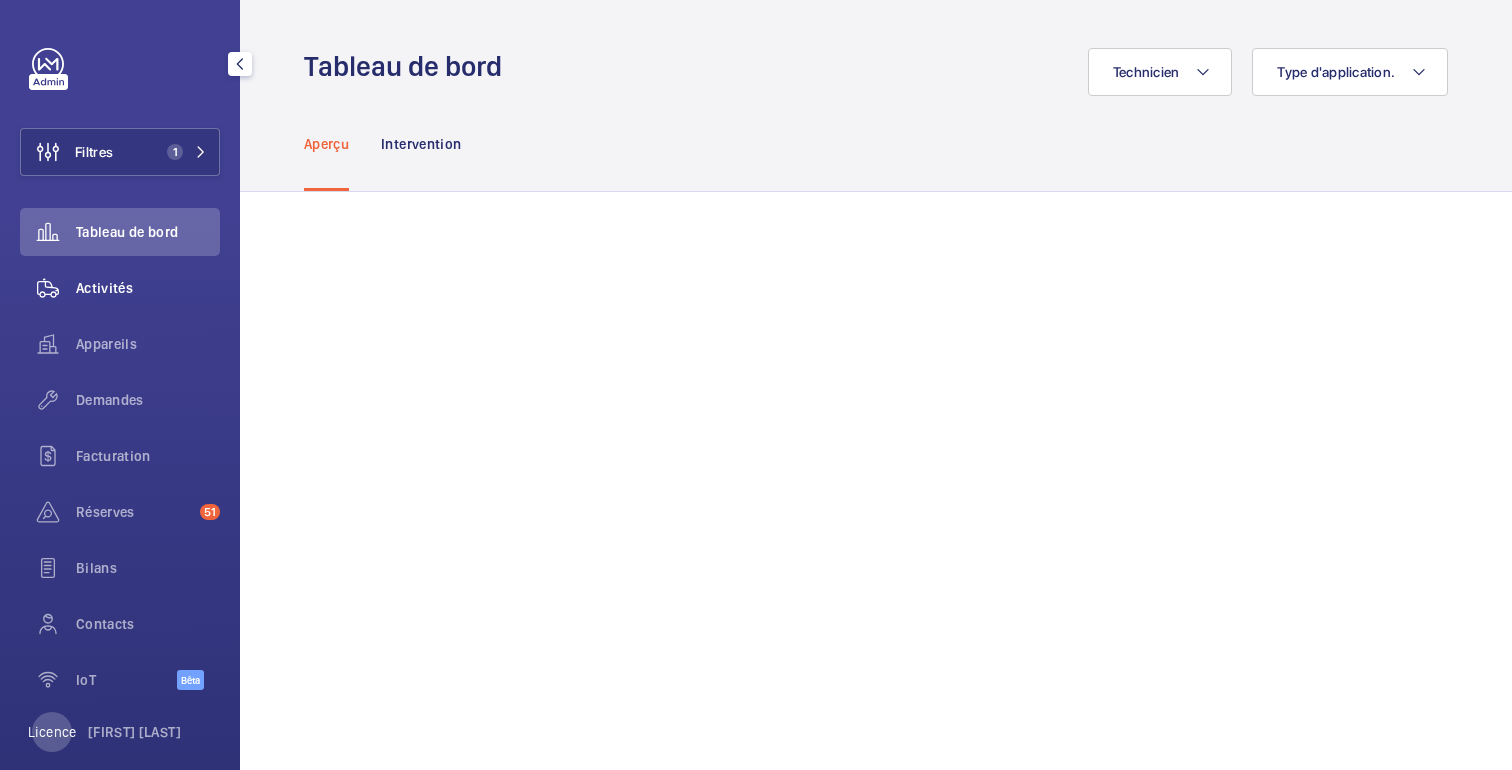 click on "Activités" 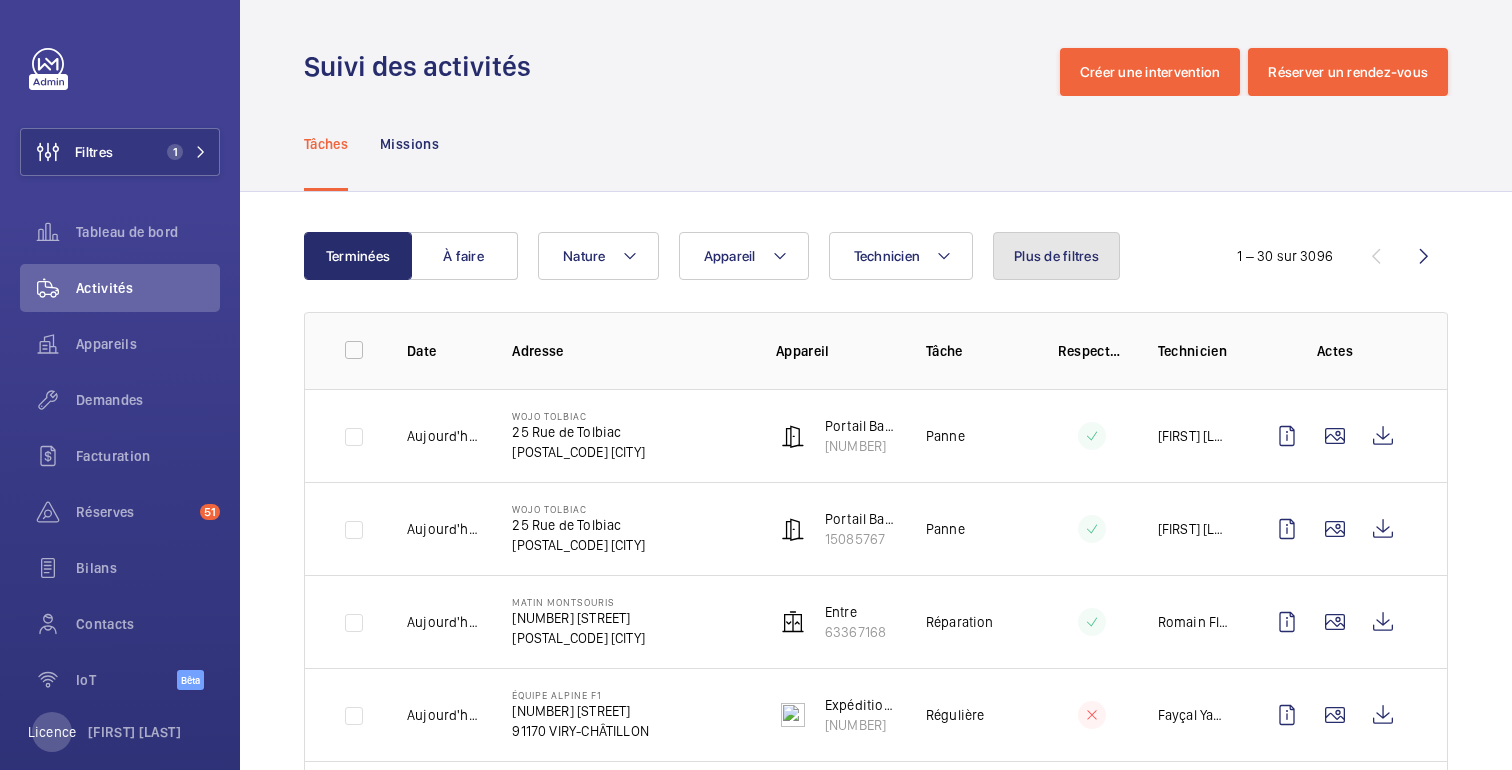 click on "Plus de filtres" 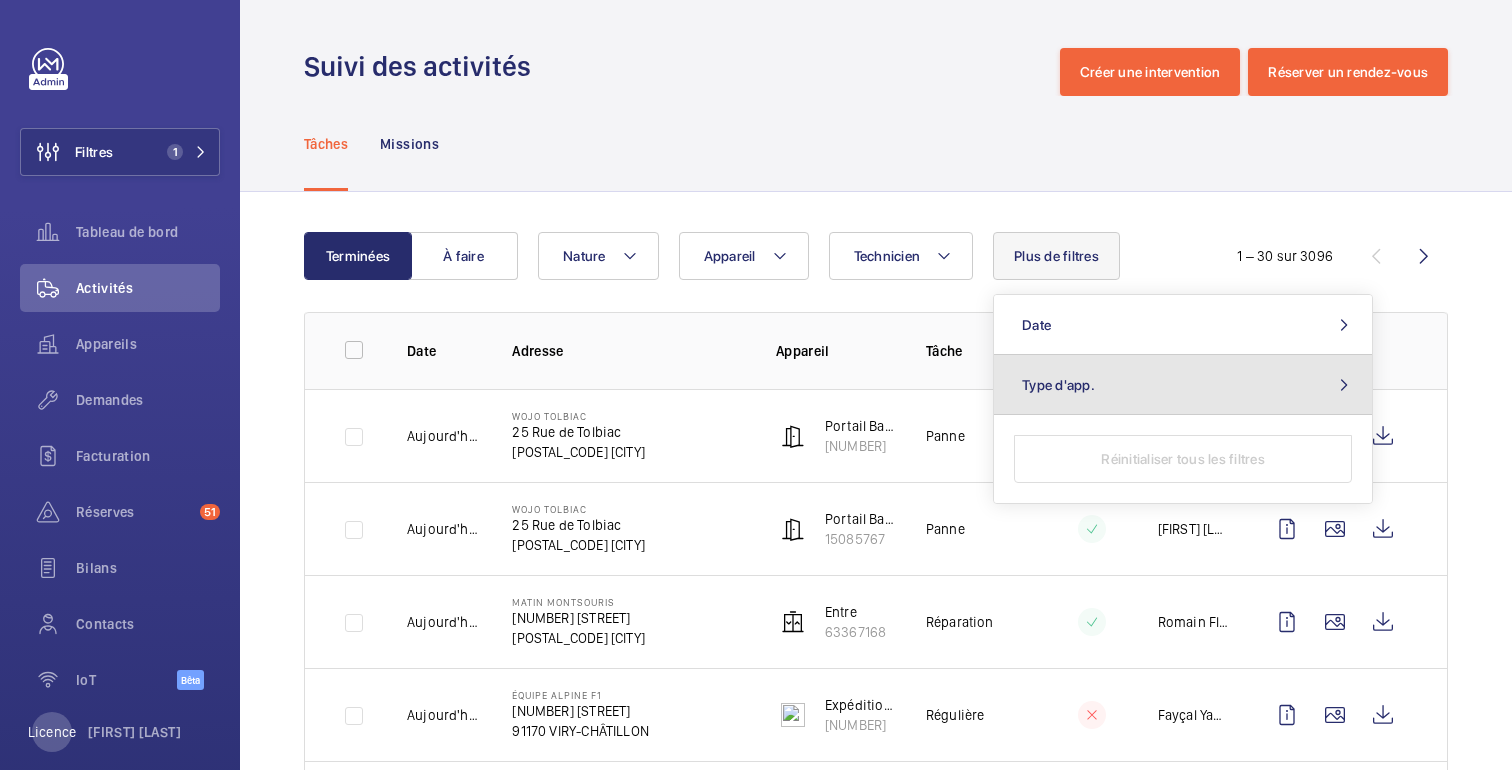 click on "Type d'app." 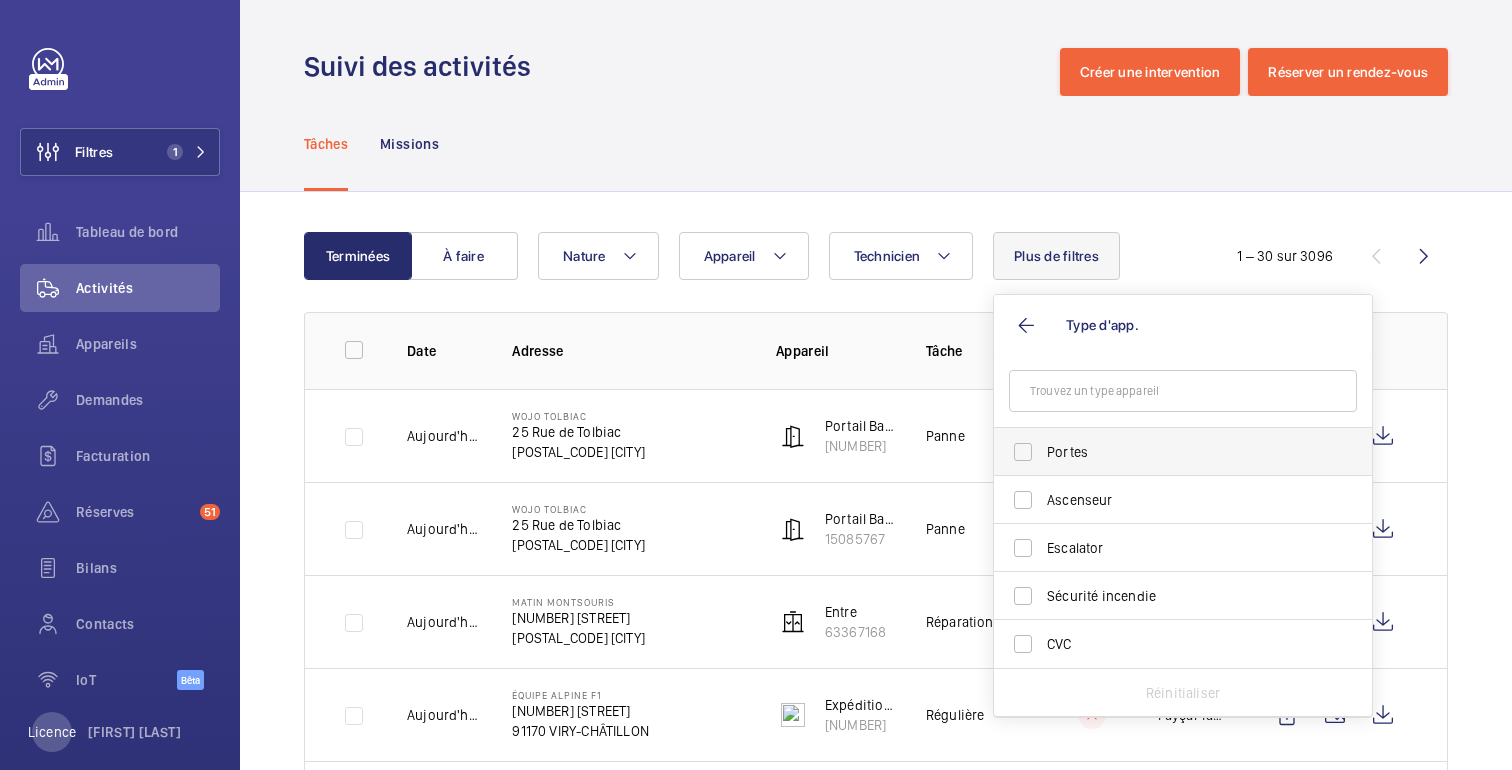 click on "Portes" at bounding box center (1168, 452) 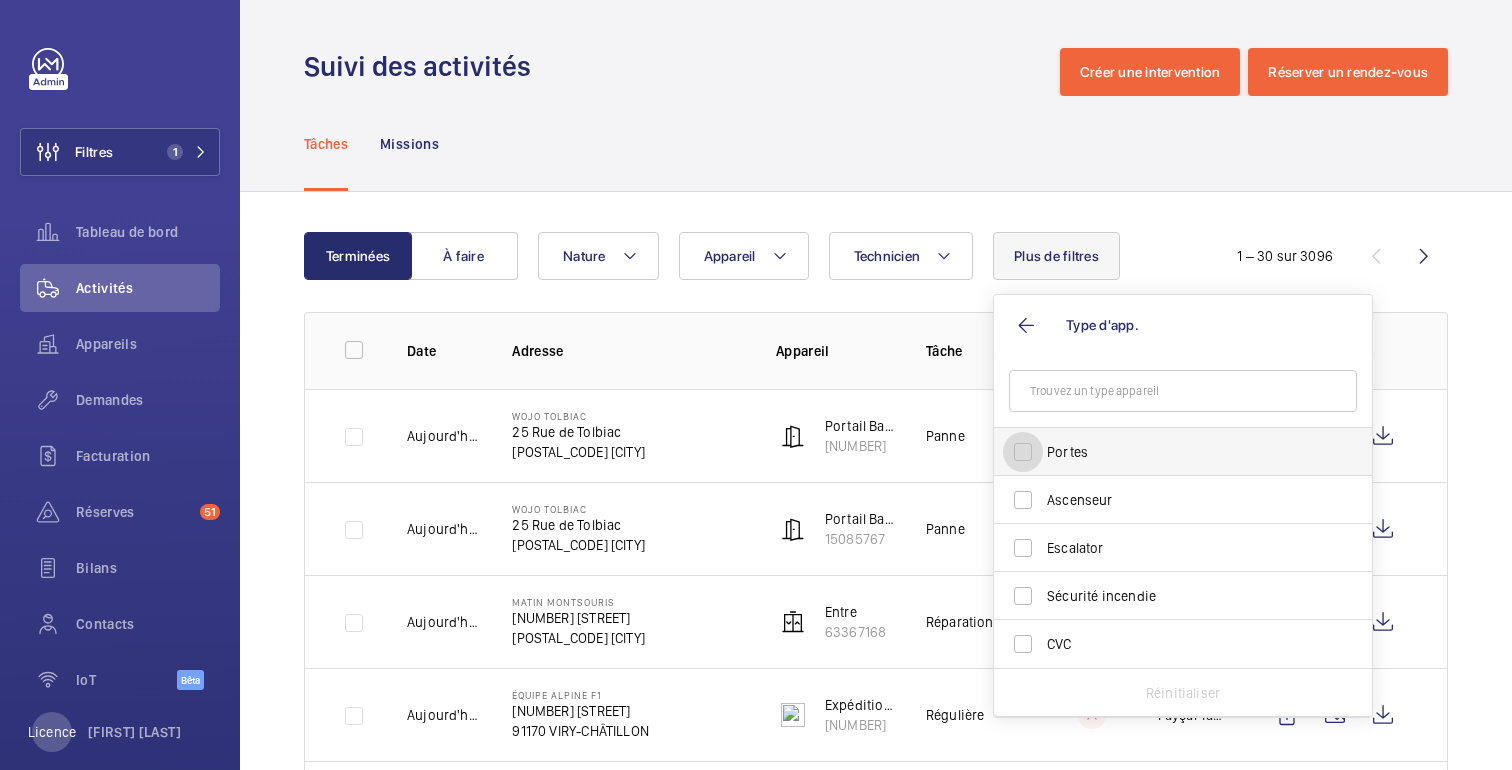 click on "Portes" at bounding box center [1023, 452] 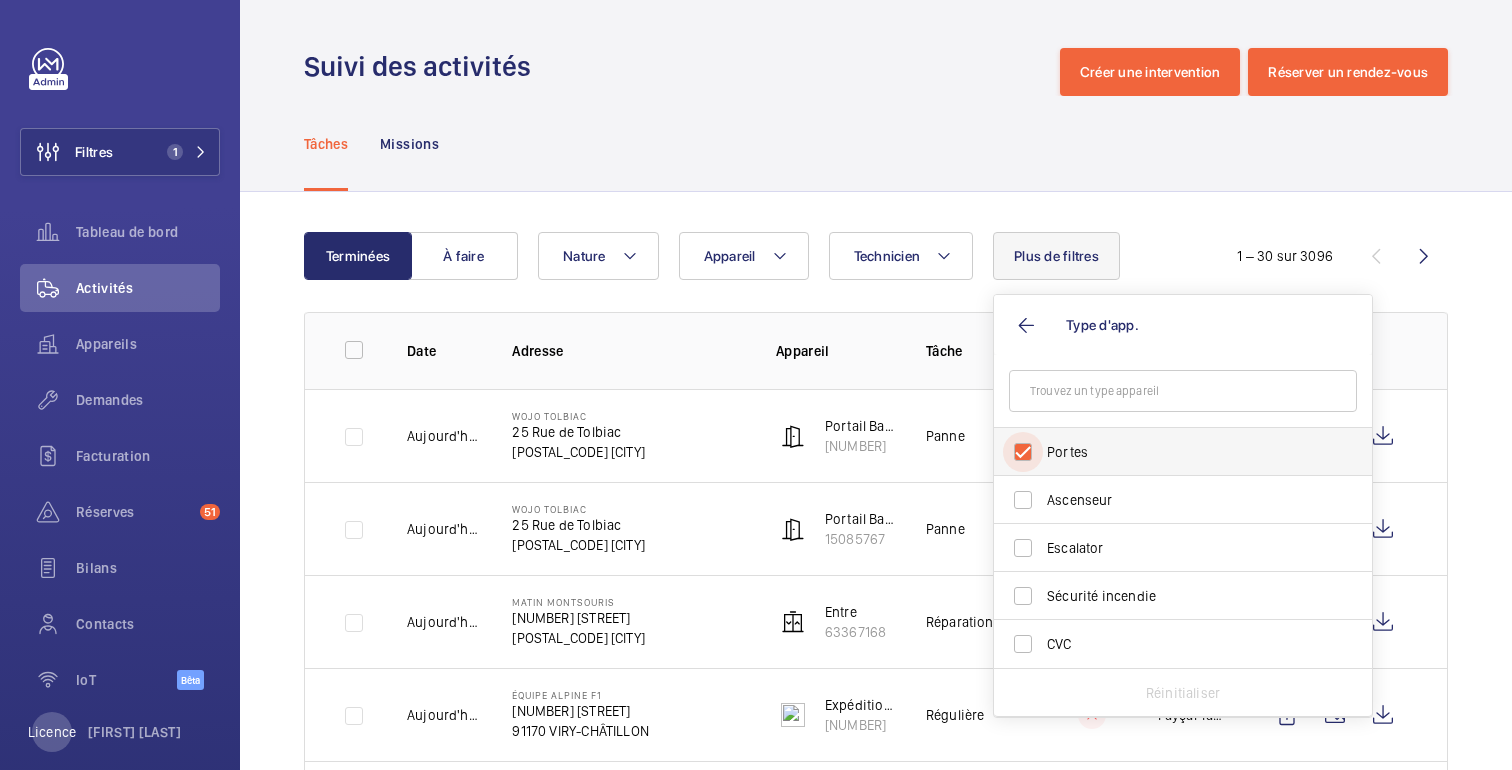 checkbox on "true" 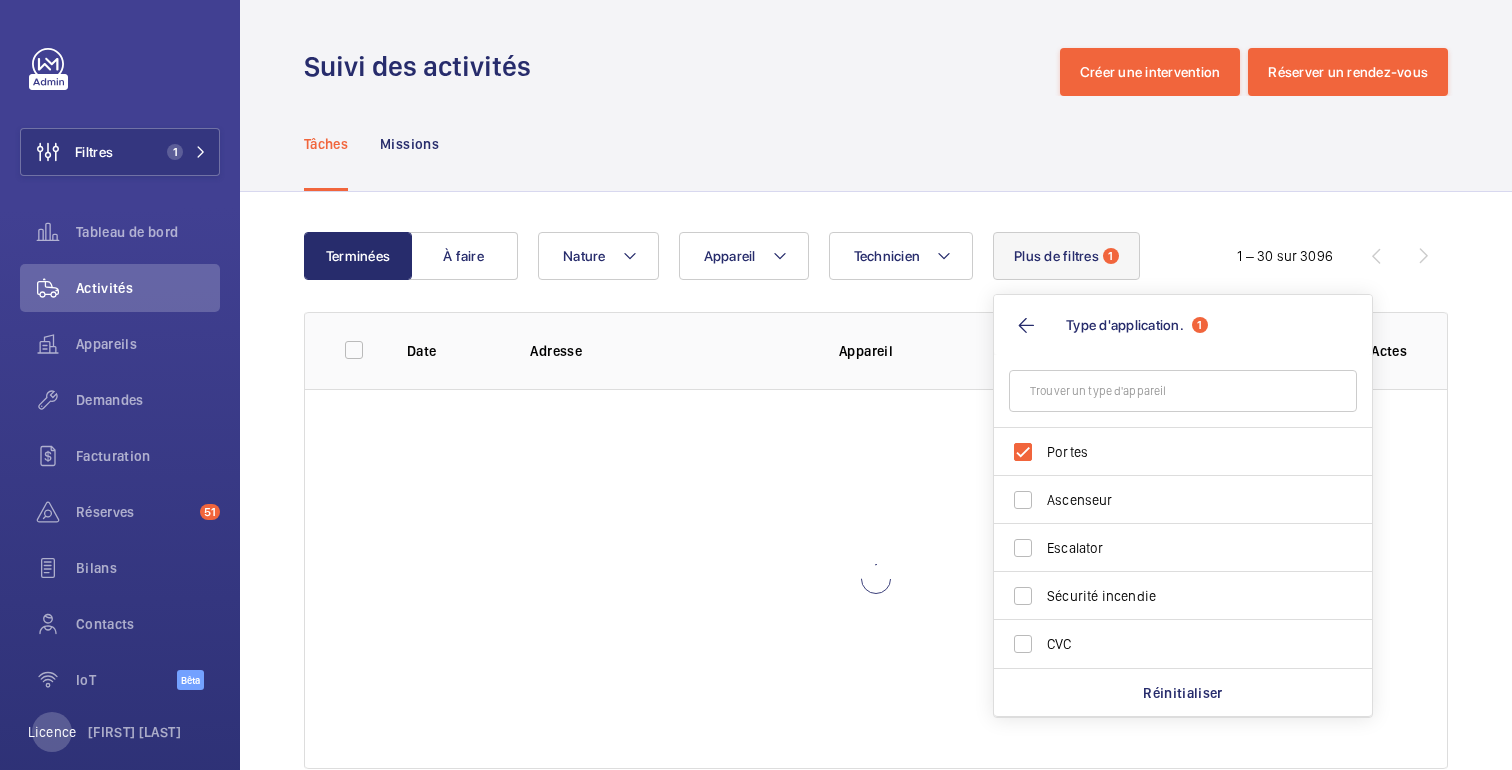 click on "Tâches Missions" 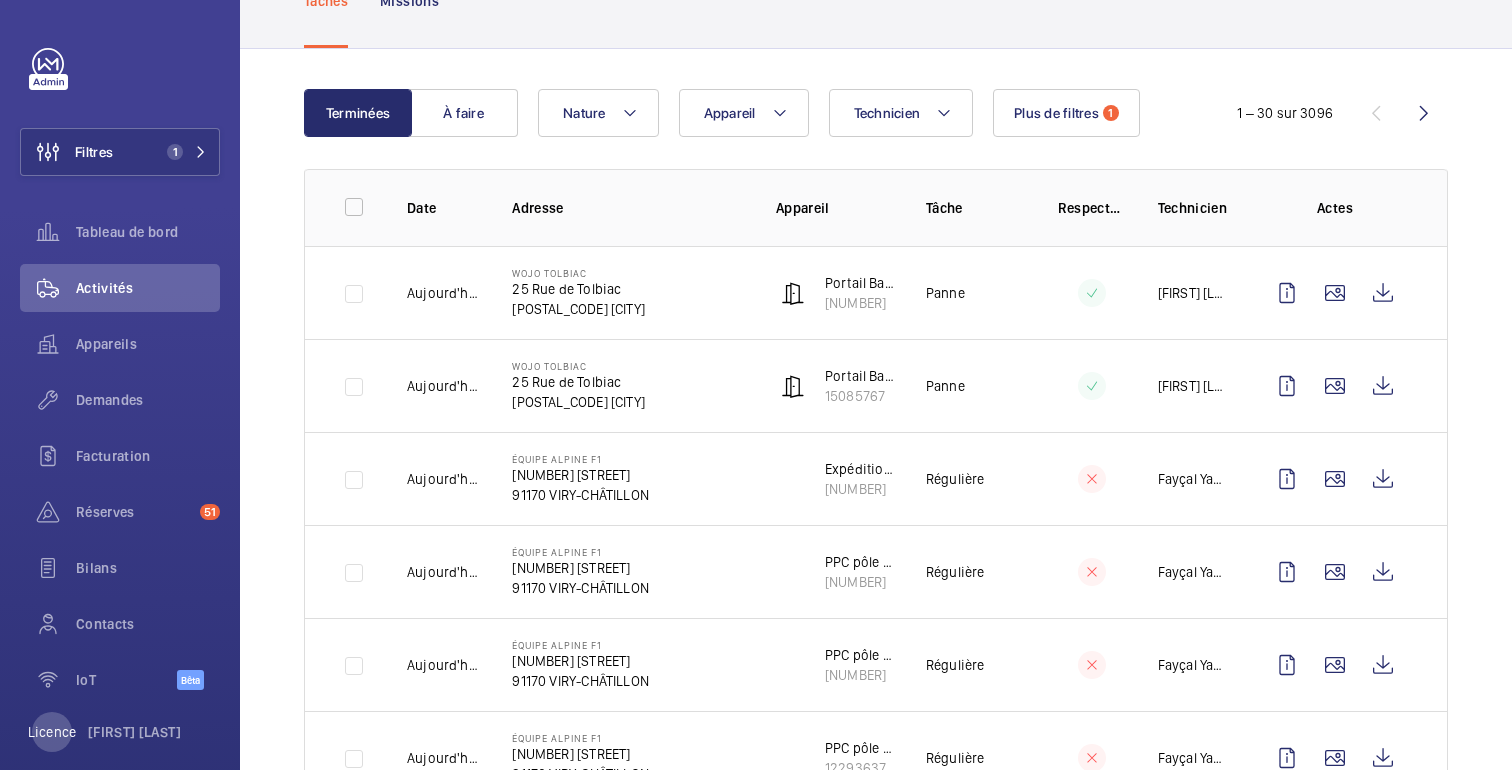 scroll, scrollTop: 29, scrollLeft: 0, axis: vertical 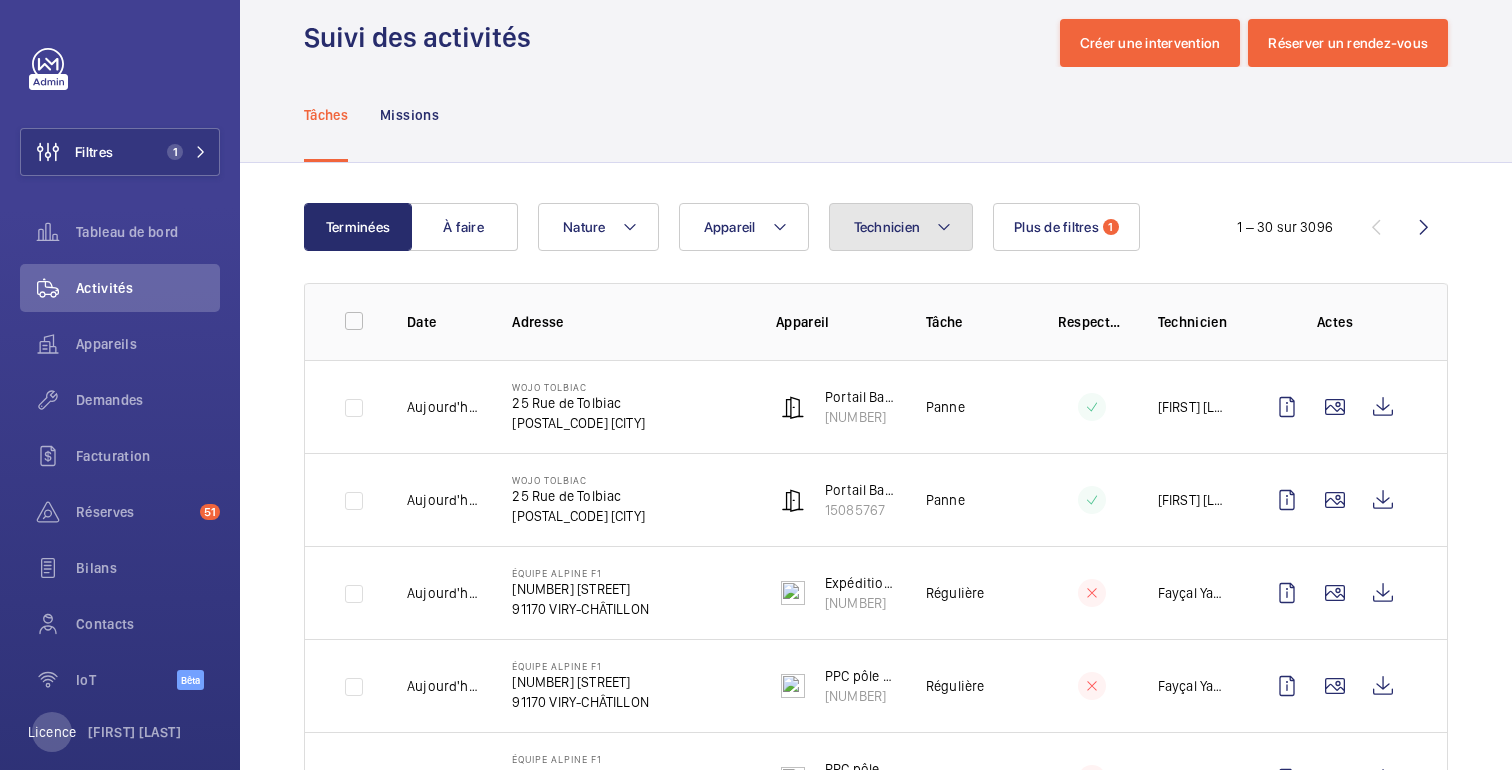 click on "Technicien" 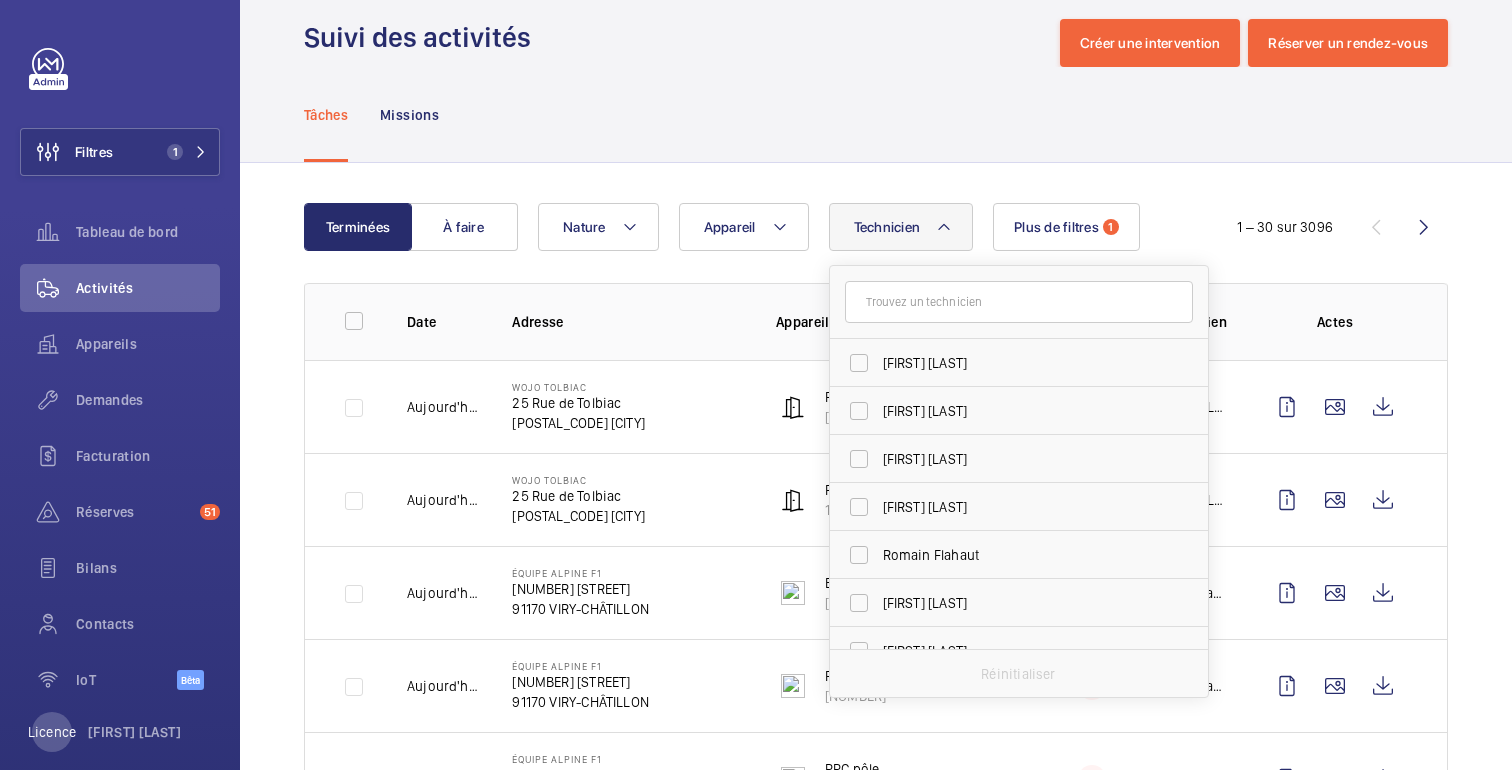 click 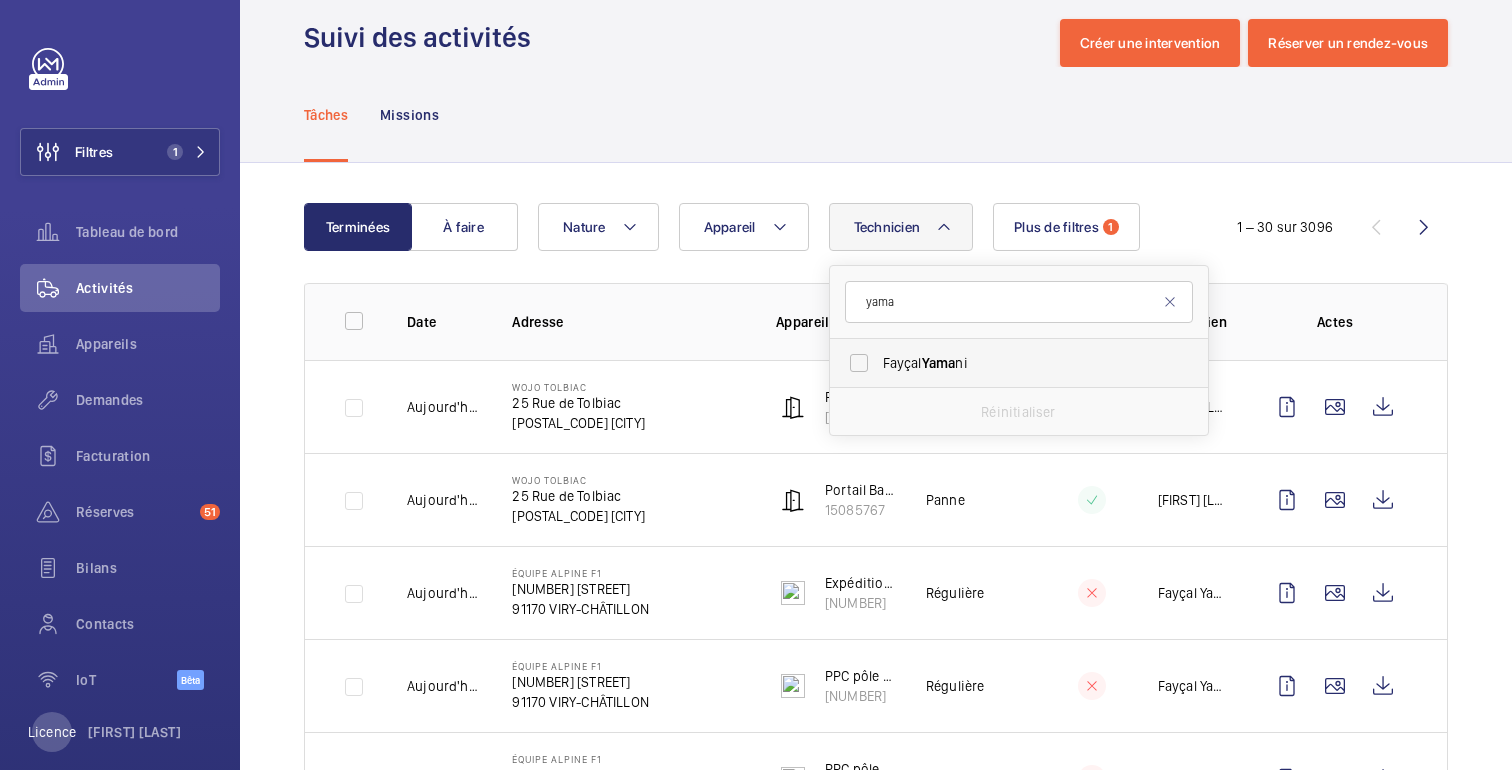 type on "yama" 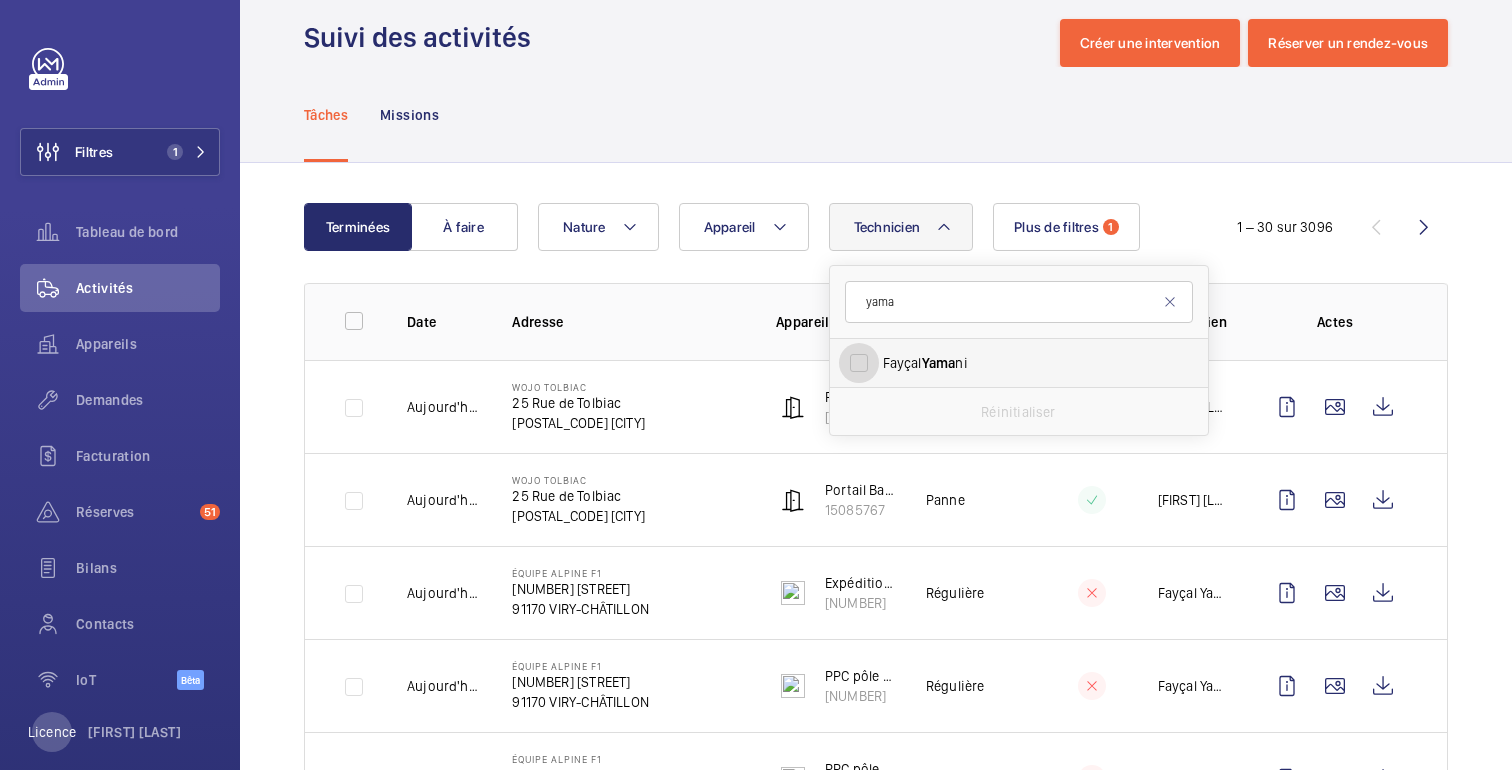 click on "Fayçal  Yama ni" at bounding box center [859, 363] 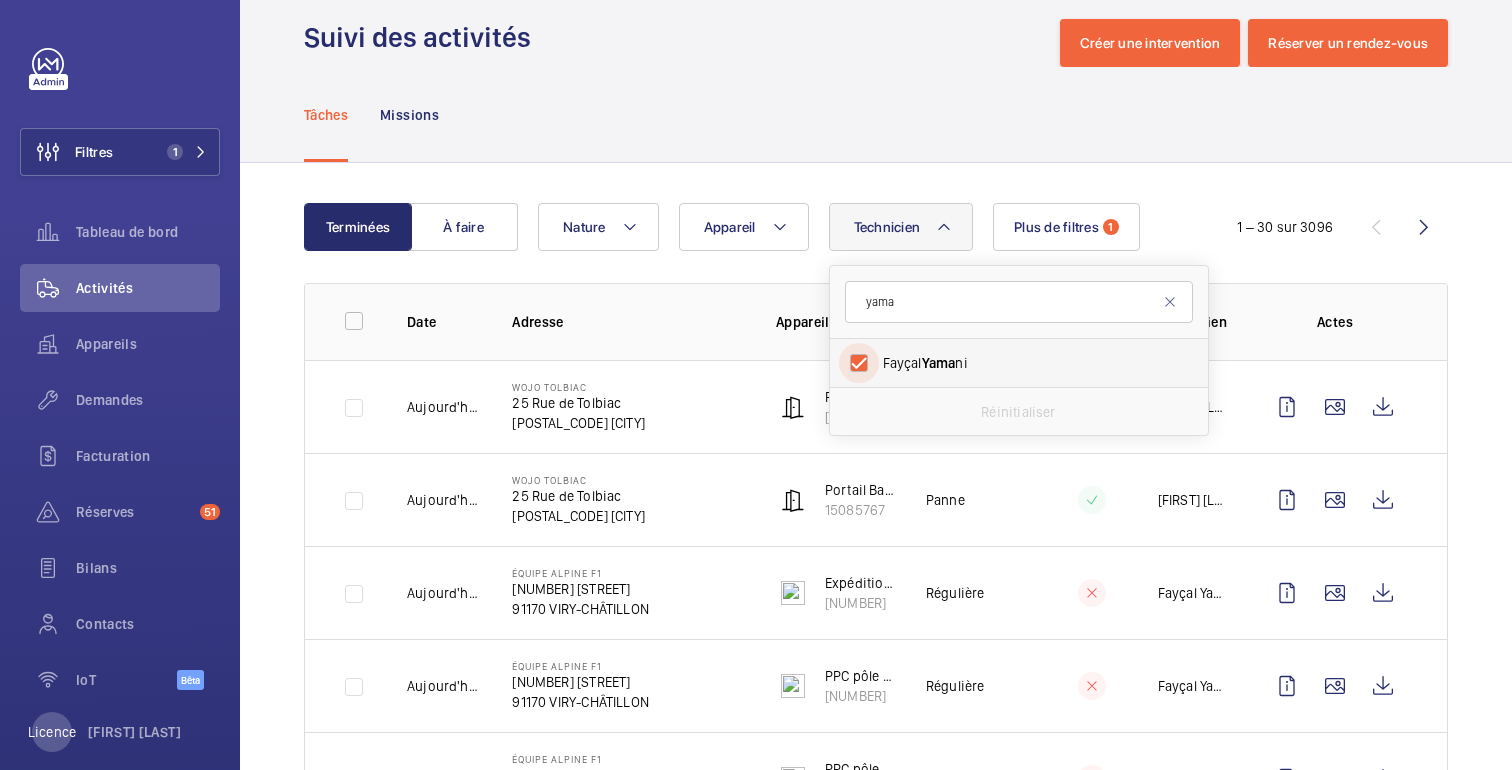 checkbox on "true" 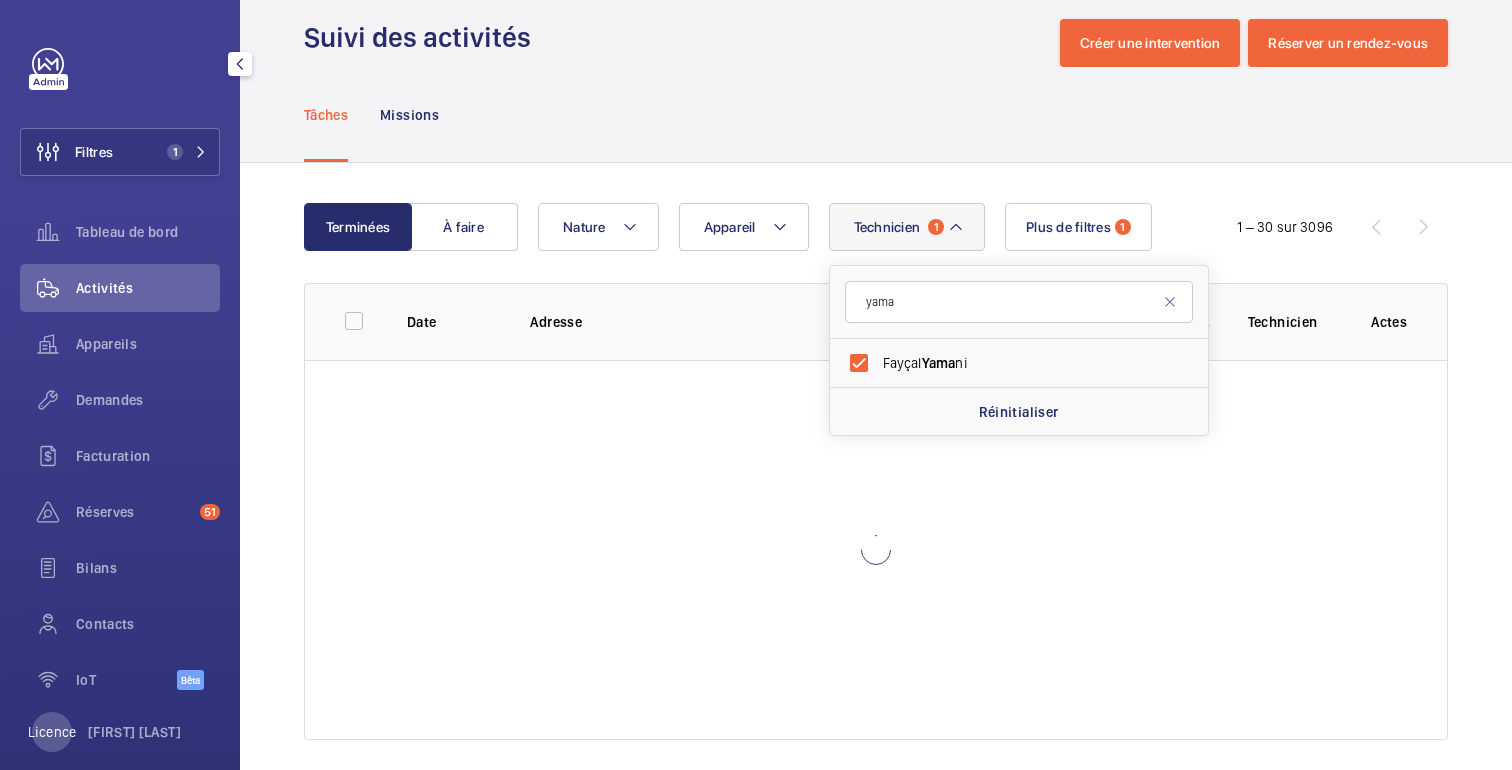 click on "Tâches Missions" 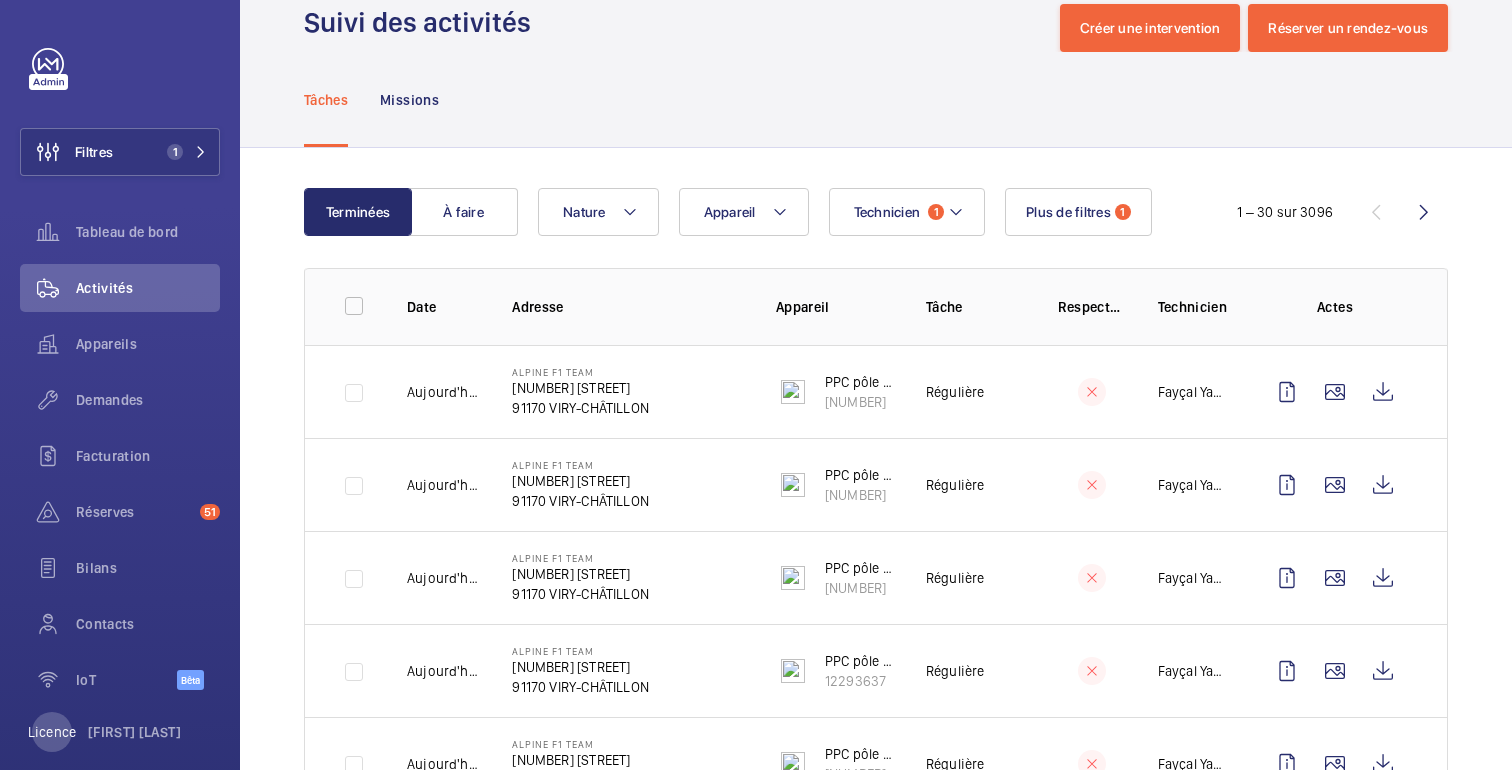 scroll, scrollTop: 0, scrollLeft: 0, axis: both 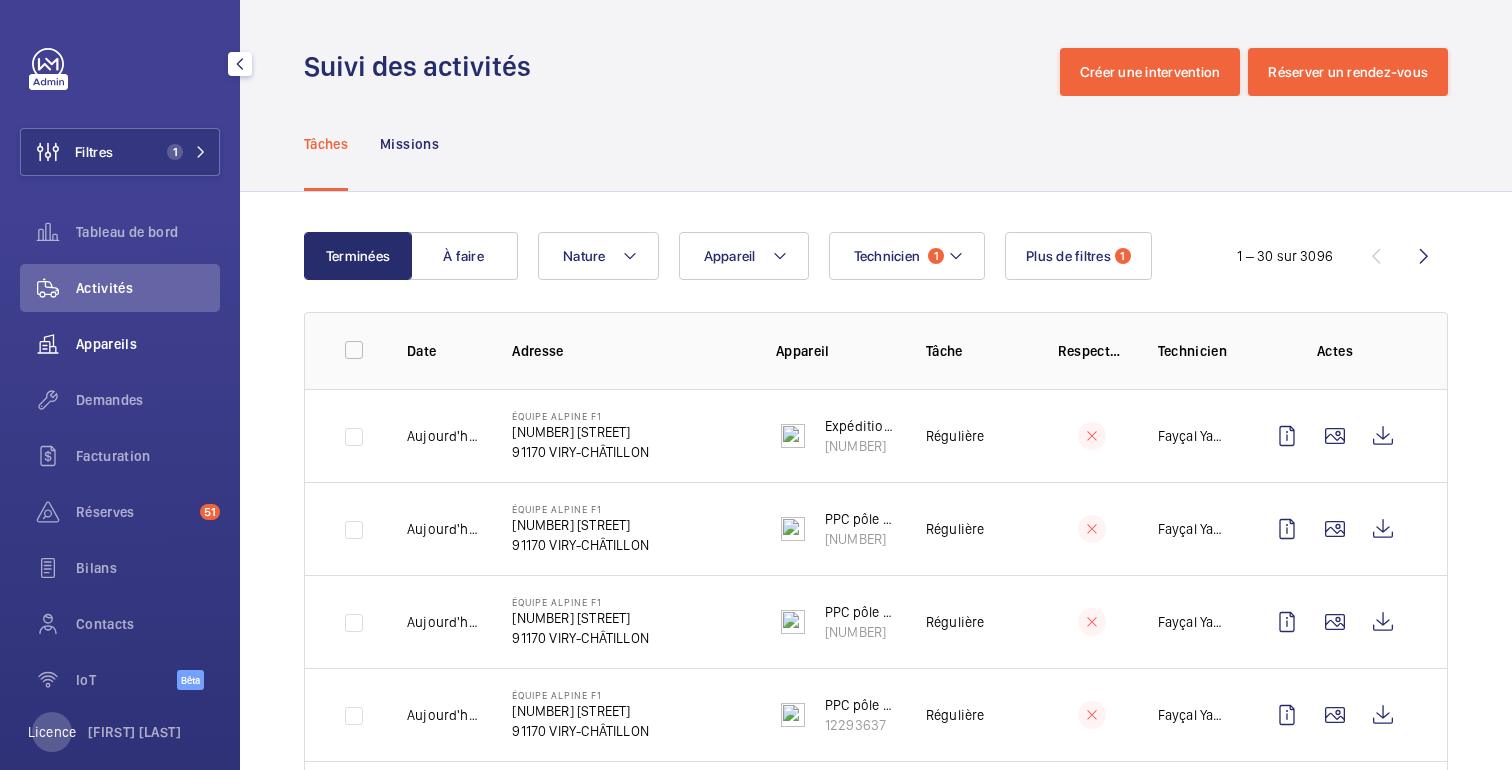 click on "Appareils" 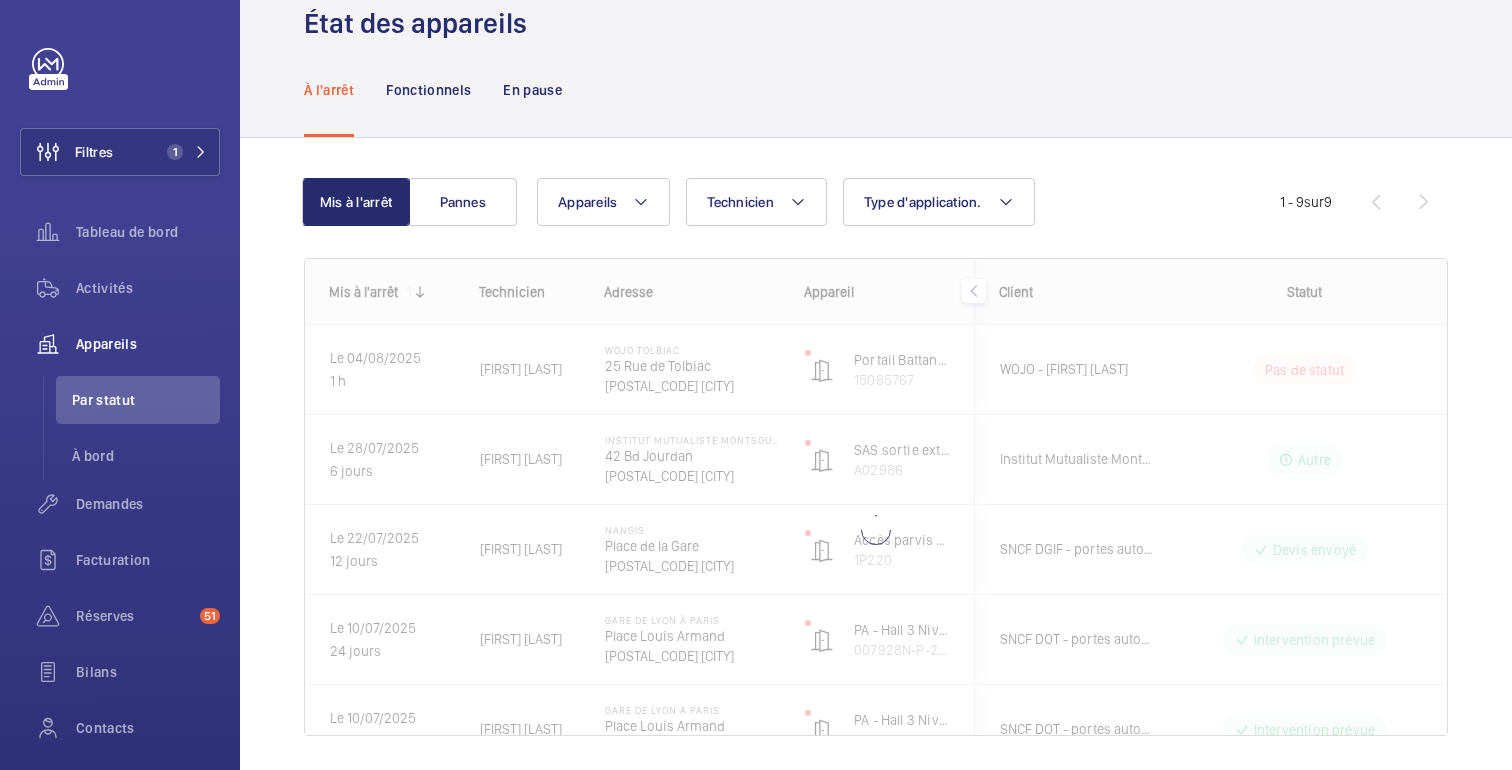 scroll, scrollTop: 105, scrollLeft: 0, axis: vertical 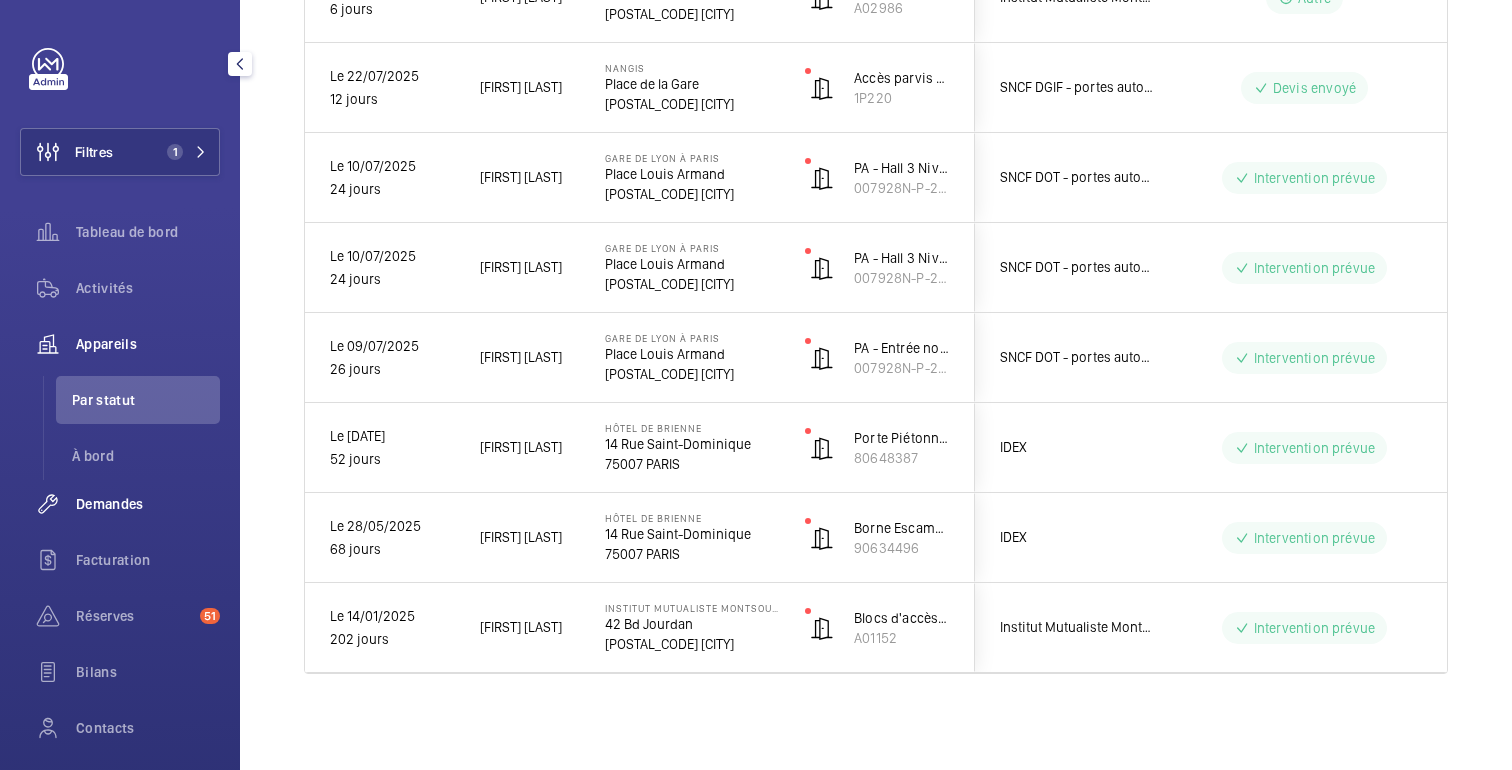 click on "Demandes" 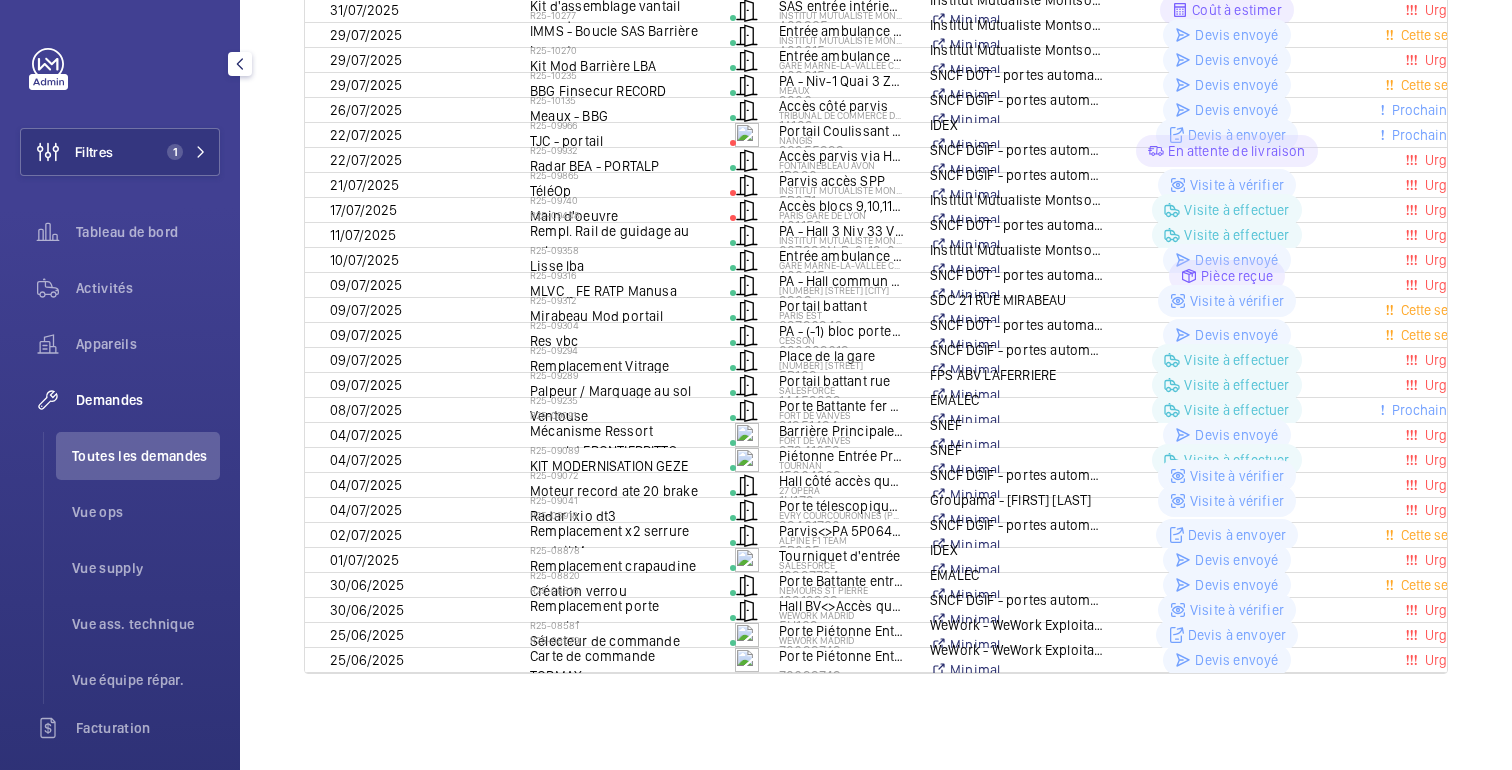 scroll, scrollTop: 108, scrollLeft: 0, axis: vertical 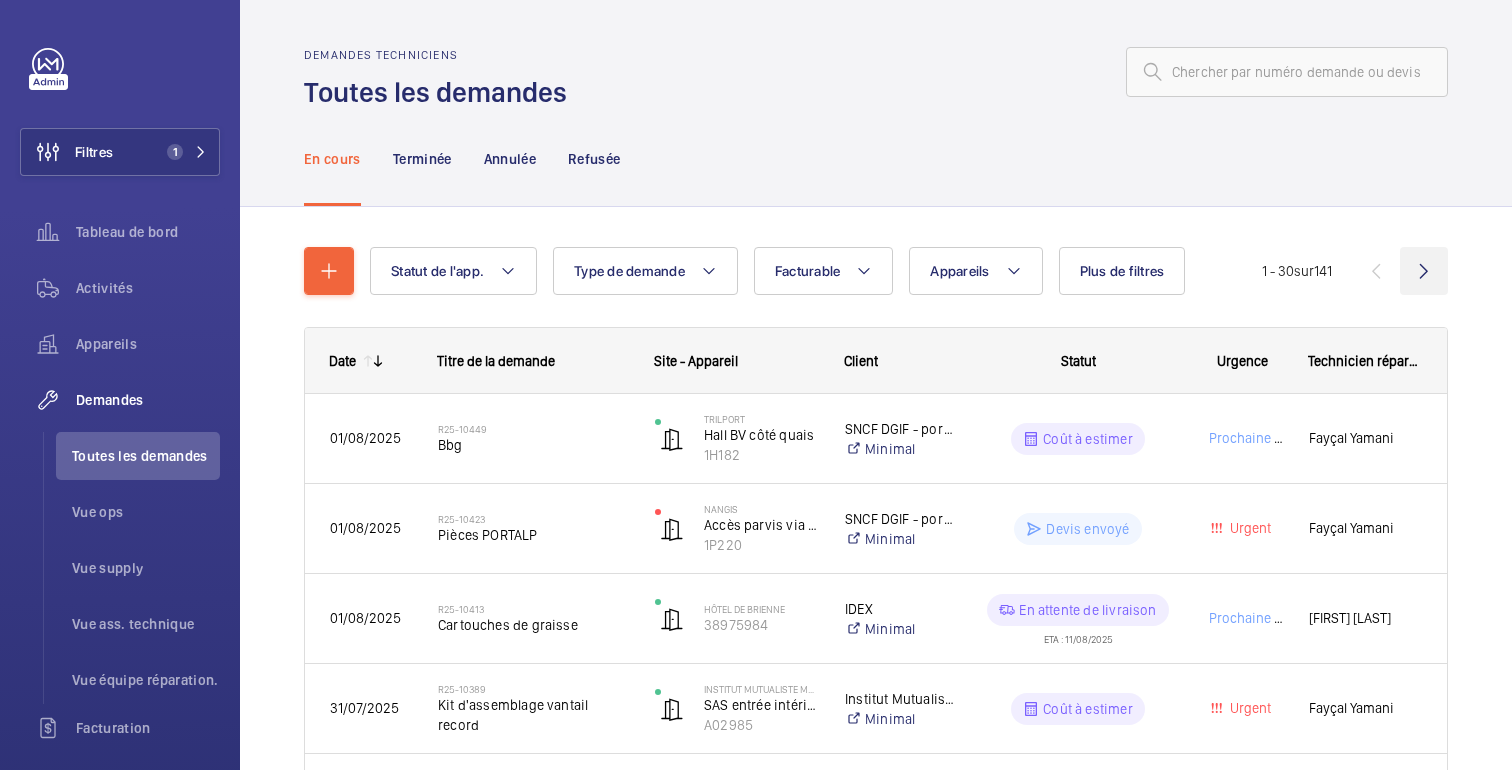 click 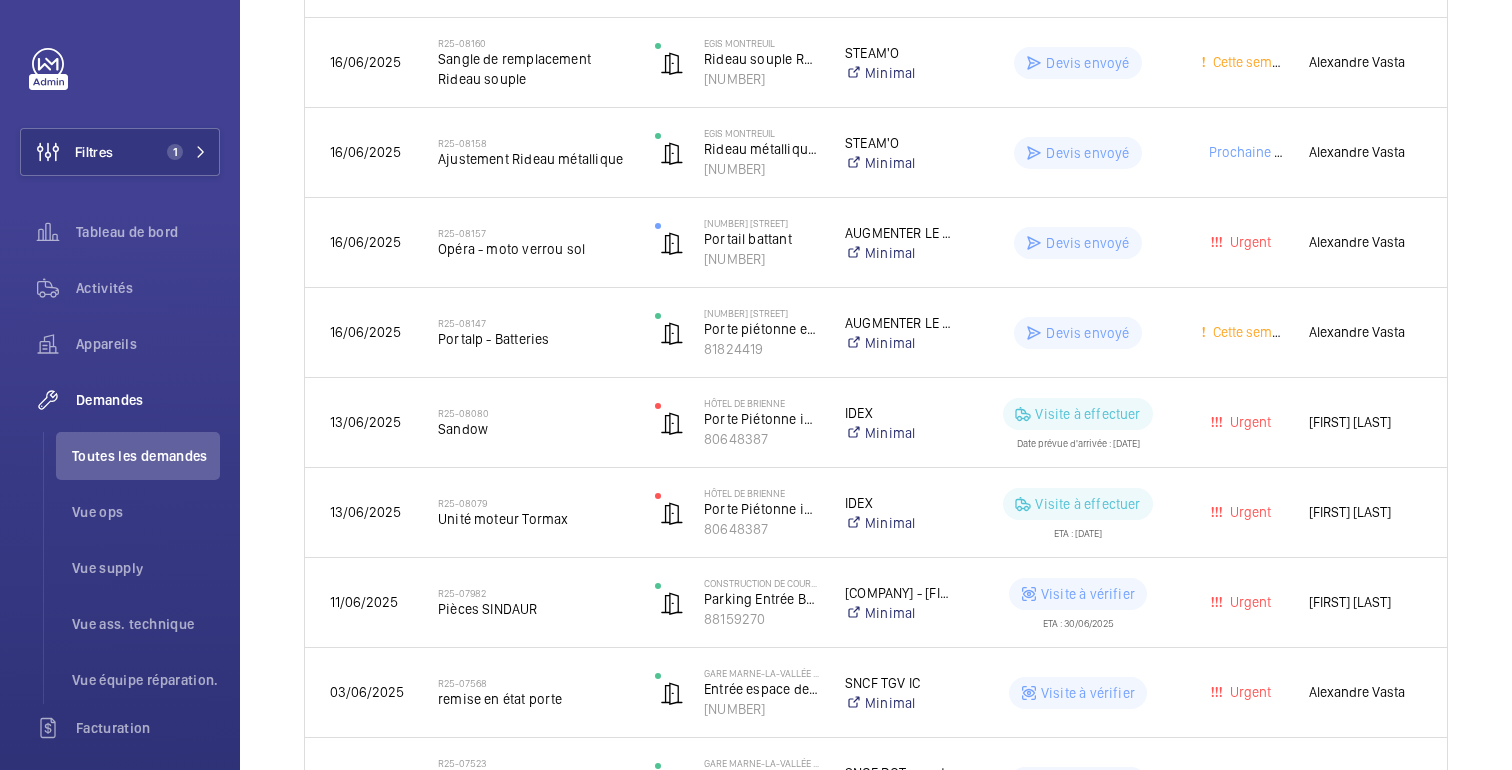 scroll, scrollTop: 0, scrollLeft: 0, axis: both 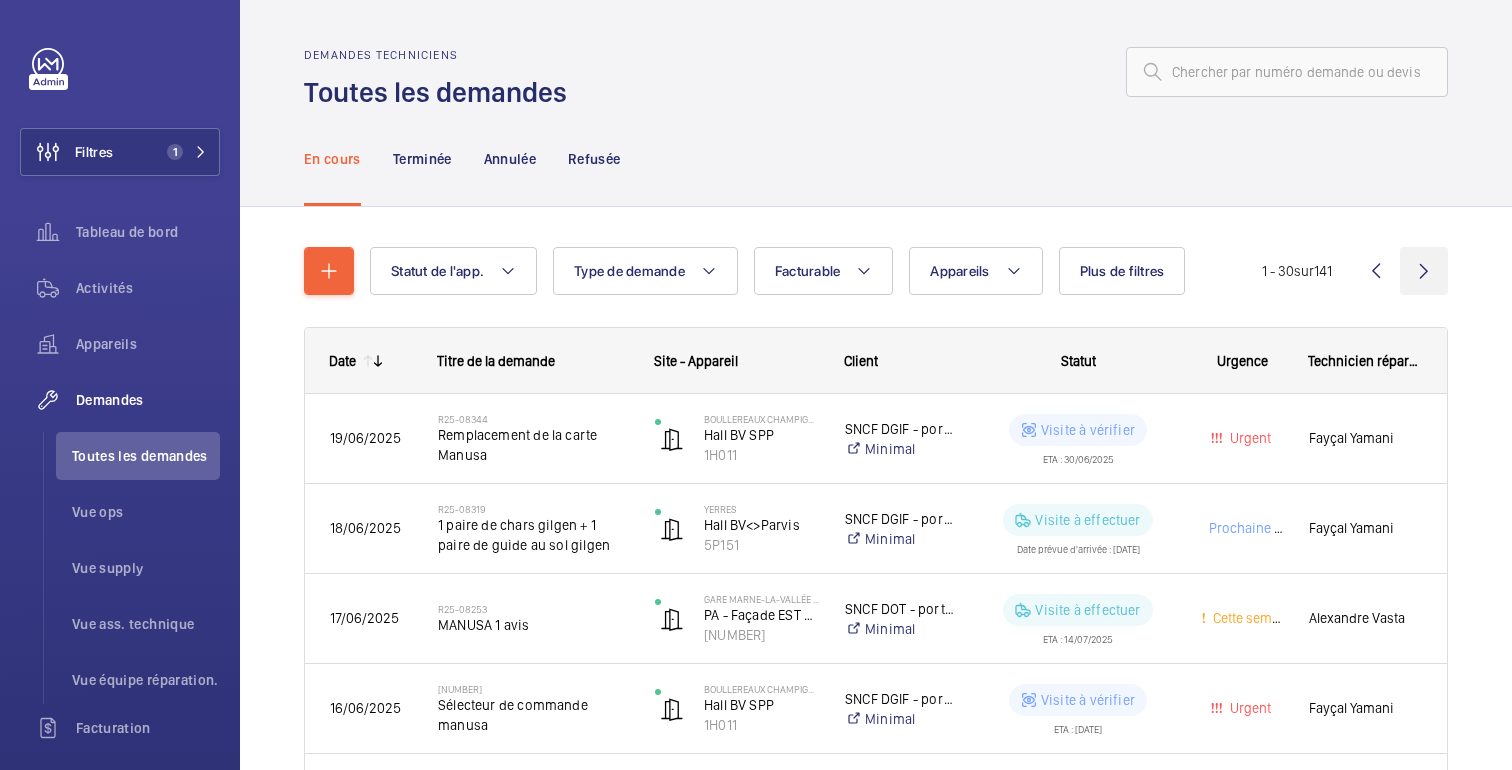 click 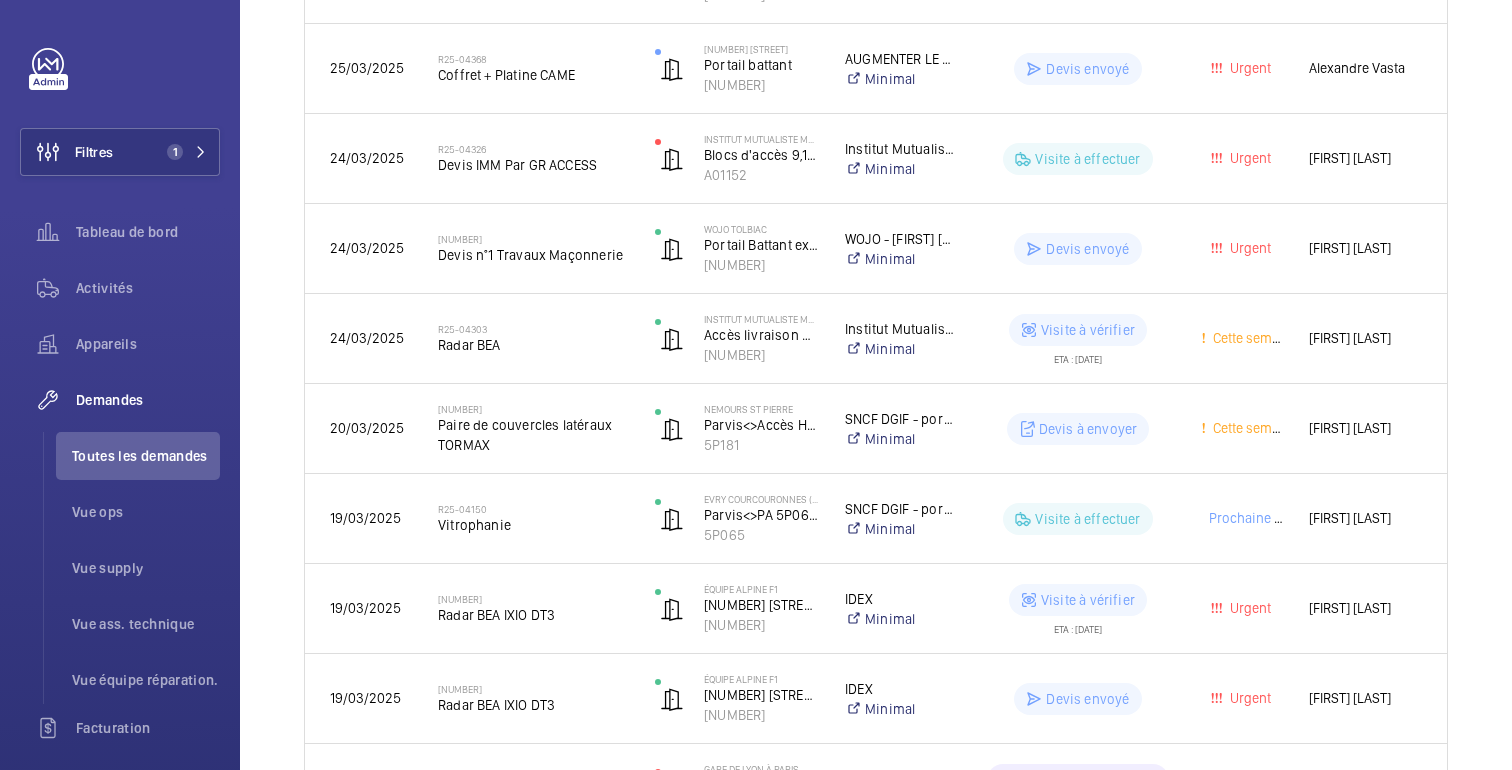 scroll, scrollTop: 0, scrollLeft: 0, axis: both 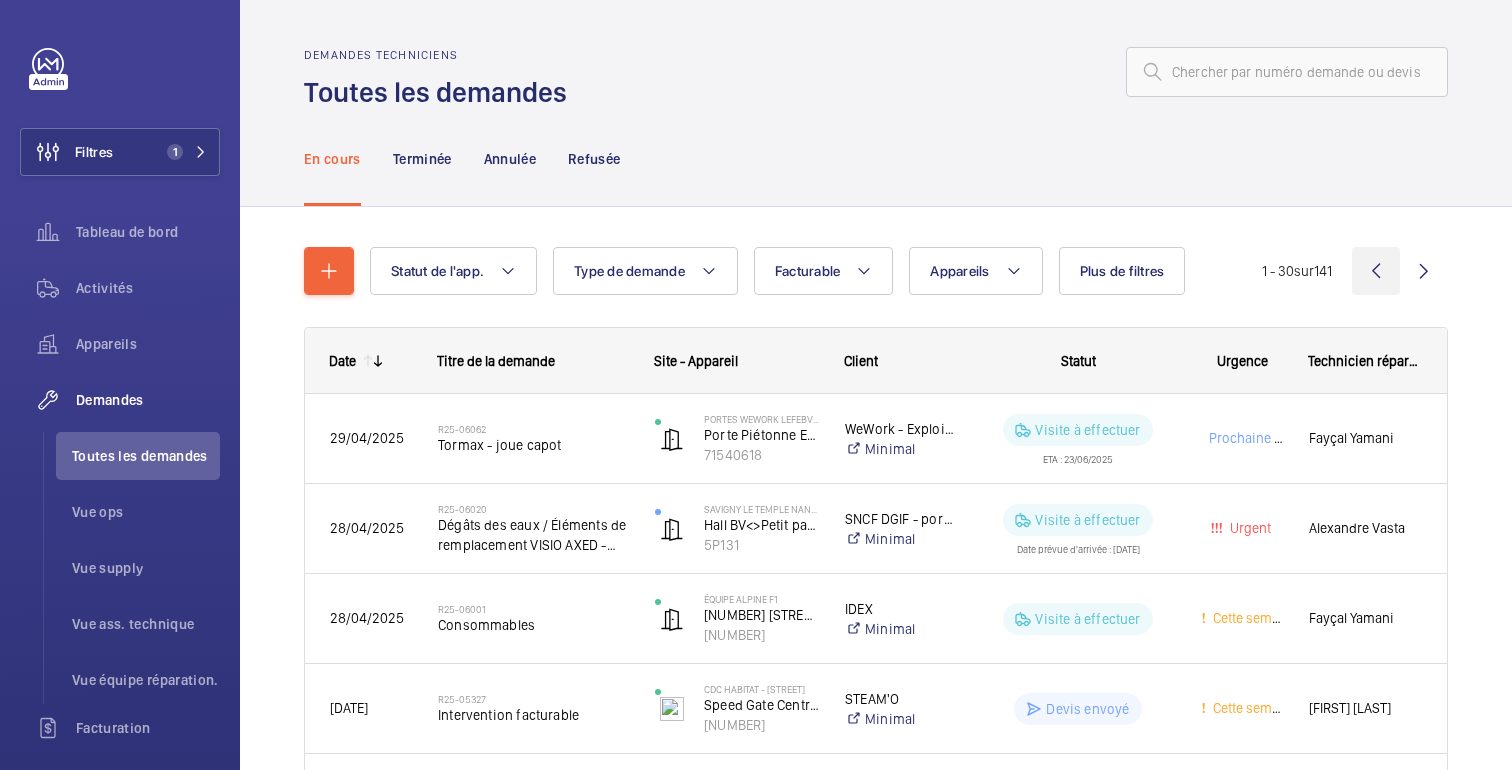 click 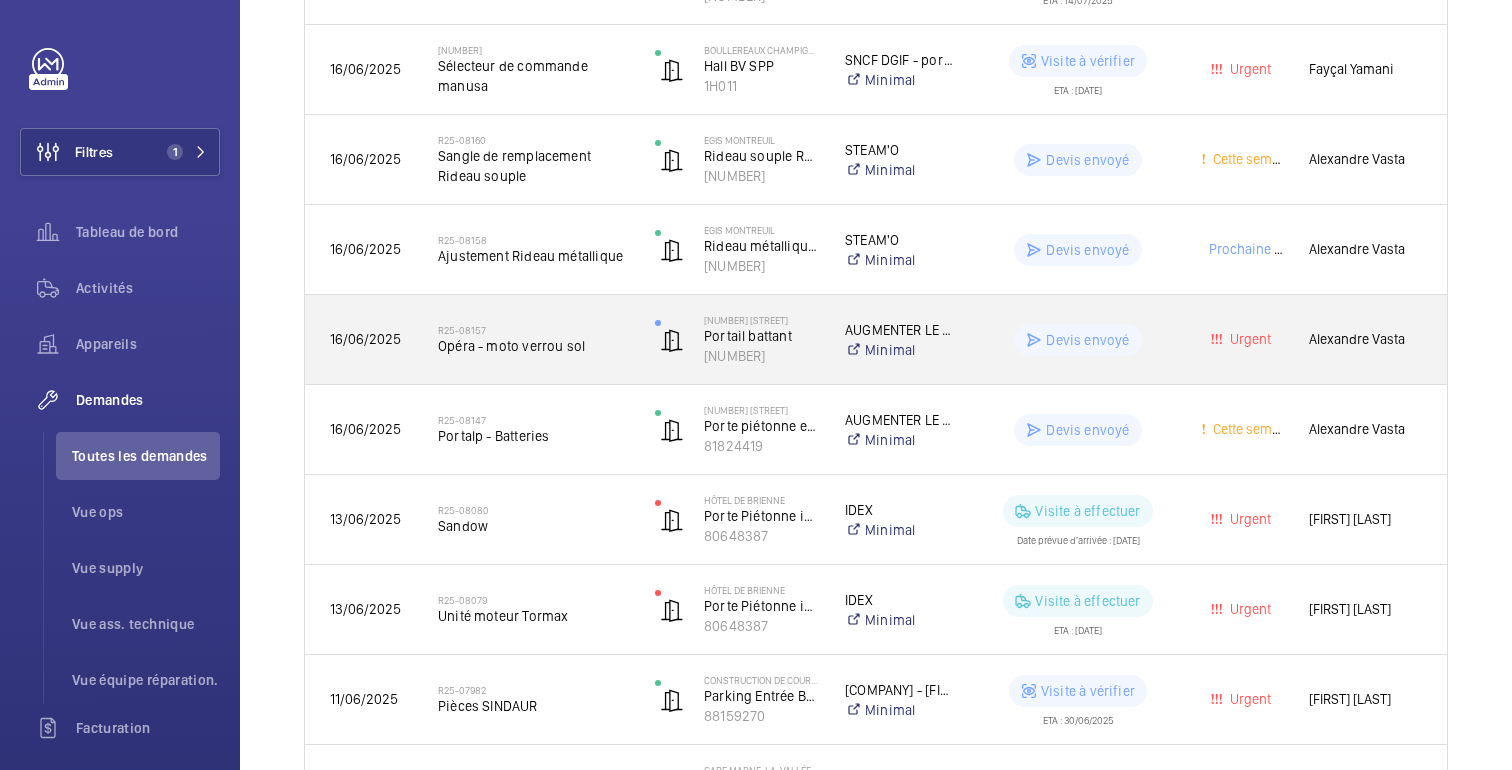 scroll, scrollTop: 0, scrollLeft: 0, axis: both 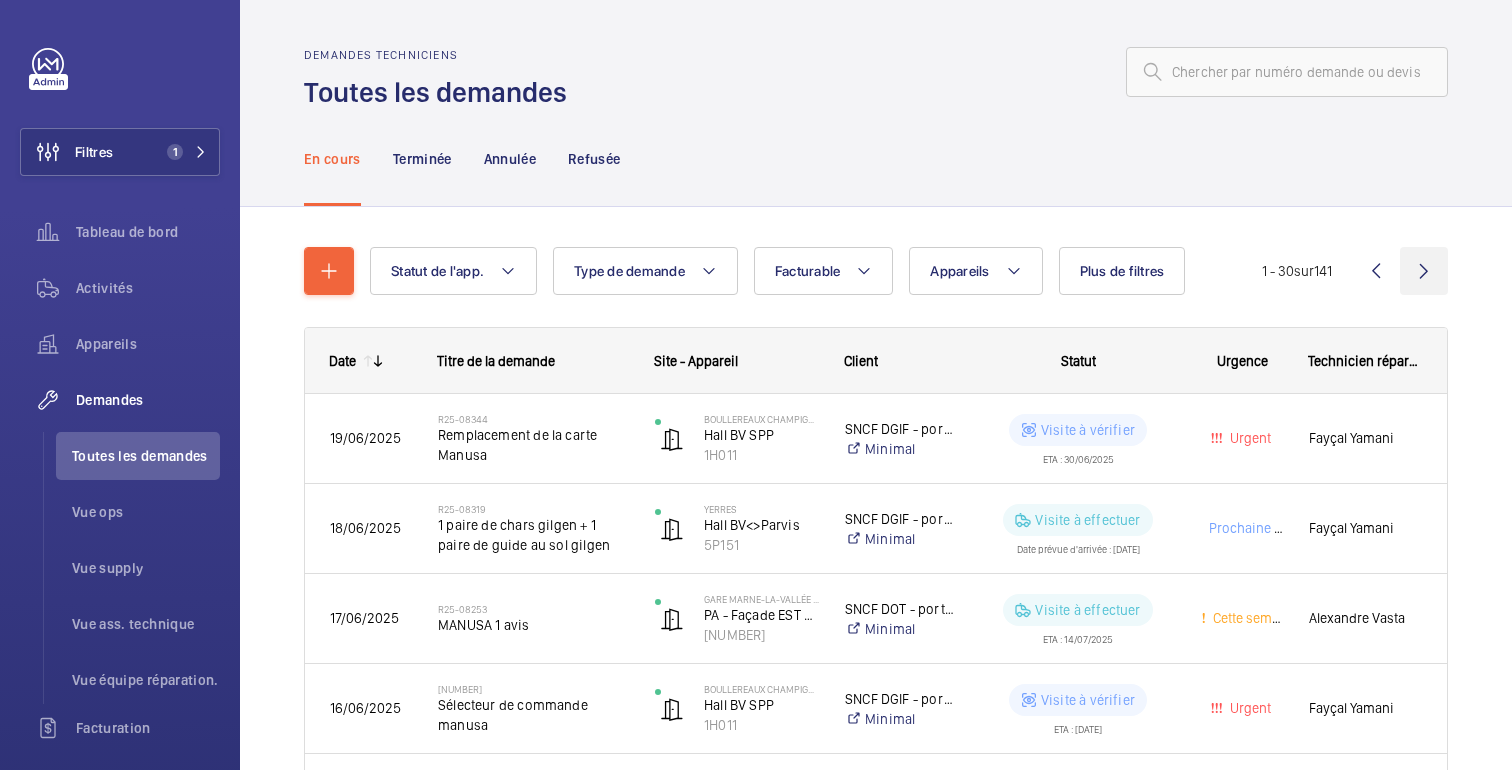 click 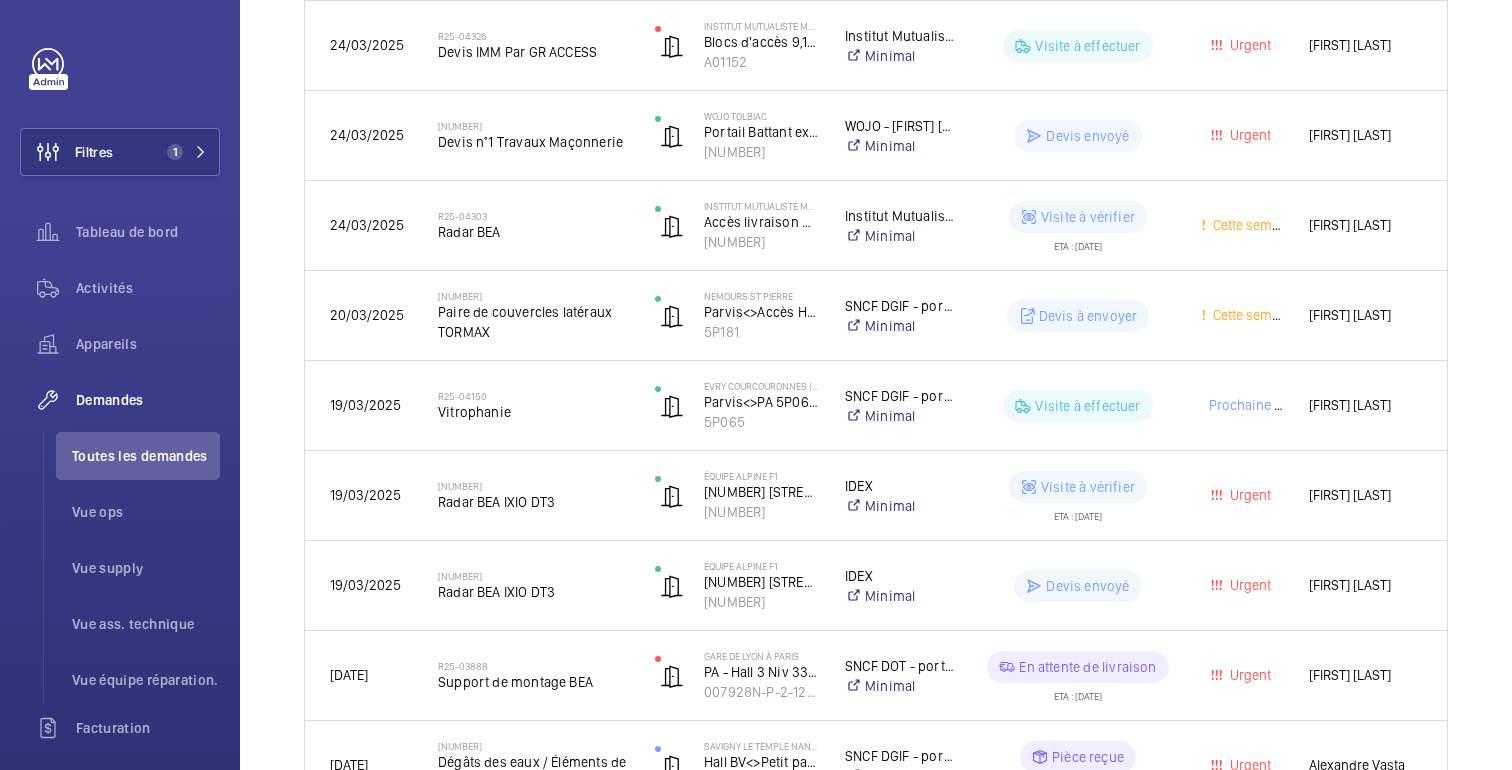 scroll, scrollTop: 0, scrollLeft: 0, axis: both 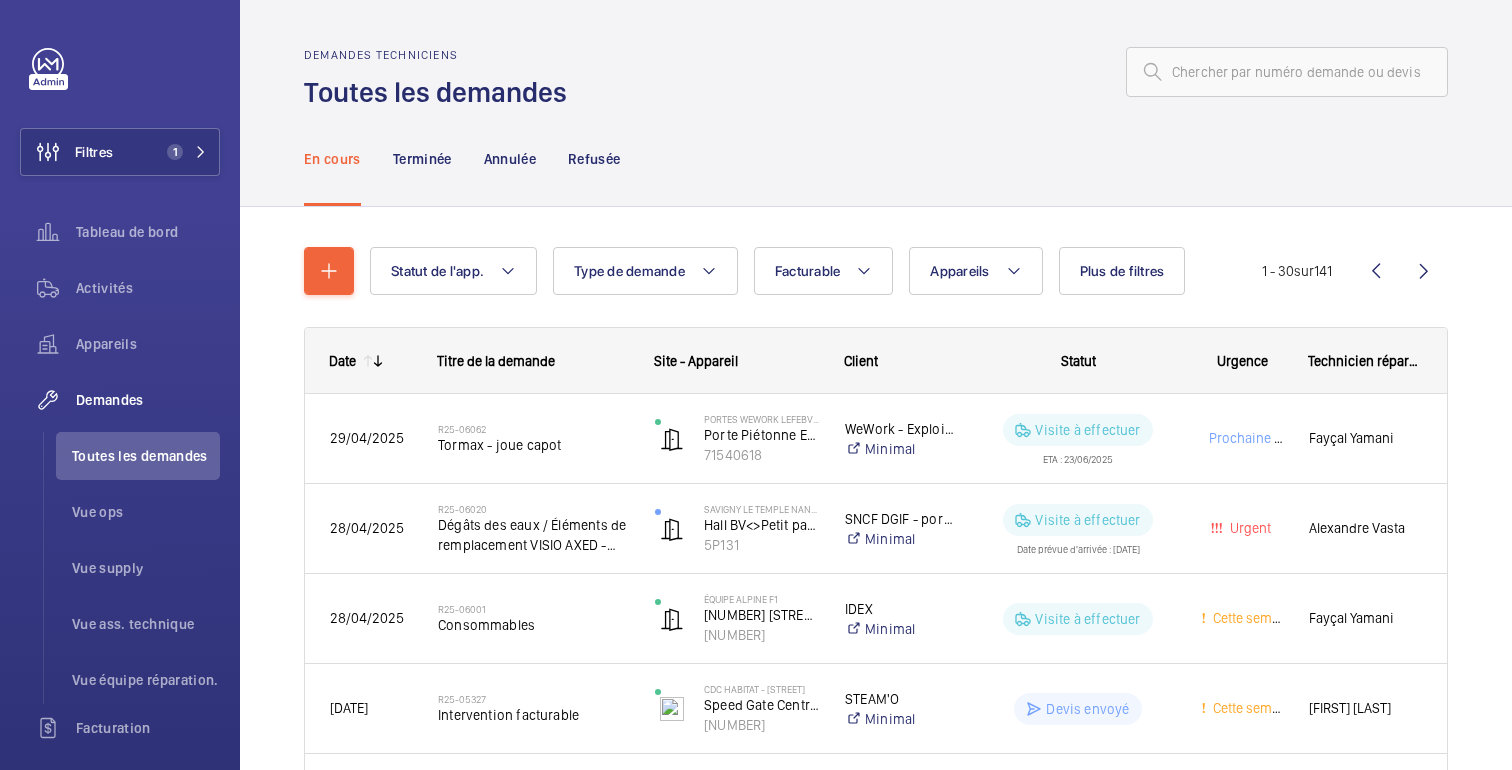click on "En cours Terminée Annulée Refusée" 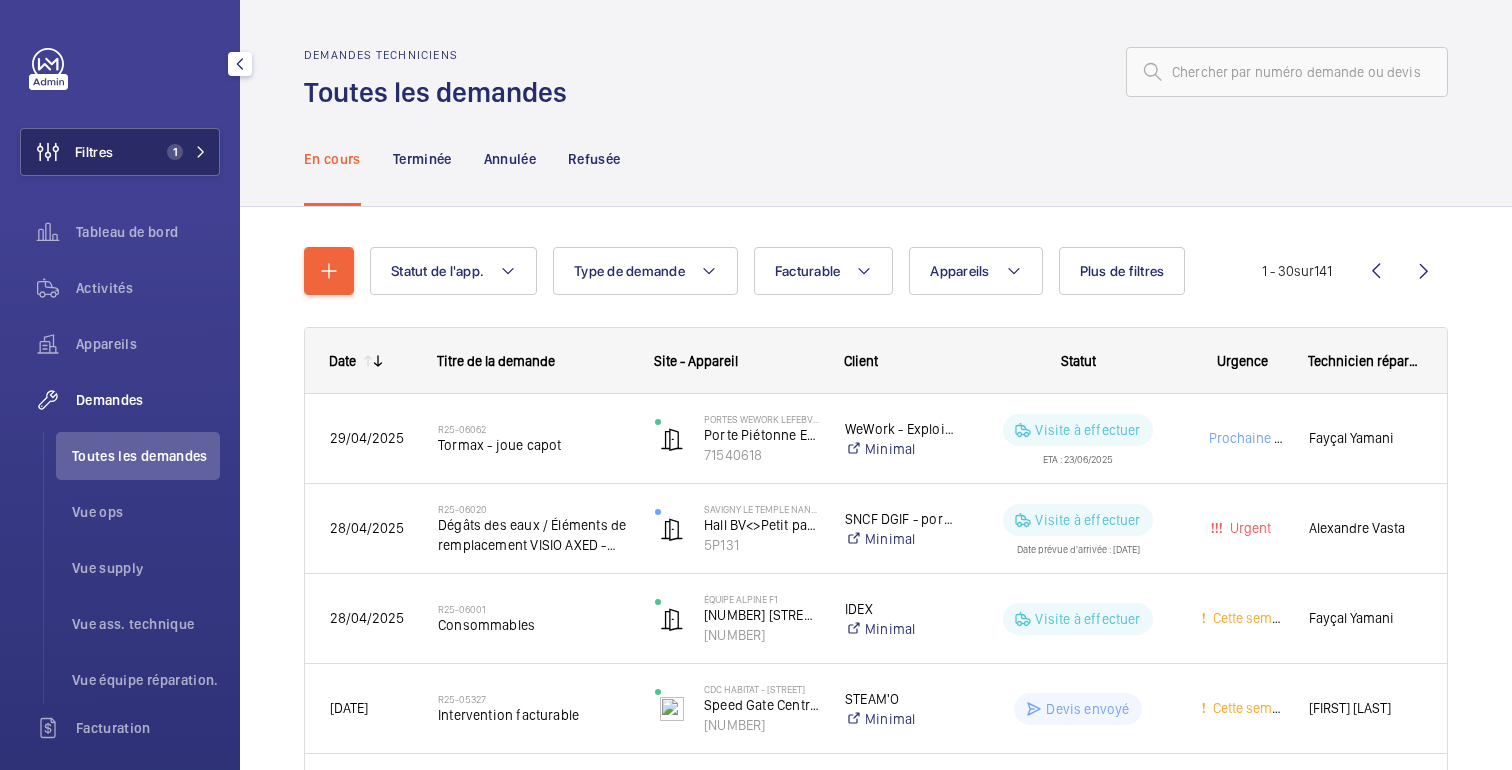 click 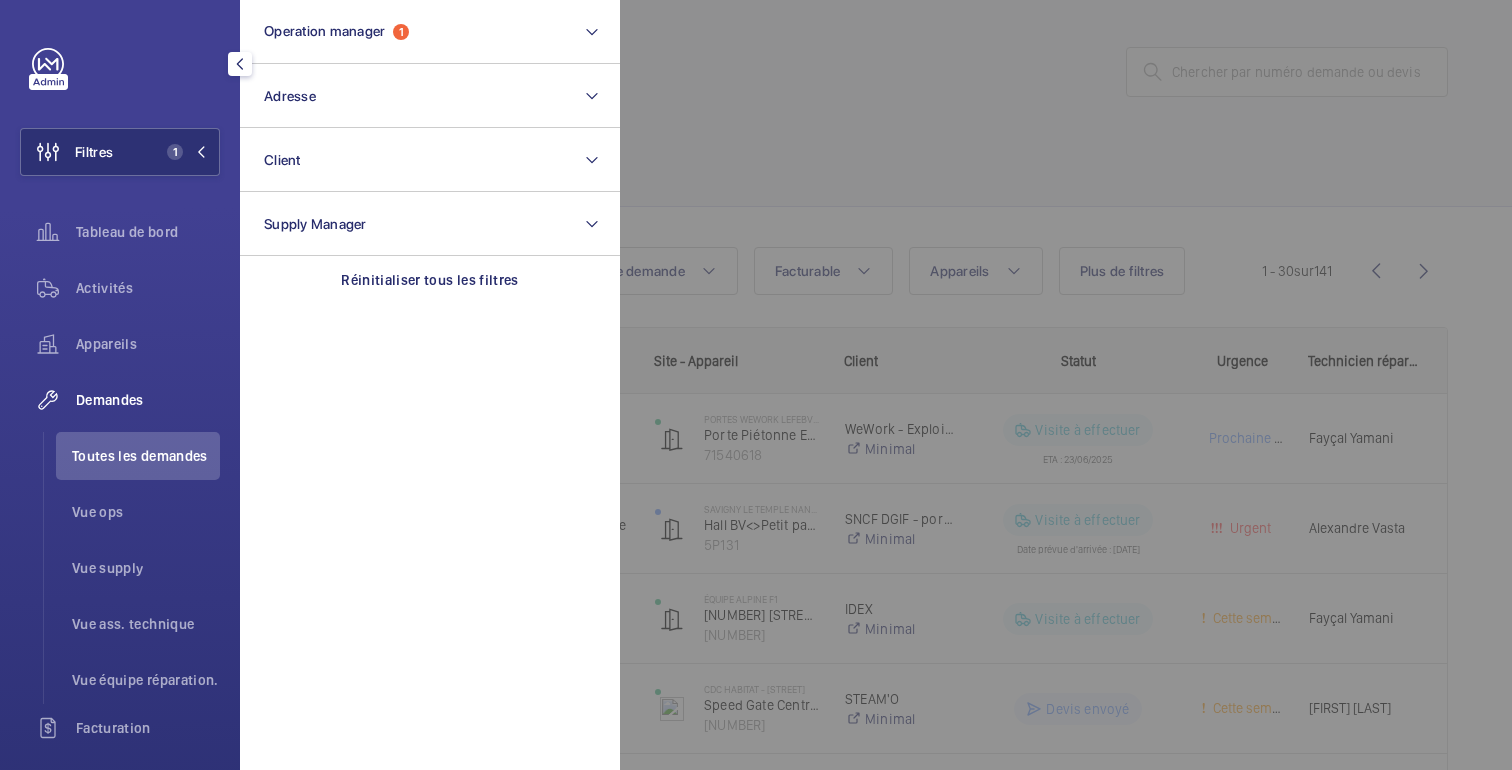 click 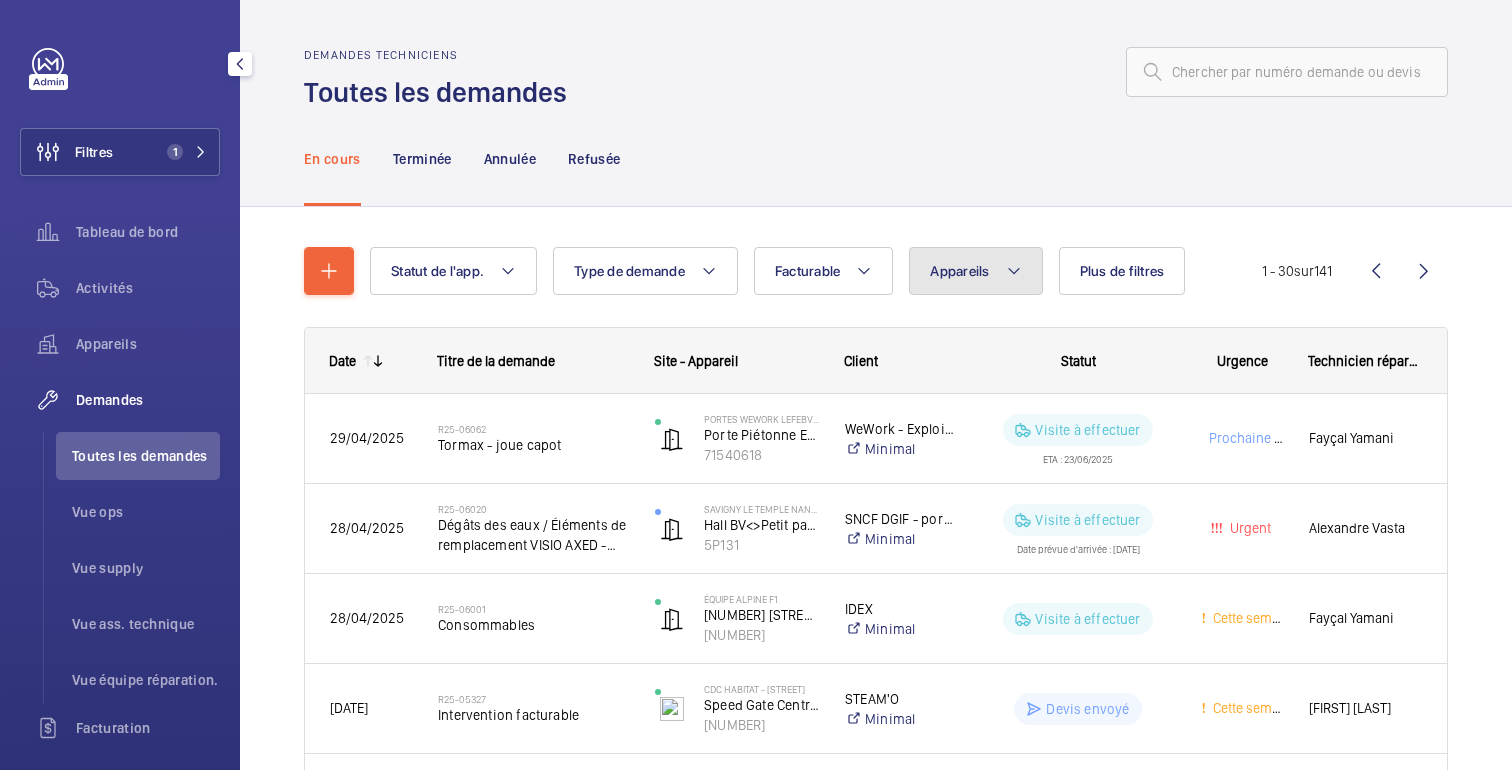 click on "Appareils" 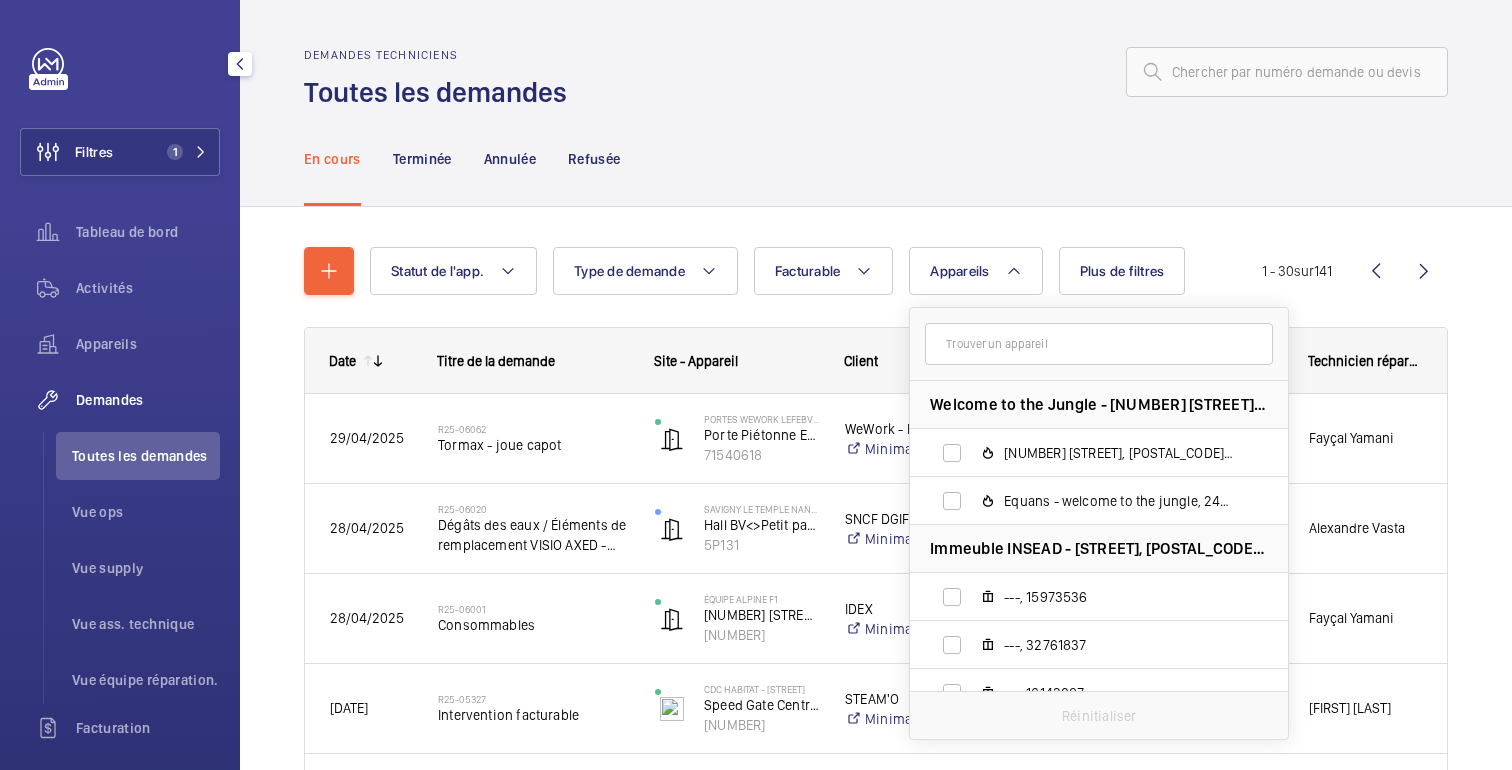 click on "Statut de l'app. Type de demande Facturable Appareils Welcome to the Jungle - 8 Rue Saint-Fiacre, 75002 PARIS 8 rue Saint FIacre, 73901651 Equans - welcome to the jungle, 24420676 Immeuble INSEAD - Boulevard de Constance, 77300 FONTAINEBLEAU ---, 15973536 ---, 32761837 ---, 16143087 ---, 51989322 ---, 60816629 ---, 12760528 ---, 15015197 ---, 52367322 Réinitialiser  Plus de filtres Statut de la demande Urgence Technicien réparateur Technicien Type d'app. Réinitialiser tous les filtres 1 - 30  sur  141
Date
Titre de la demande" 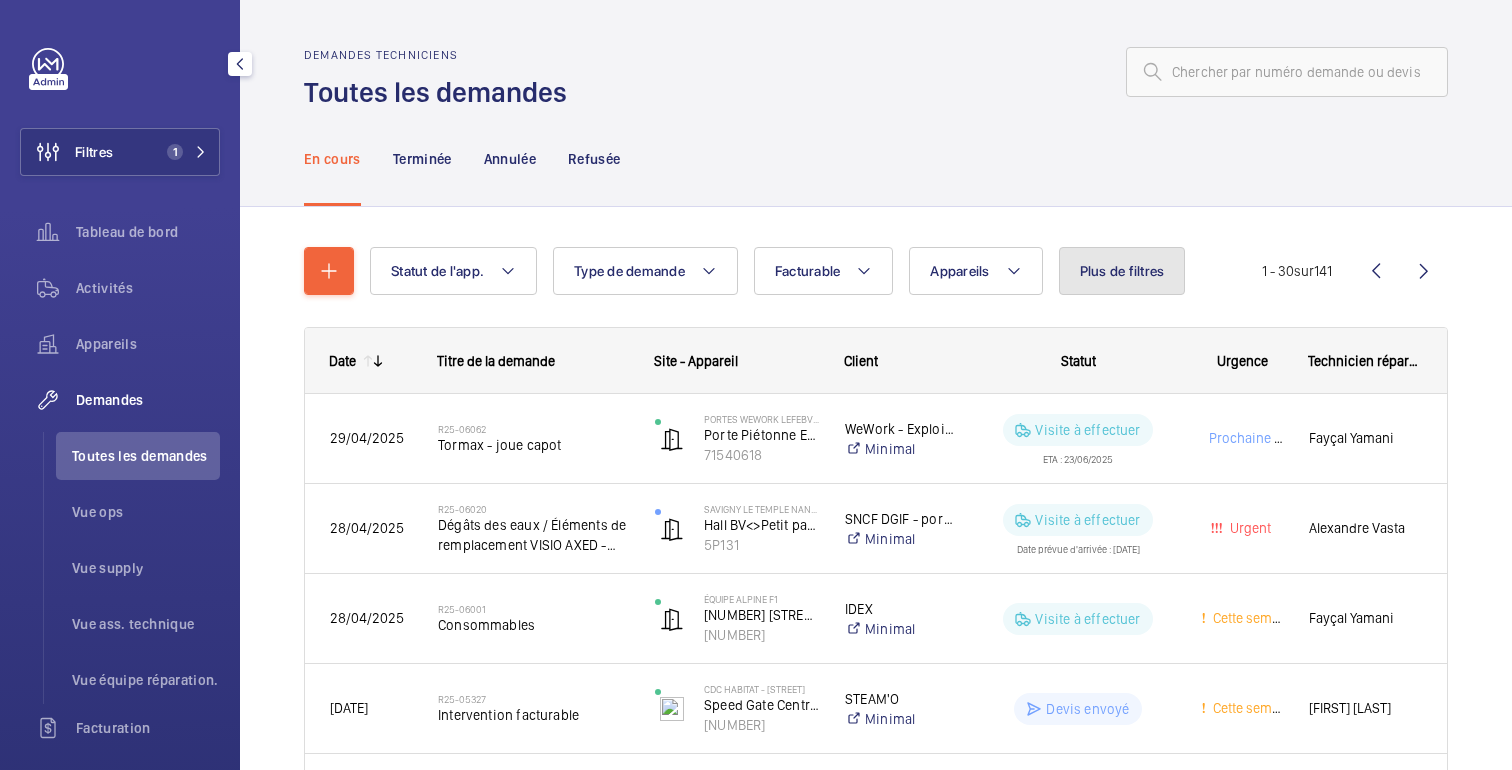 click on "Plus de filtres" 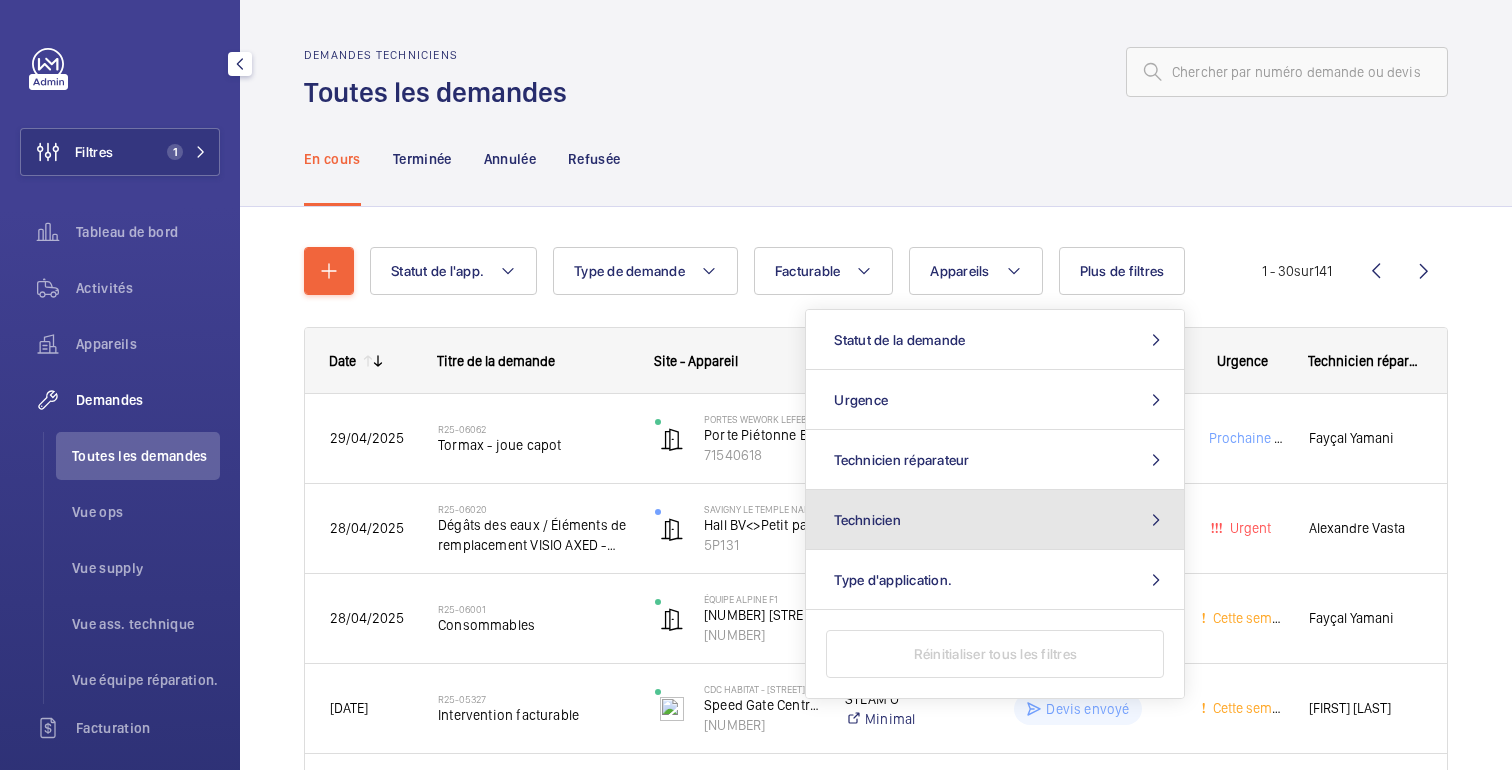 click on "Technicien" 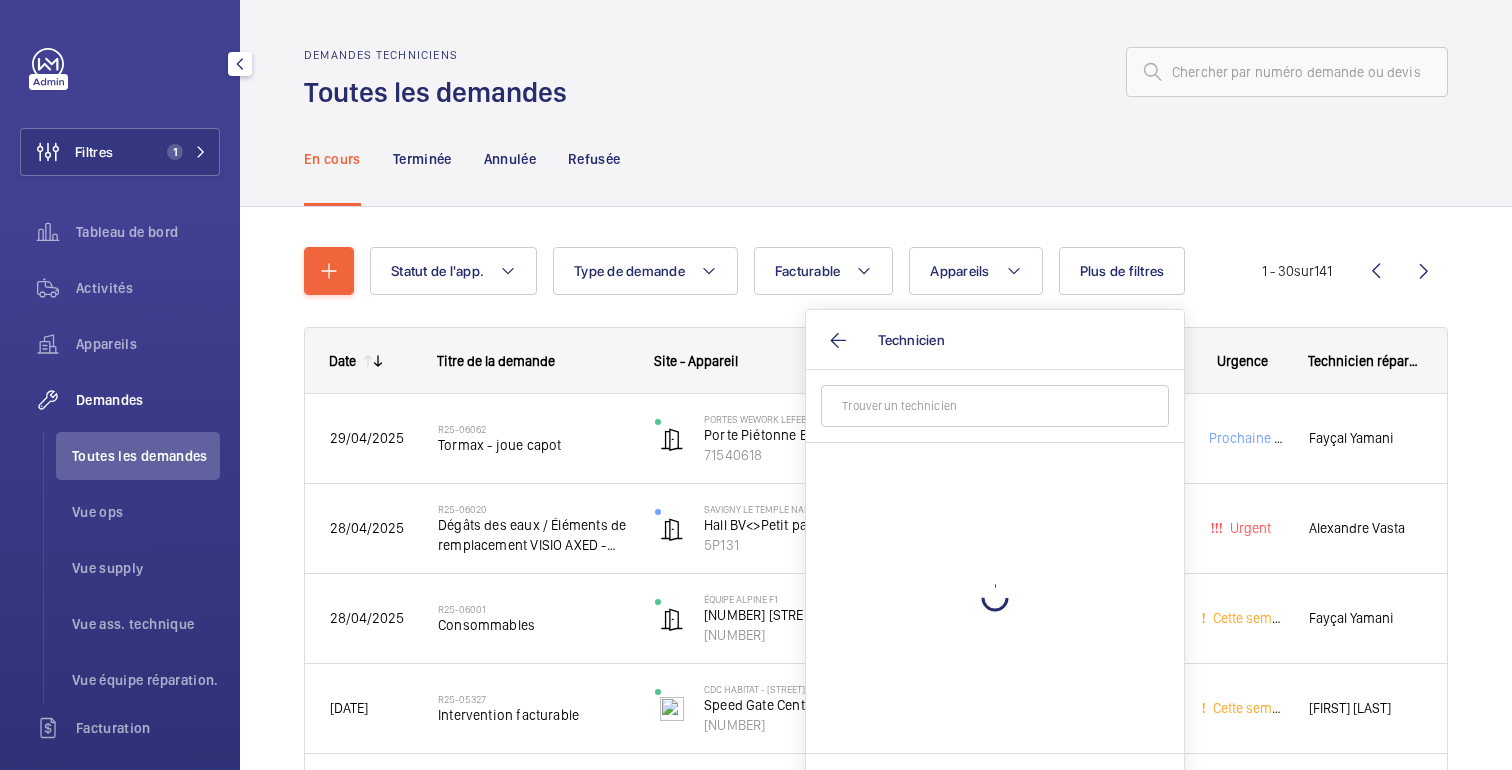 click 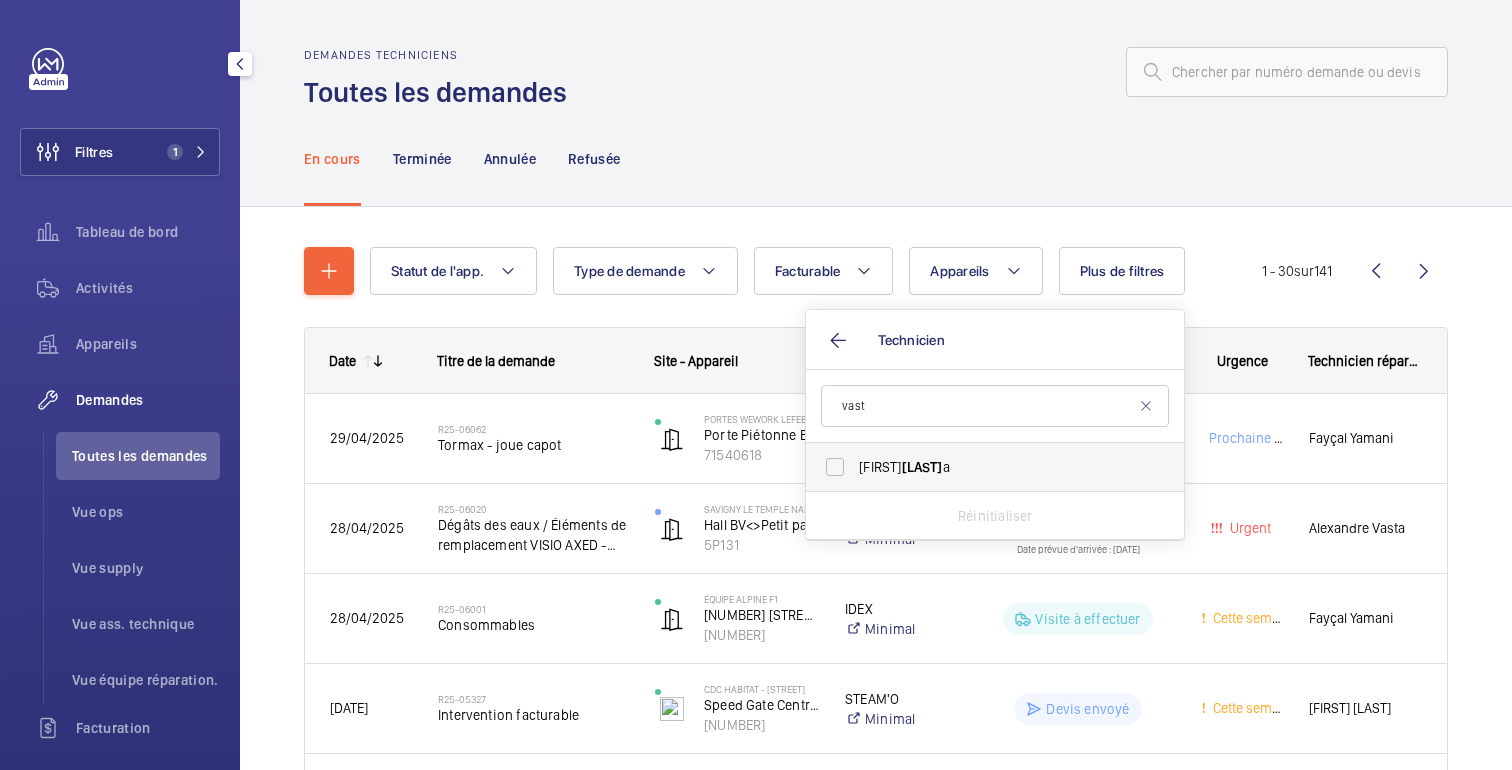 type on "vast" 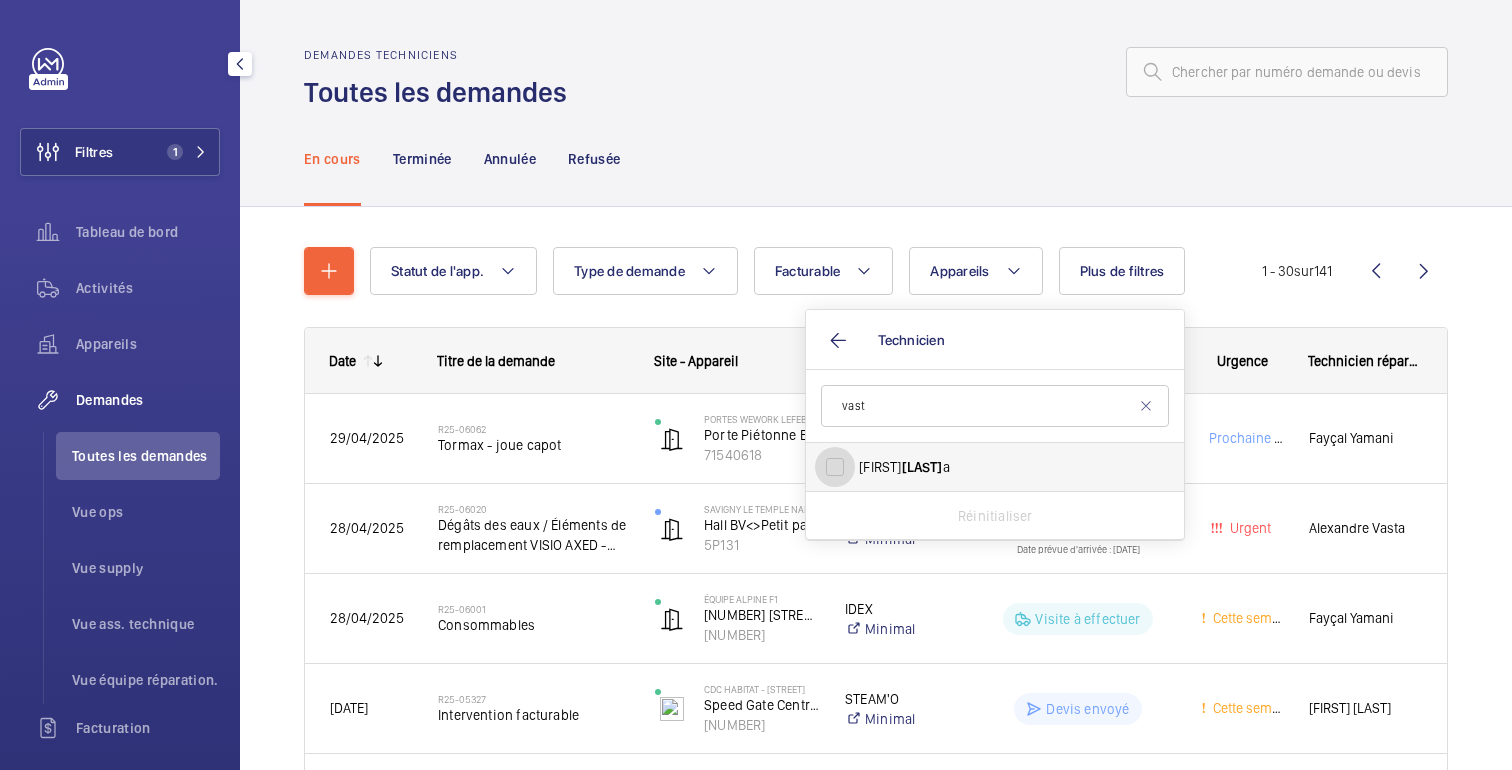 click on "Alexandre  Vast  a" at bounding box center (835, 467) 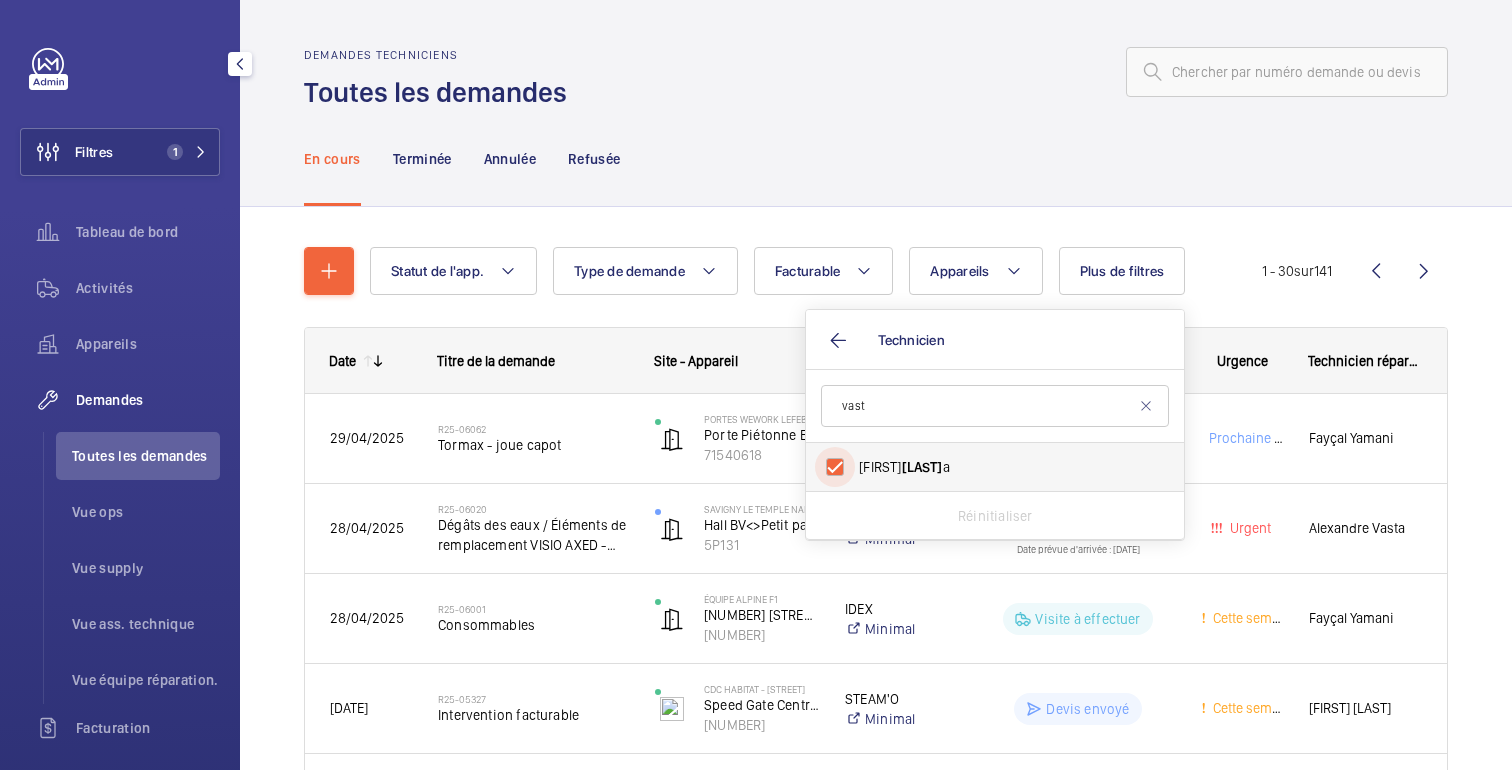 checkbox on "true" 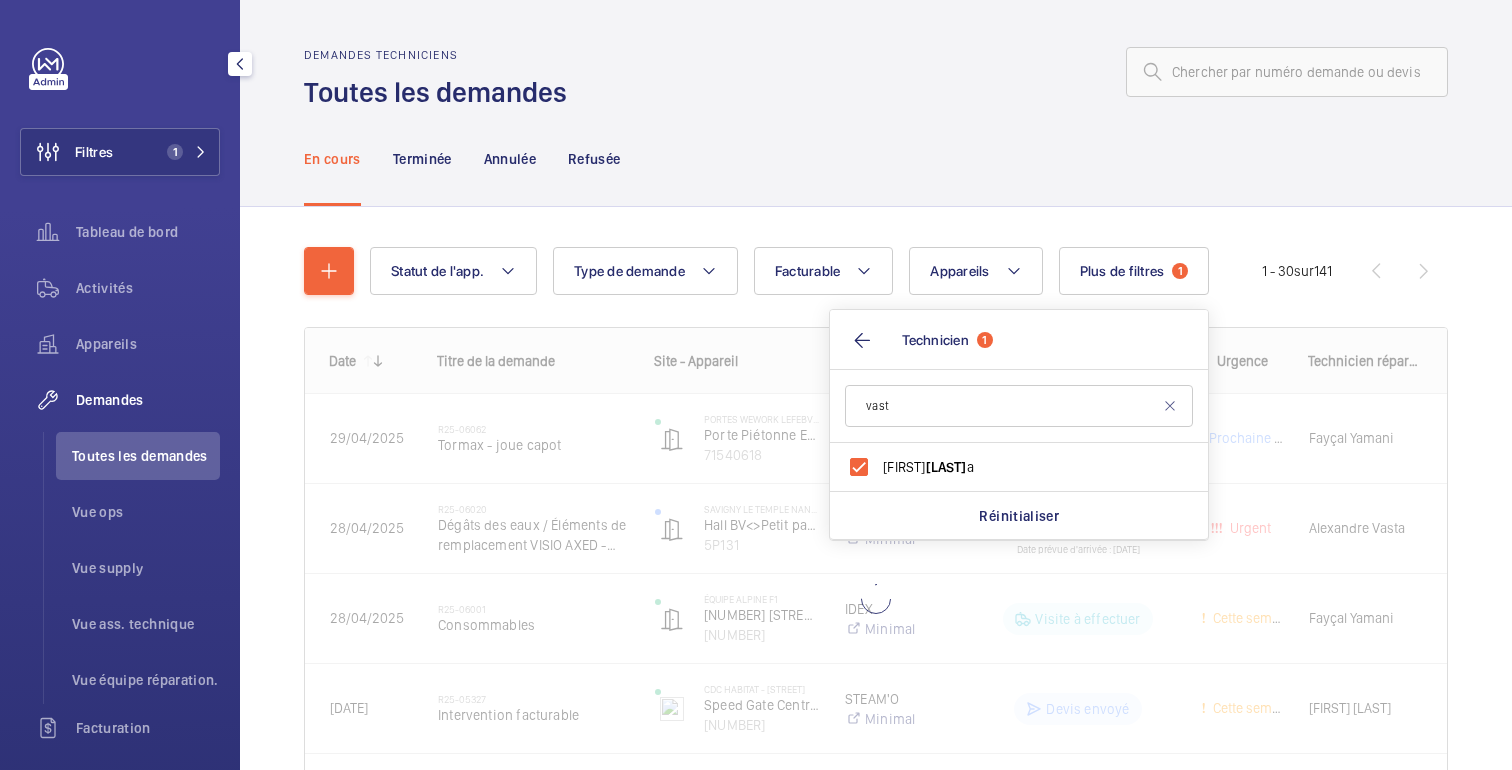 click on "En cours Terminée Annulée Refusée" 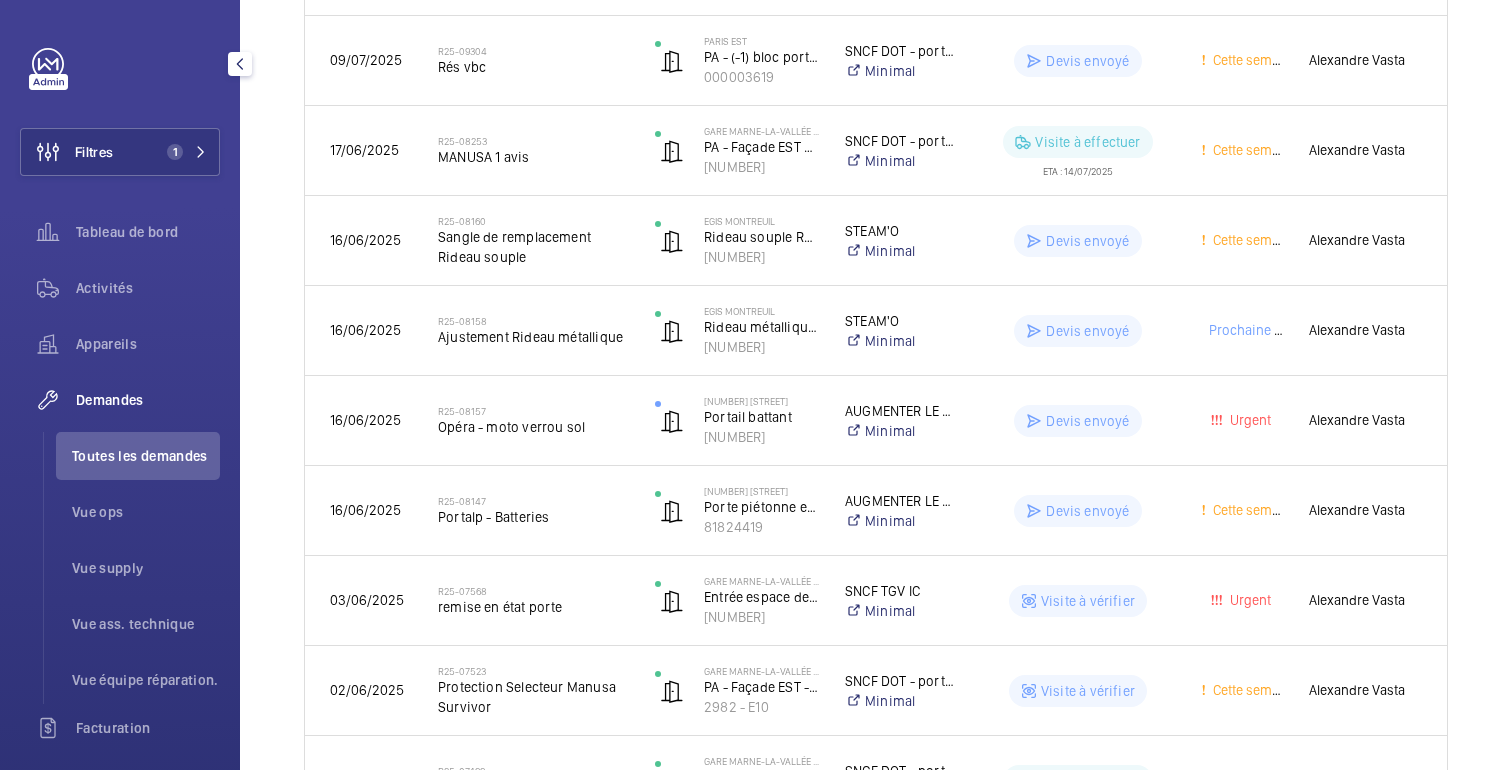 scroll, scrollTop: 0, scrollLeft: 0, axis: both 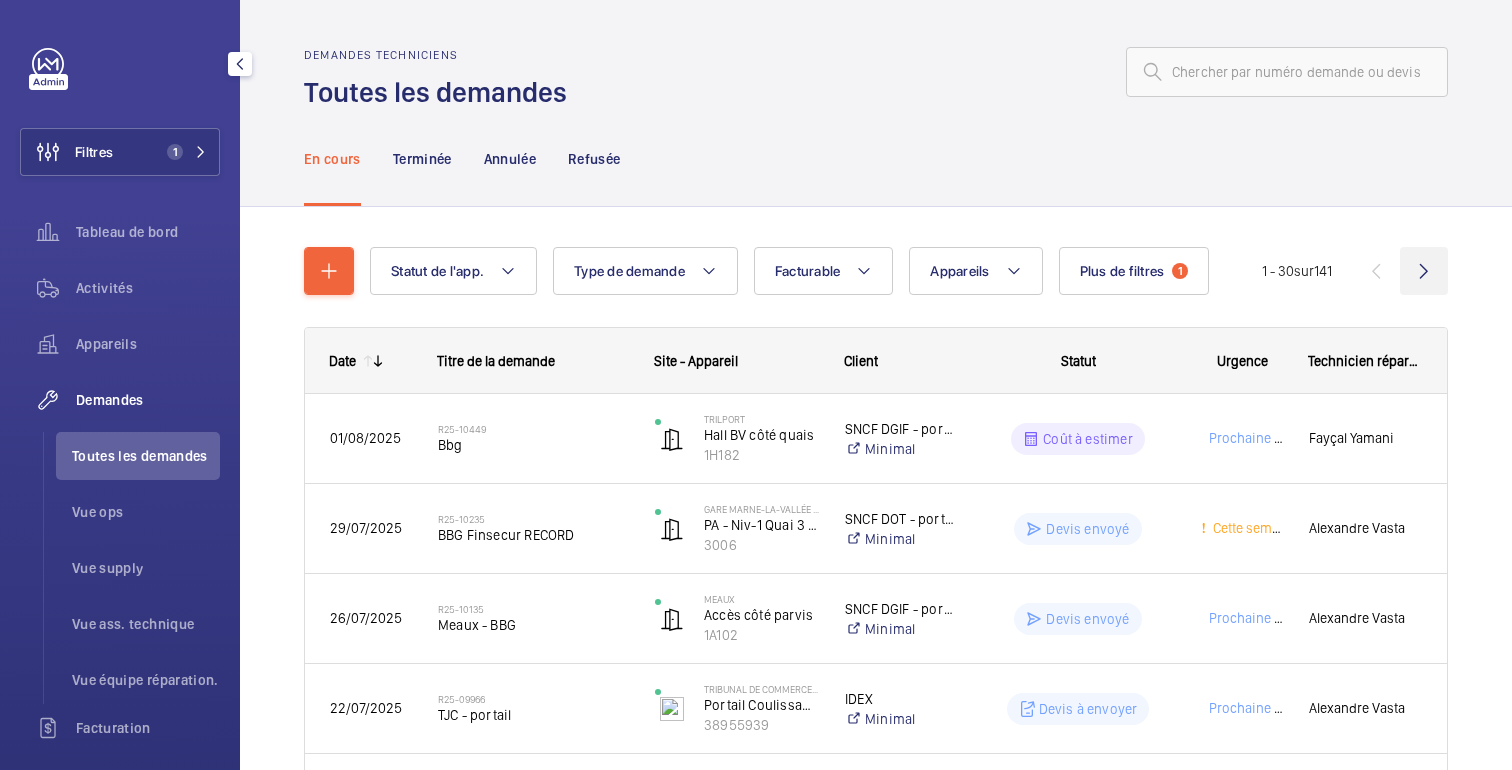 click 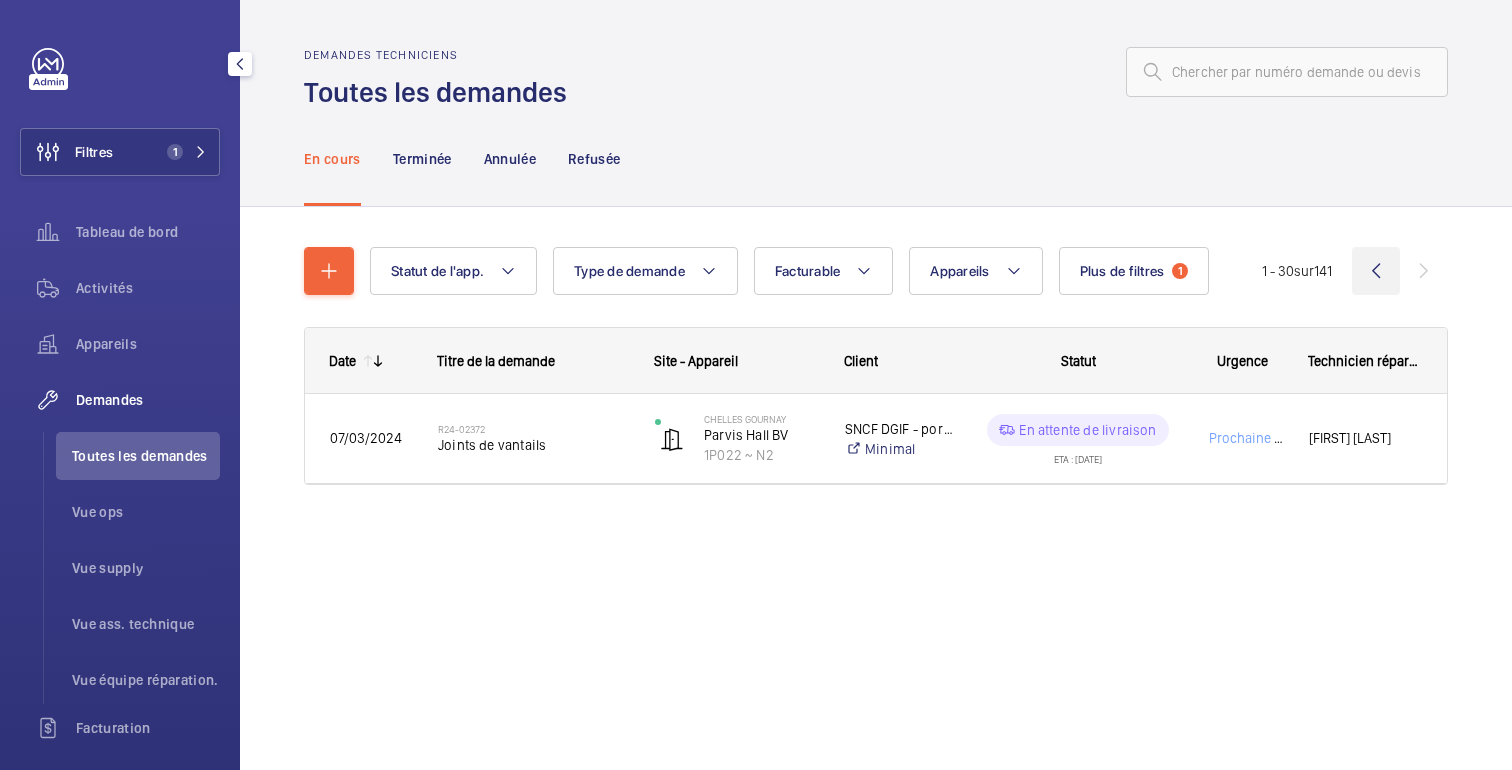 click 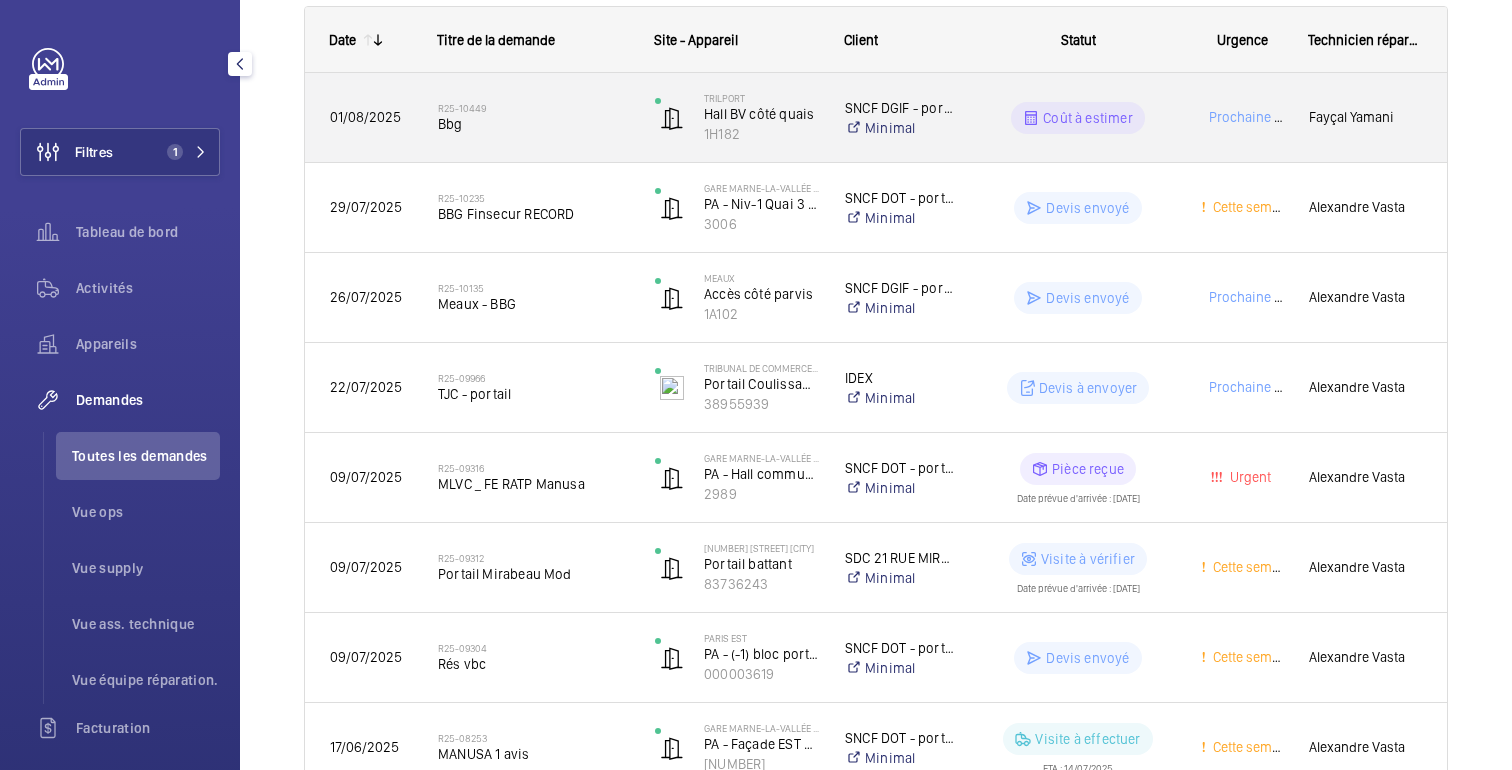 scroll, scrollTop: 0, scrollLeft: 0, axis: both 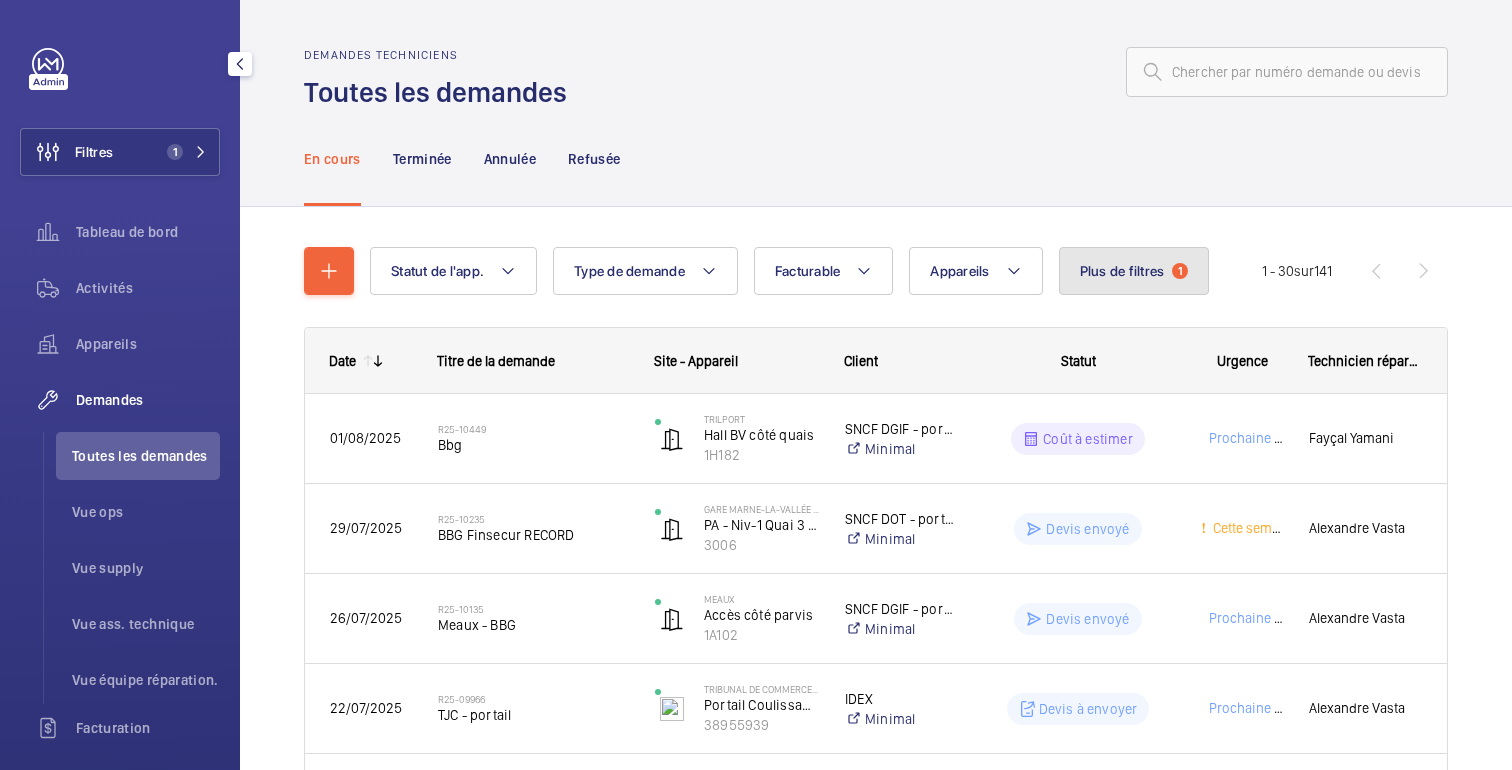 click on "Plus de filtres 1" 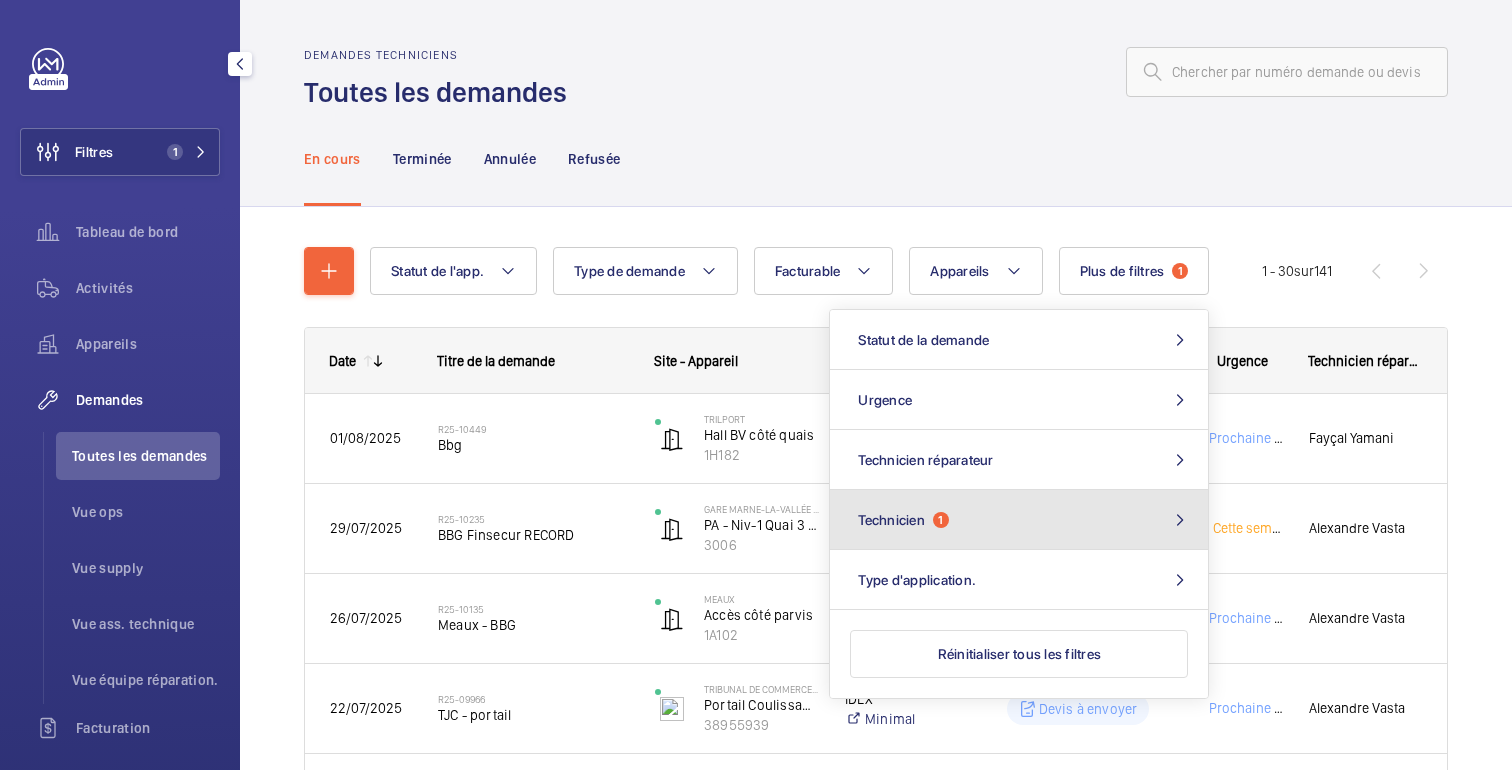 click on "Technicien 1" 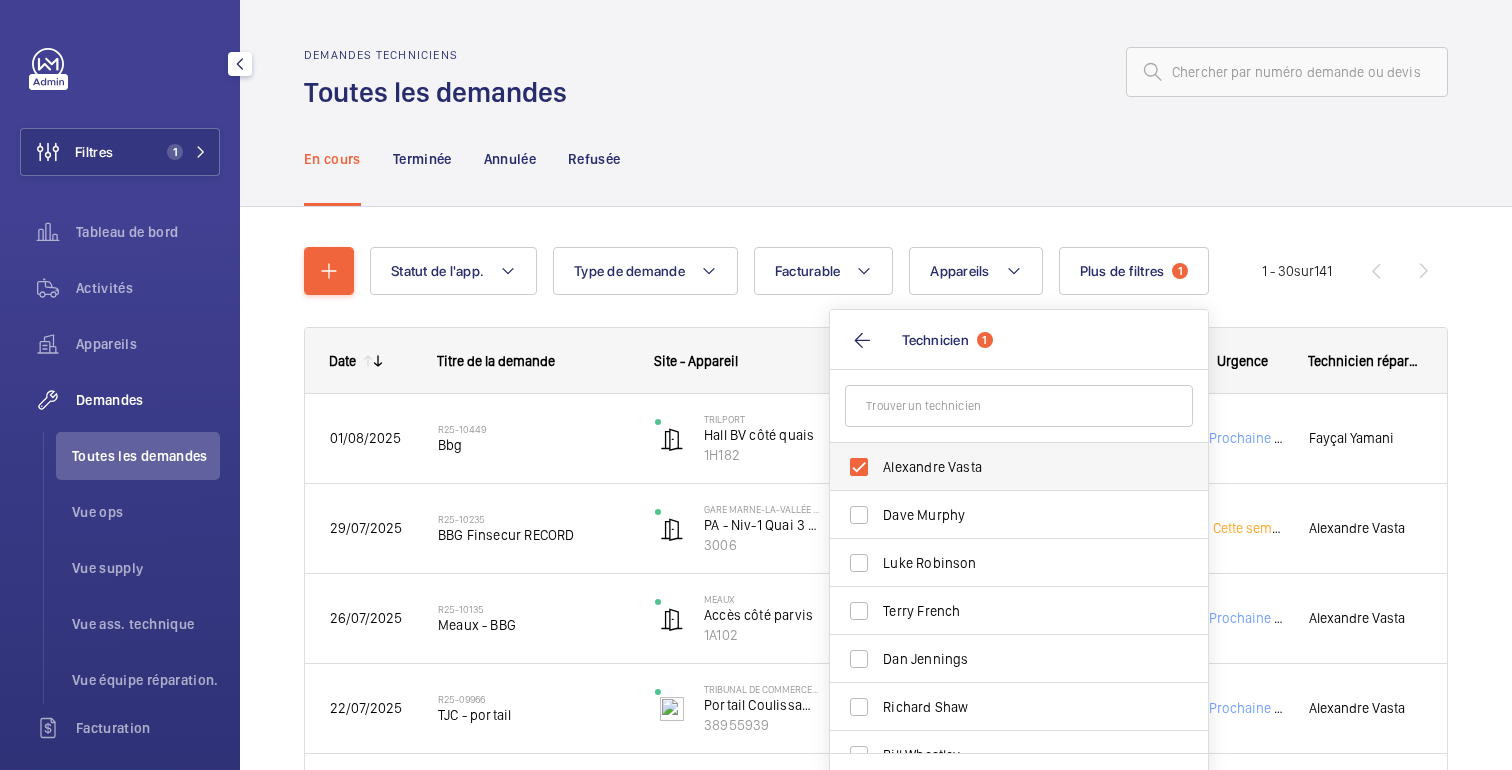 click on "Alexandre Vasta" at bounding box center (1020, 467) 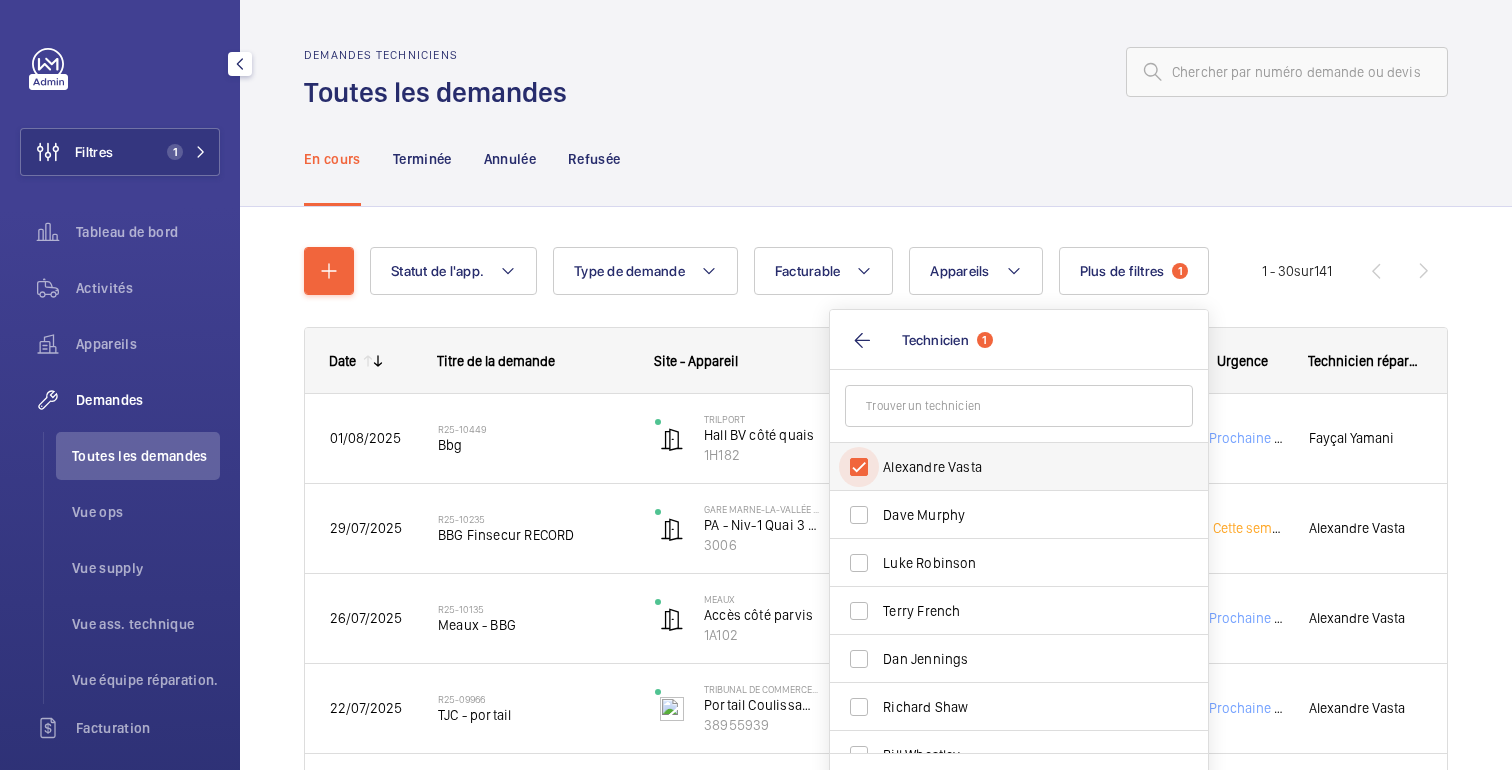 click on "Alexandre Vasta" at bounding box center [859, 467] 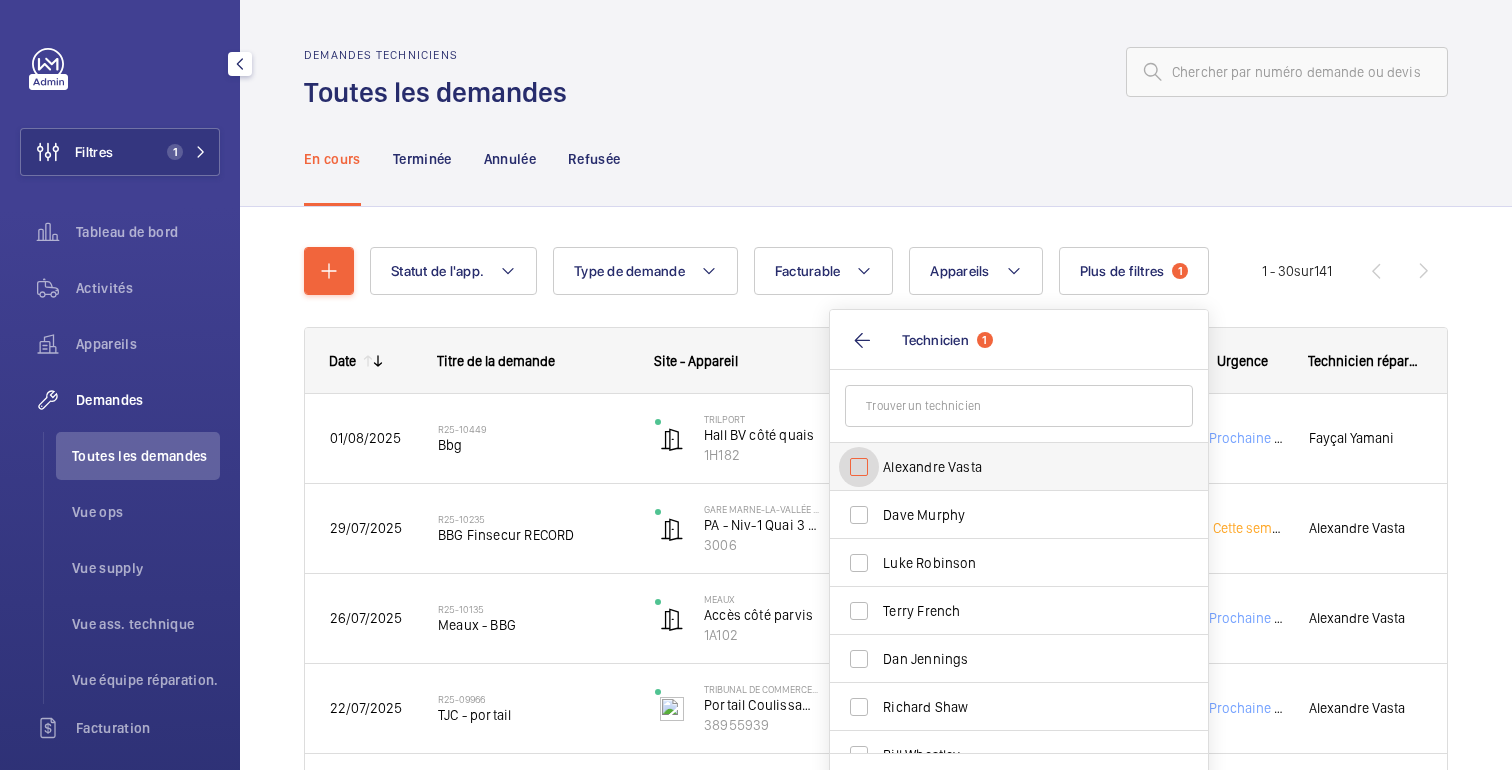 checkbox on "false" 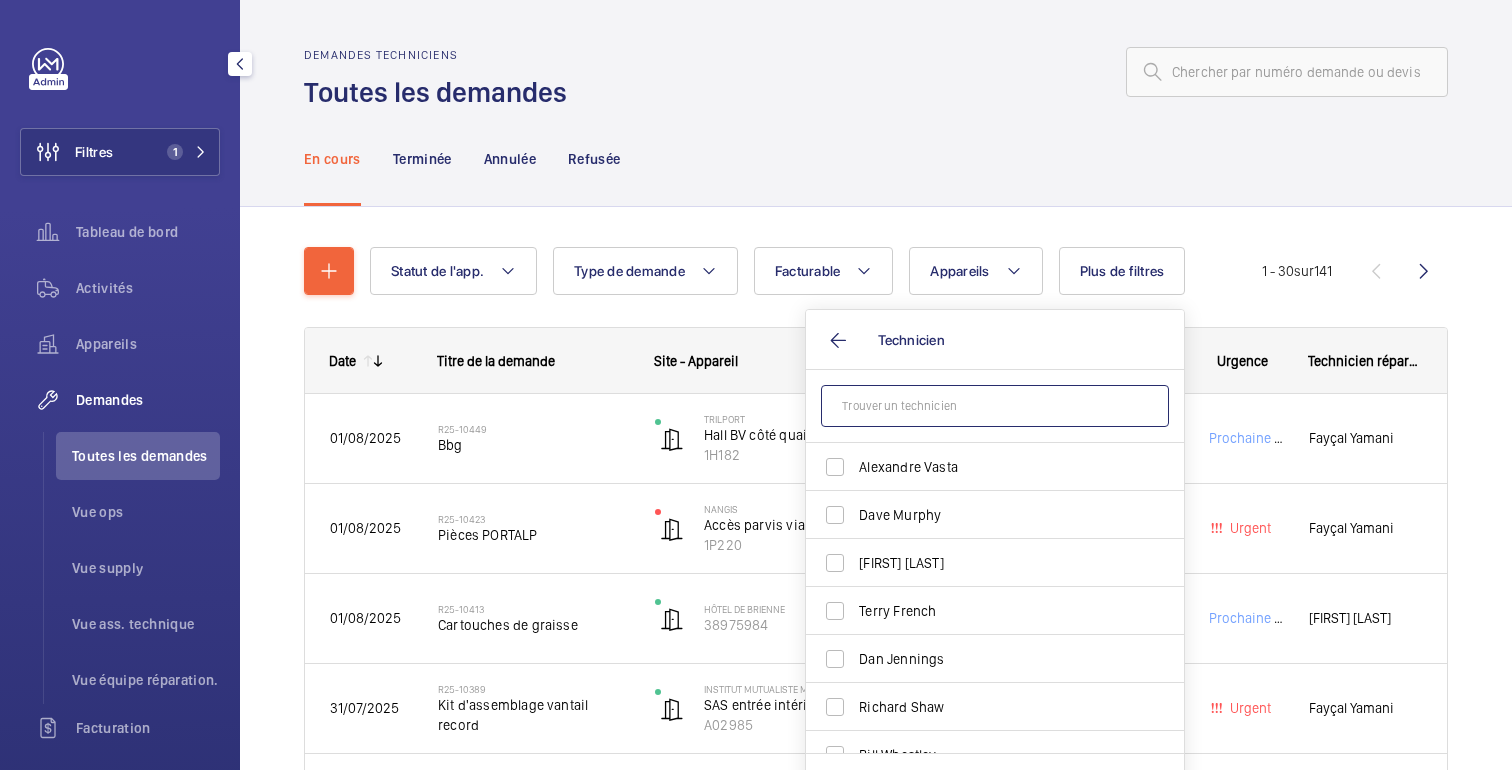click 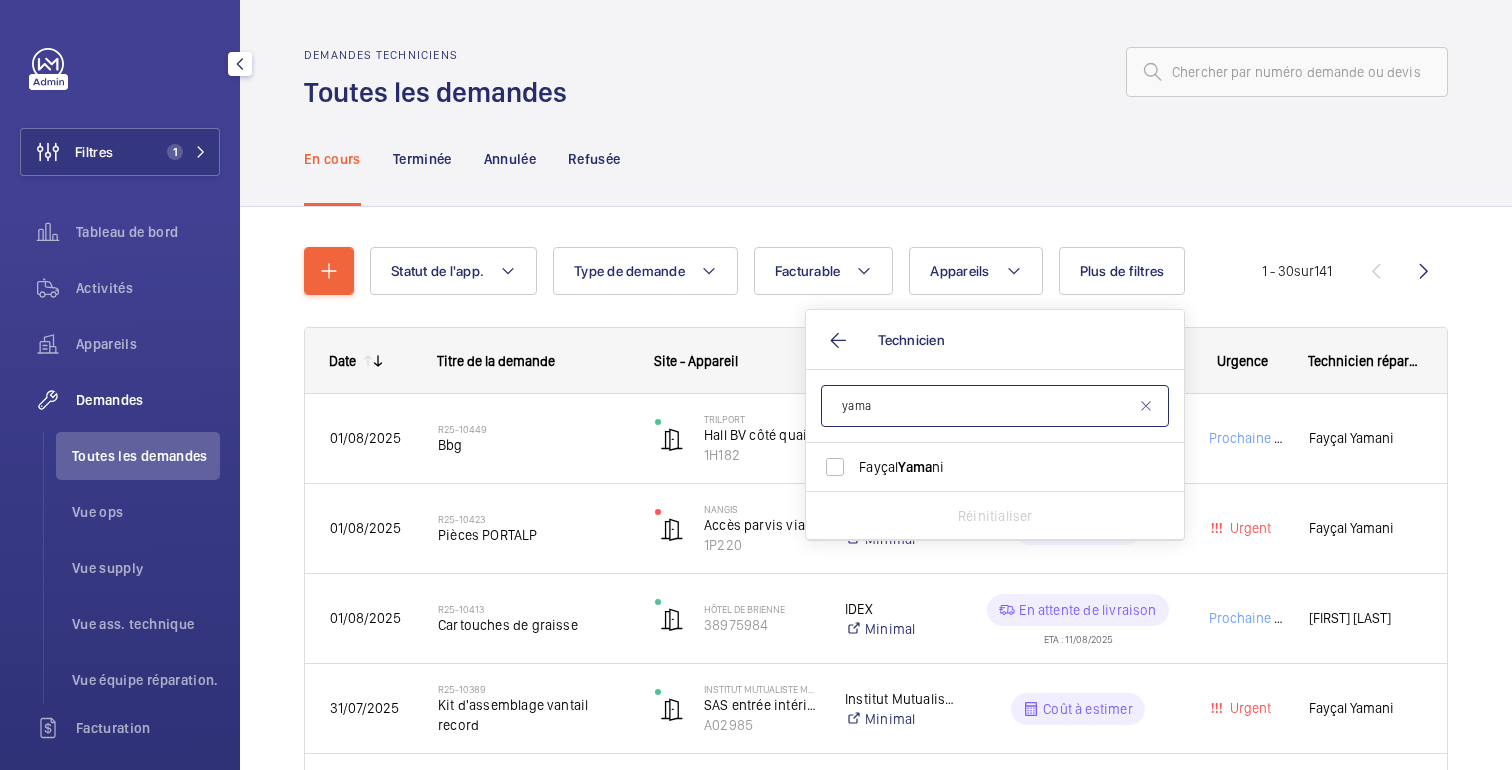 type on "yama" 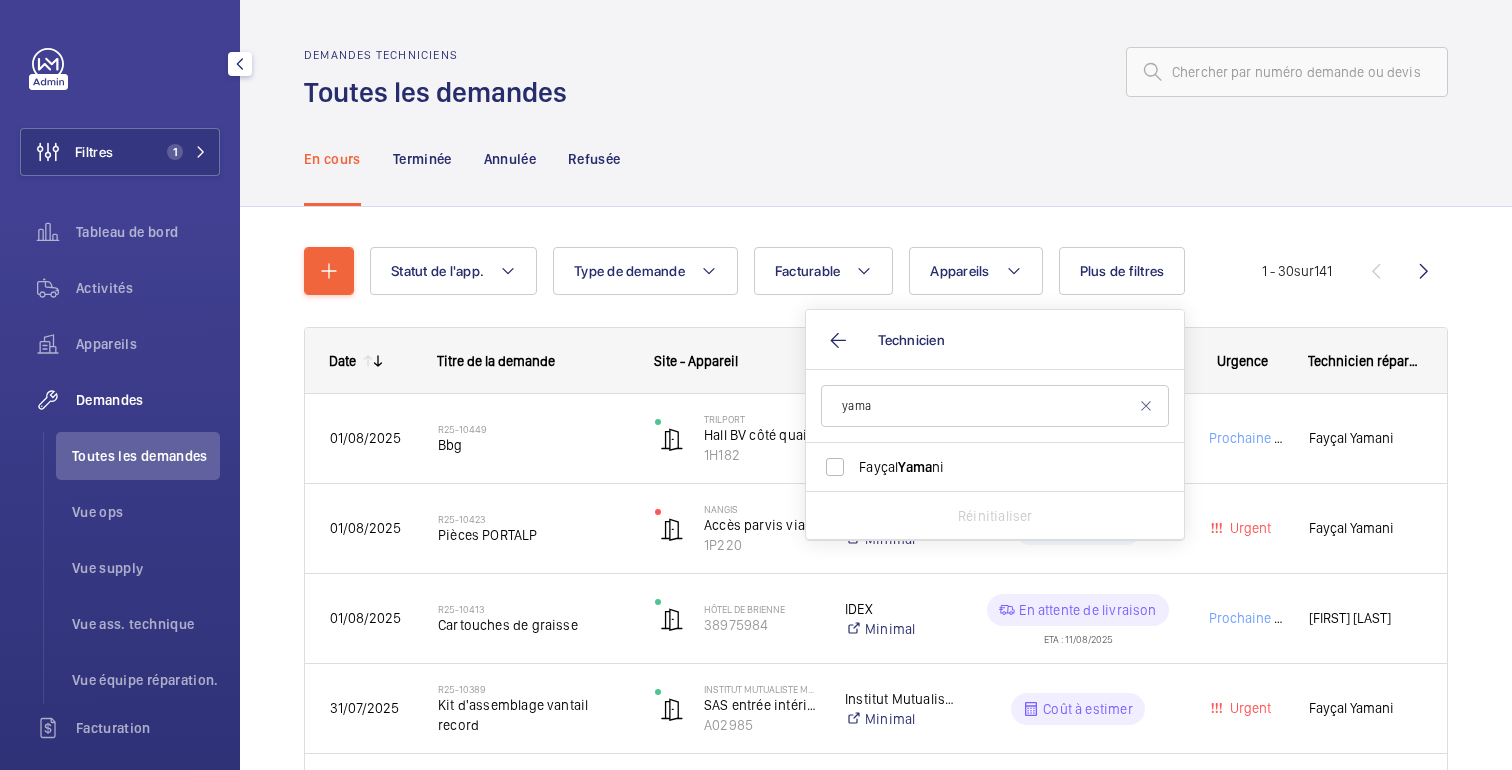 click on "Réinitialiser" 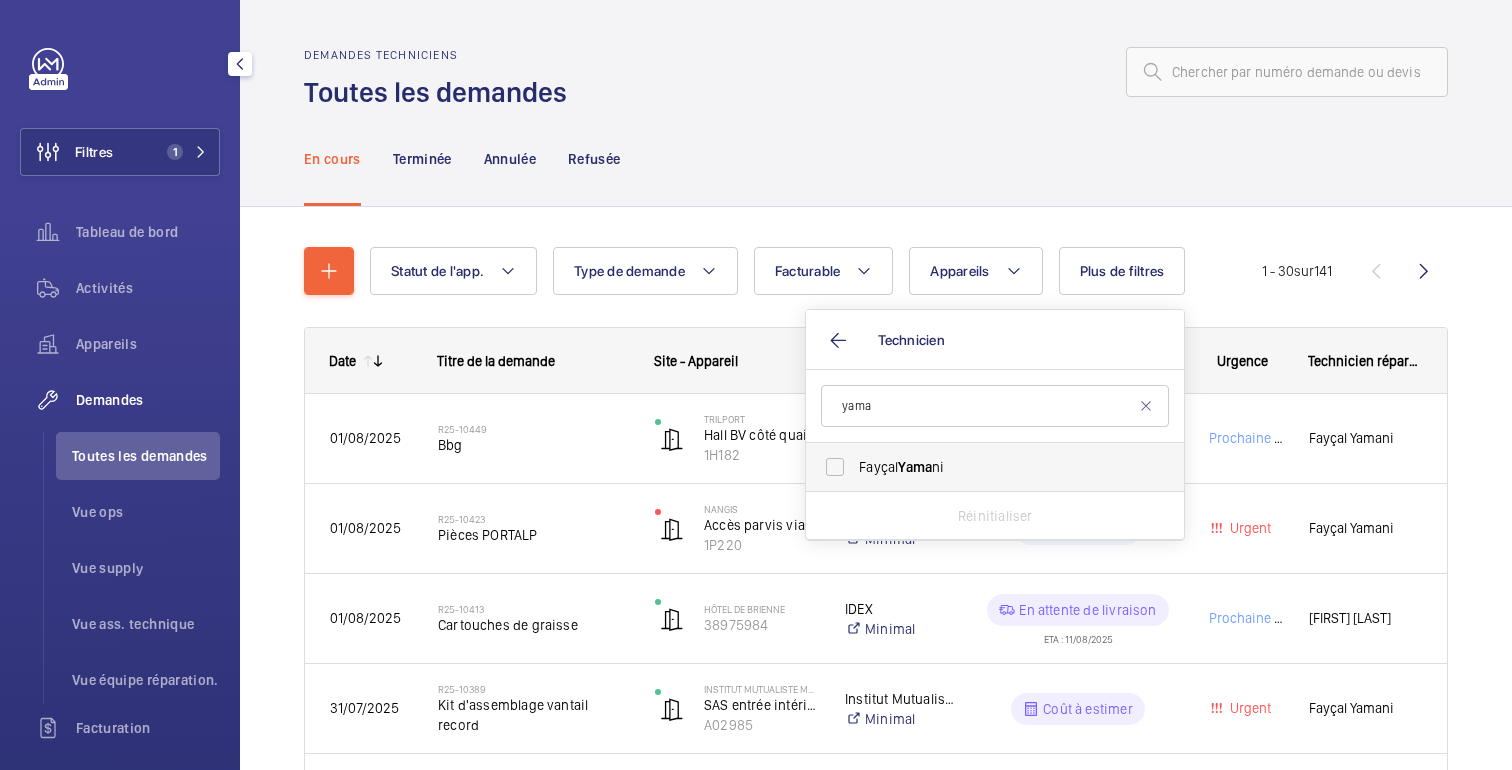 click on "Fayçal  Yama  ni" at bounding box center [980, 467] 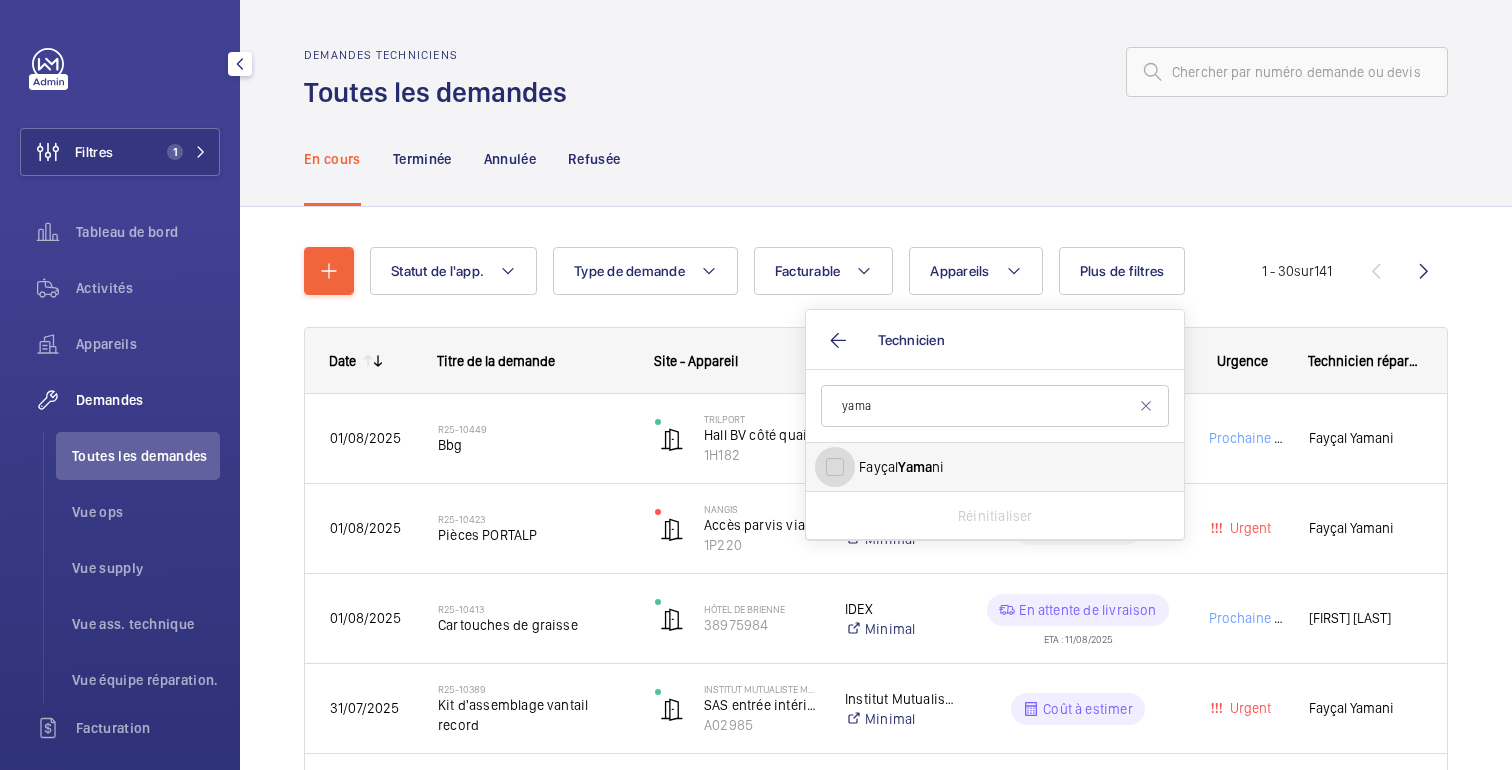 click on "Fayçal  Yama  ni" at bounding box center (835, 467) 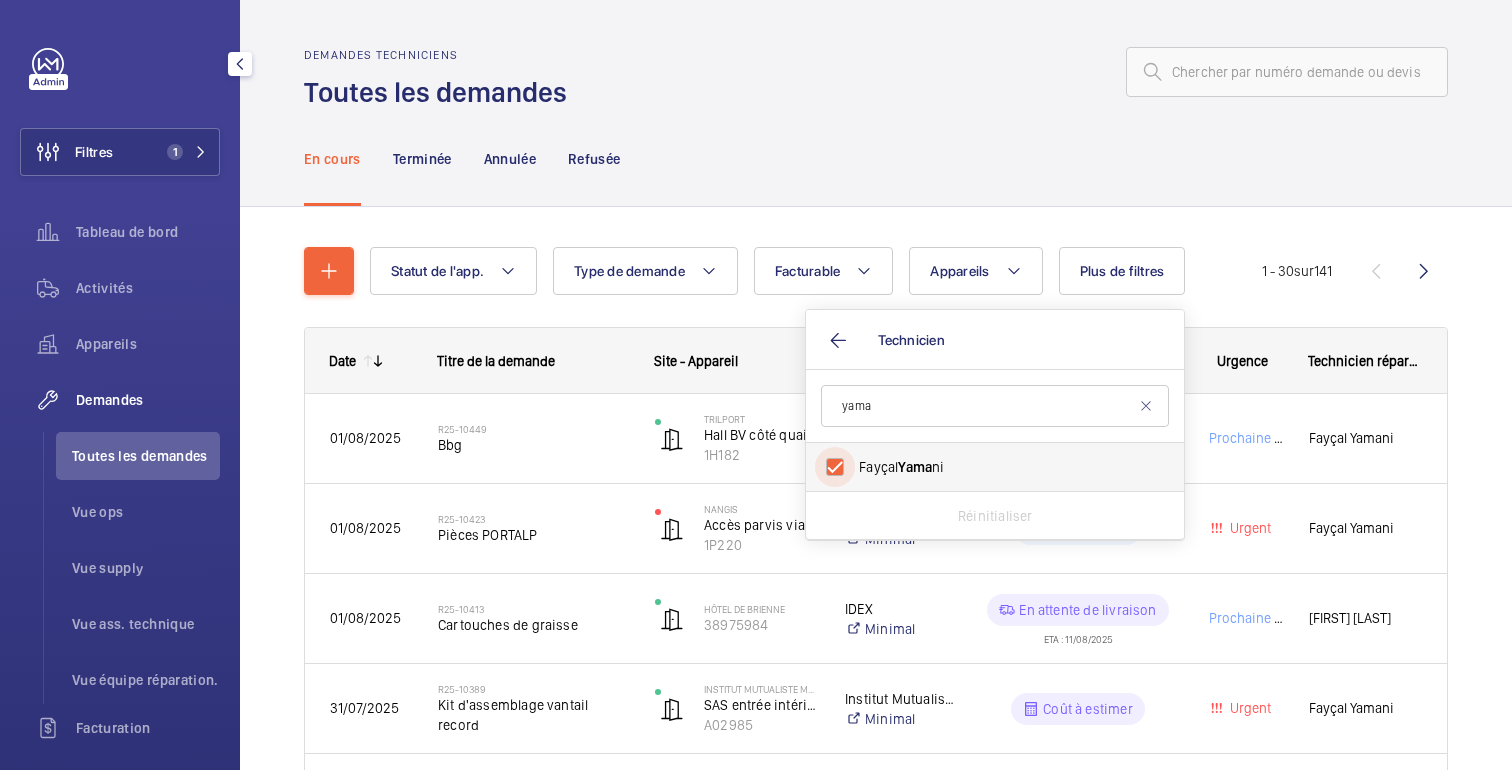 checkbox on "true" 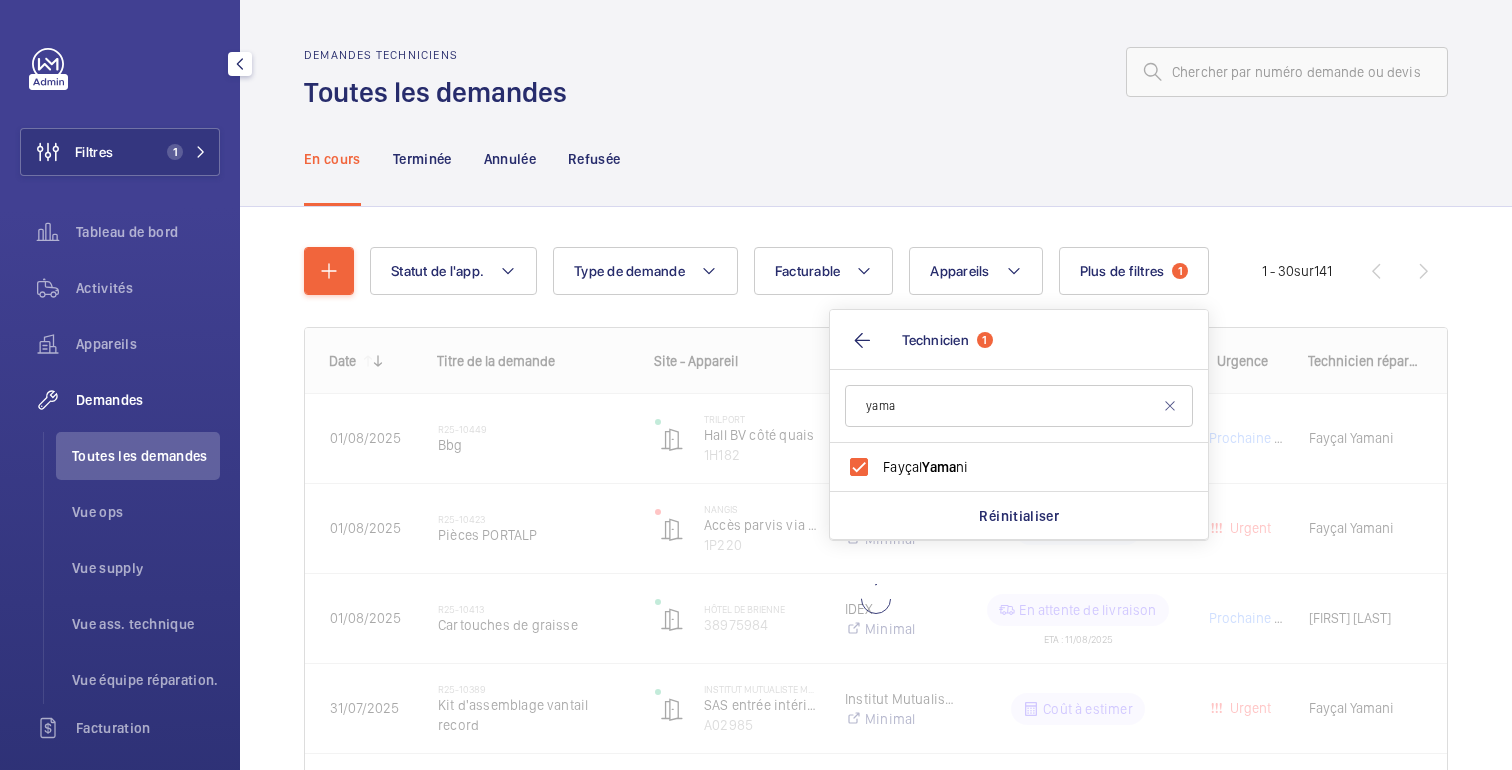 click on "En cours Terminée Annulée Refusée" 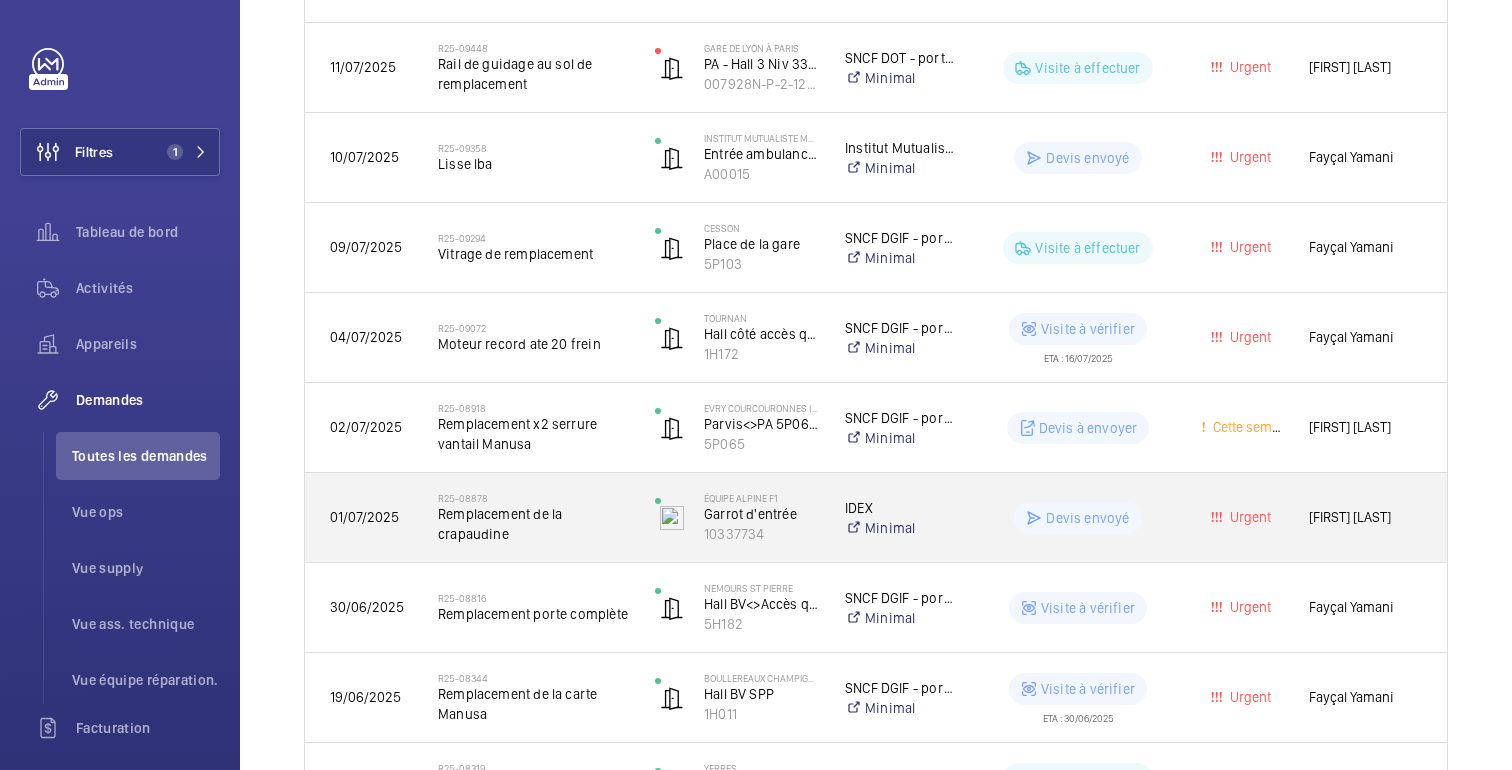 scroll, scrollTop: 1002, scrollLeft: 0, axis: vertical 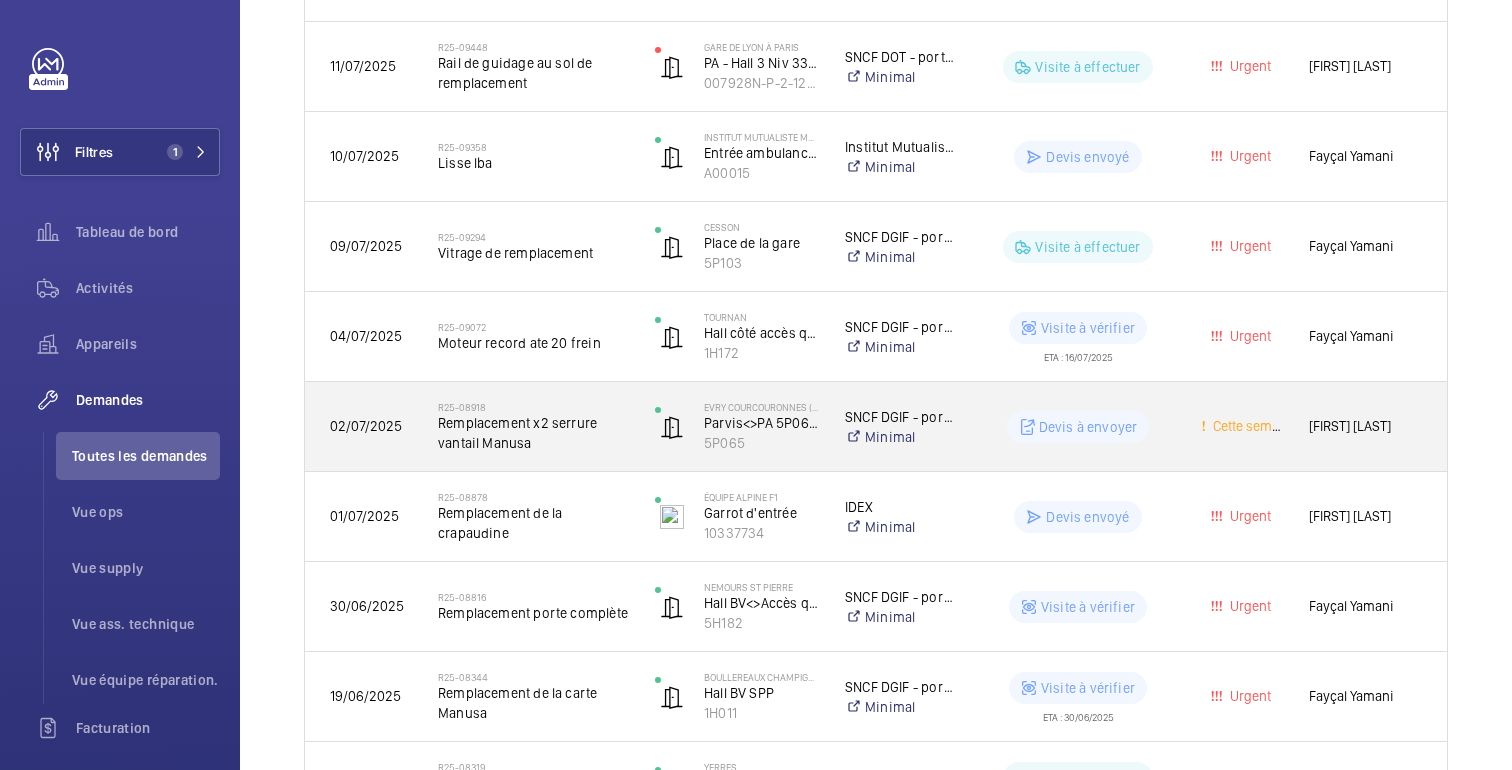 click on "Devis à envoyer" 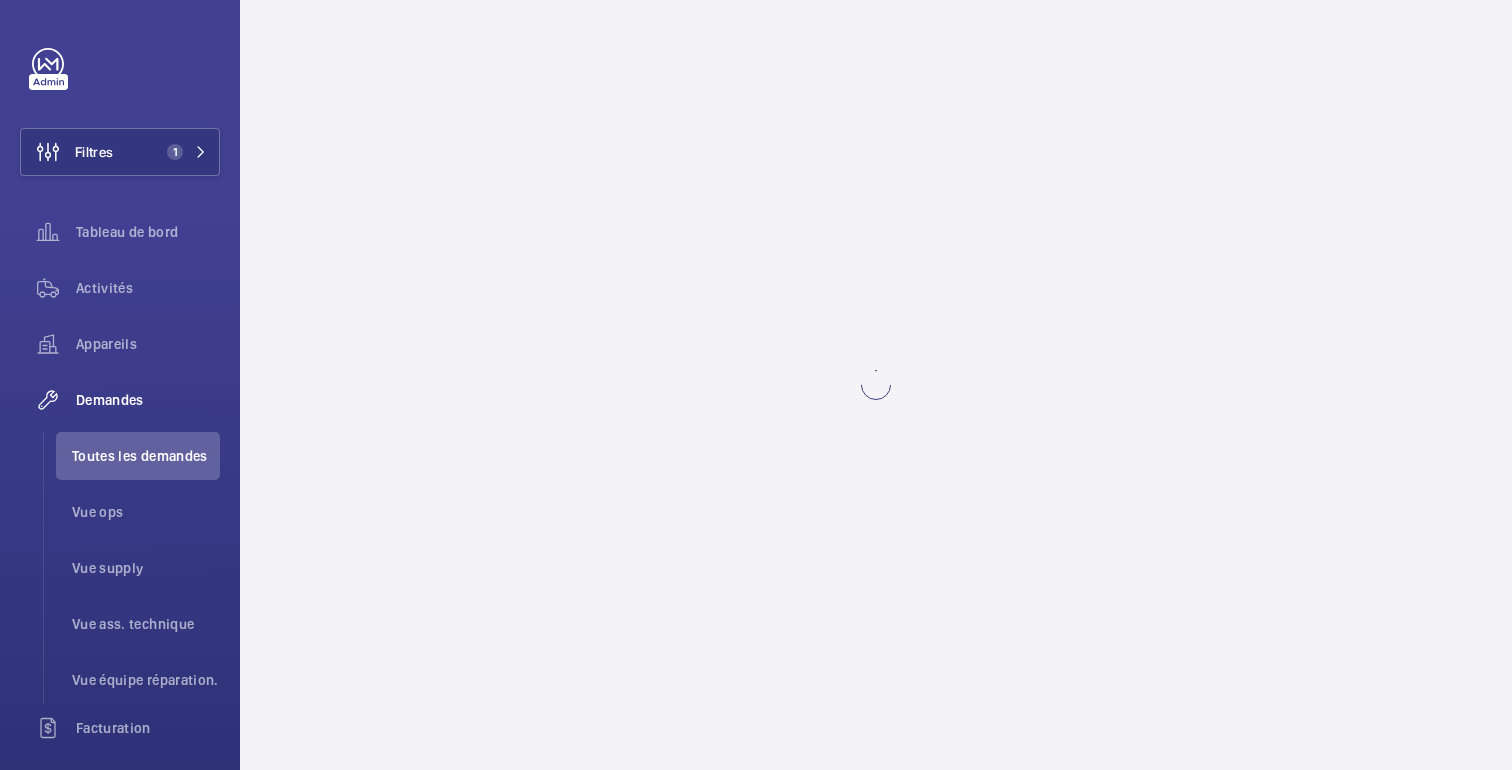 scroll, scrollTop: 0, scrollLeft: 0, axis: both 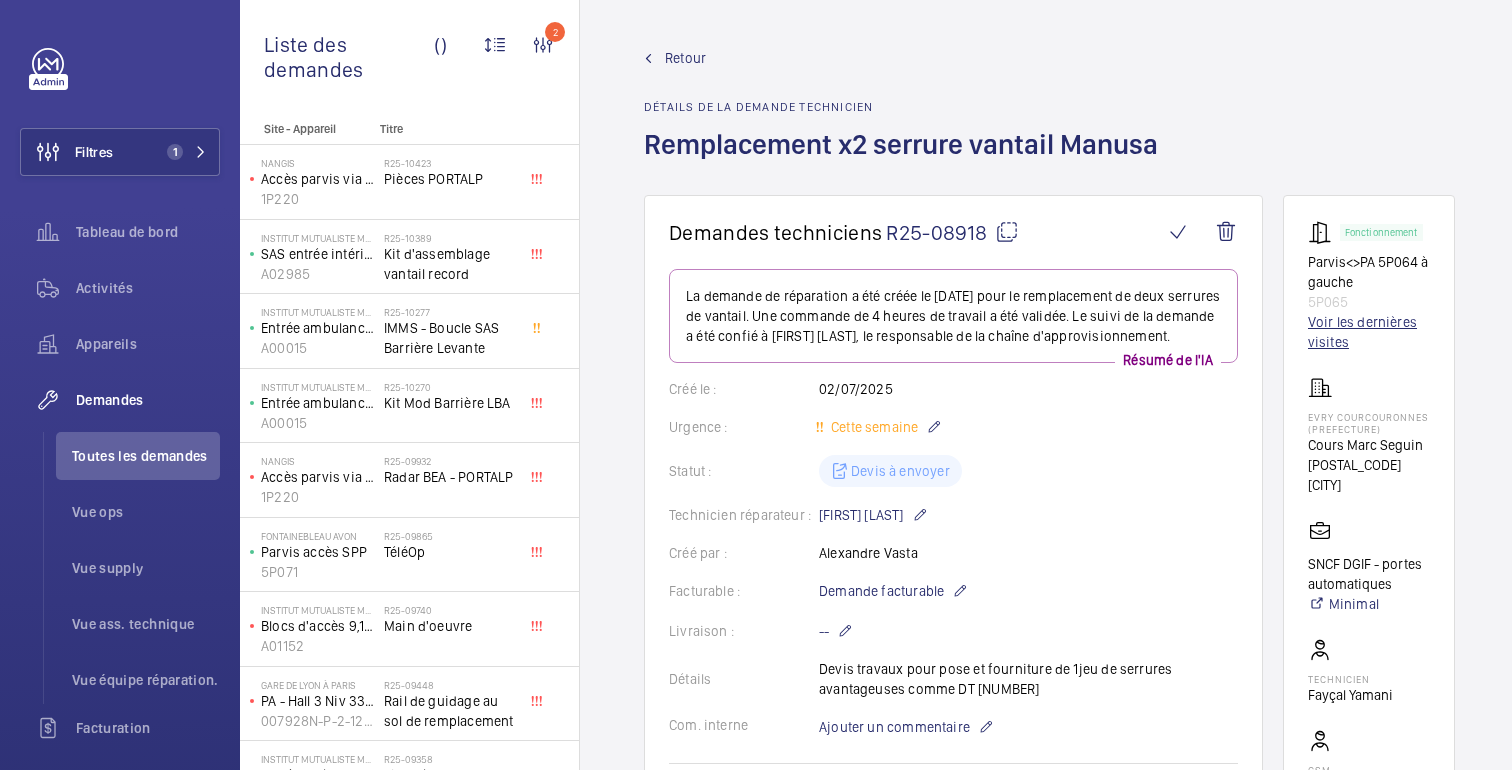 click on "Voir les dernières visites" 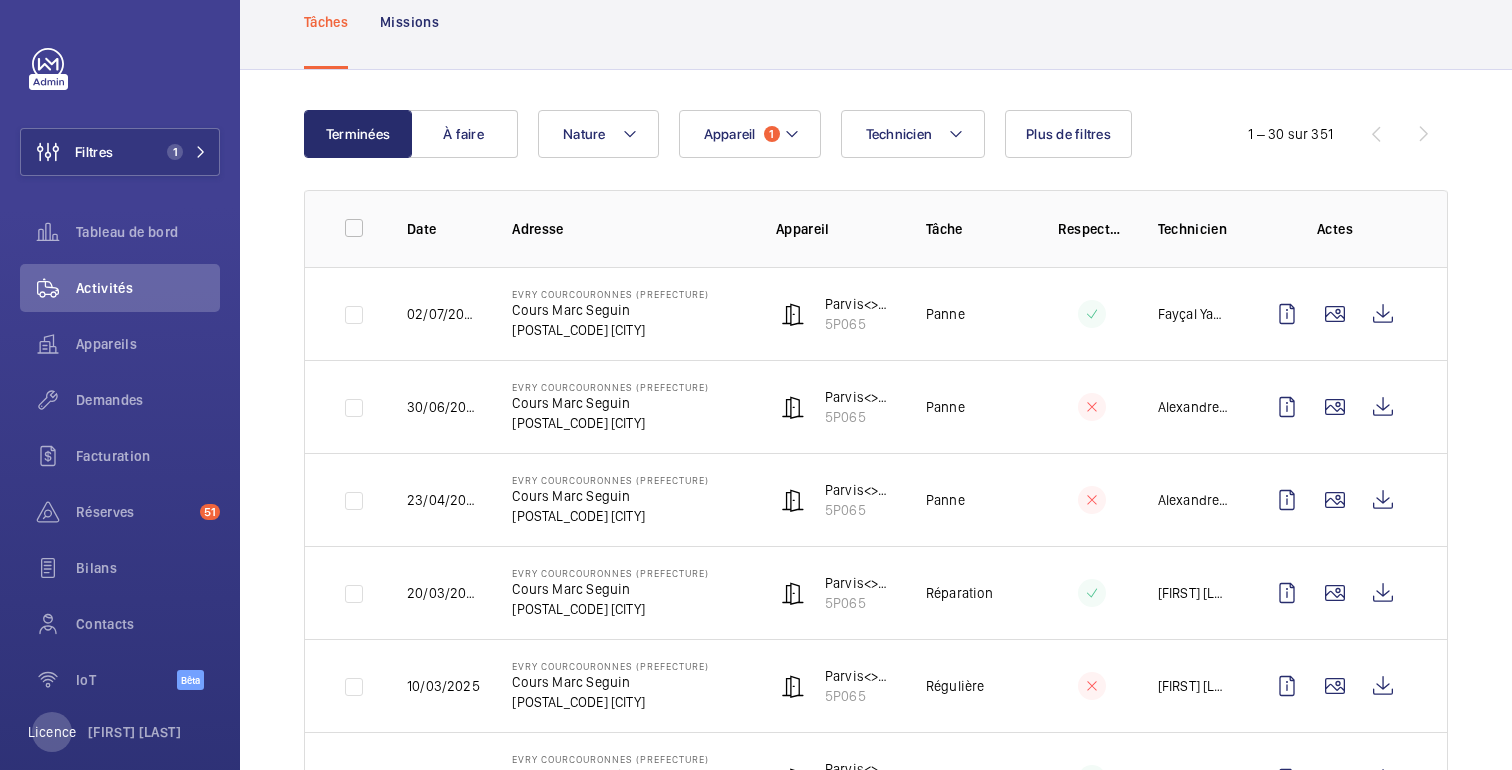 scroll, scrollTop: 131, scrollLeft: 0, axis: vertical 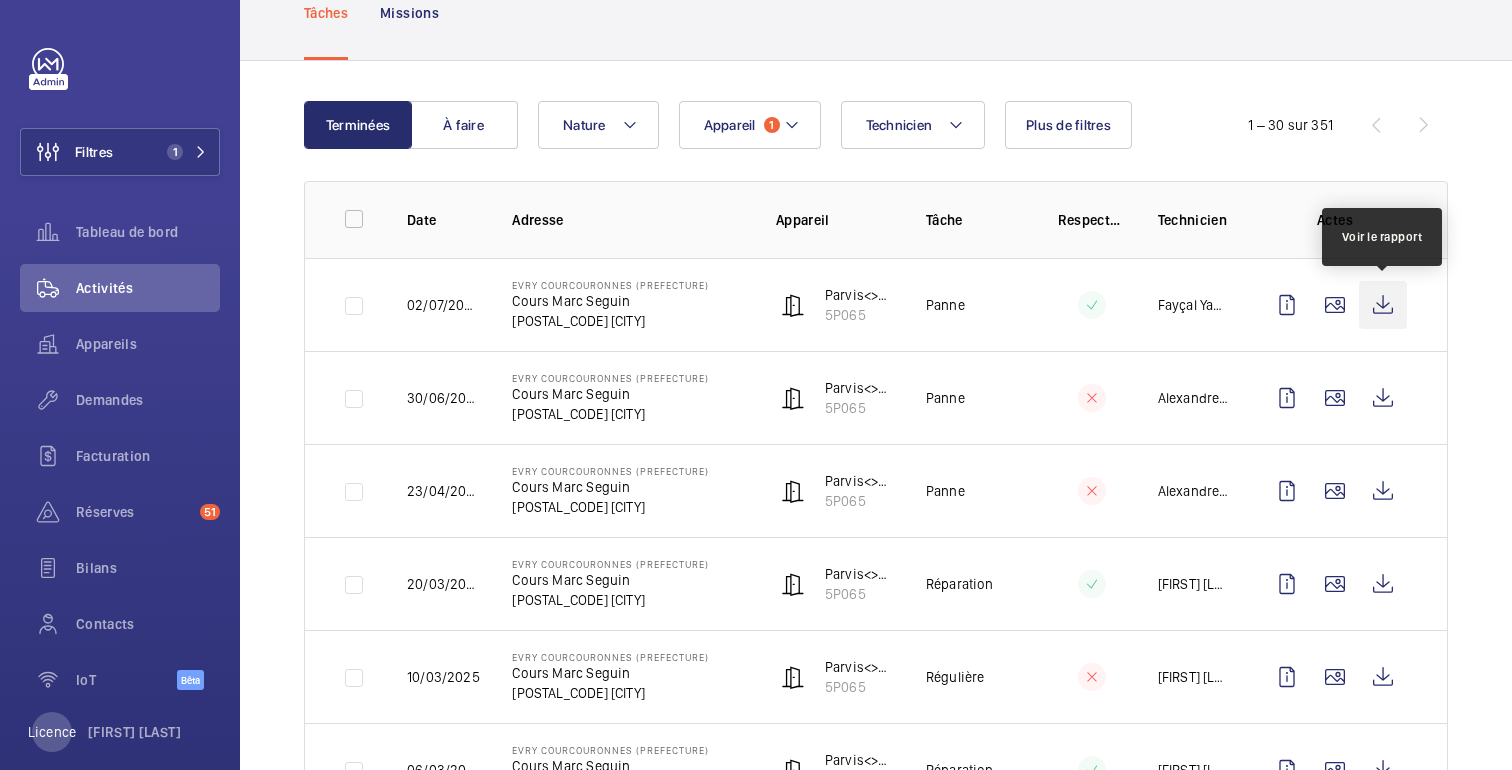 click 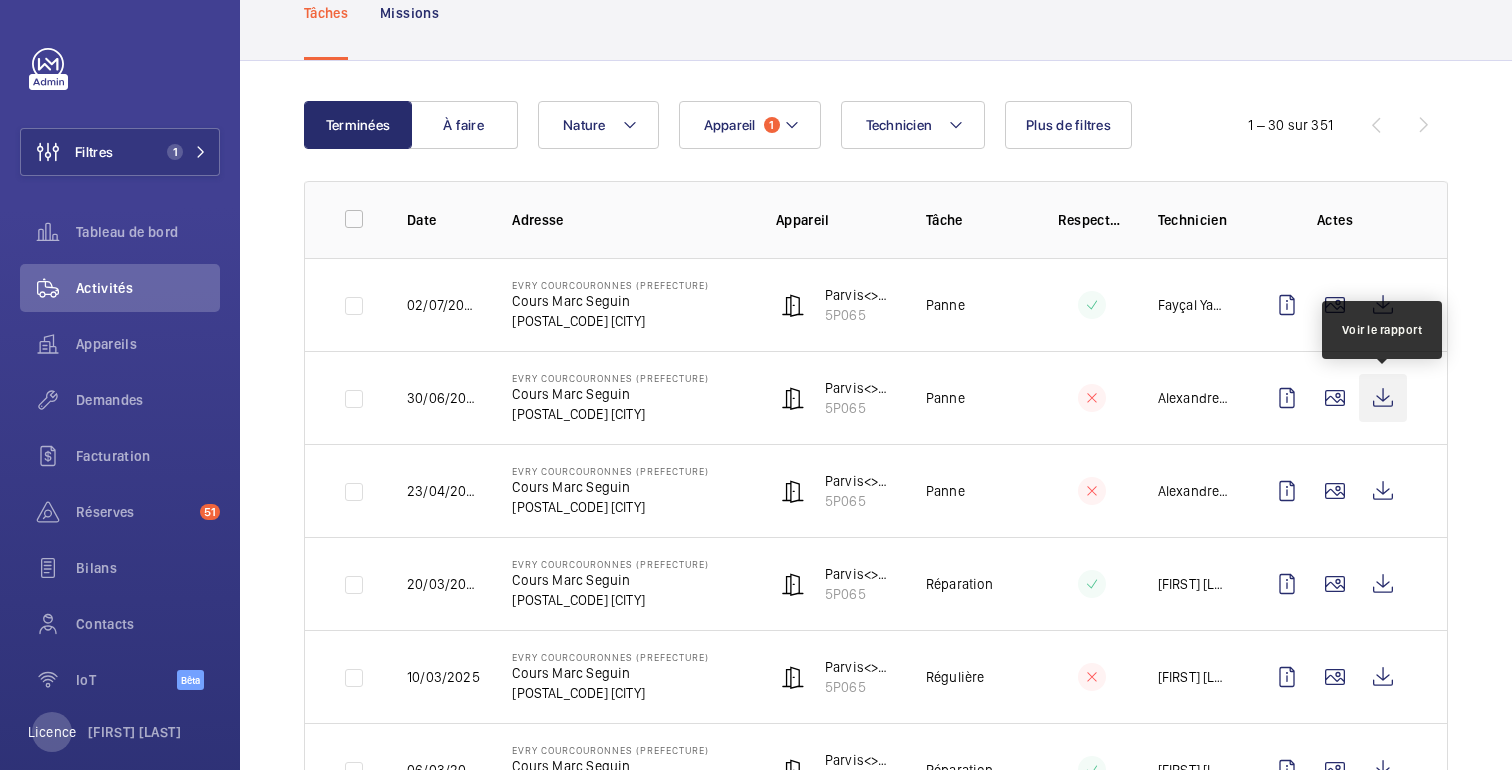 click 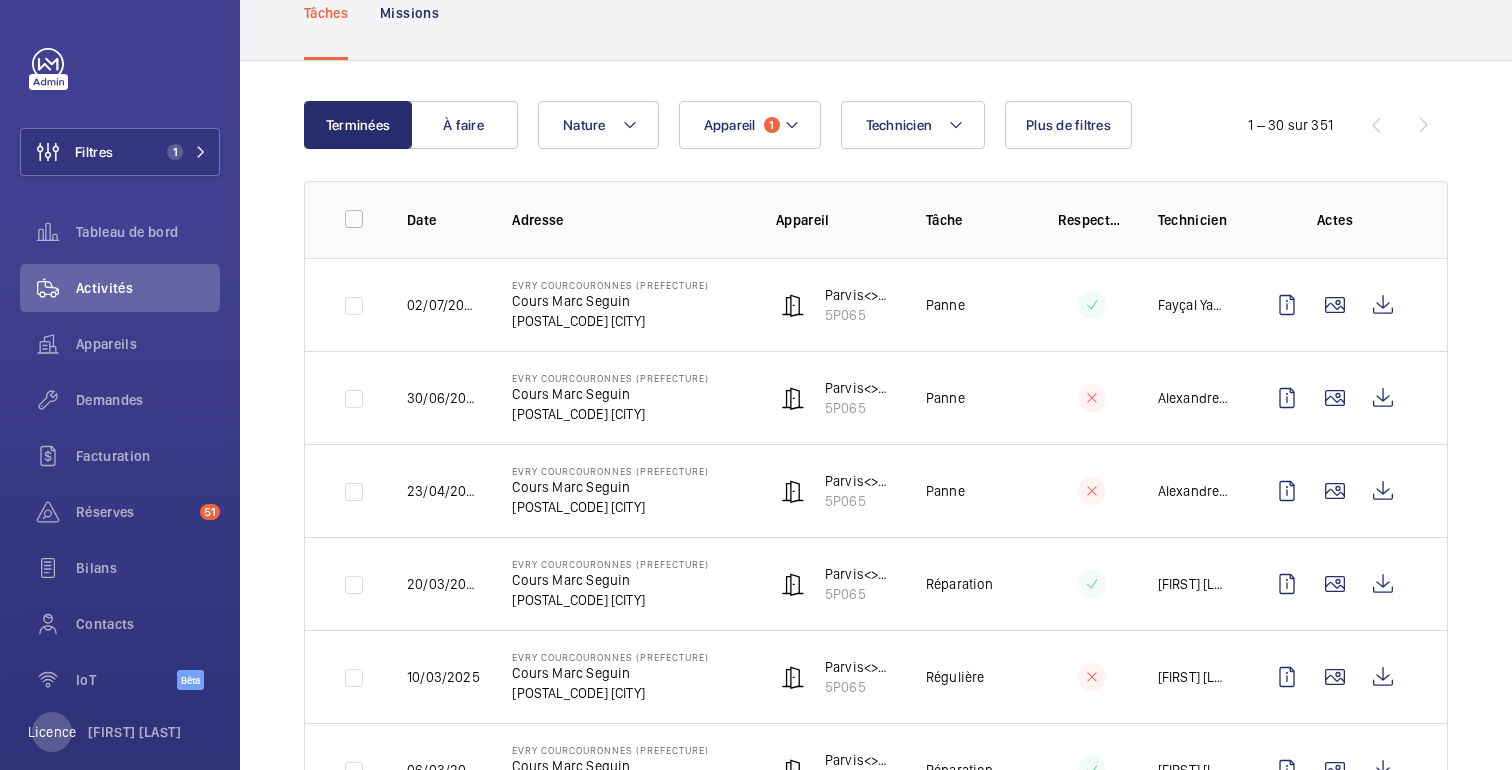scroll, scrollTop: 0, scrollLeft: 0, axis: both 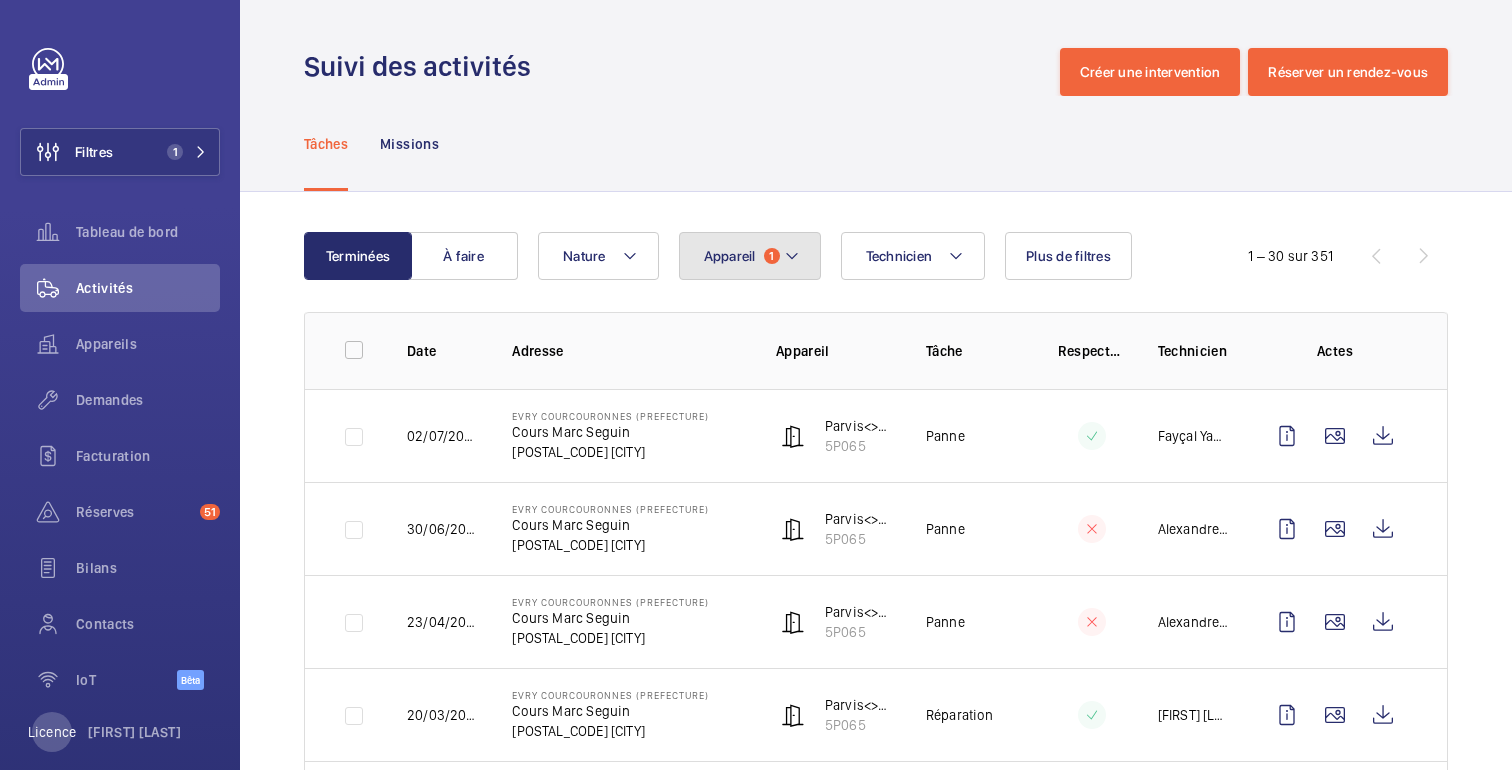 click on "Appareil" 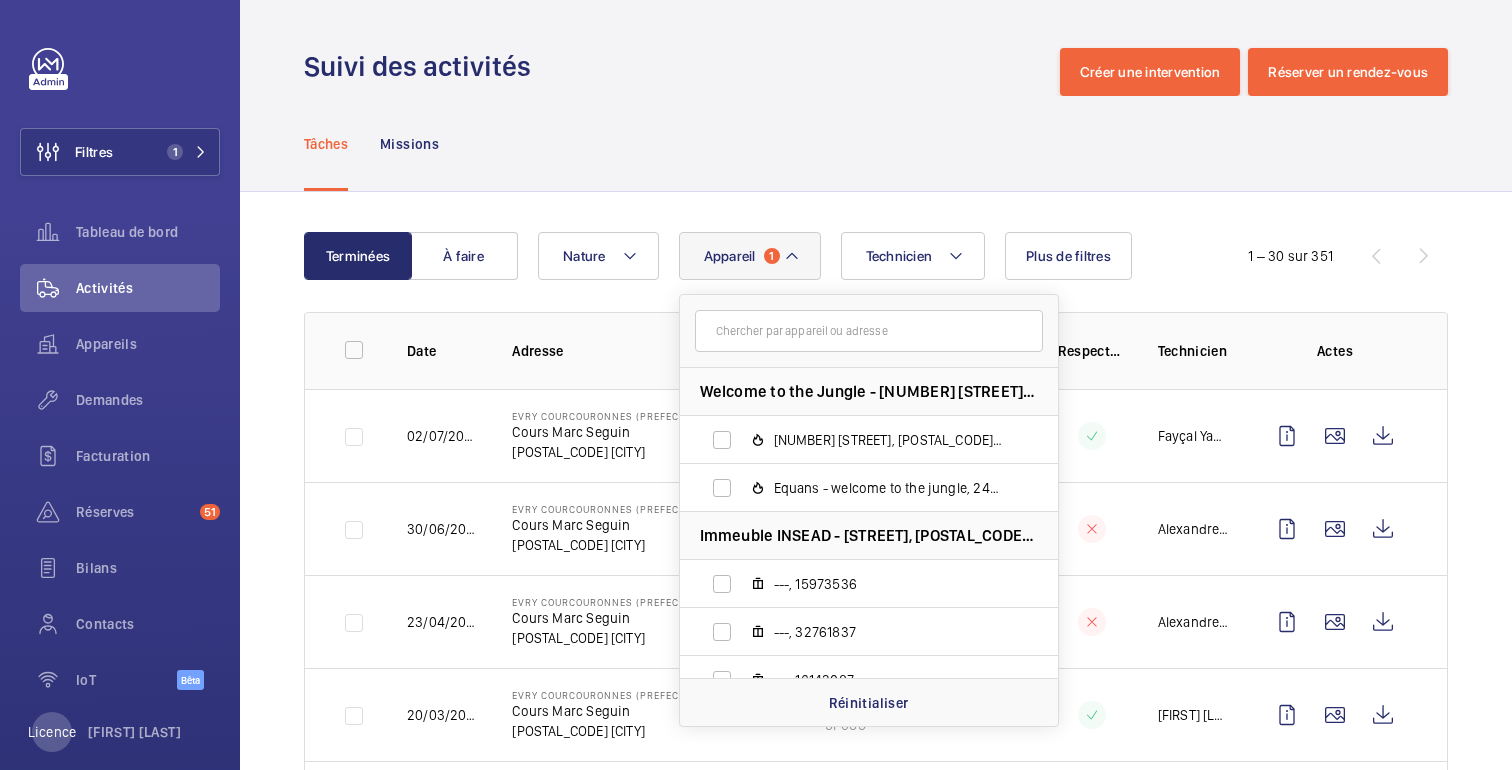 click on "Tâches Missions" 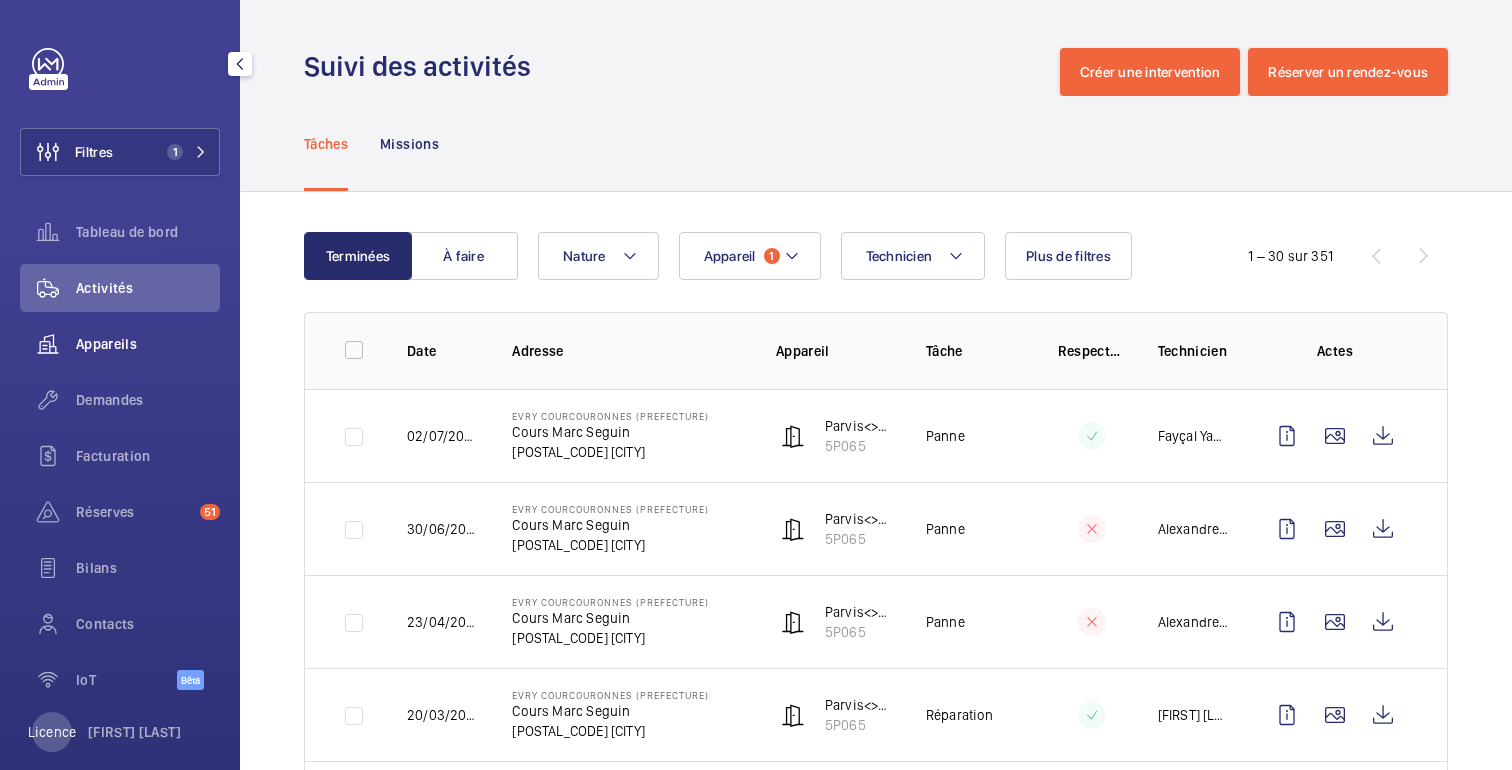 click on "Appareils" 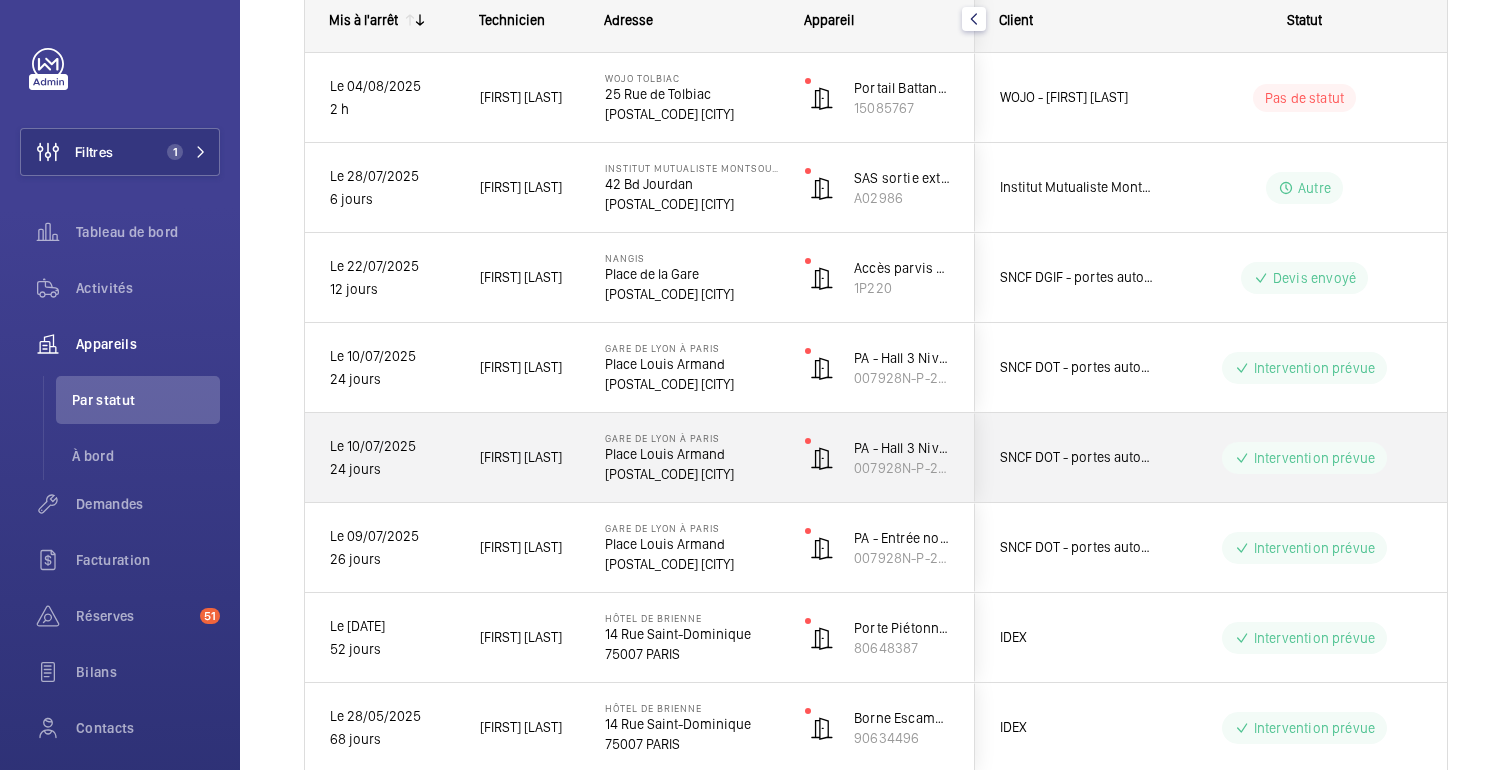 scroll, scrollTop: 317, scrollLeft: 0, axis: vertical 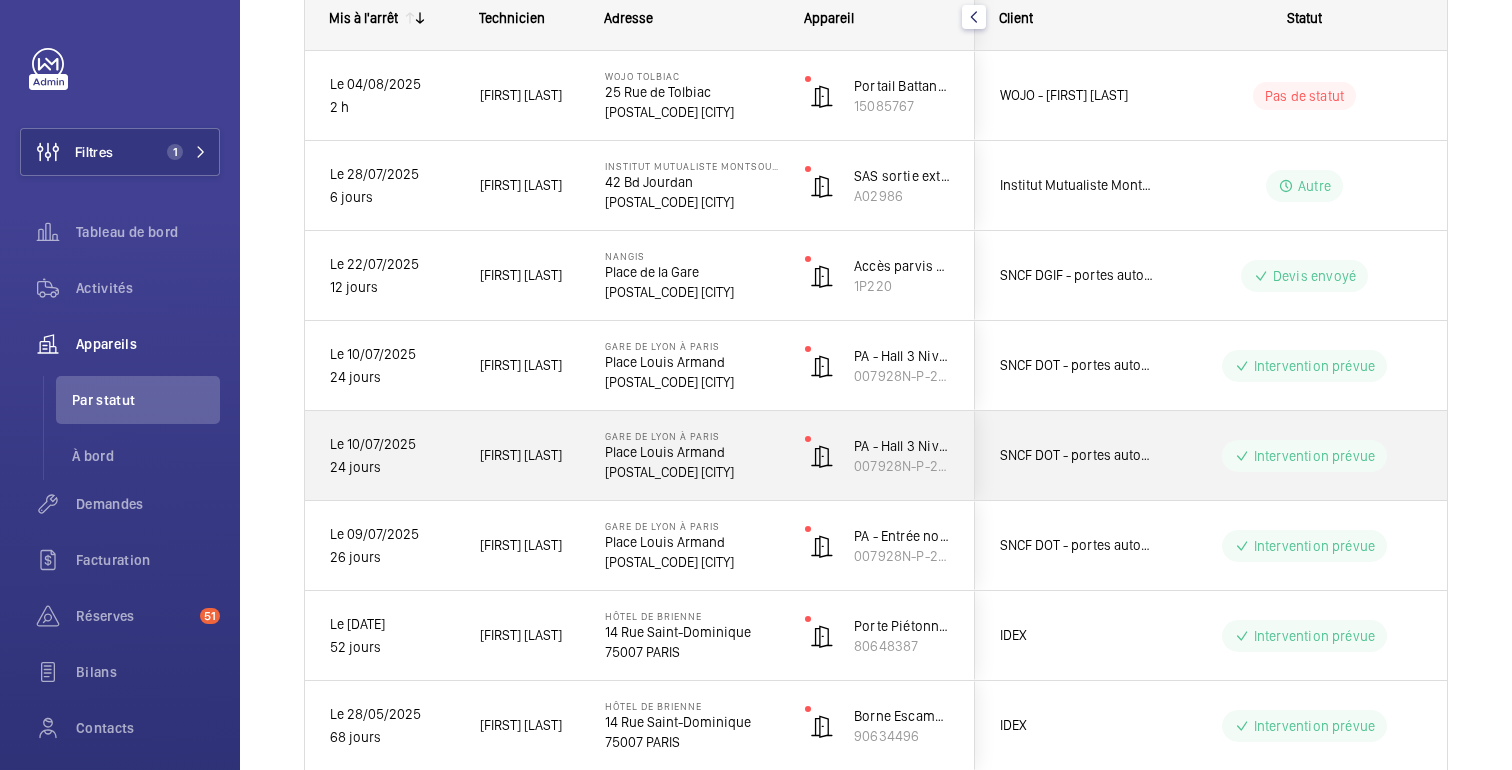 click on "Intervention prévue" 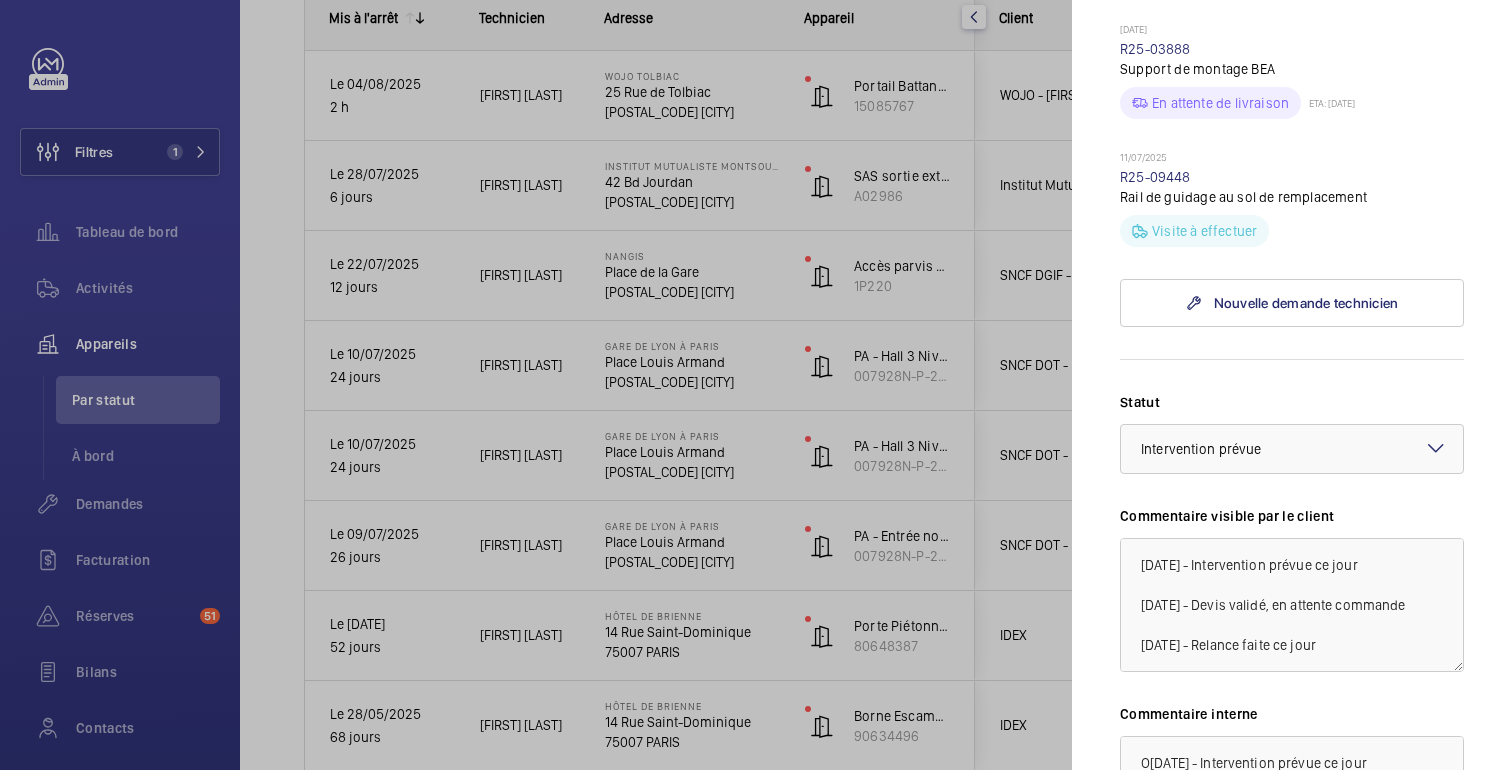 scroll, scrollTop: 0, scrollLeft: 0, axis: both 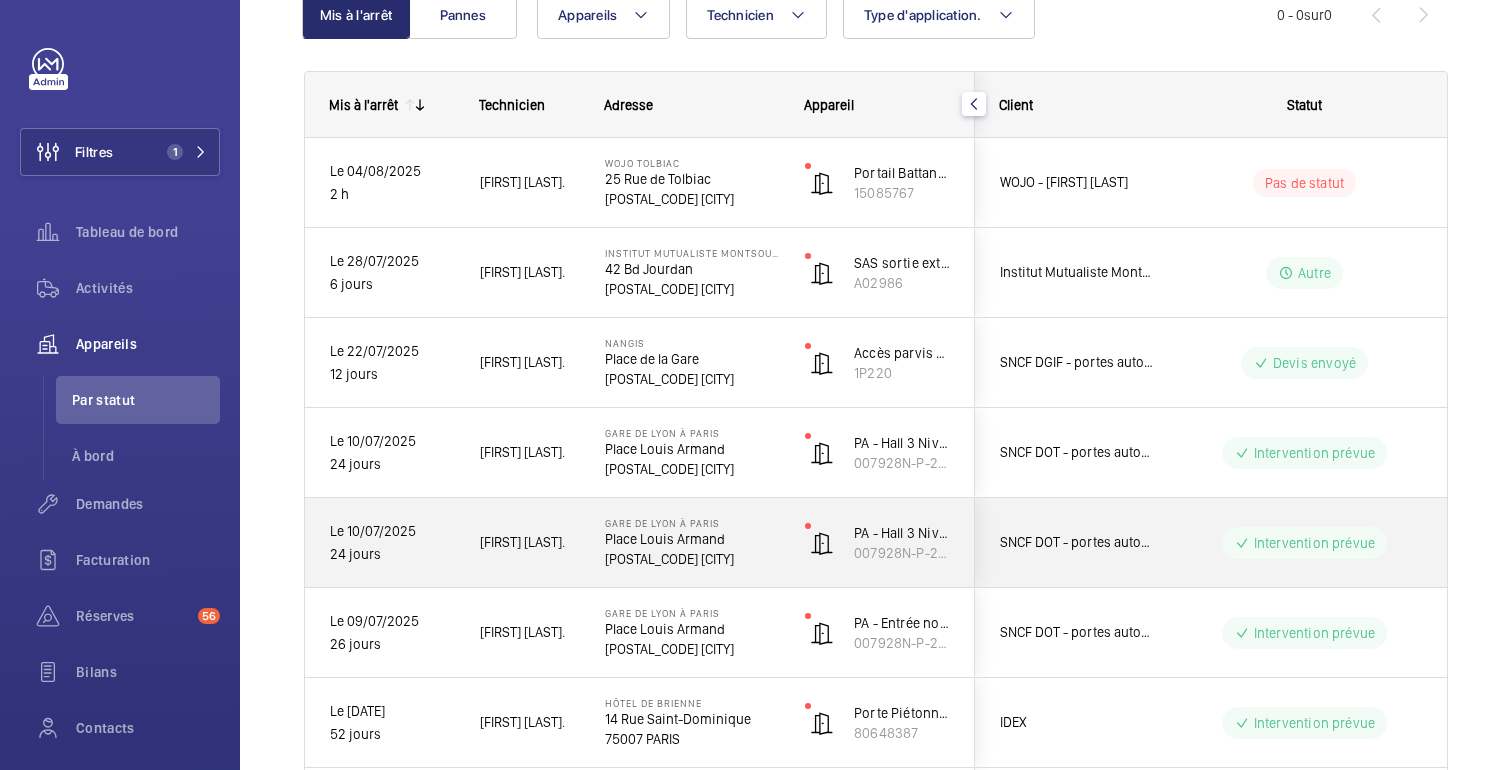 click on "Intervention prévue" 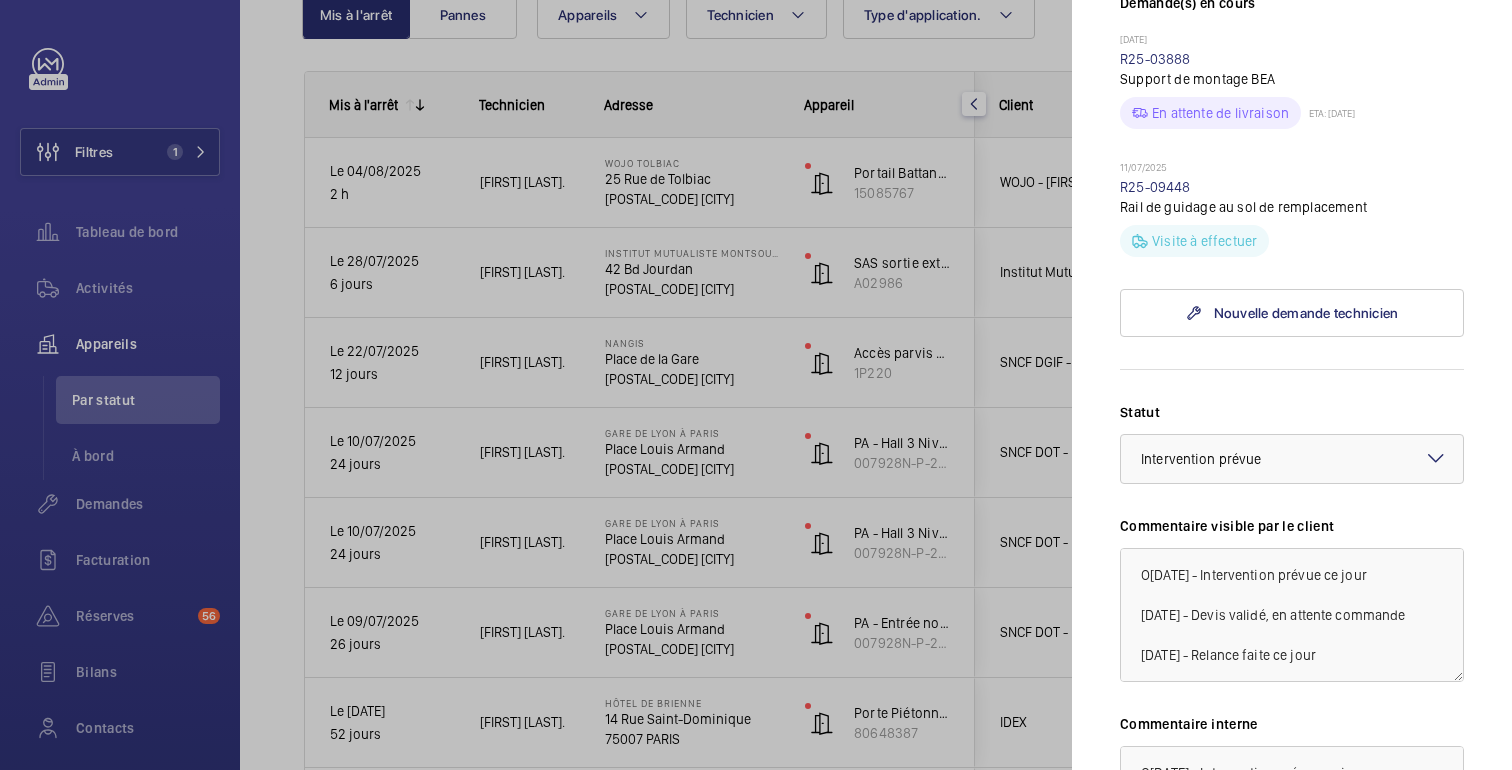 scroll, scrollTop: 601, scrollLeft: 0, axis: vertical 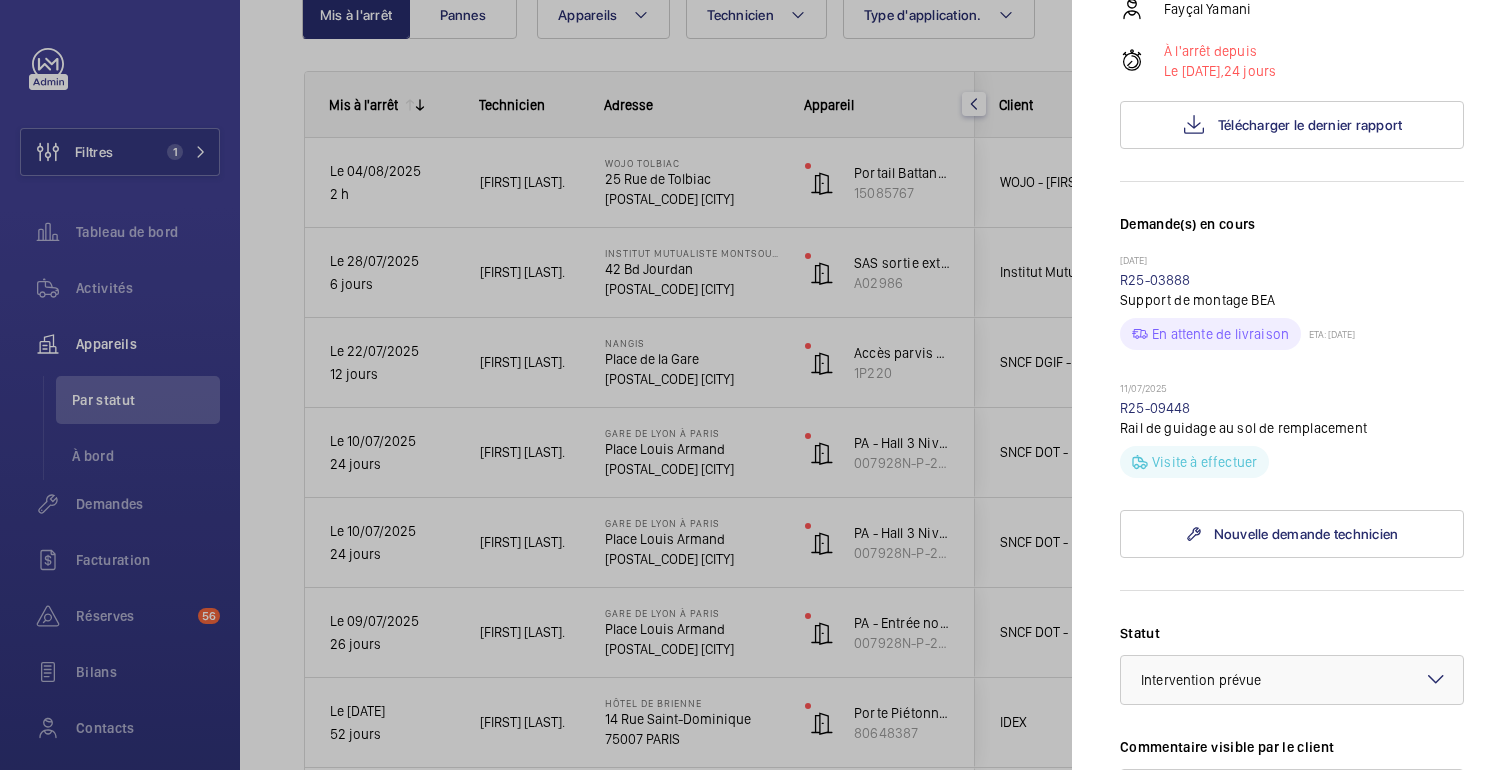 click 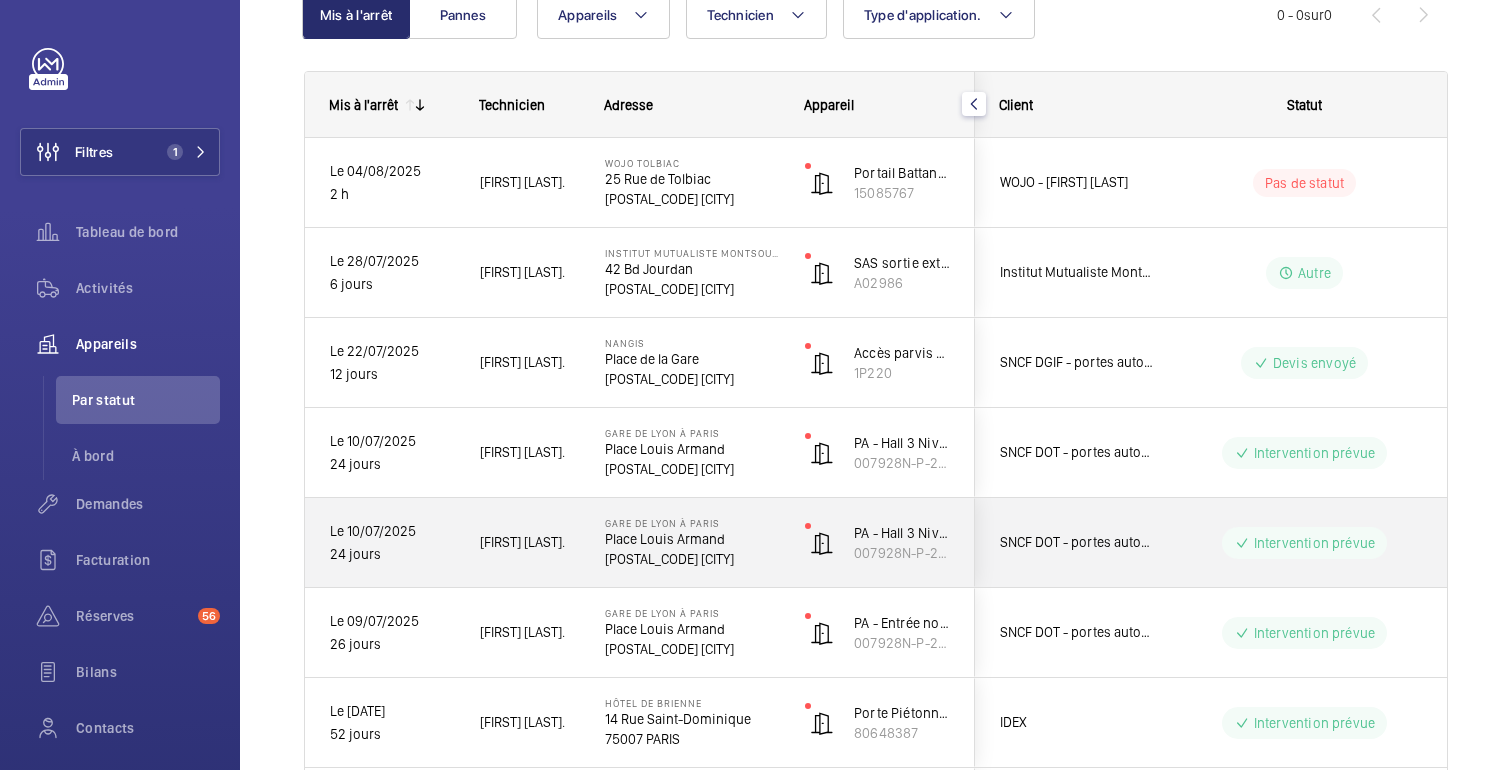 click on "Intervention prévue" 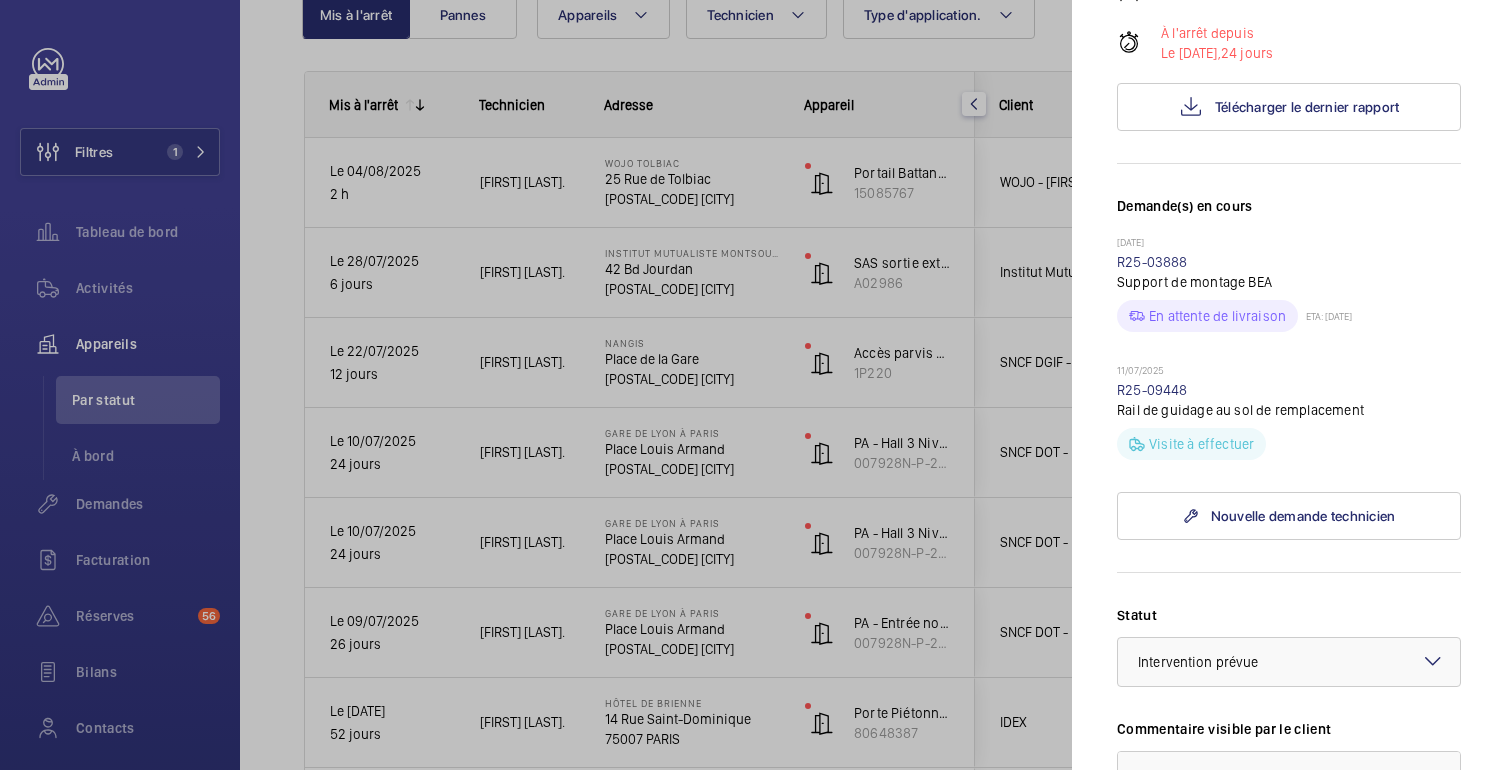 scroll, scrollTop: 362, scrollLeft: 3, axis: both 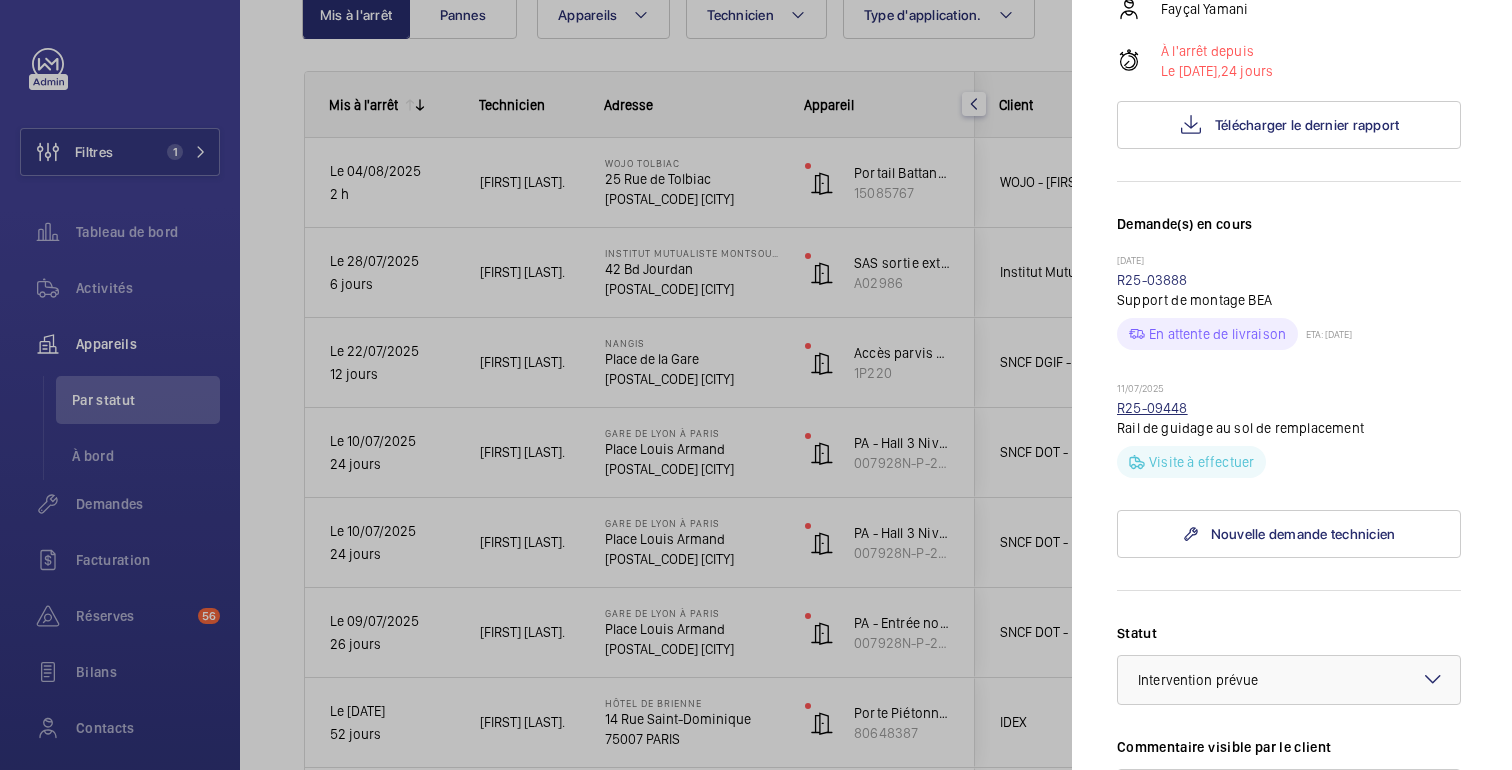 click on "R25-09448" 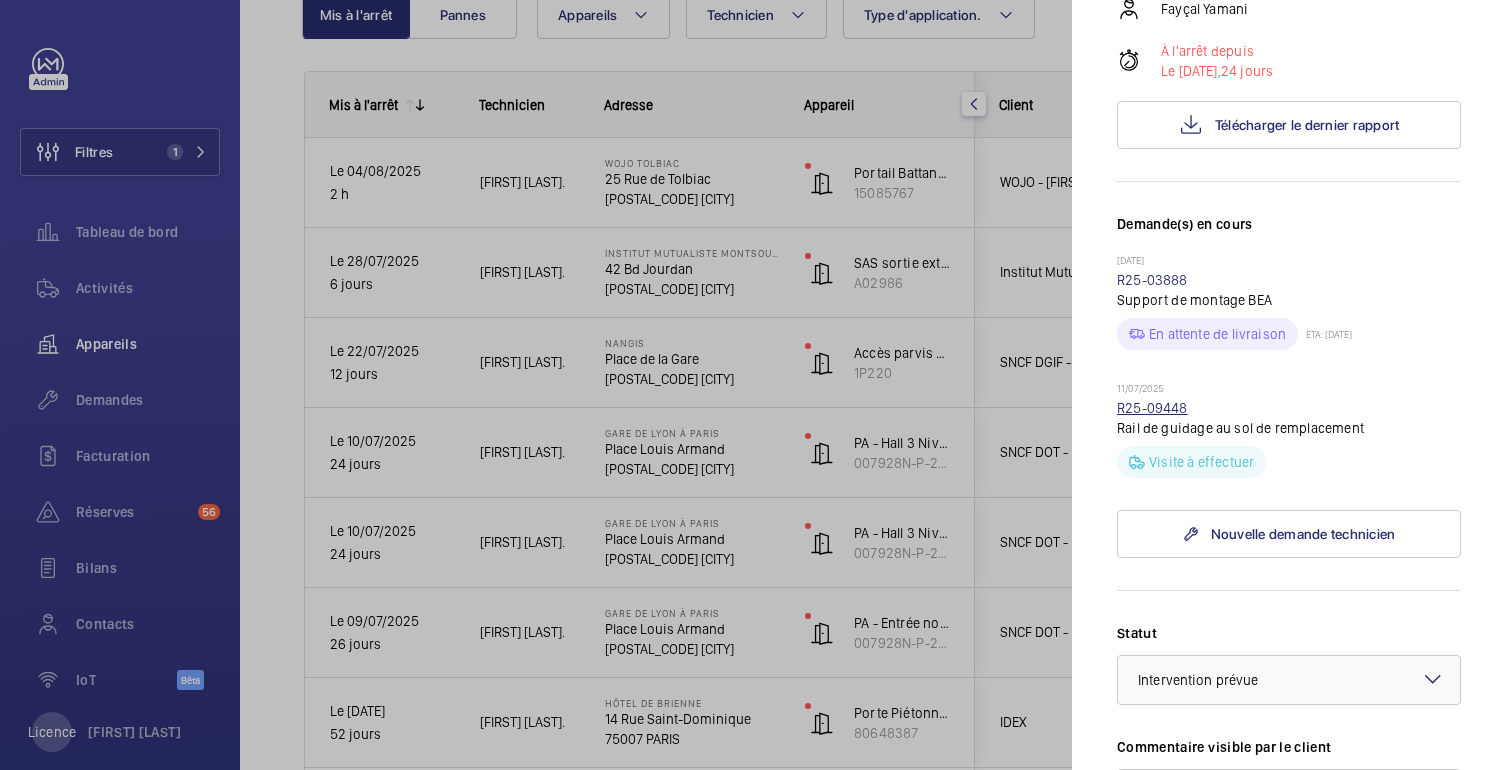 scroll, scrollTop: 0, scrollLeft: 0, axis: both 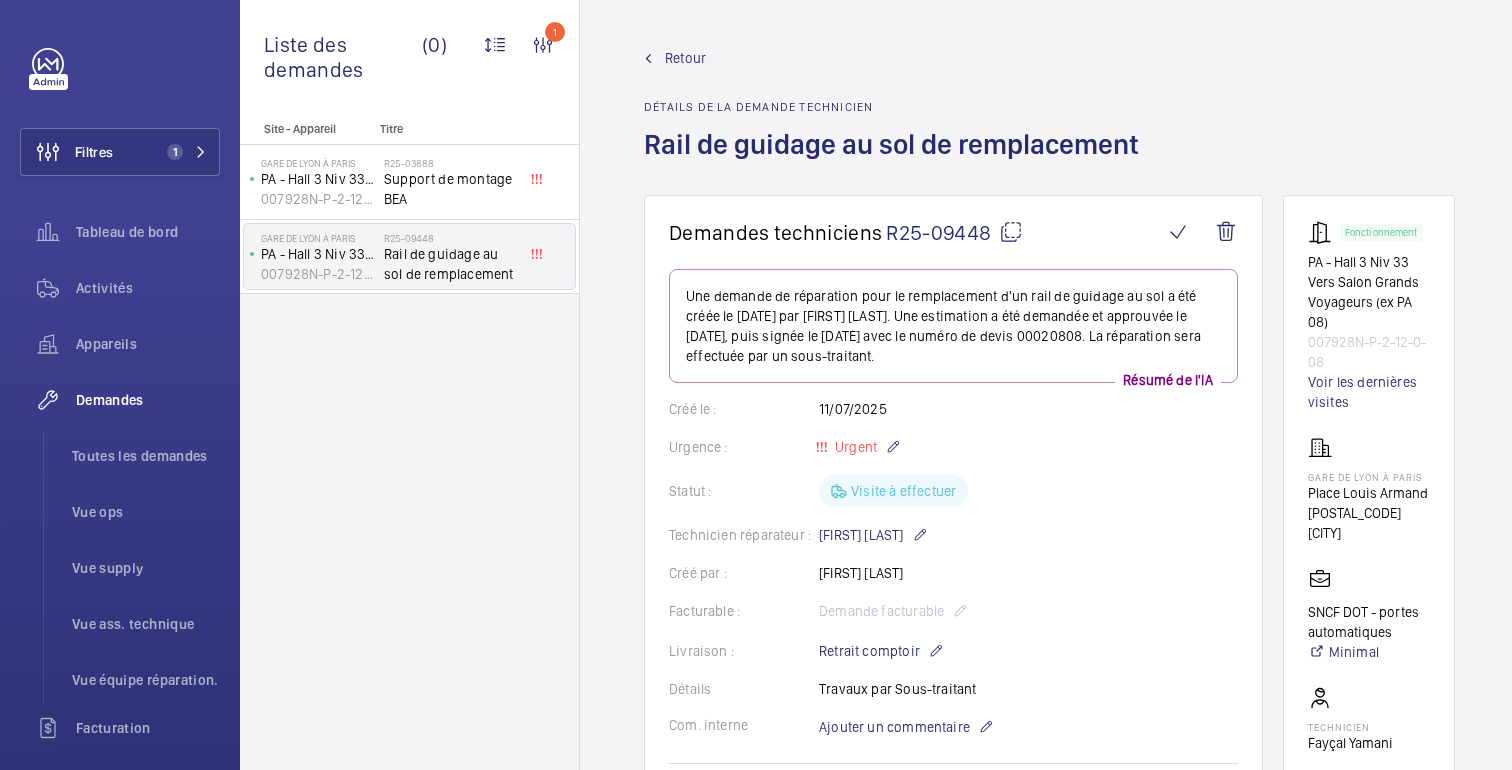 click on "Retour" 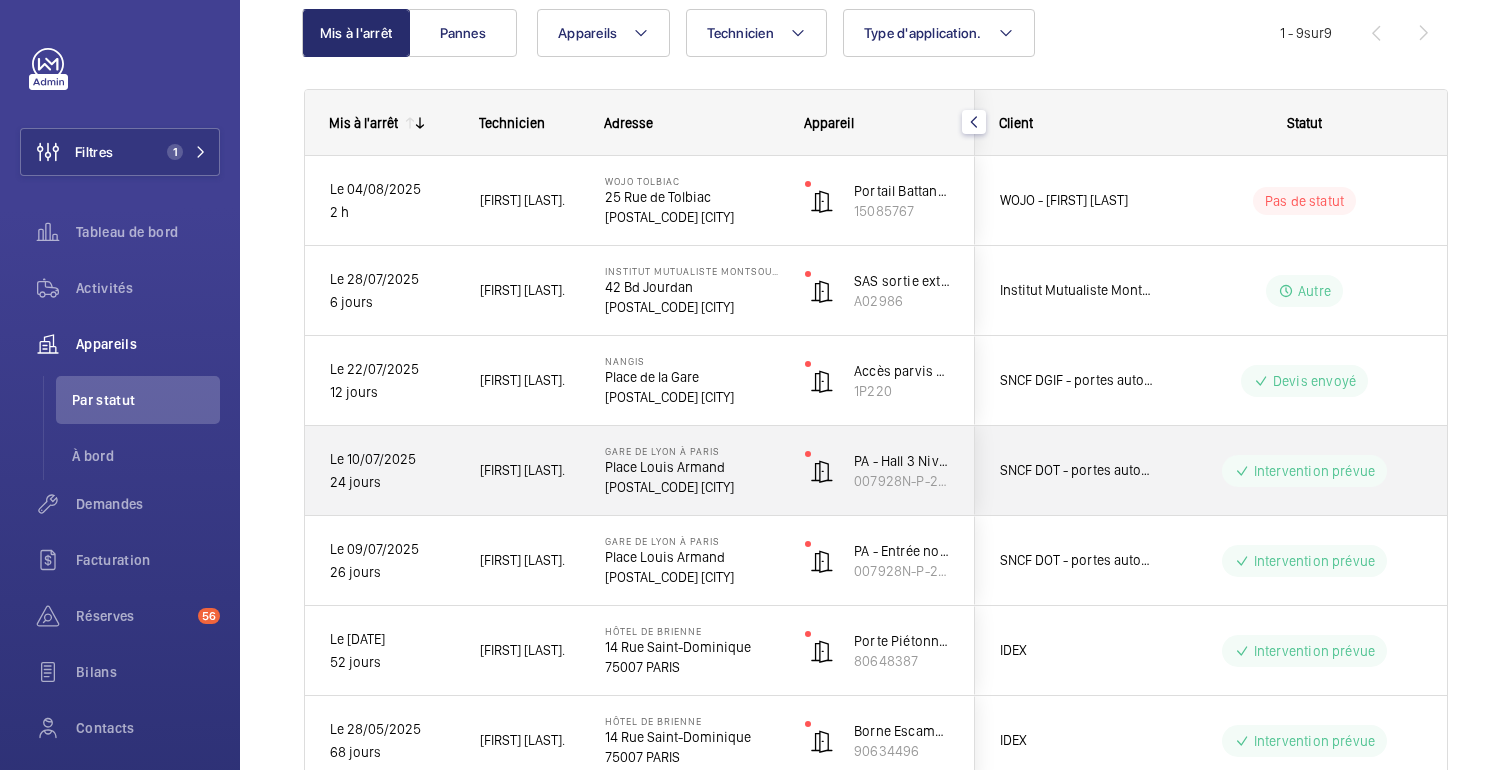 scroll, scrollTop: 159, scrollLeft: 0, axis: vertical 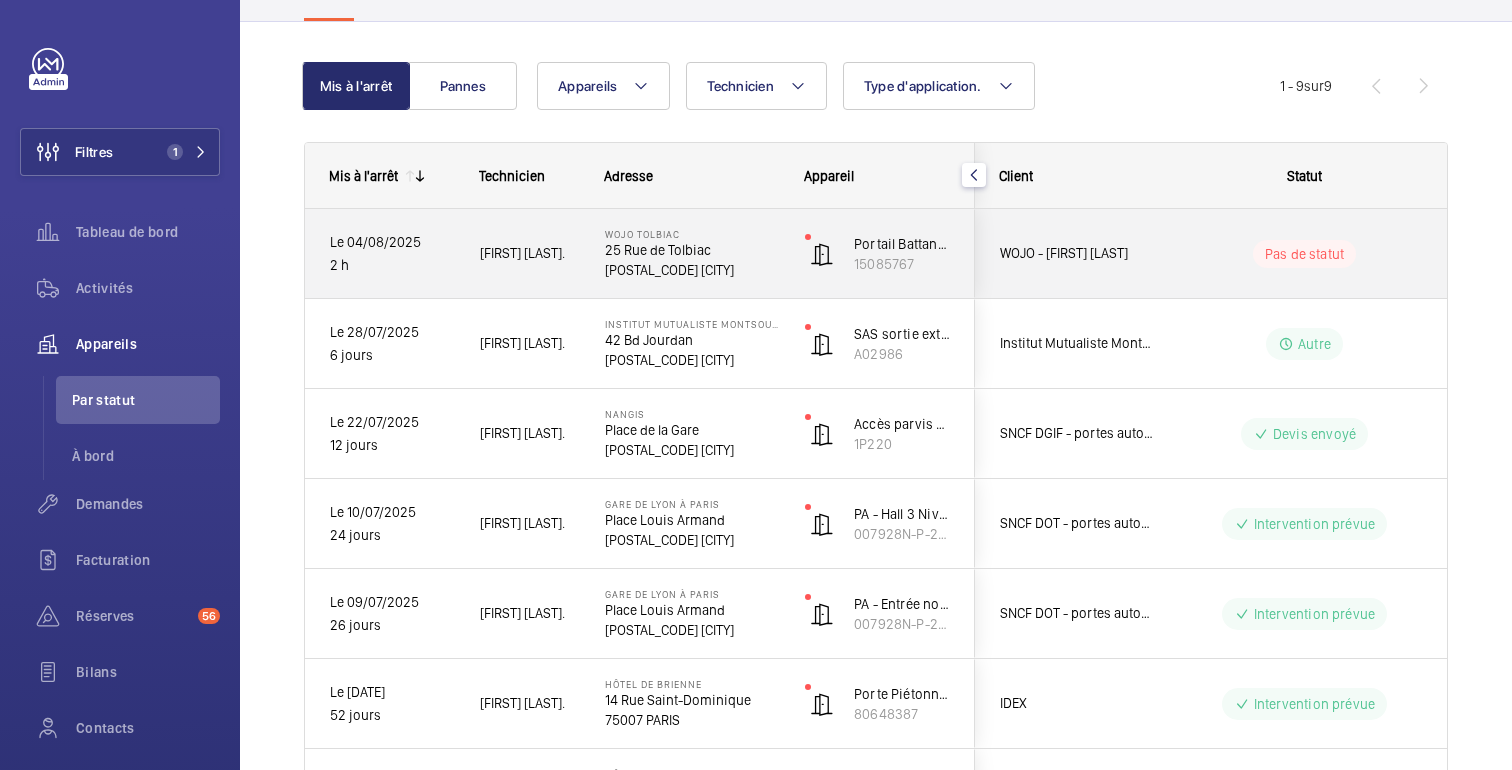 click on "Pas de statut" 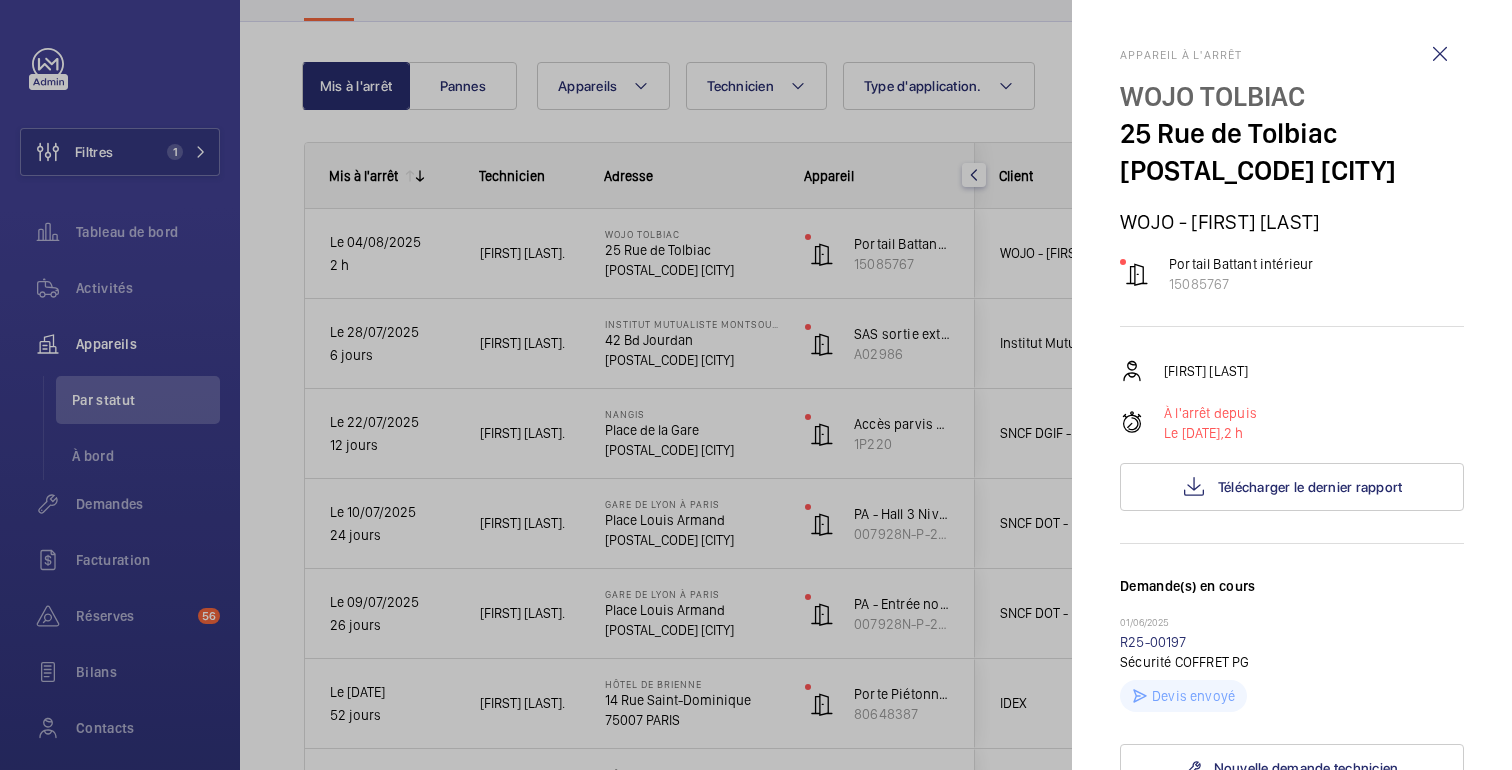 click 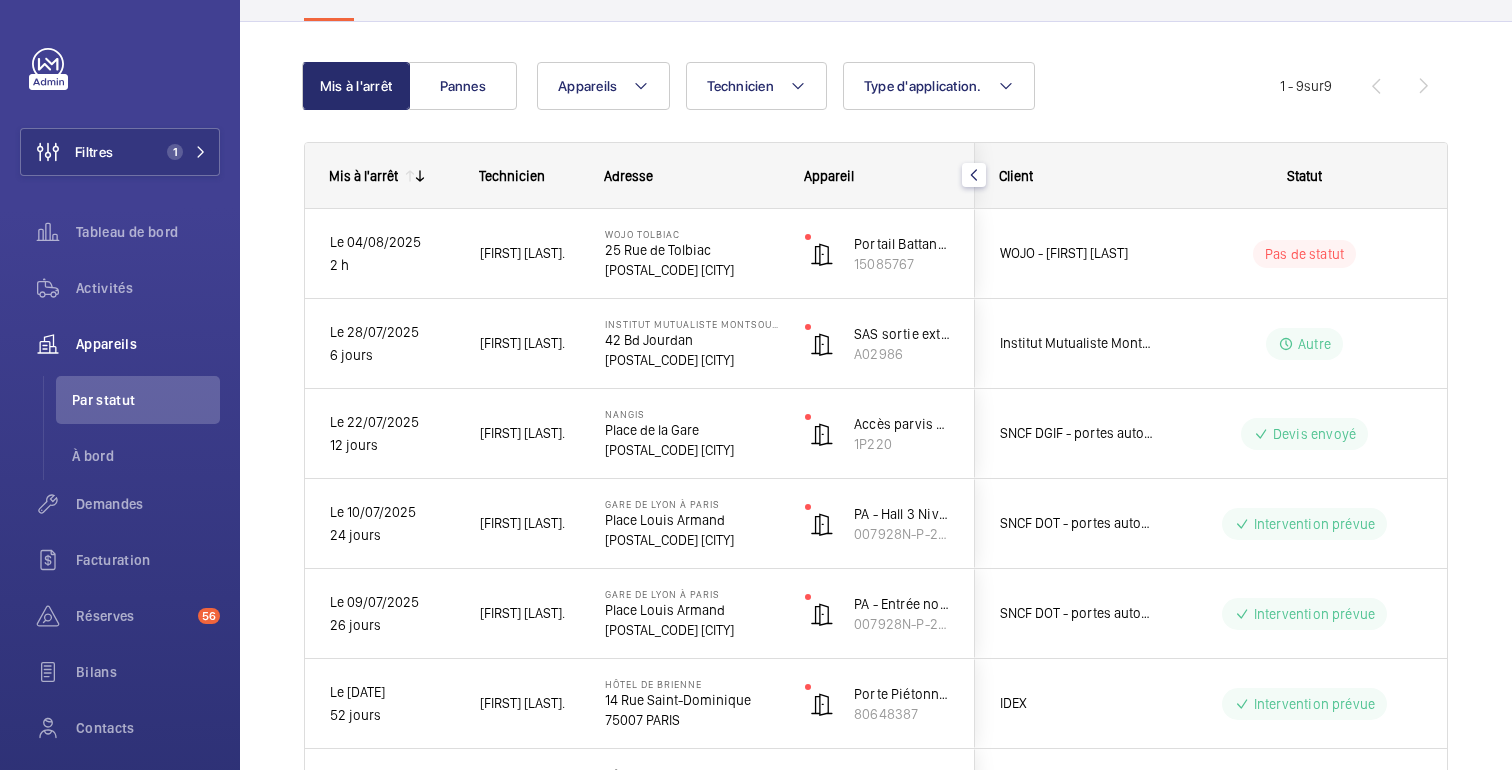 click on "Statut" 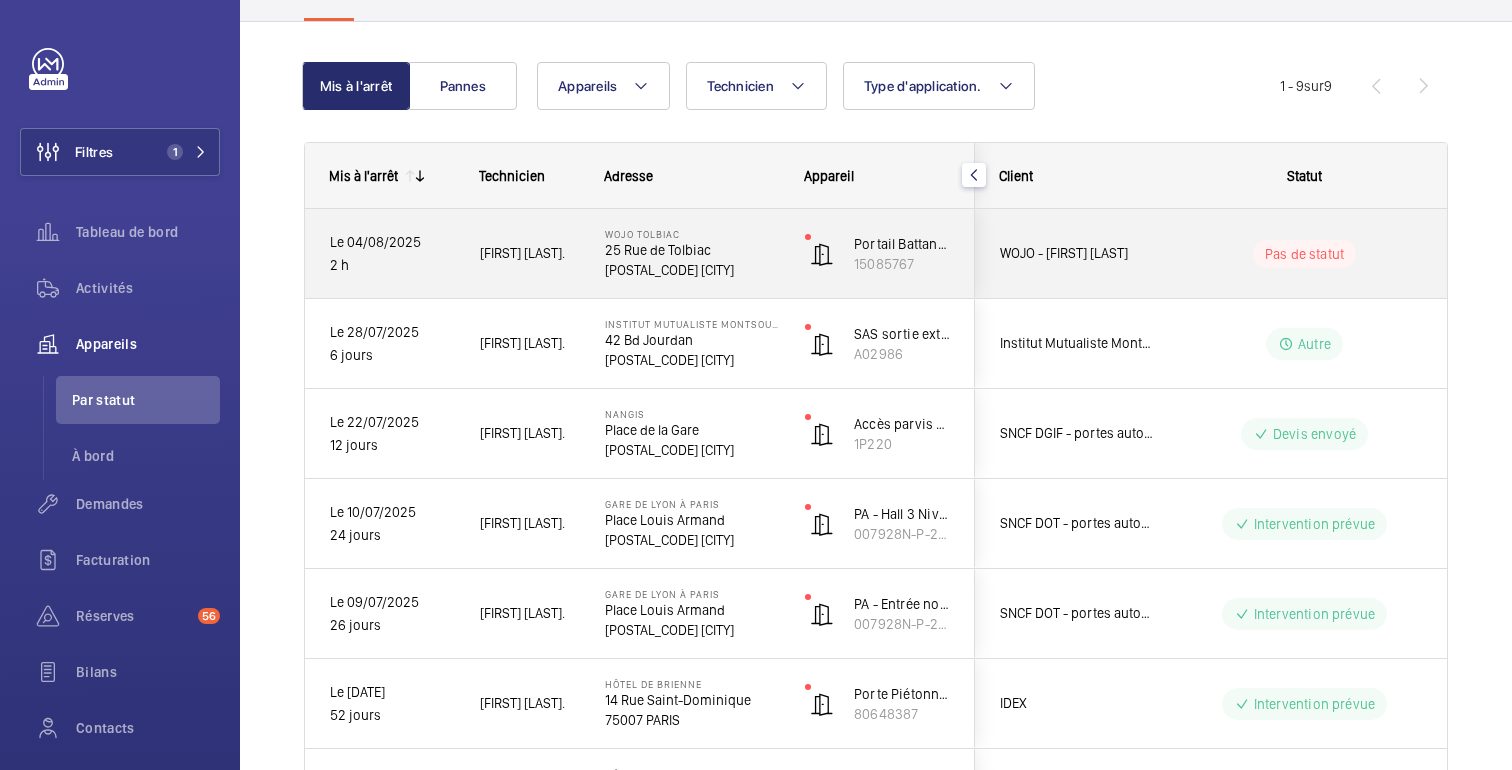 click on "Pas de statut" 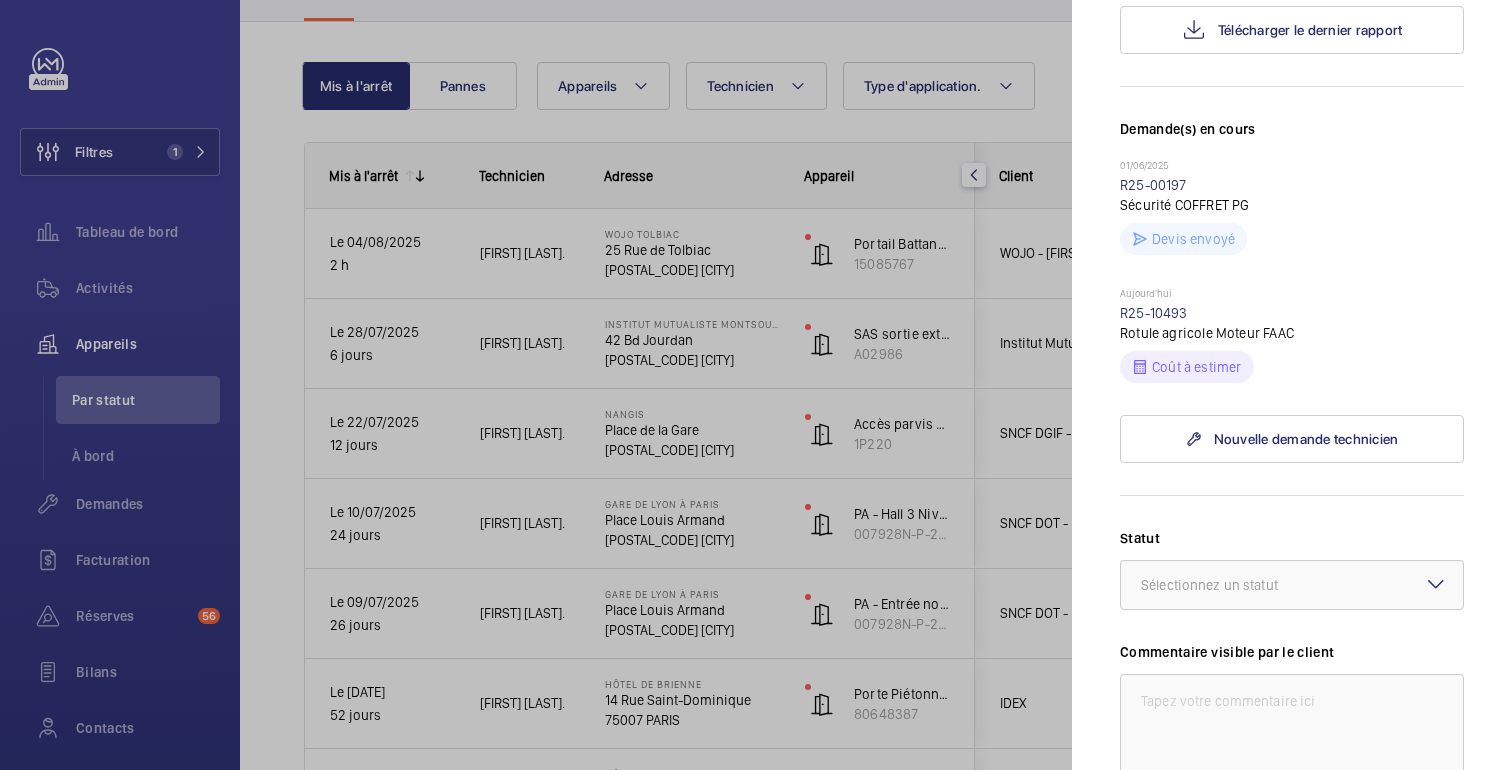 scroll, scrollTop: 460, scrollLeft: 0, axis: vertical 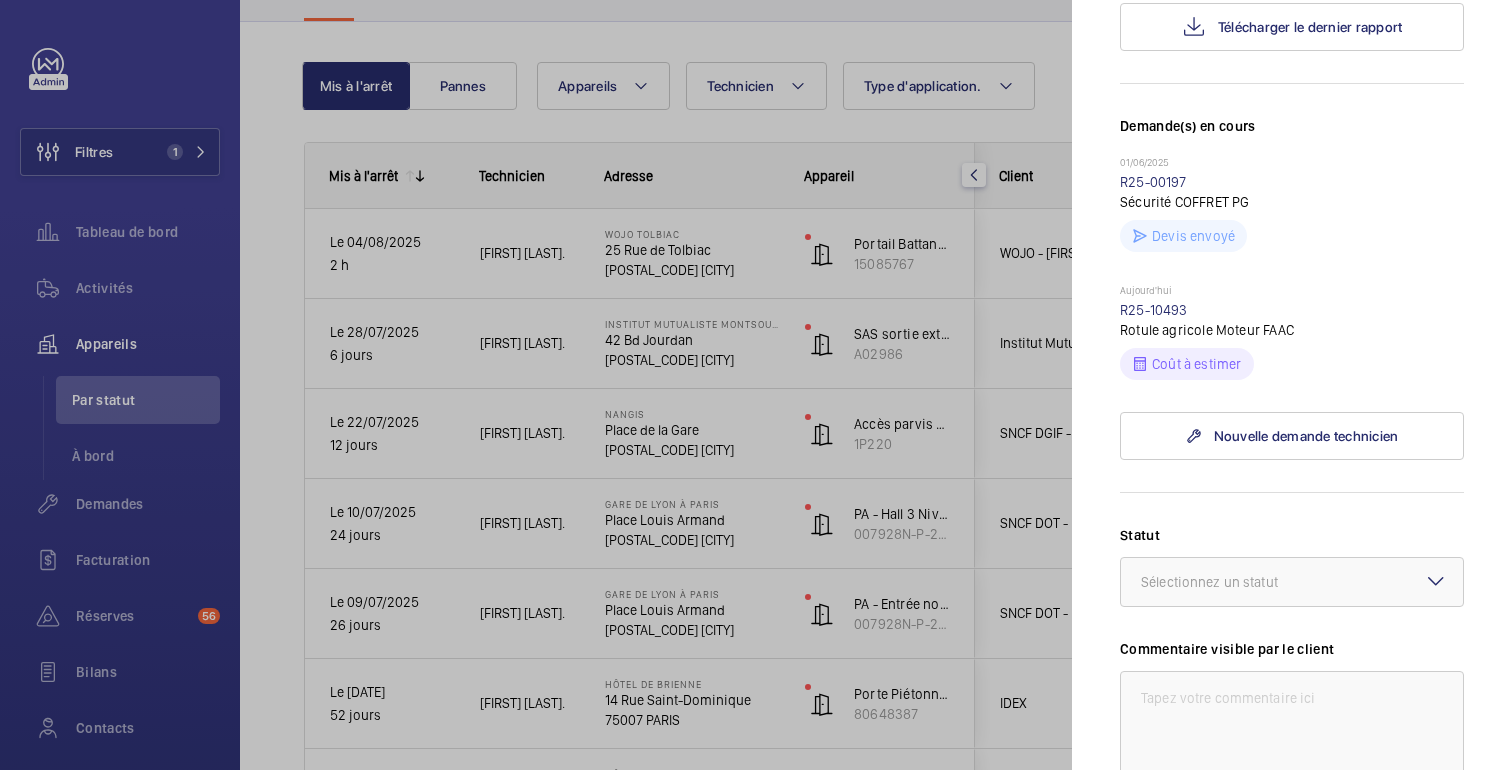 click 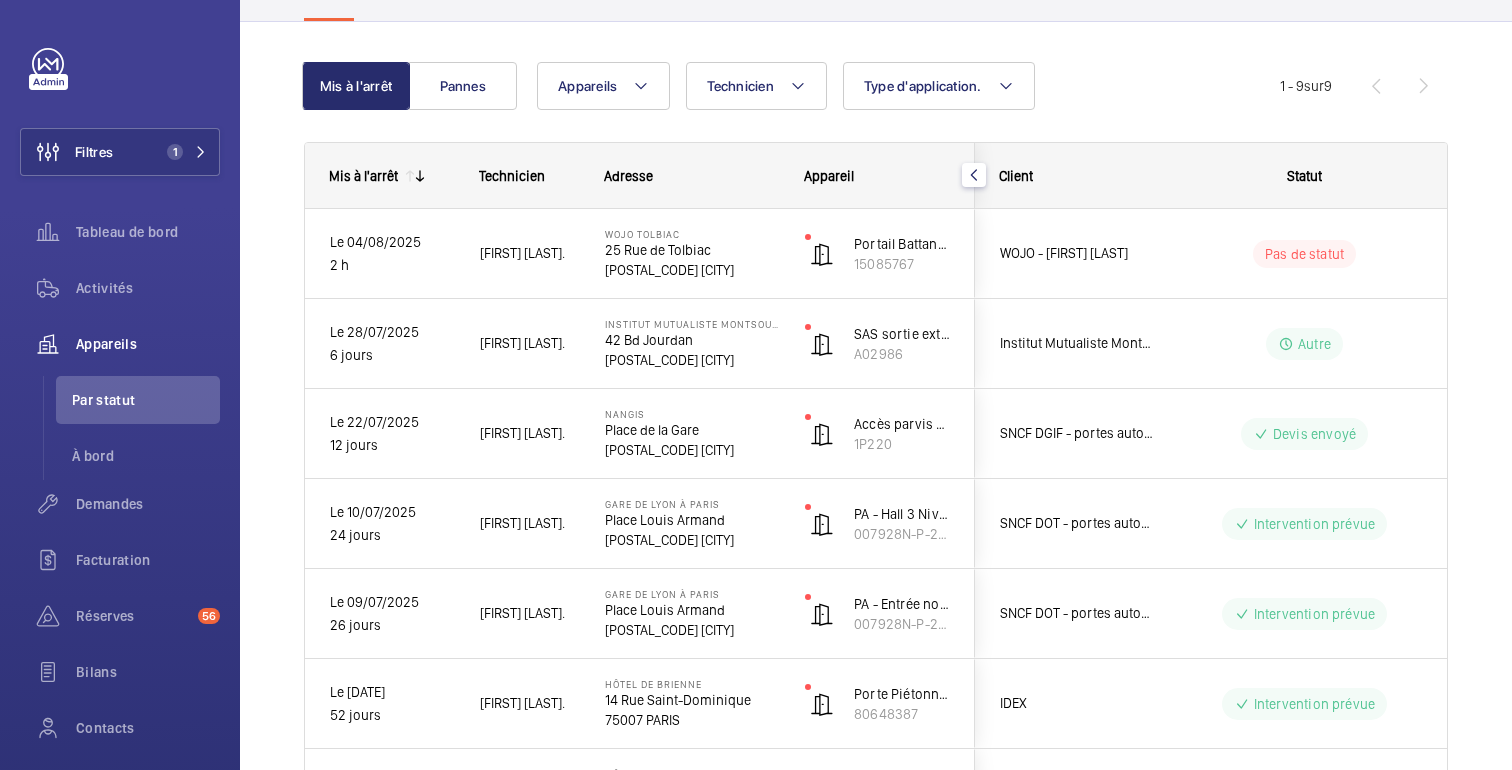 scroll, scrollTop: 0, scrollLeft: 0, axis: both 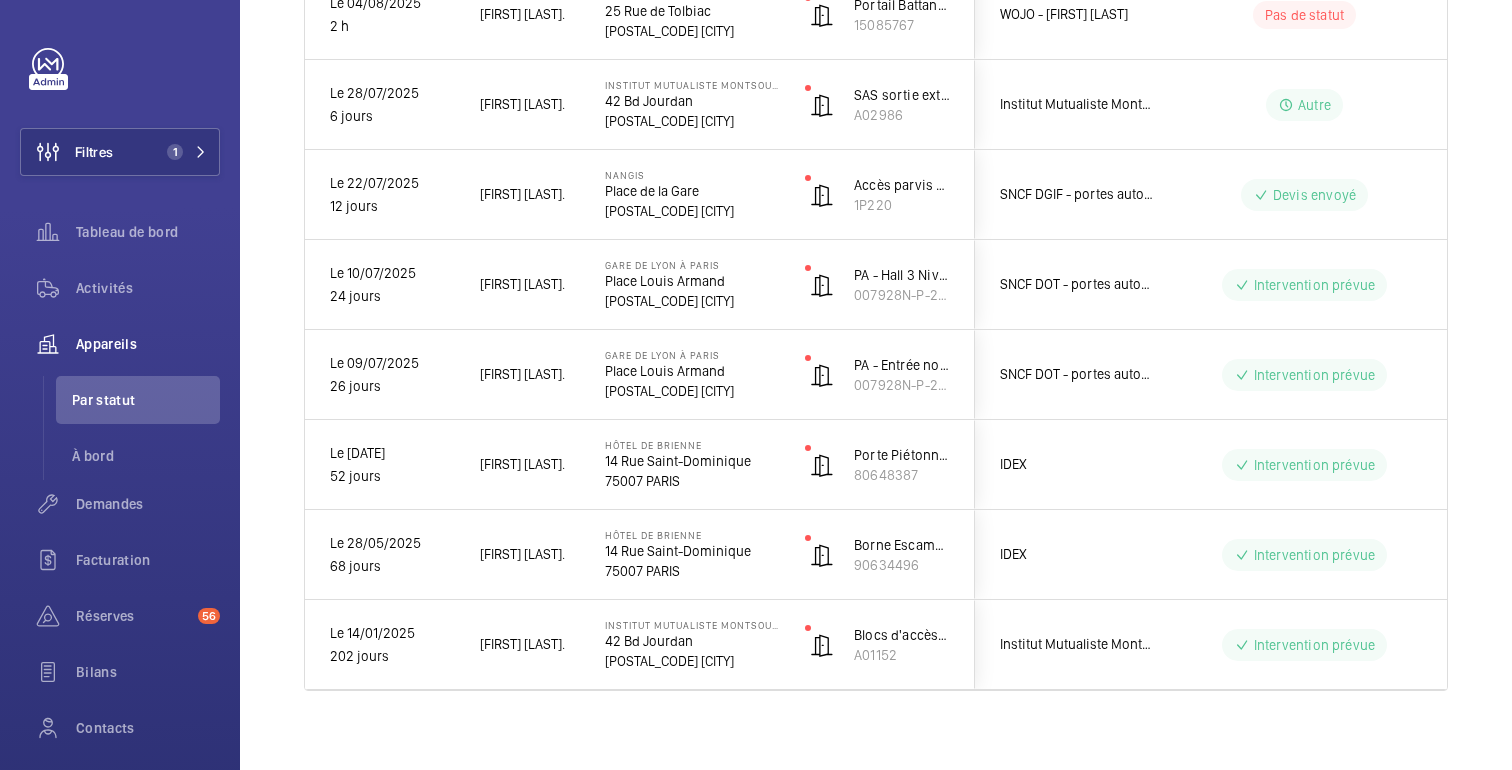 click on "Mis à l'arrêt
Technicien
Adresse
Appareil
Client à" 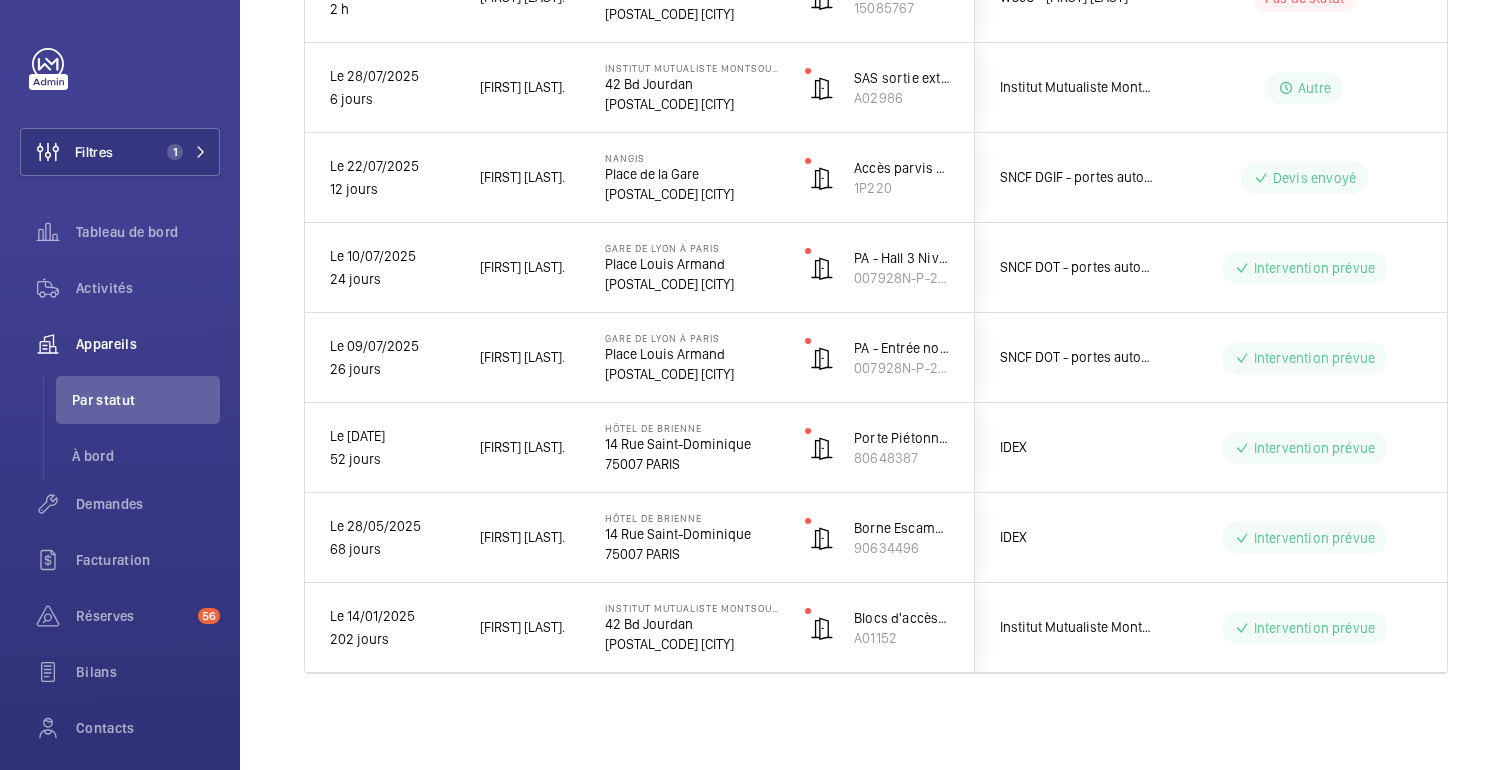 scroll, scrollTop: 413, scrollLeft: 0, axis: vertical 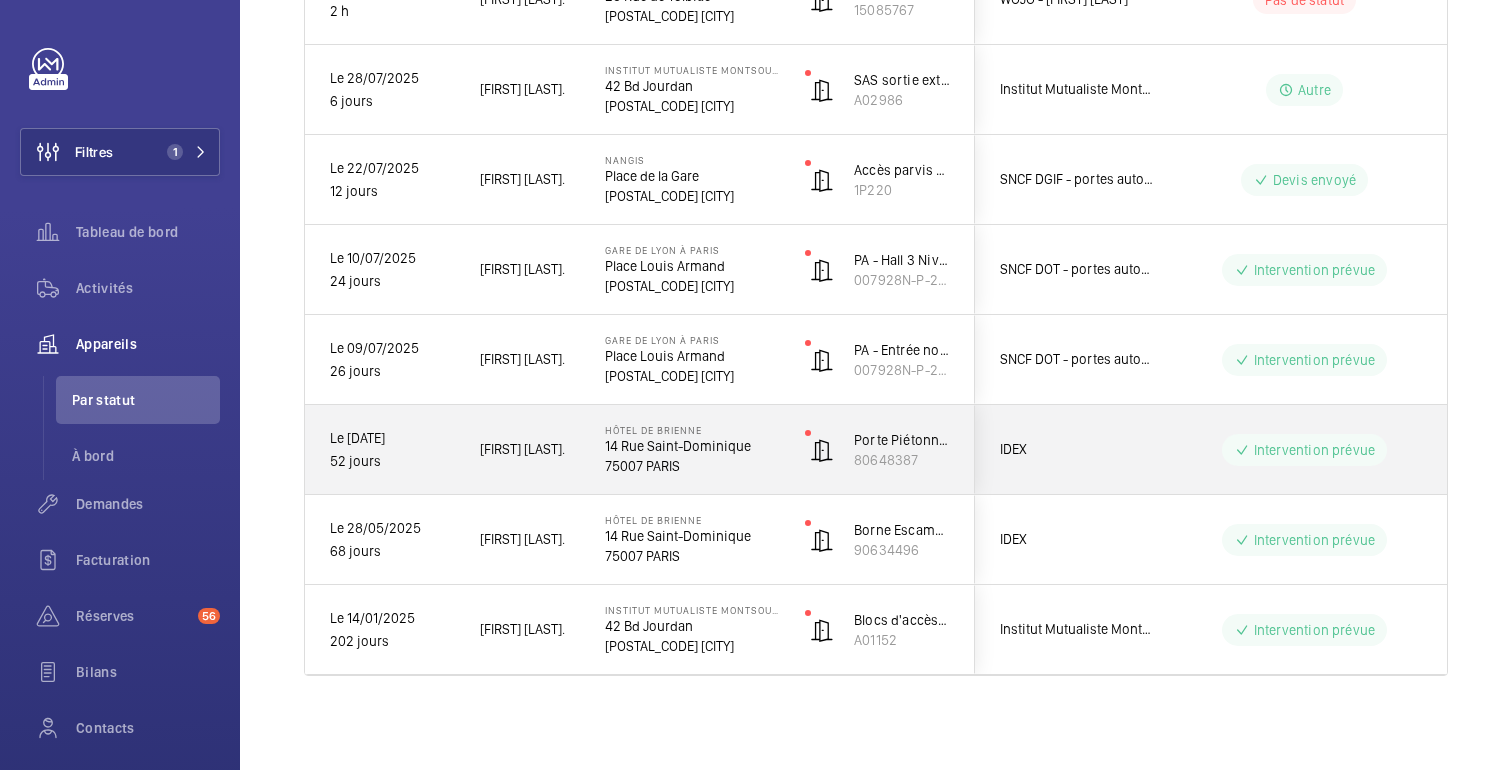 click on "IDEX" 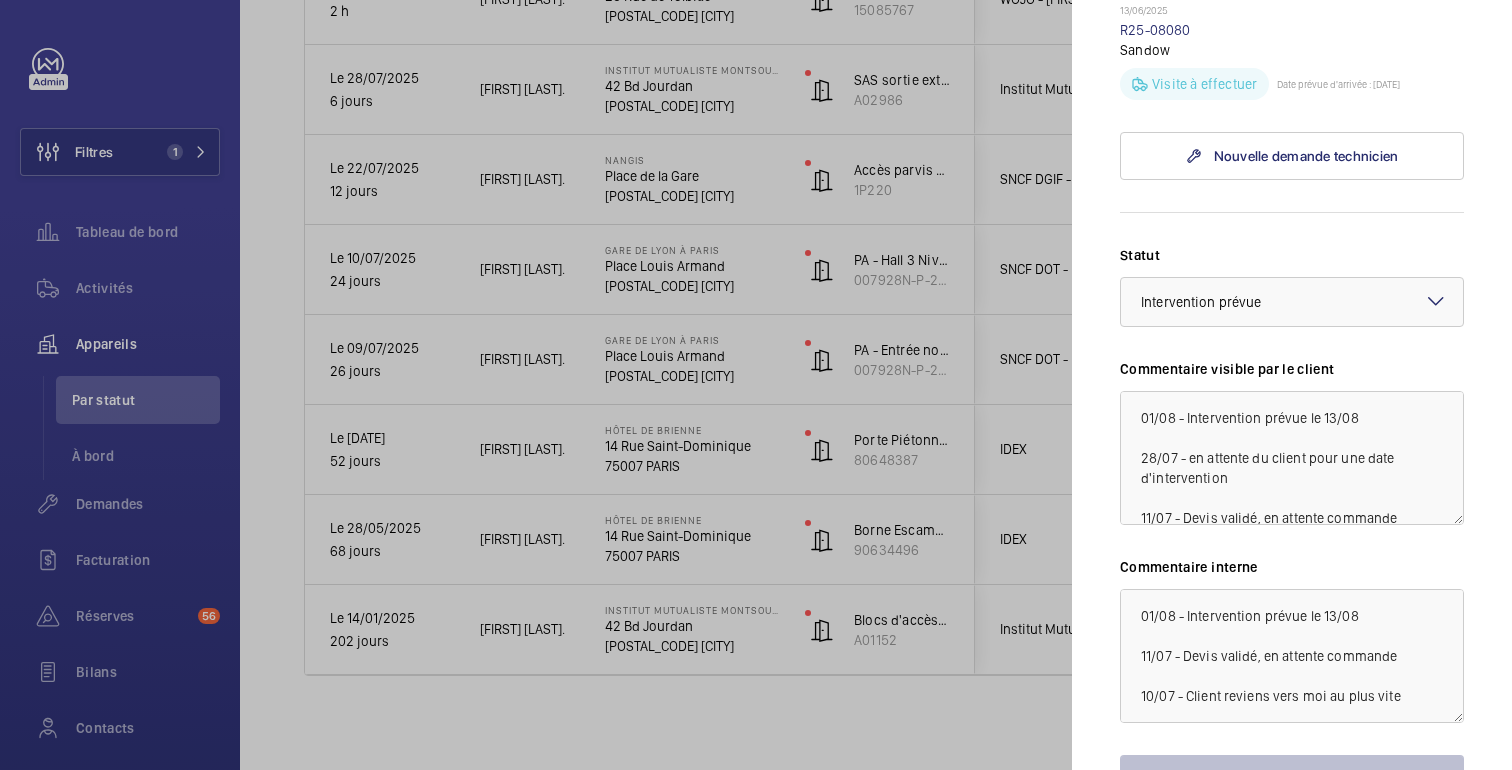 scroll, scrollTop: 850, scrollLeft: 0, axis: vertical 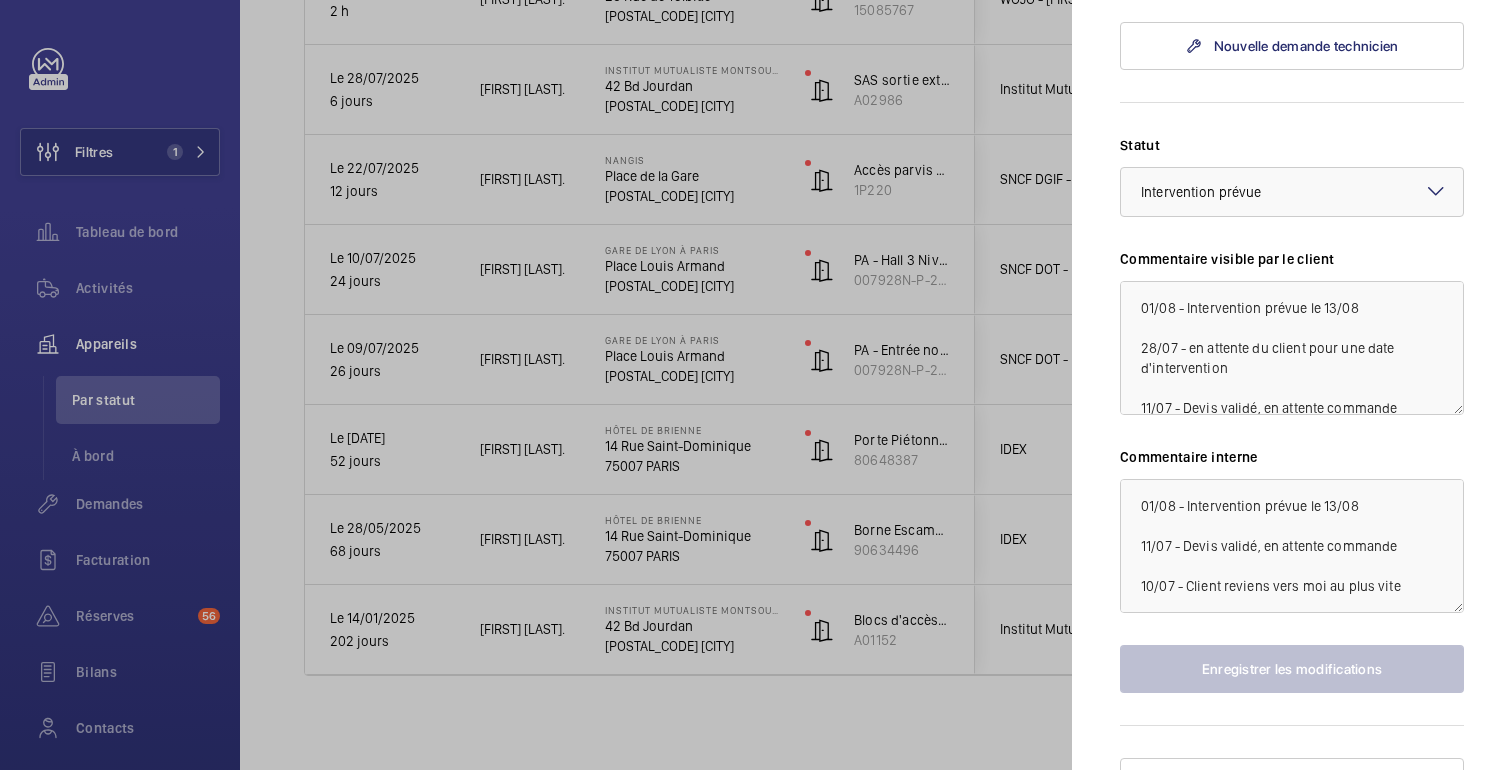 click 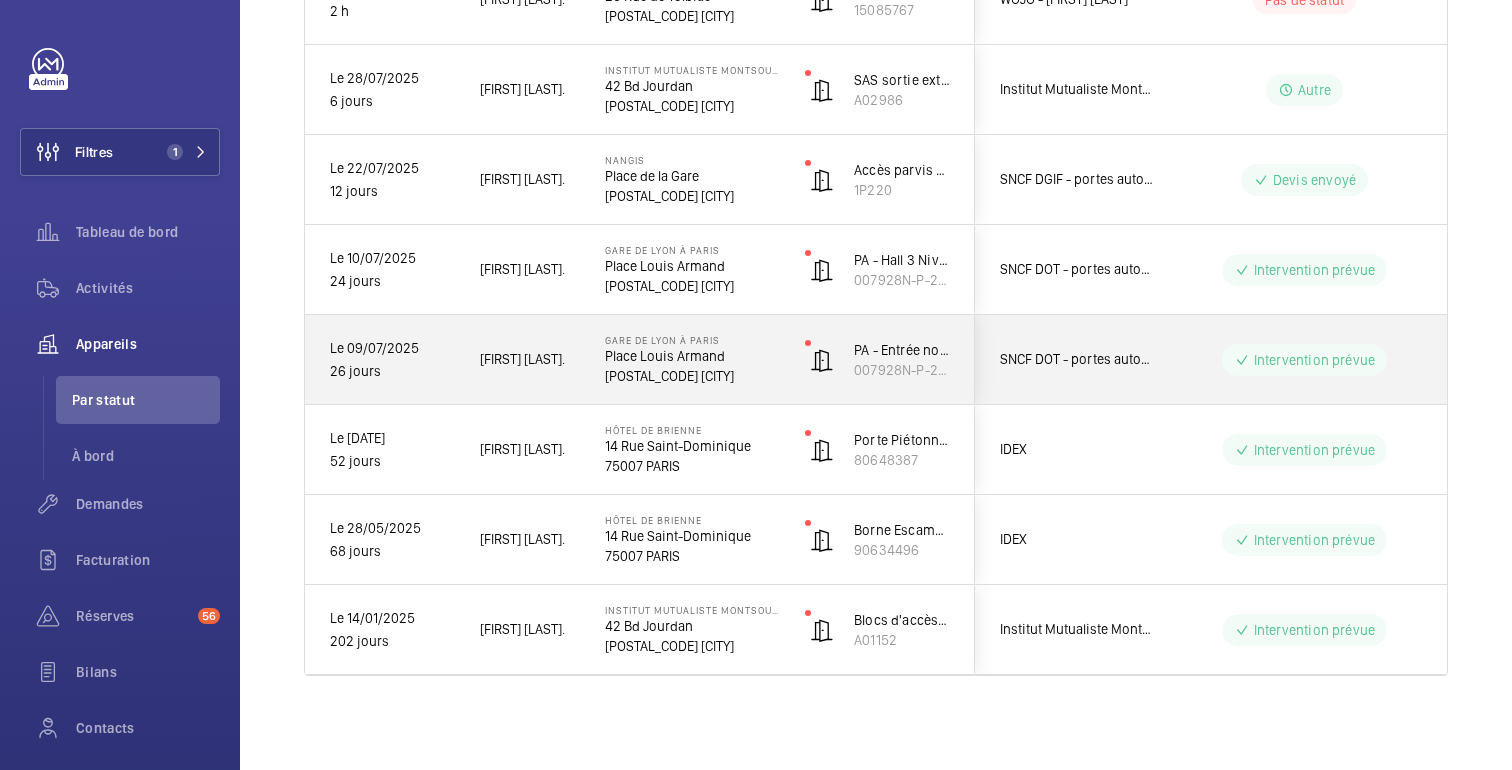 click on "Intervention prévue" 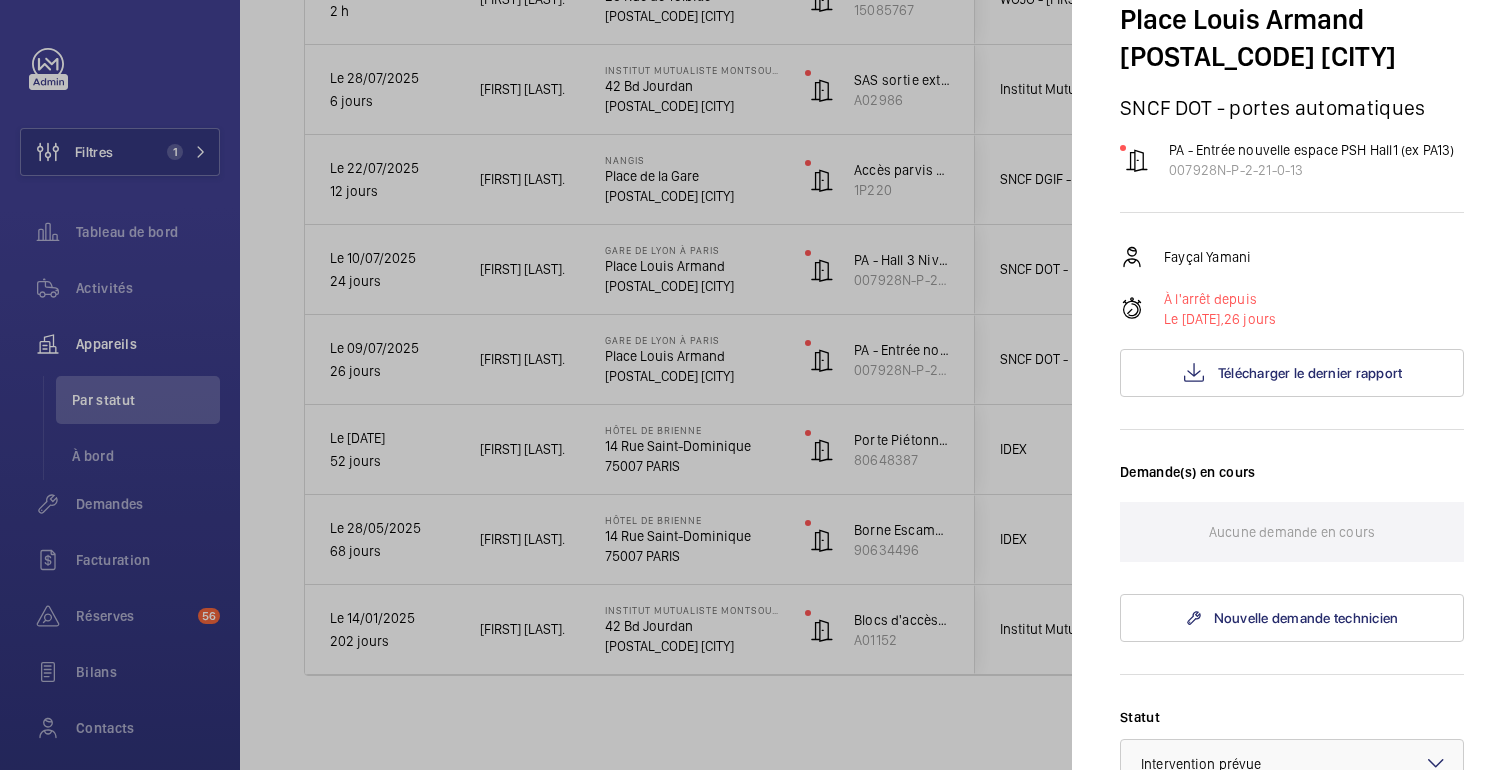 scroll, scrollTop: 0, scrollLeft: 0, axis: both 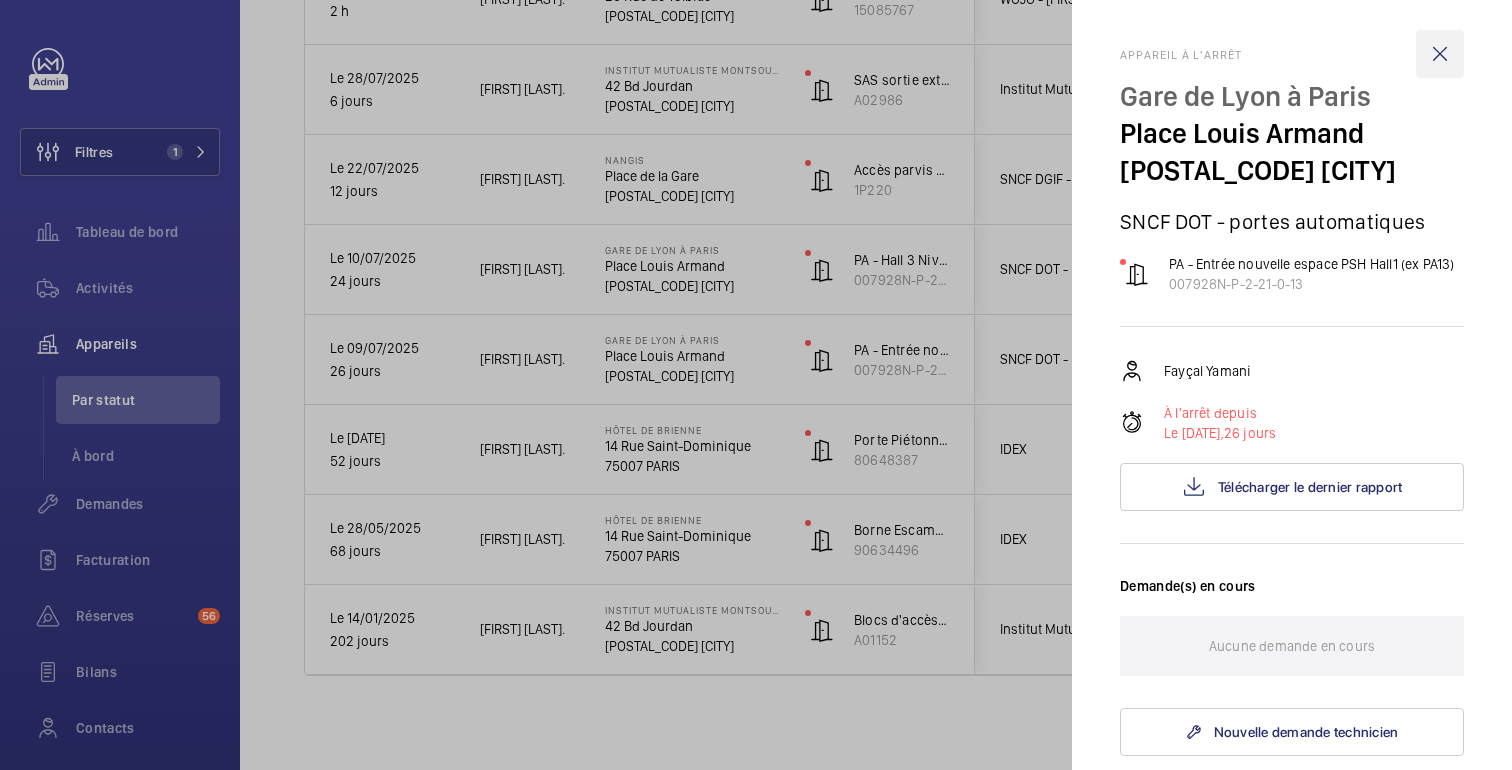 click 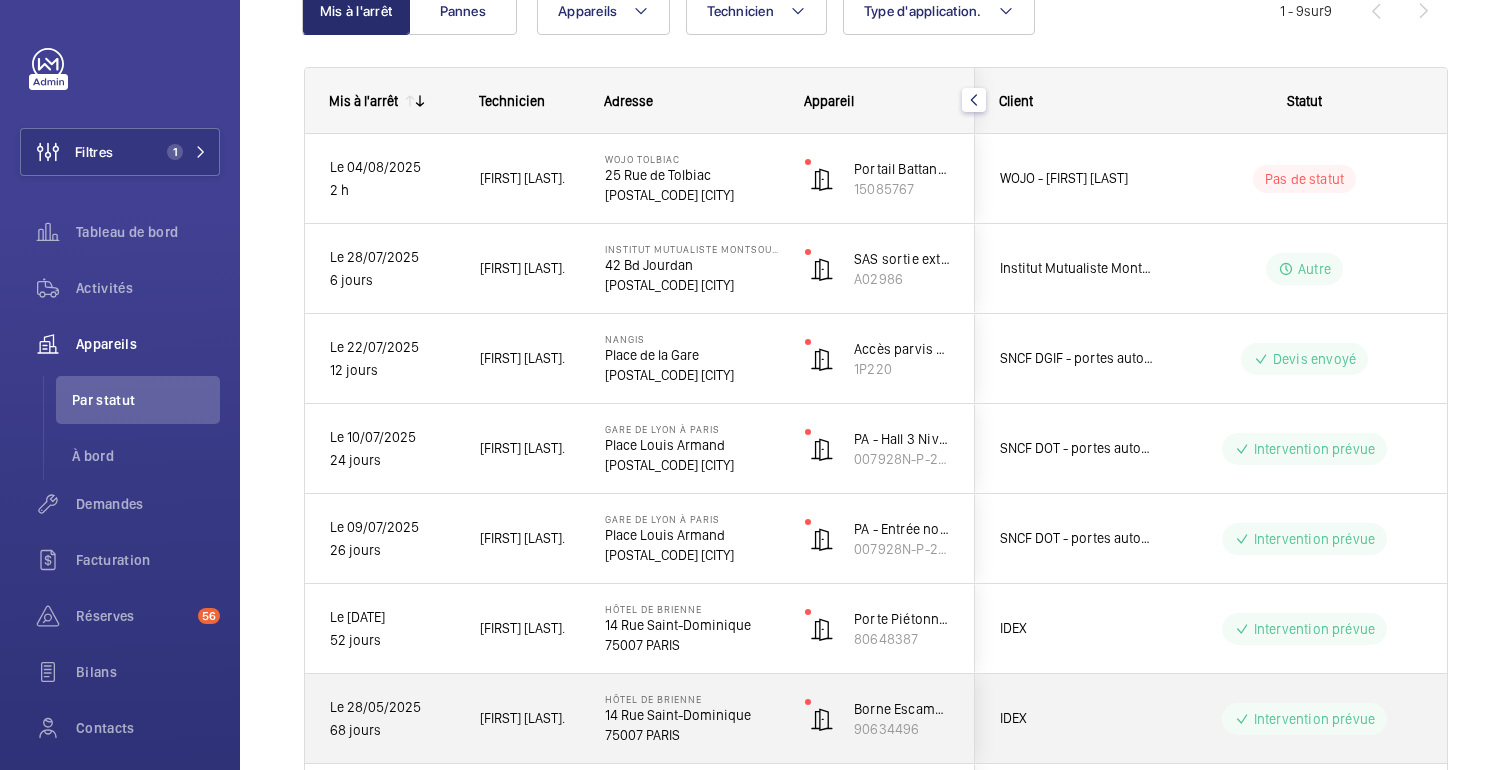 scroll, scrollTop: 225, scrollLeft: 0, axis: vertical 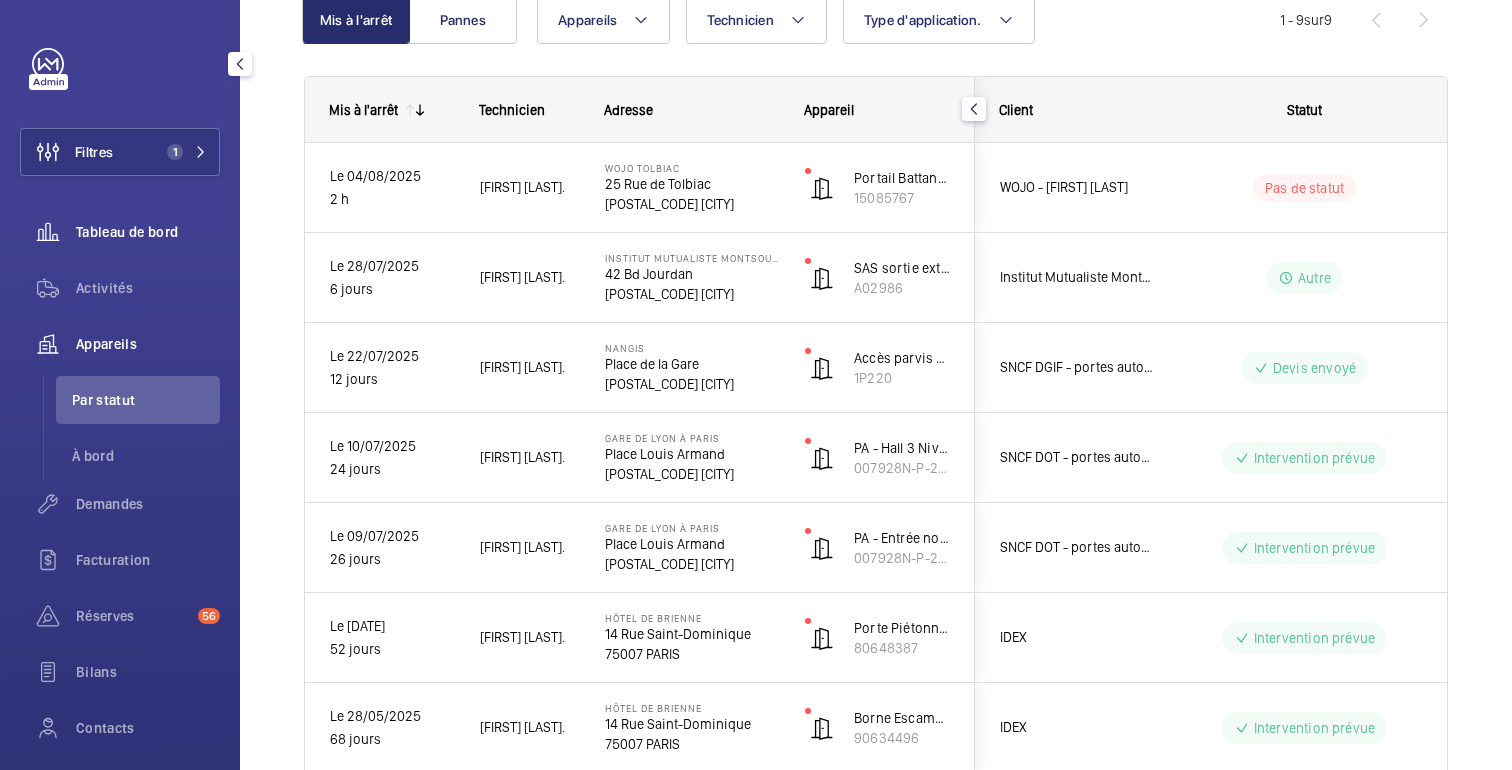 click on "Tableau de bord" 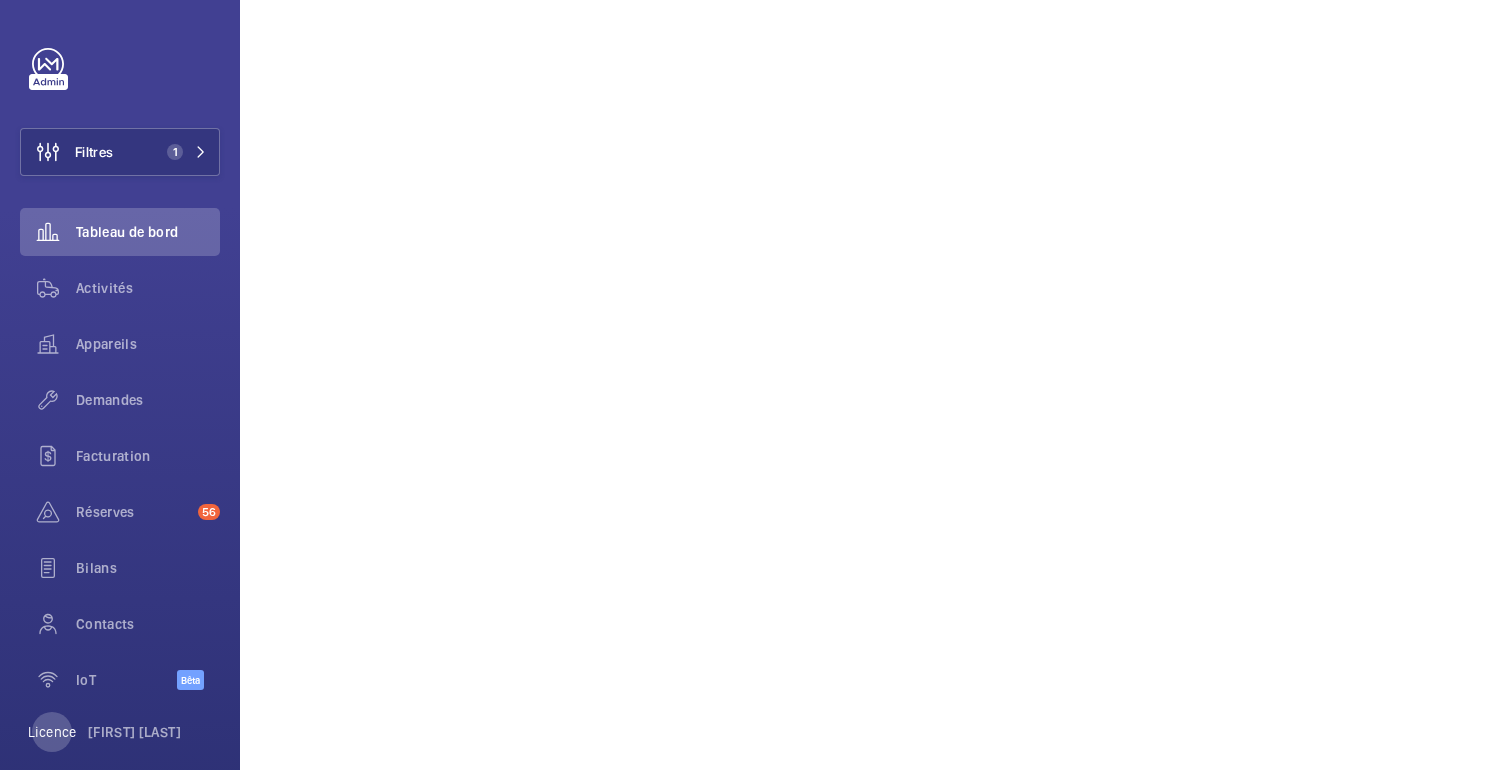 scroll, scrollTop: 195, scrollLeft: 0, axis: vertical 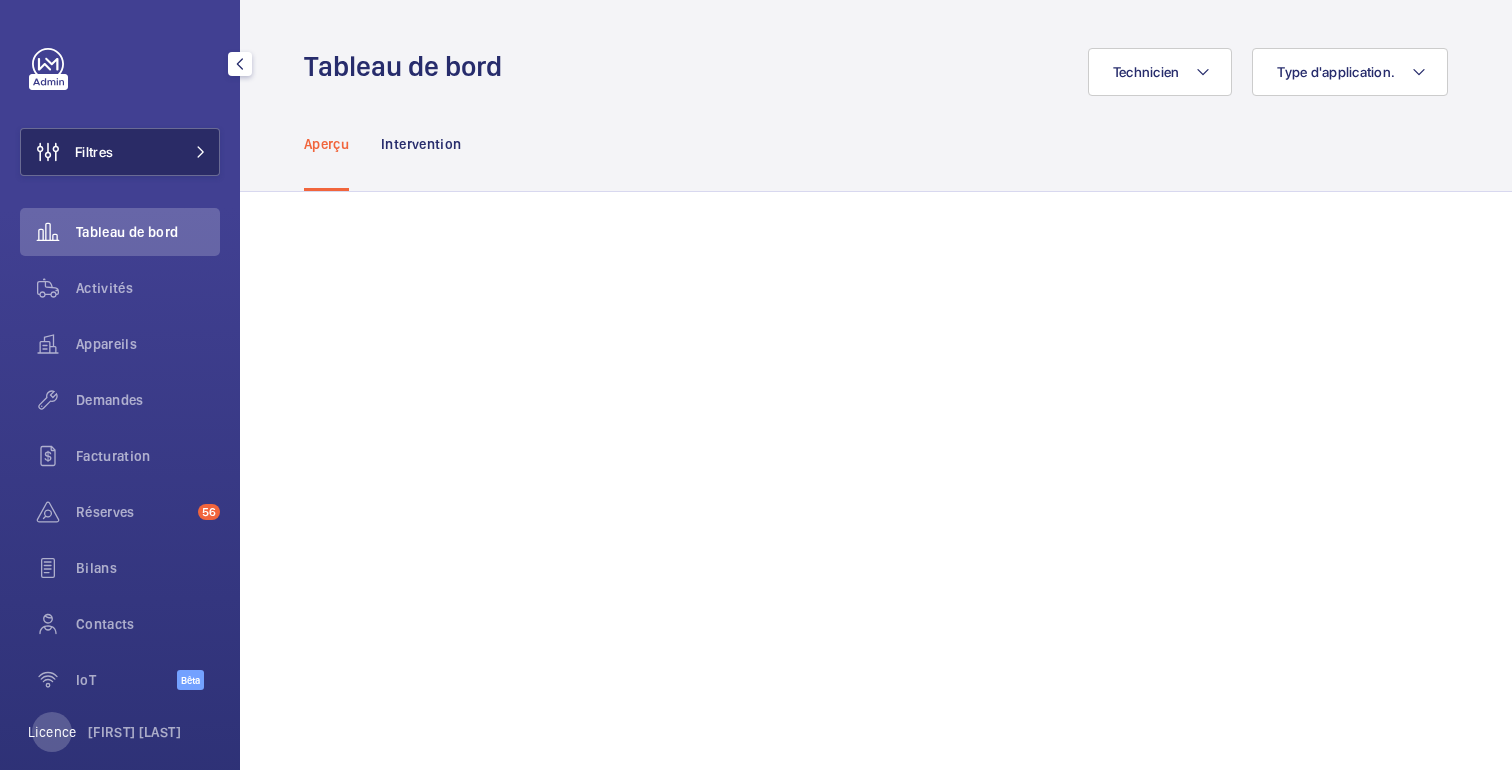 click on "Filtres" 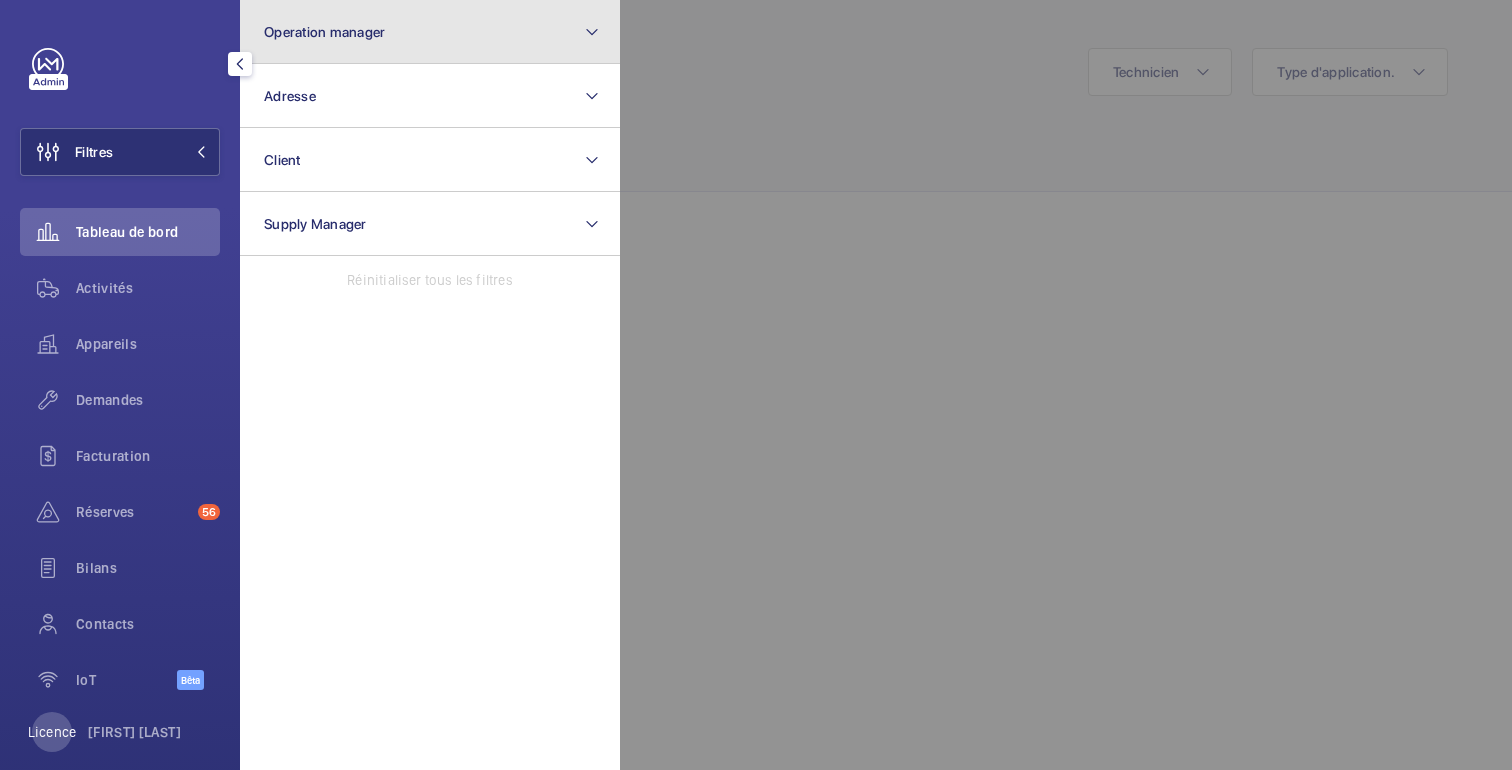 click on "Operation manager" 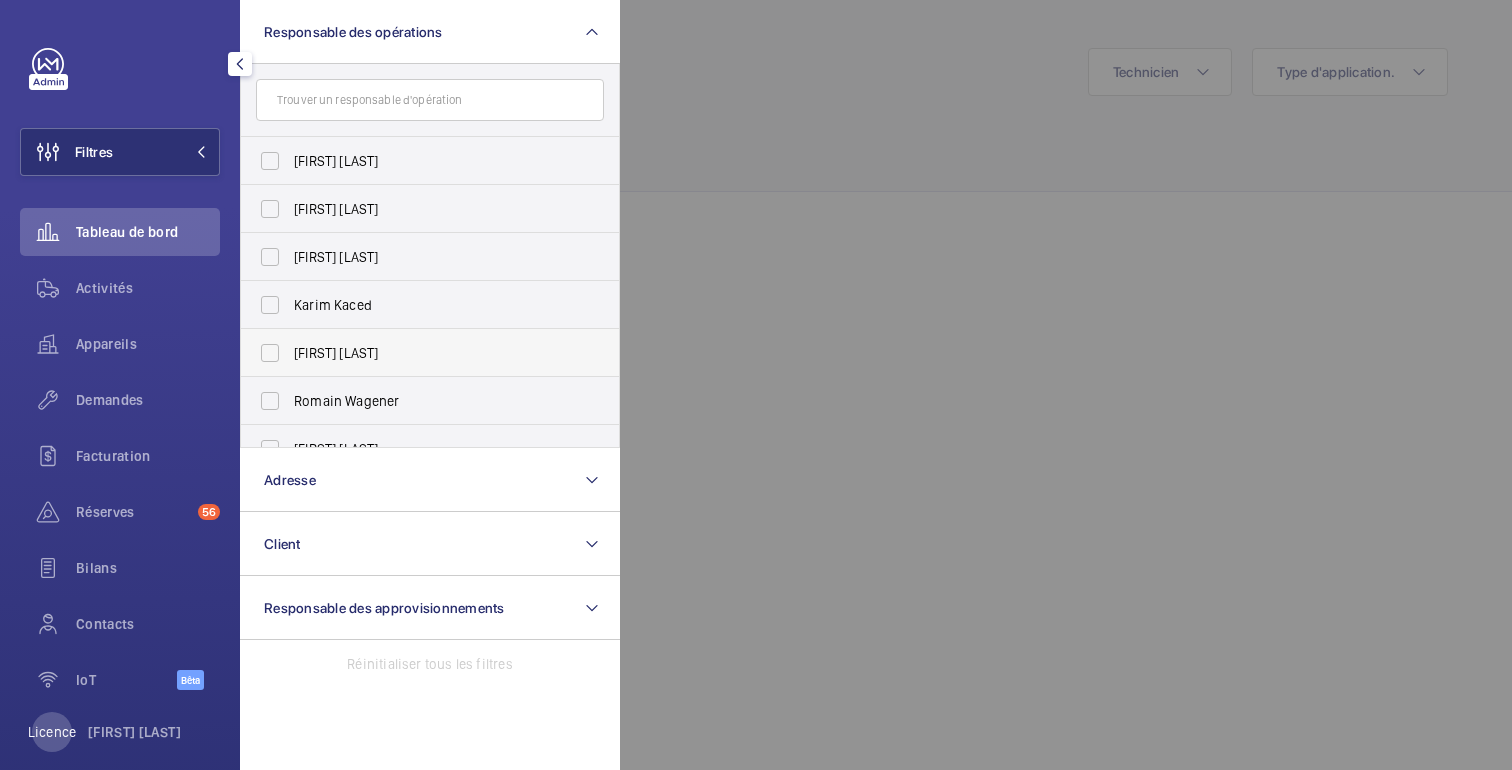 scroll, scrollTop: 74, scrollLeft: 0, axis: vertical 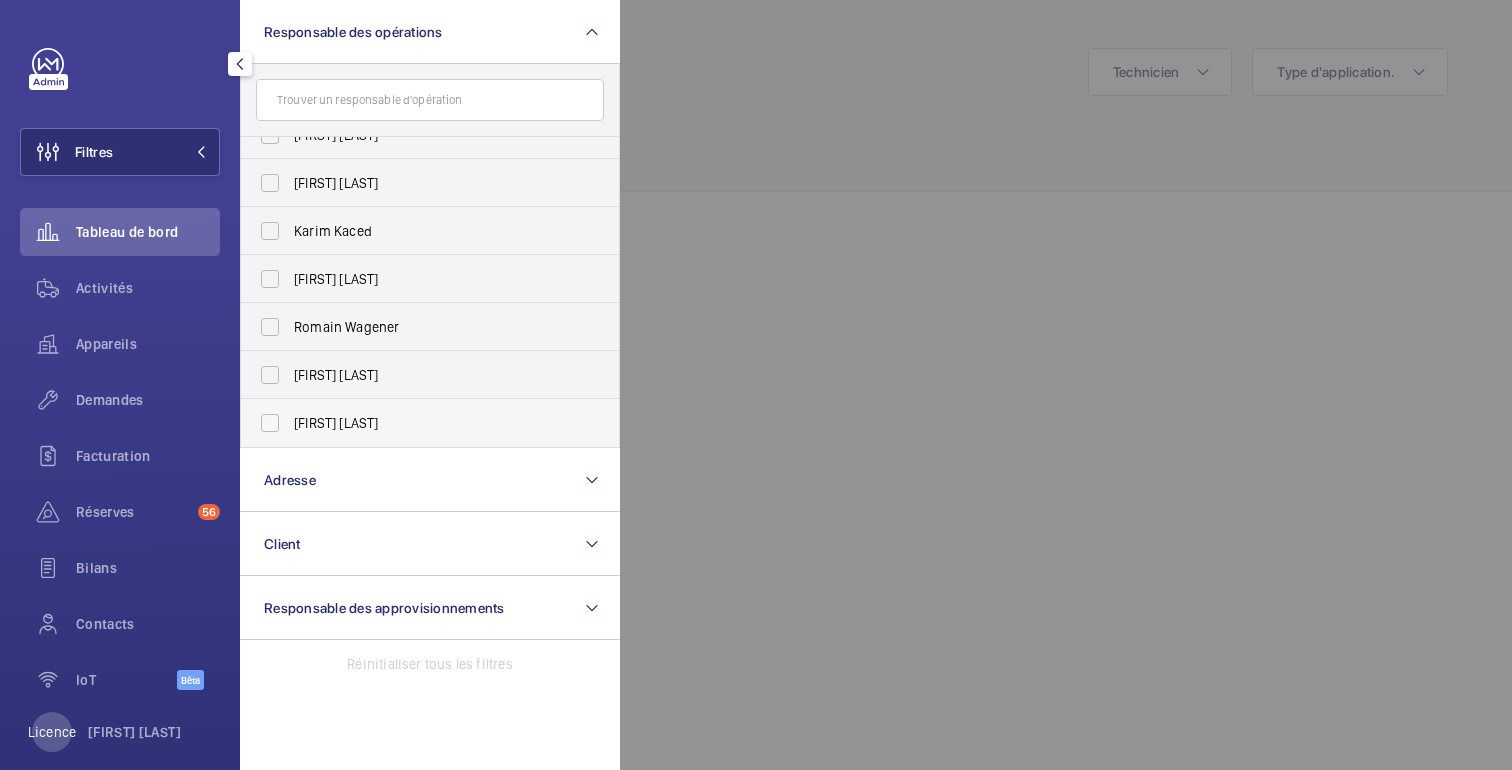 click on "[FIRST] [LAST]" at bounding box center [431, 423] 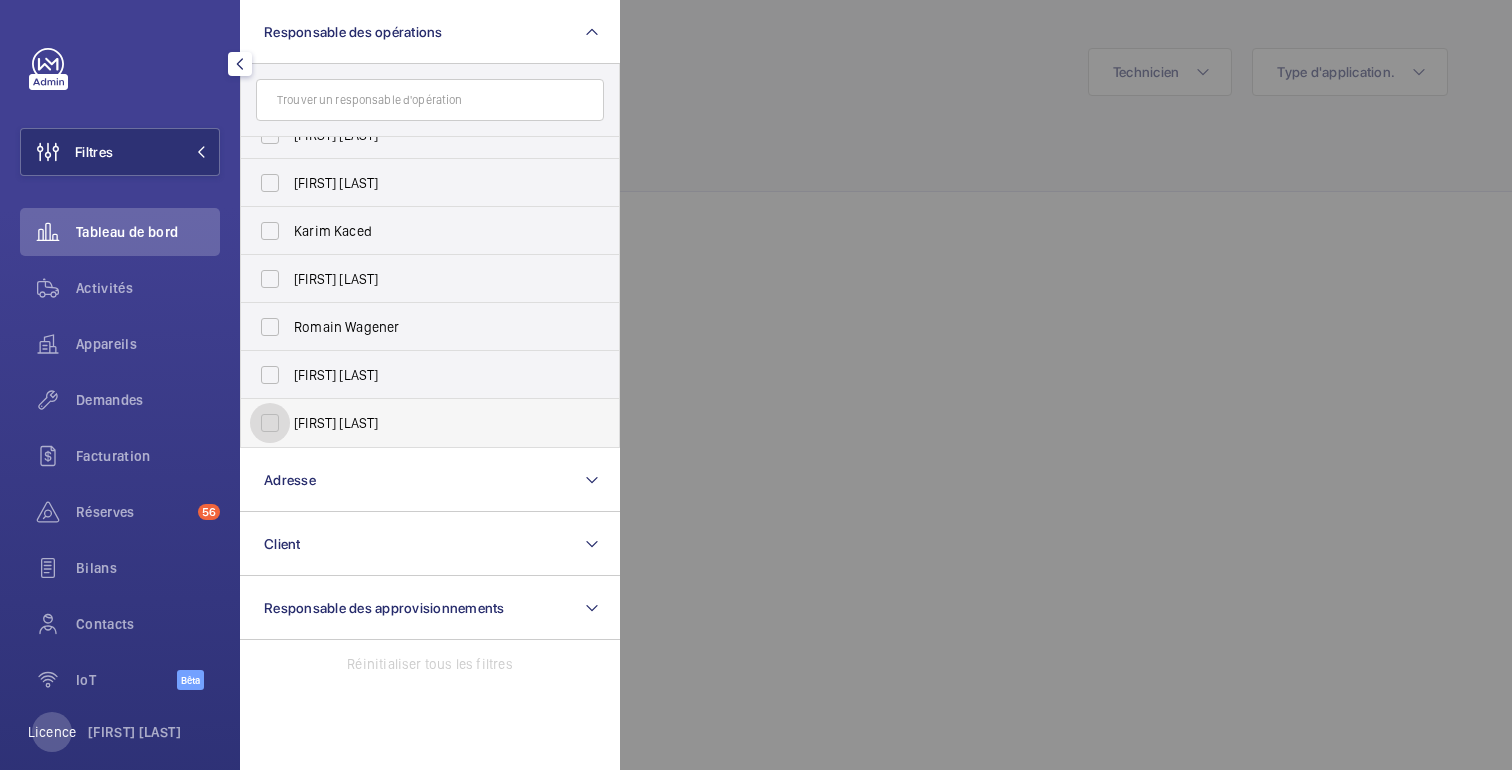 click on "[FIRST] [LAST]" at bounding box center (270, 423) 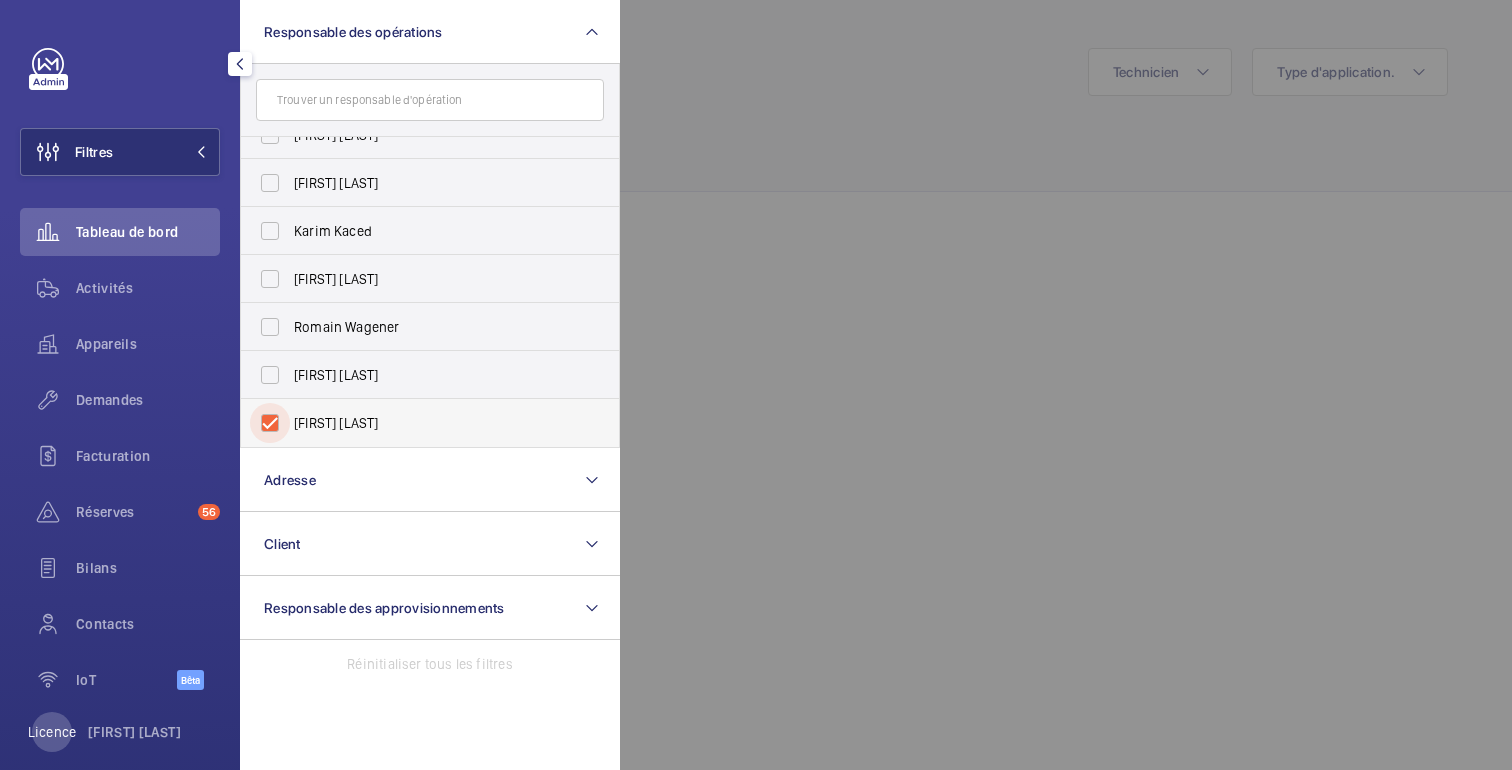 checkbox on "true" 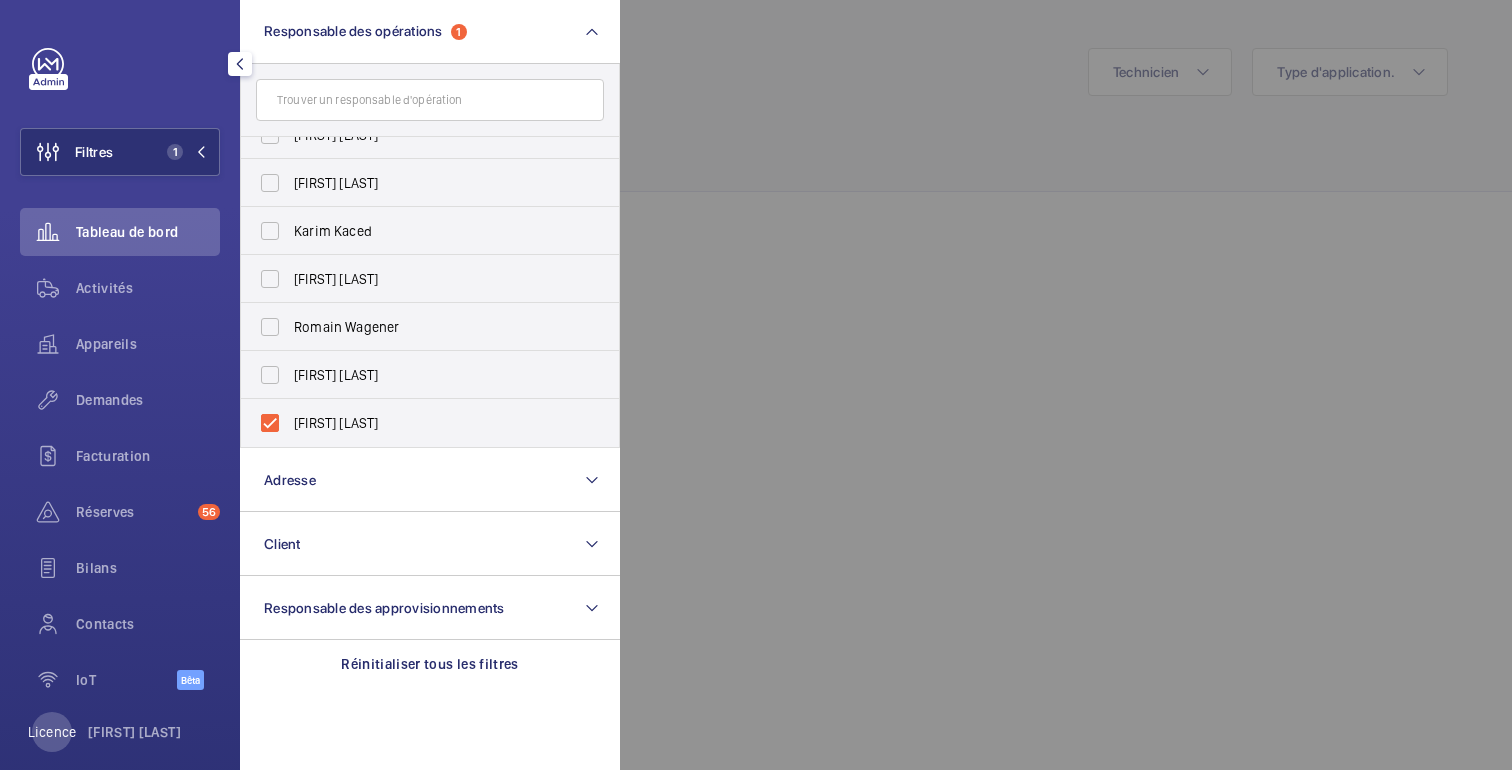click 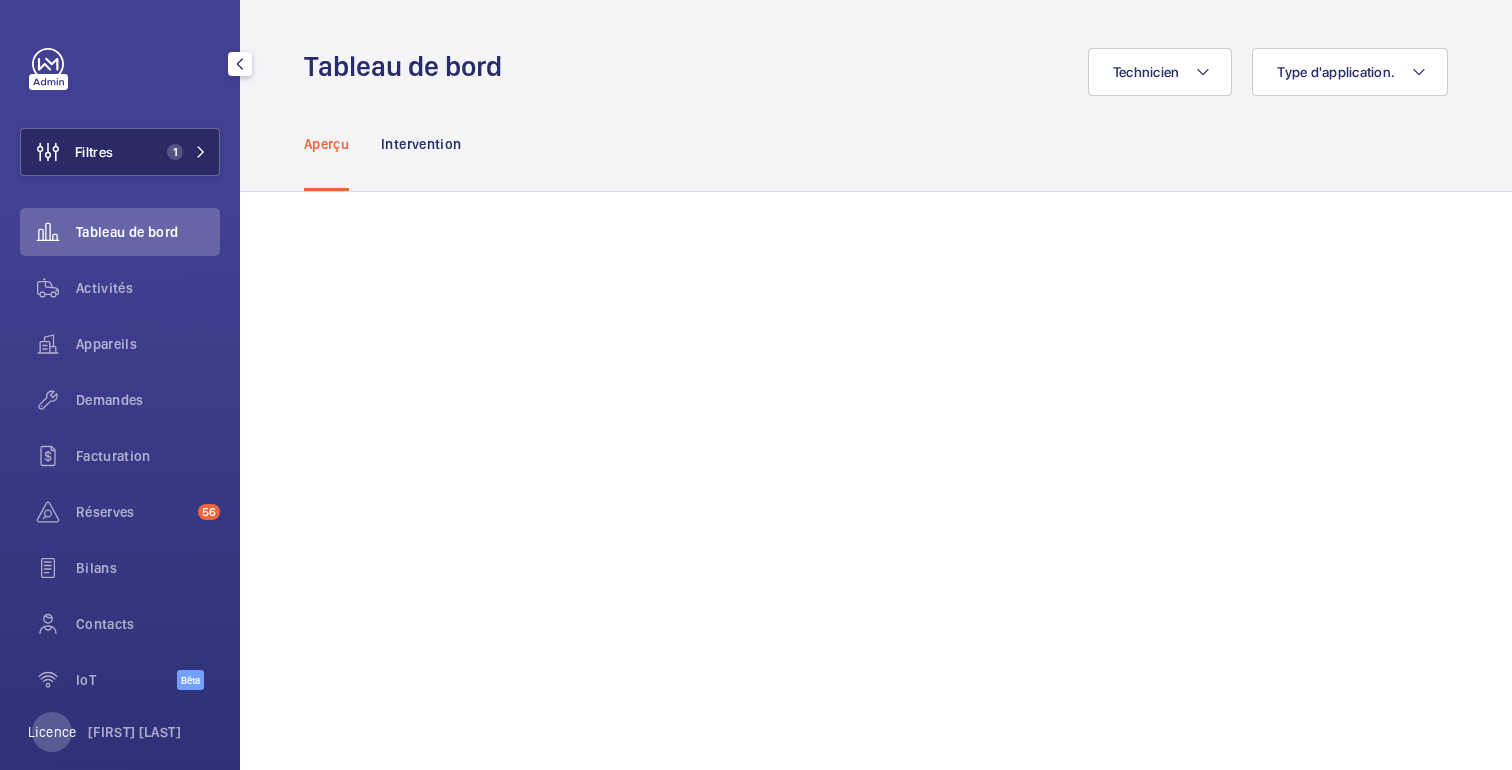 click on "1" 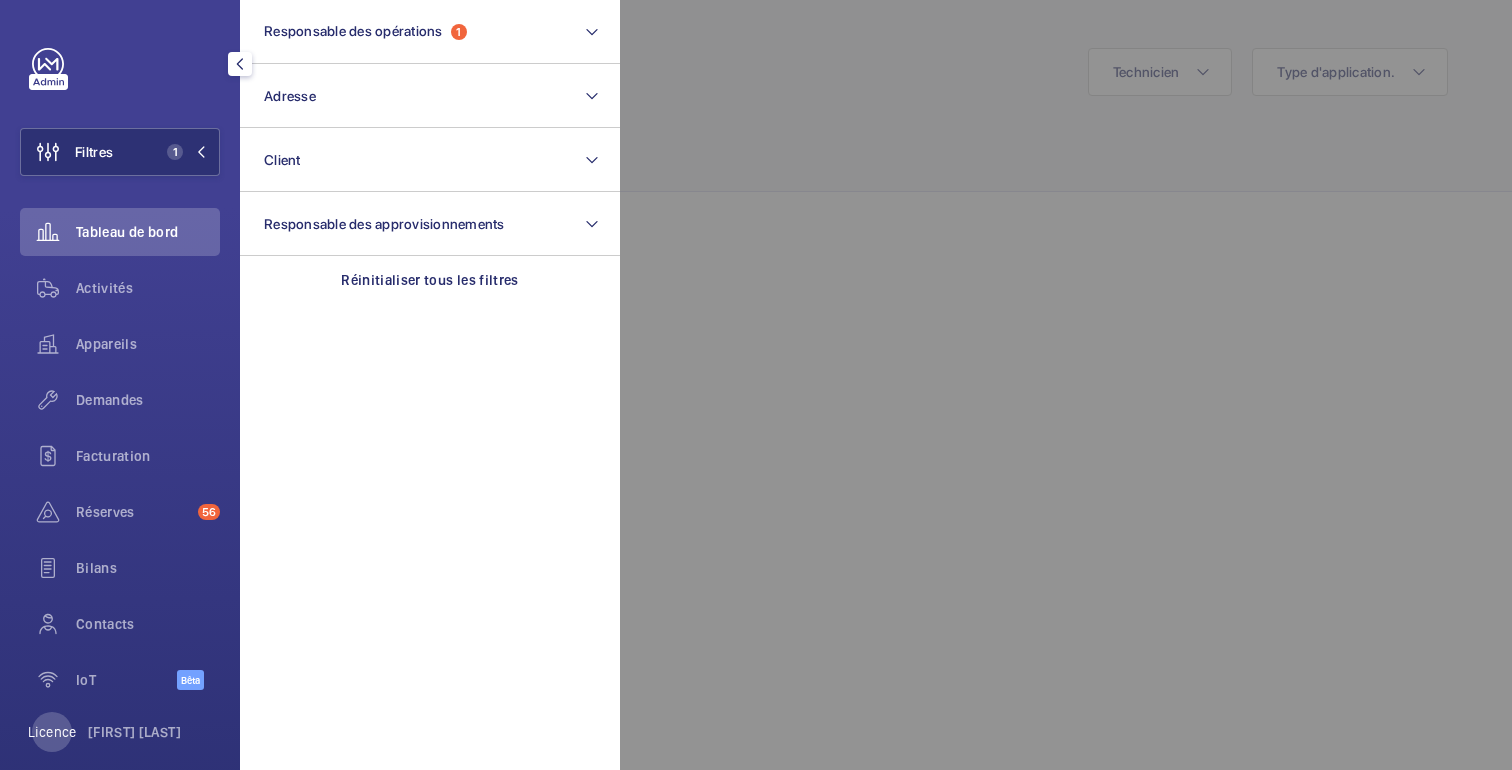 click 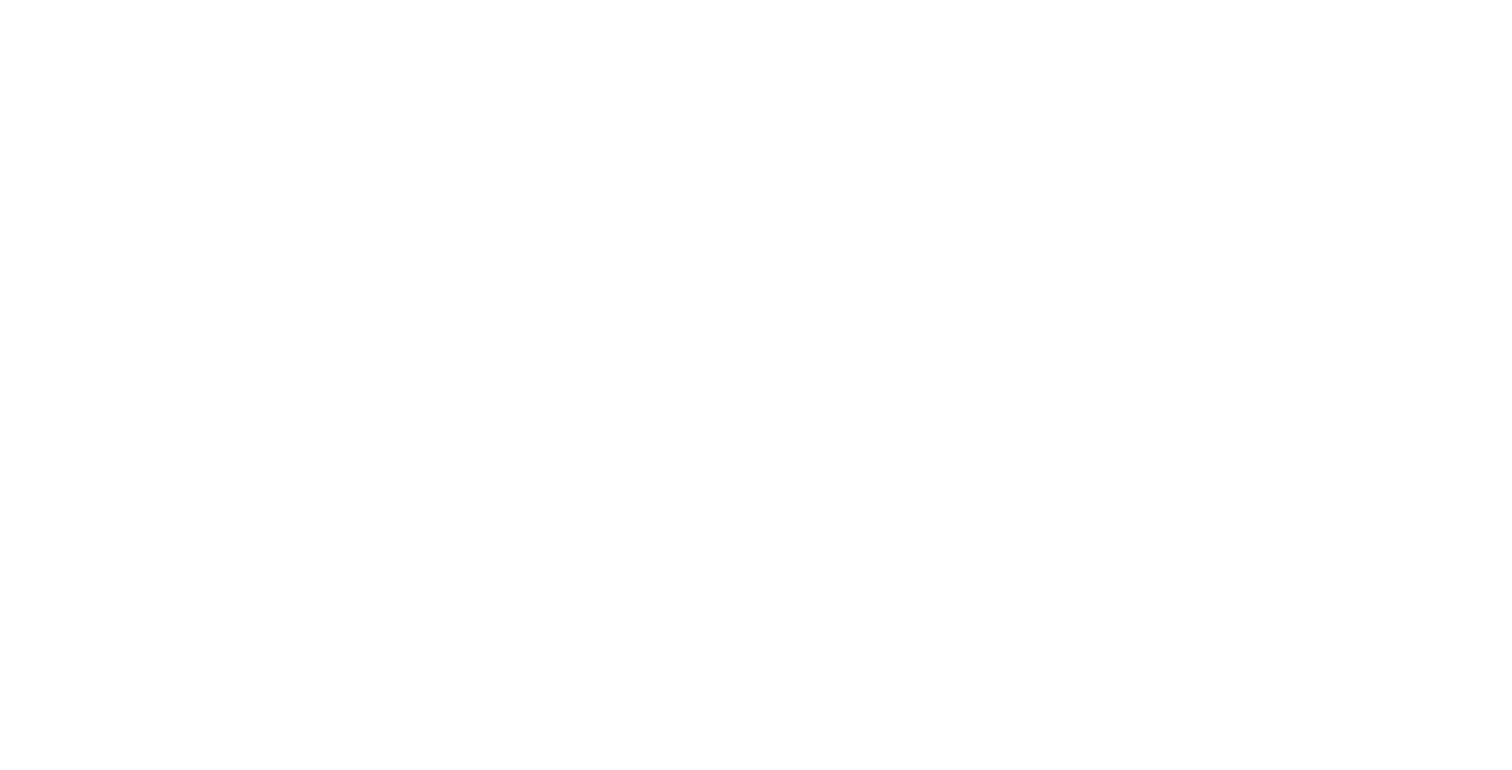 scroll, scrollTop: 0, scrollLeft: 0, axis: both 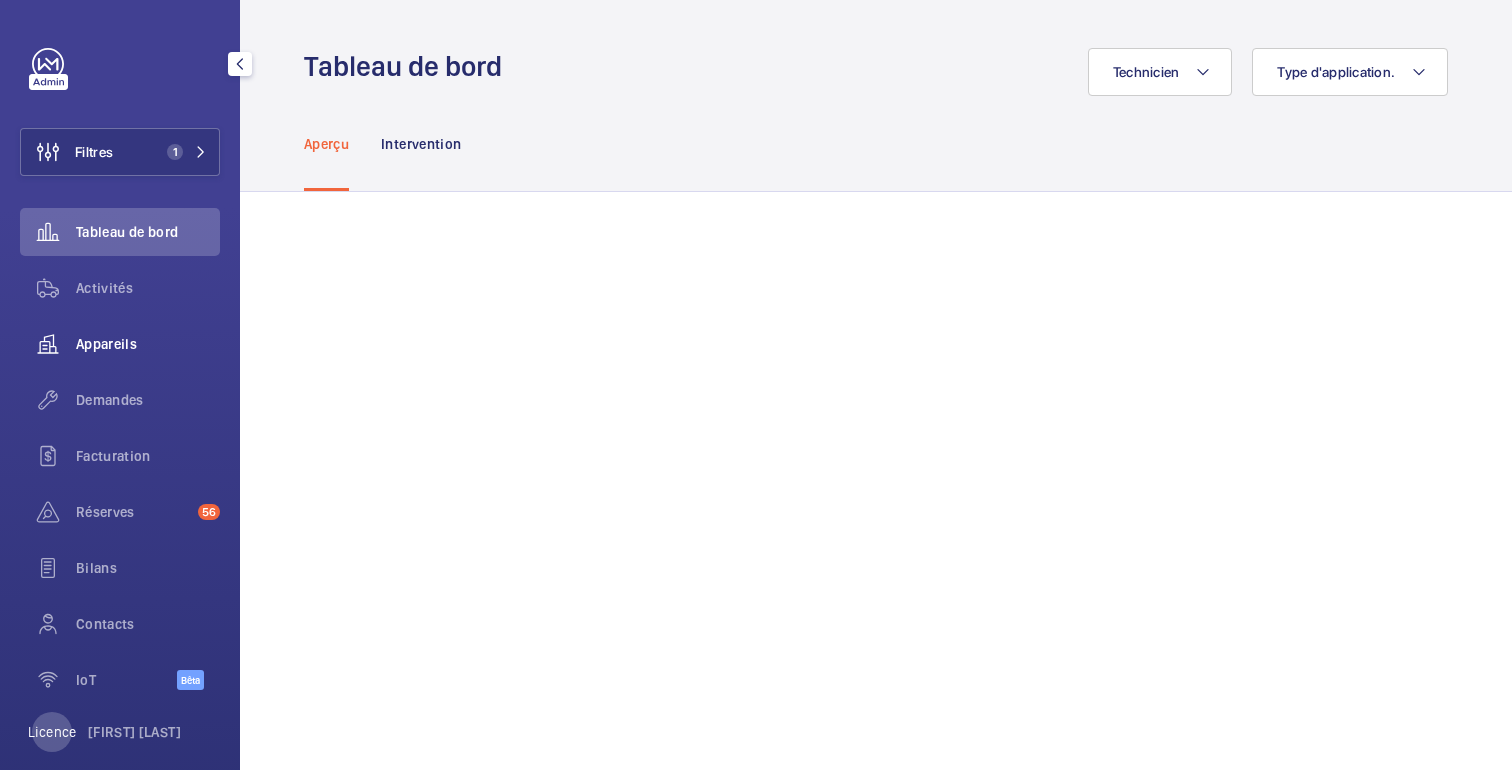 click on "Appareils" 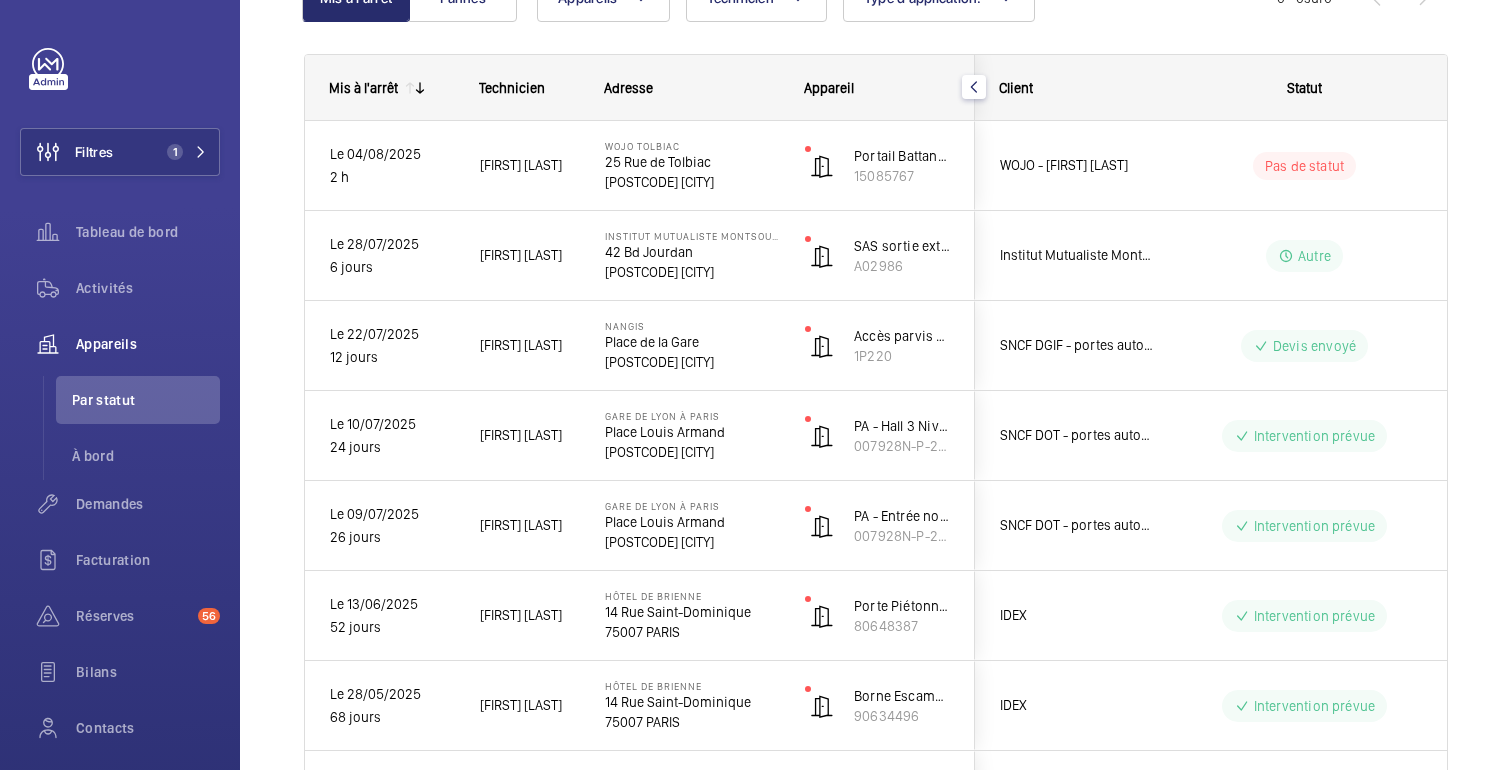 scroll, scrollTop: 230, scrollLeft: 0, axis: vertical 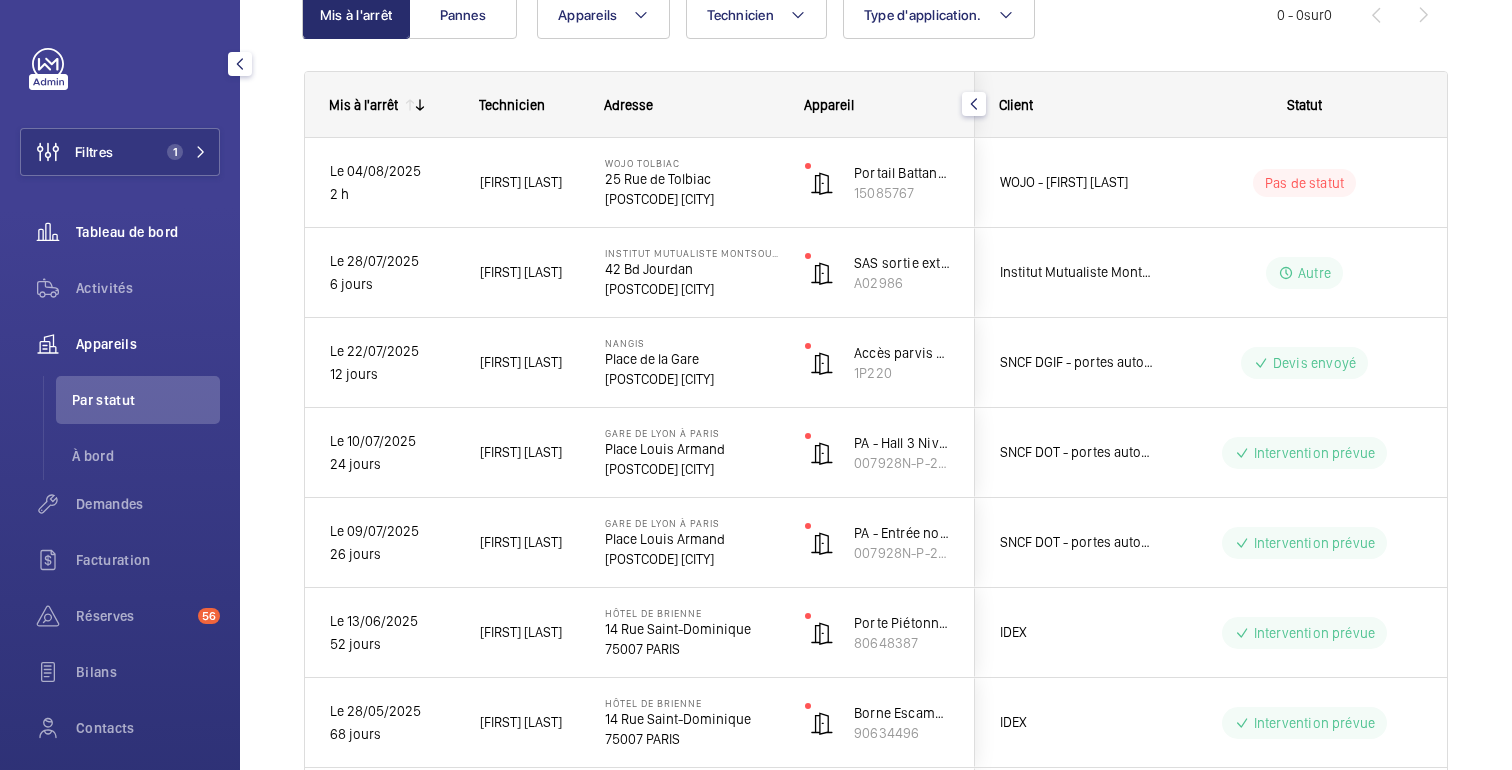 click on "Tableau de bord" 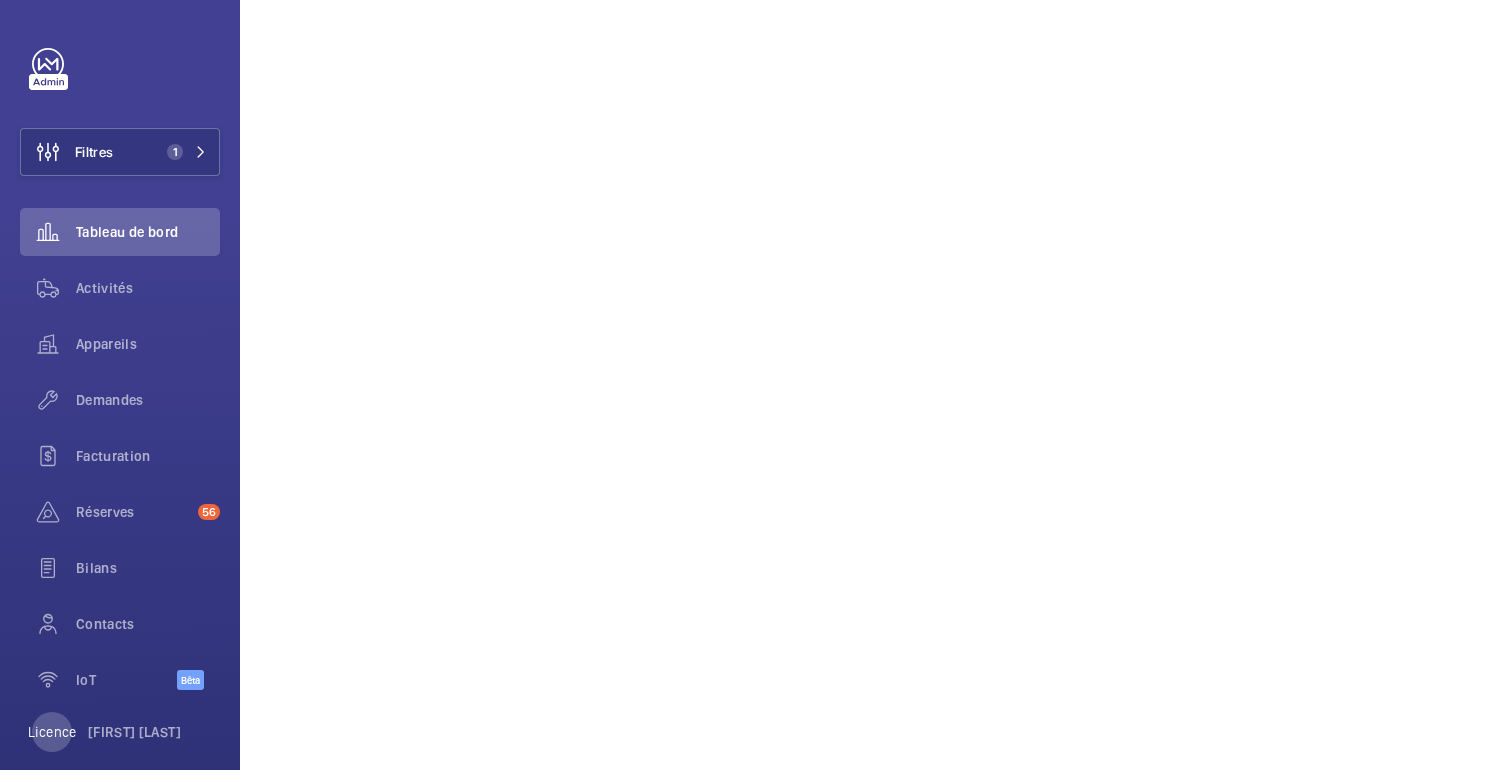 scroll, scrollTop: 223, scrollLeft: 0, axis: vertical 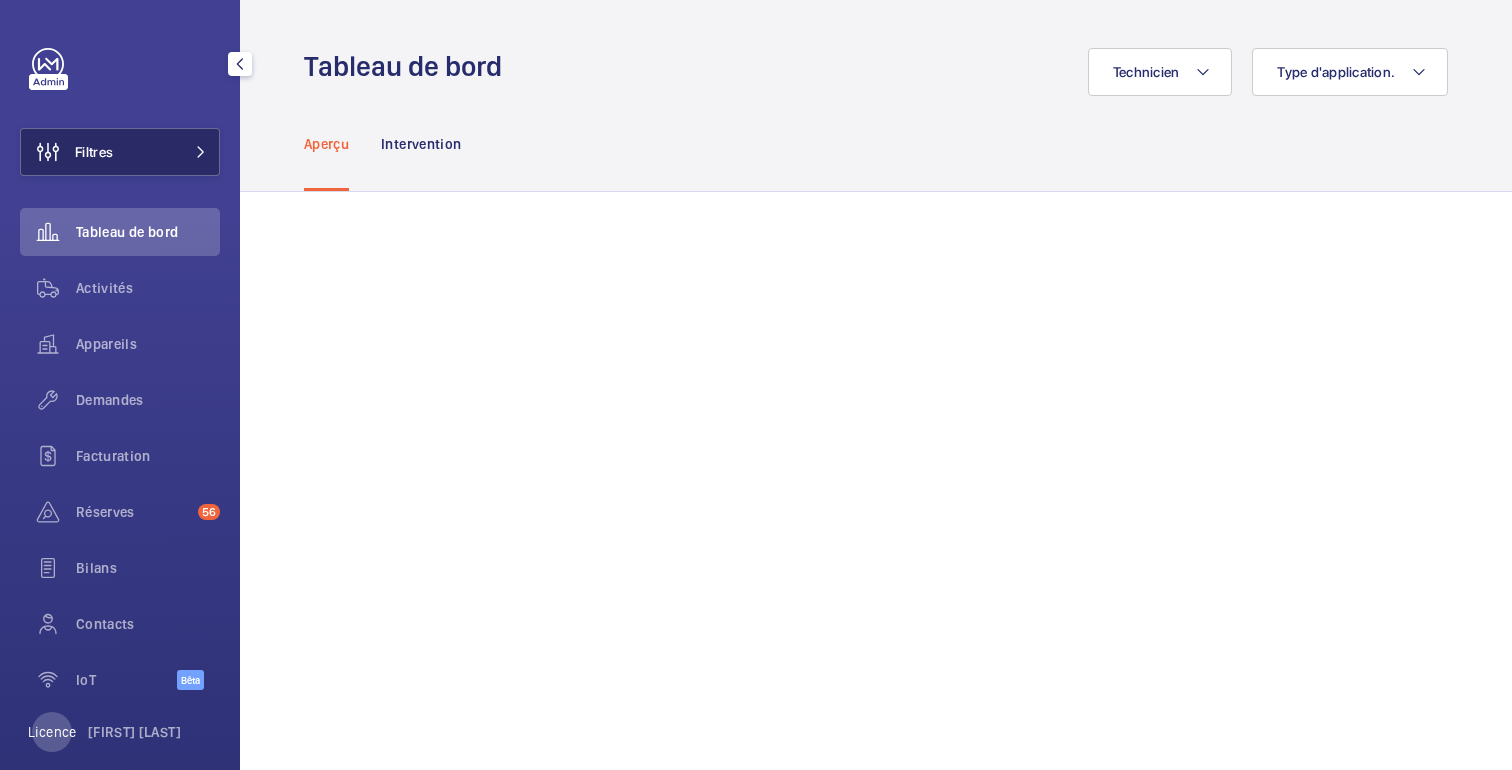 click on "Filtres" 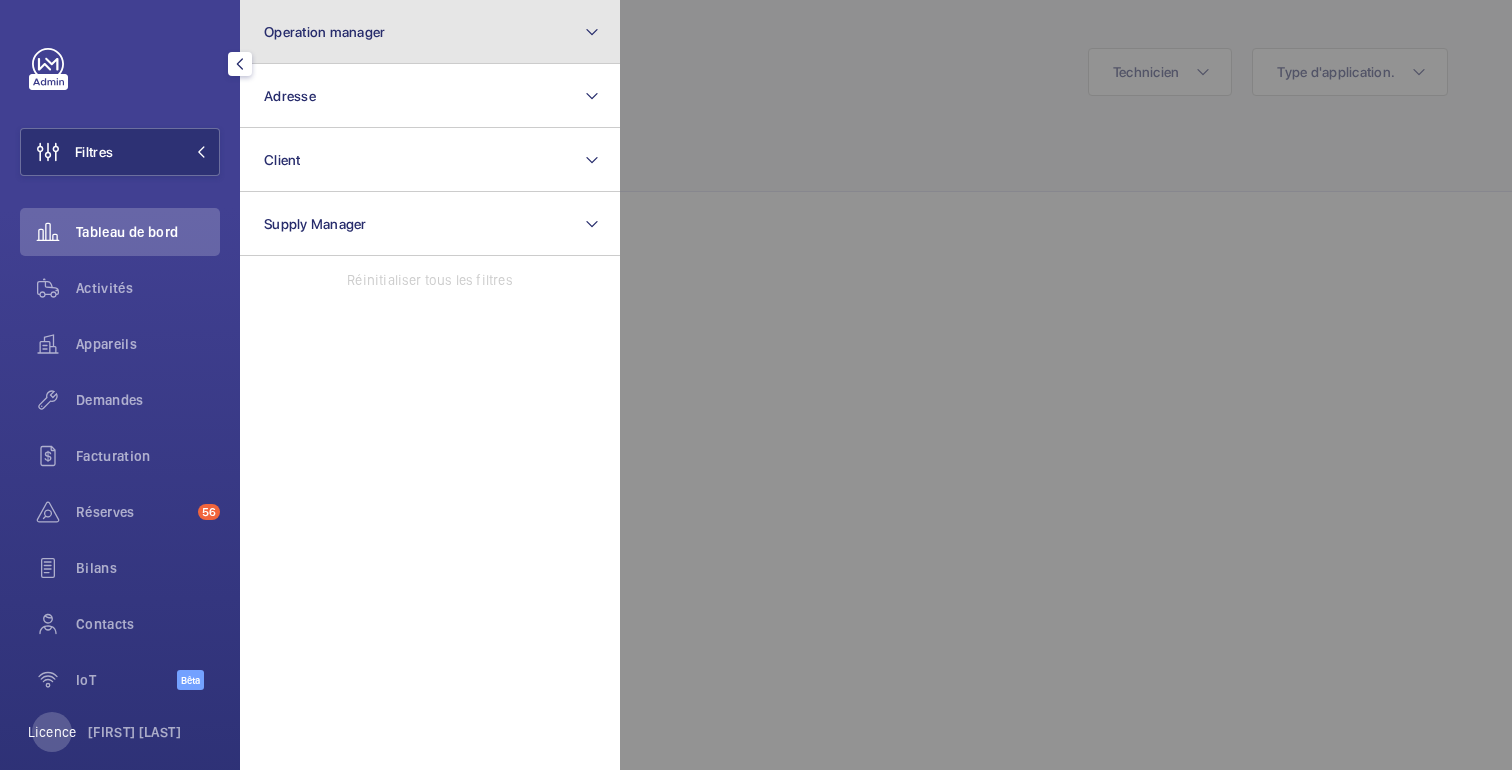 click on "Operation manager" 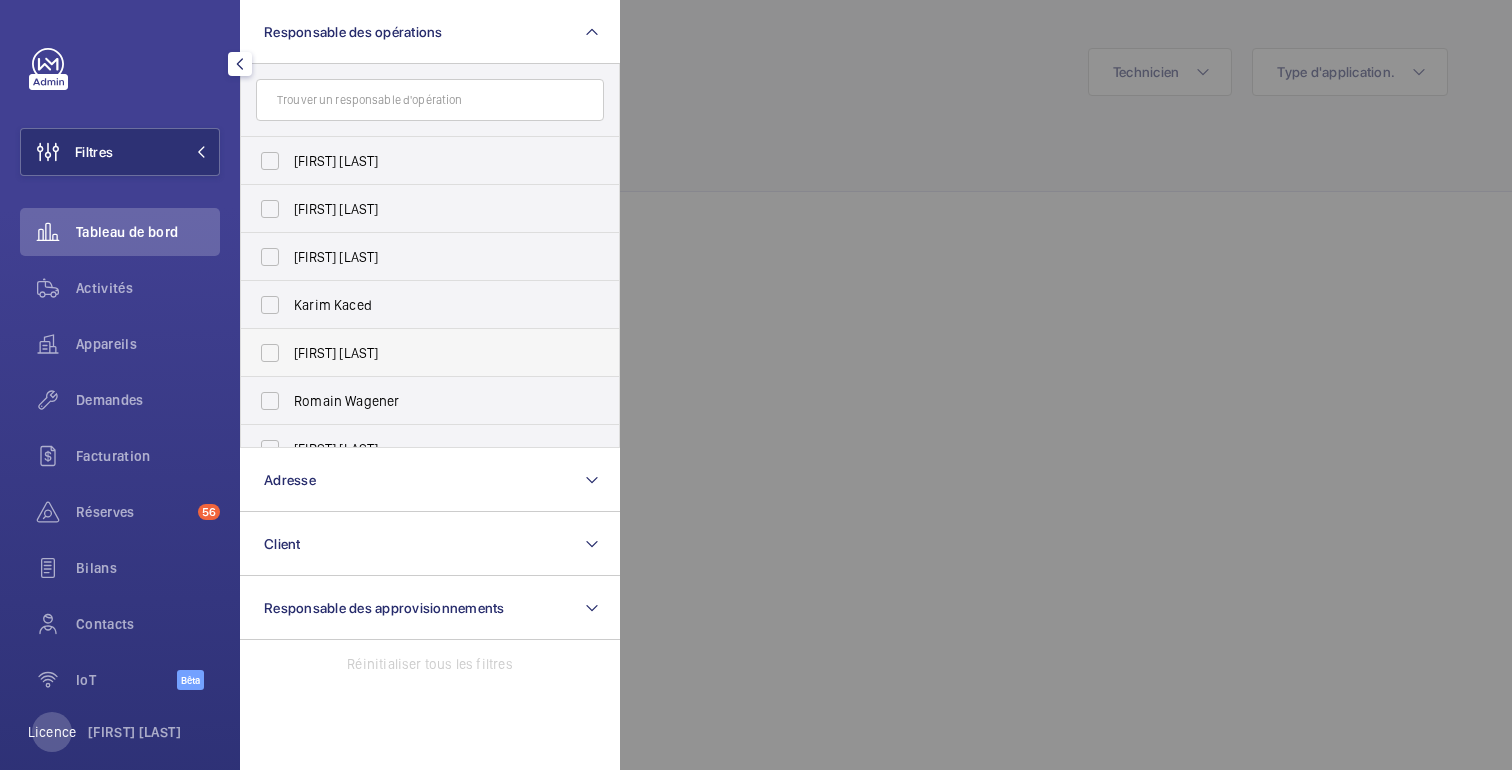 scroll, scrollTop: 74, scrollLeft: 0, axis: vertical 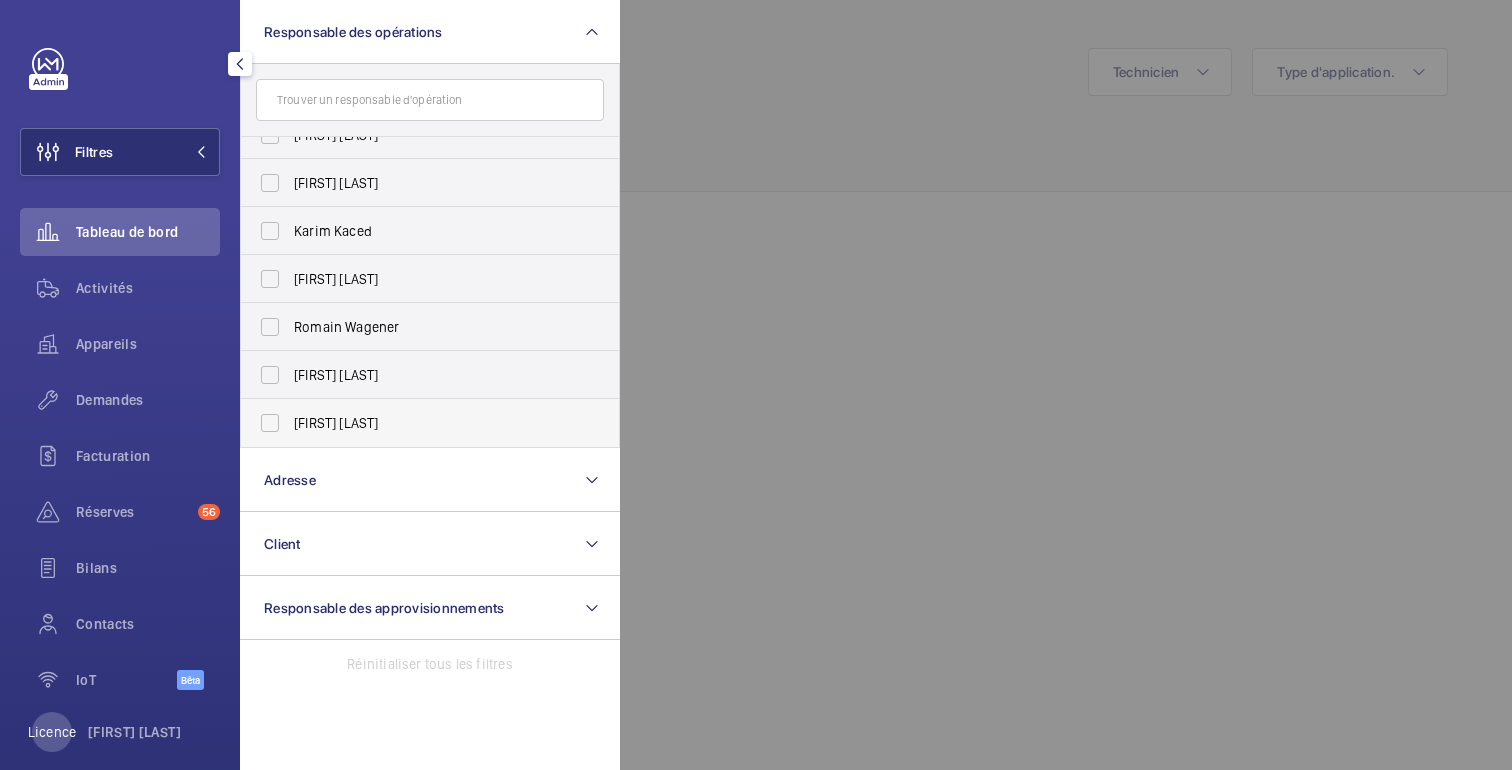 click on "[FIRST] [LAST]" at bounding box center [415, 423] 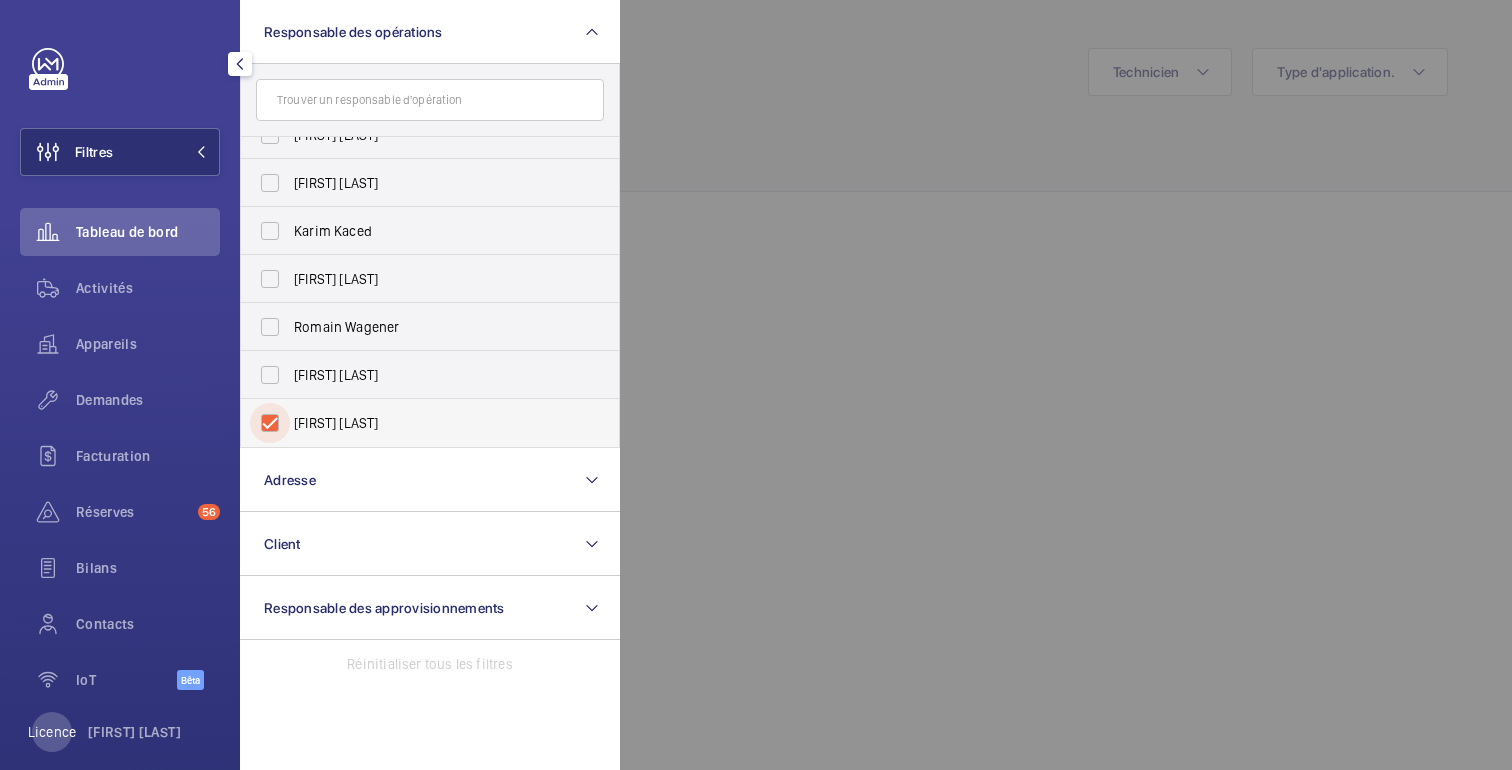 checkbox on "true" 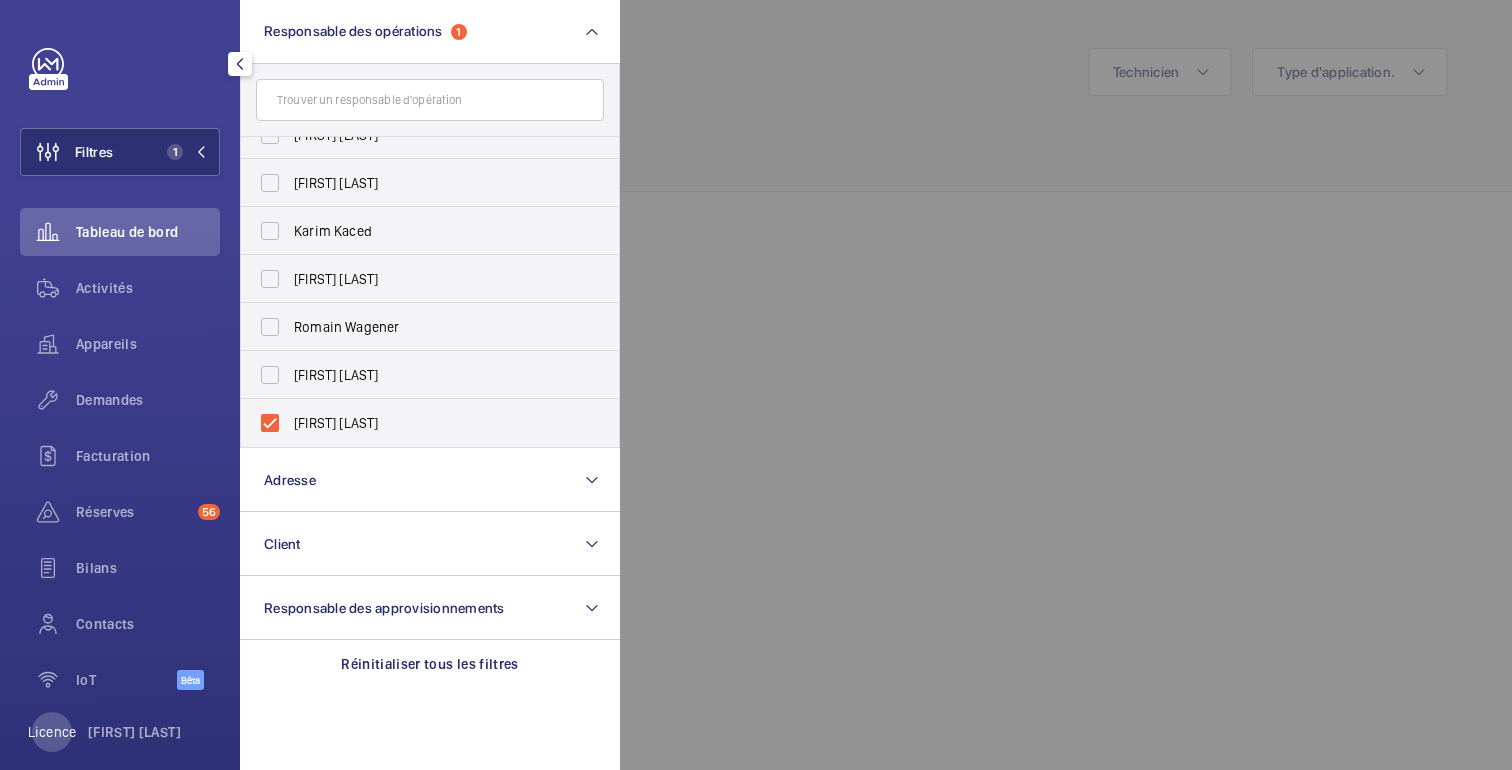 click 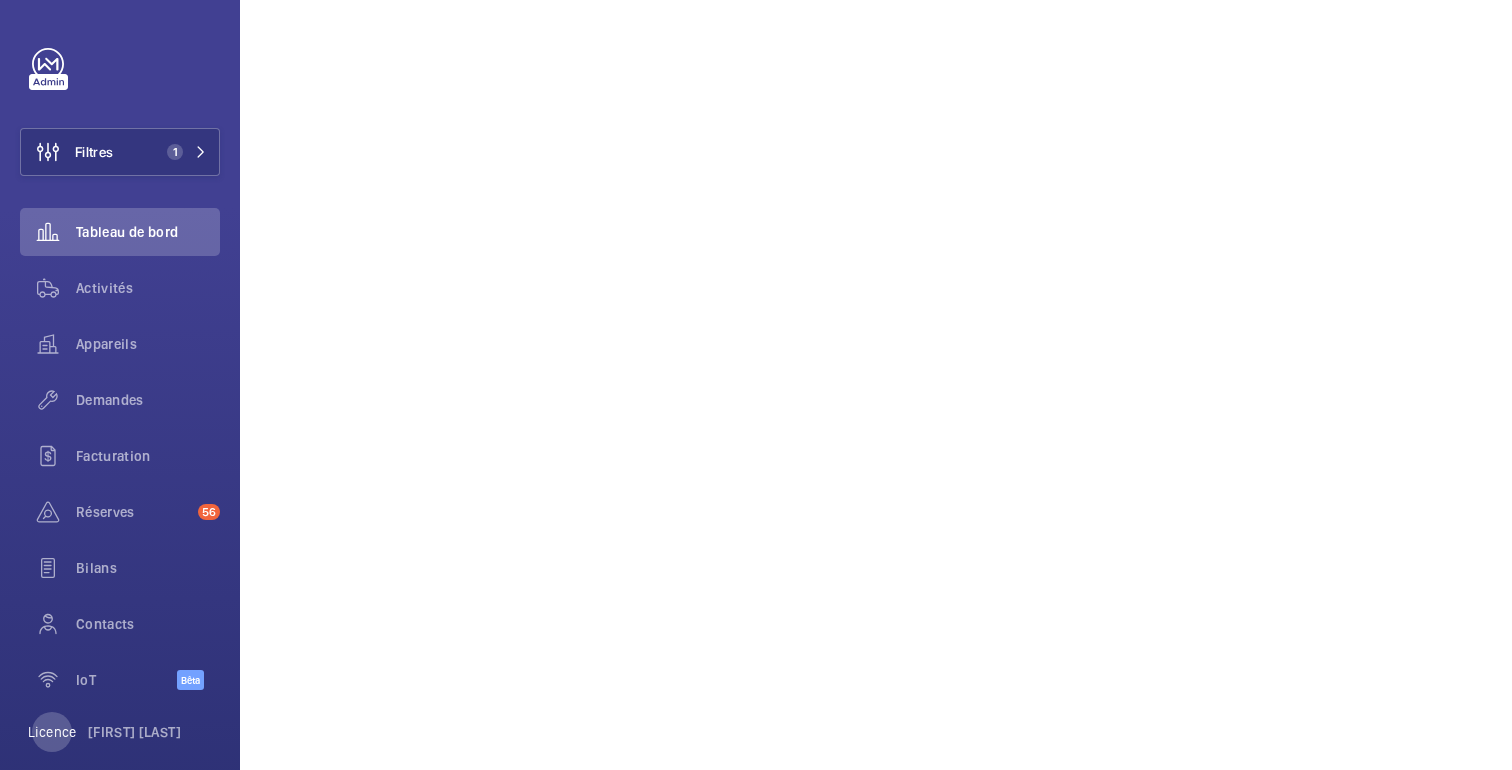 scroll, scrollTop: 0, scrollLeft: 0, axis: both 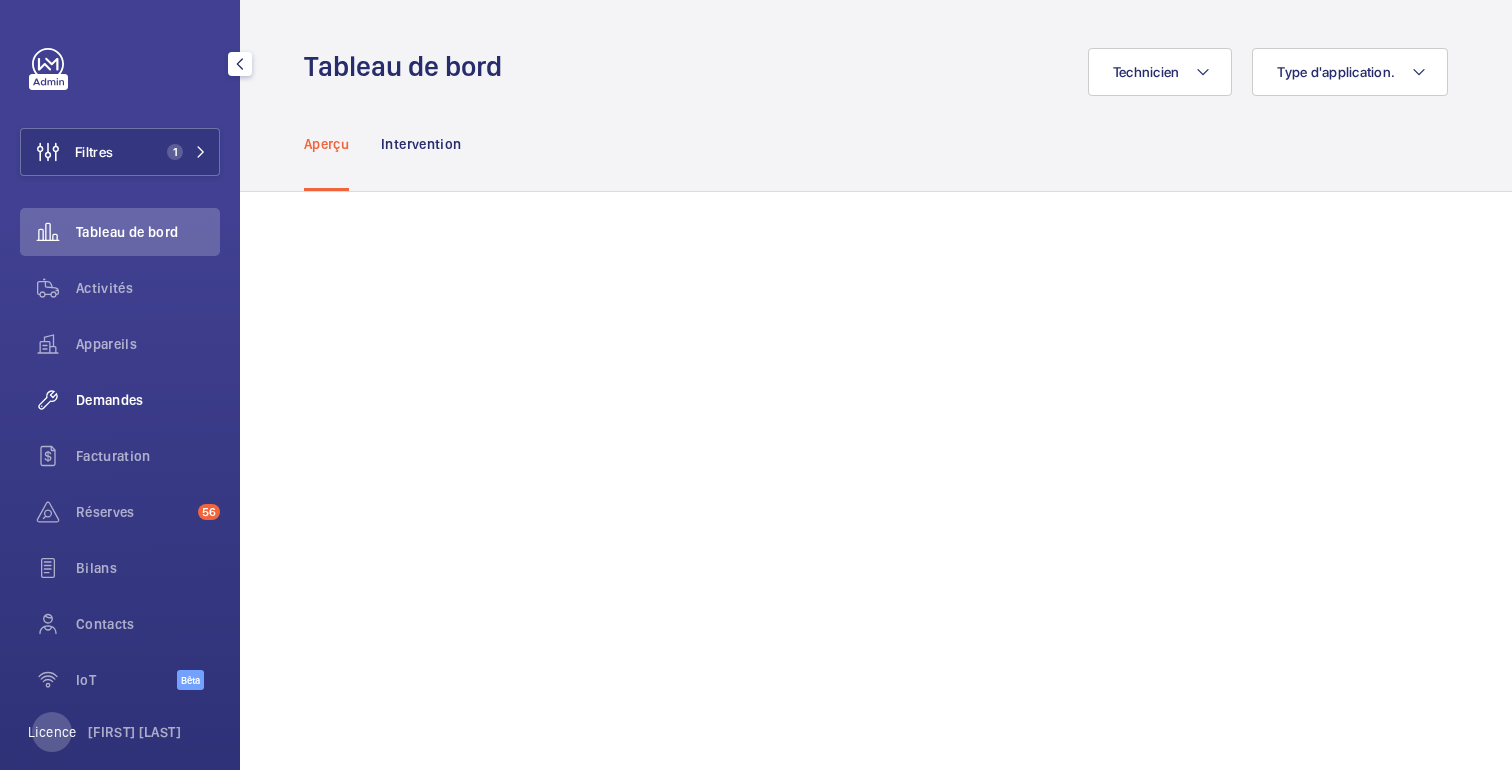 click on "Demandes" 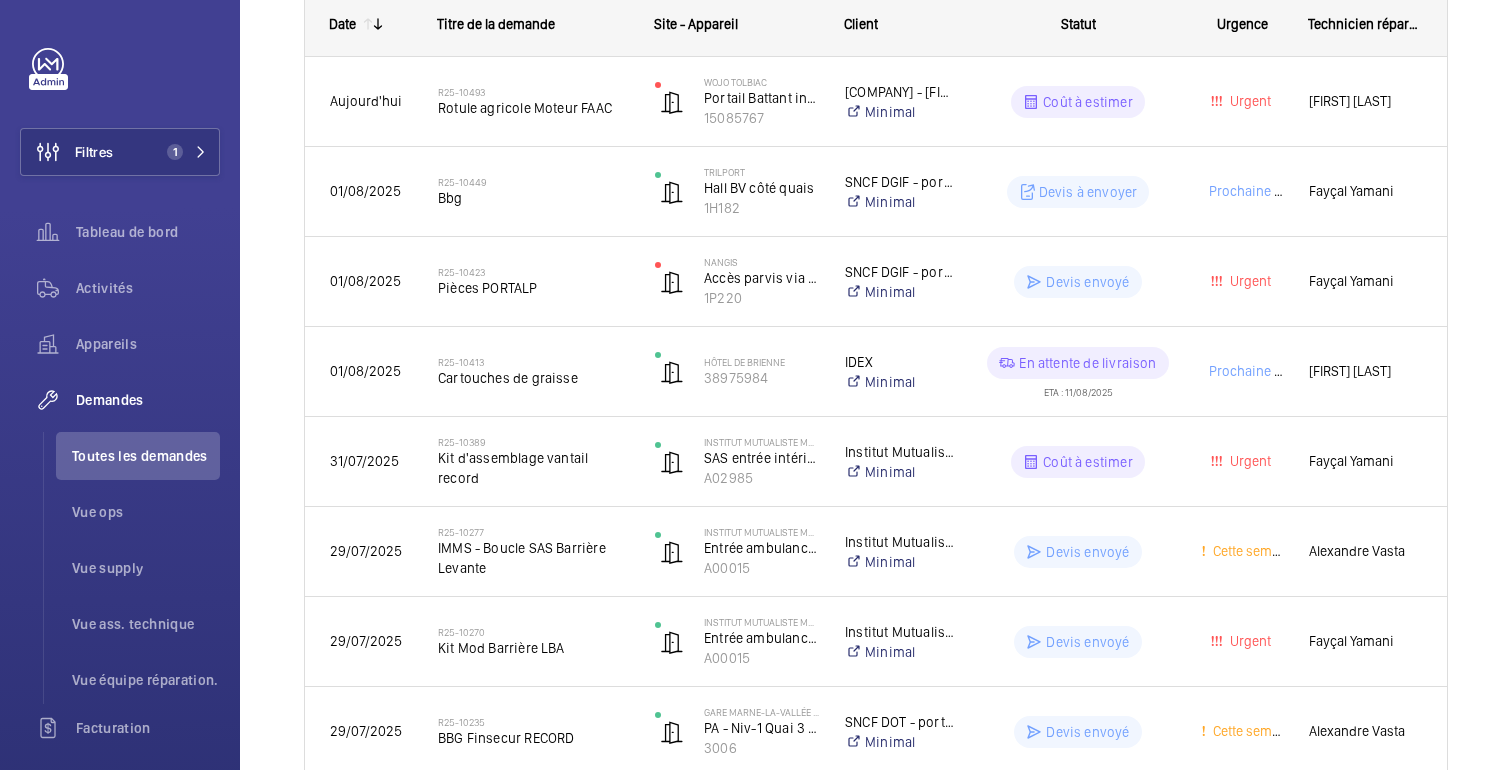 scroll, scrollTop: 0, scrollLeft: 0, axis: both 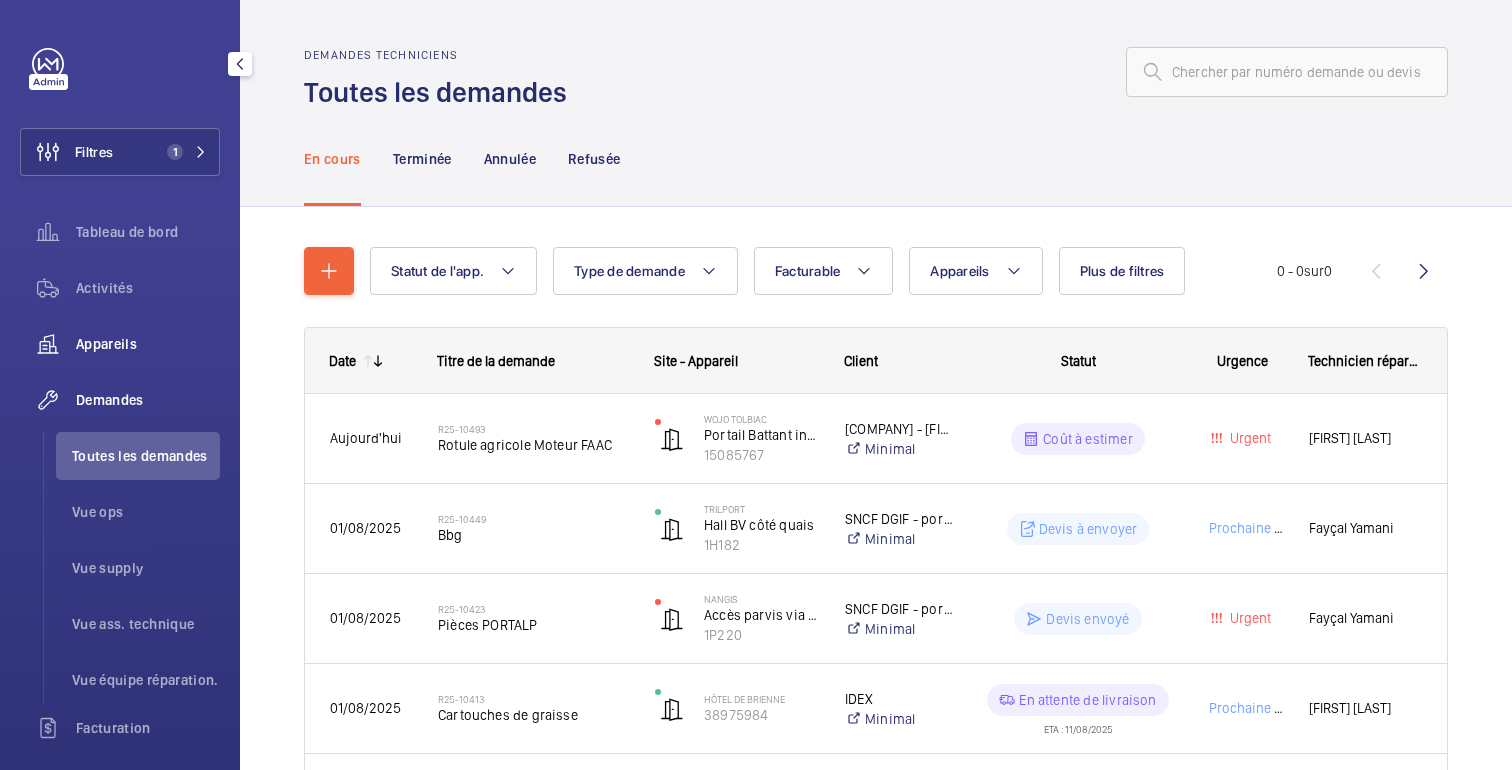 click on "Appareils" 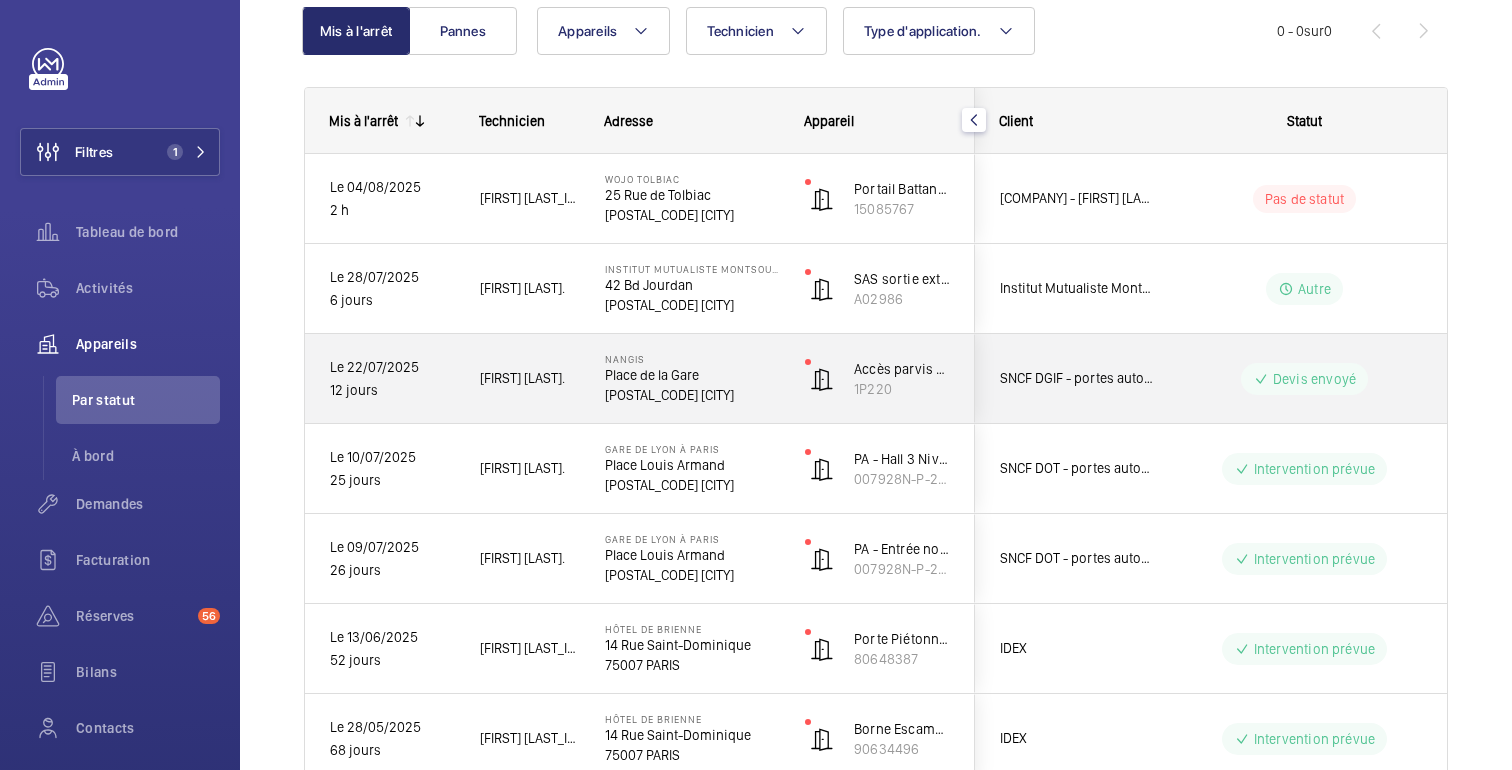 scroll, scrollTop: 216, scrollLeft: 0, axis: vertical 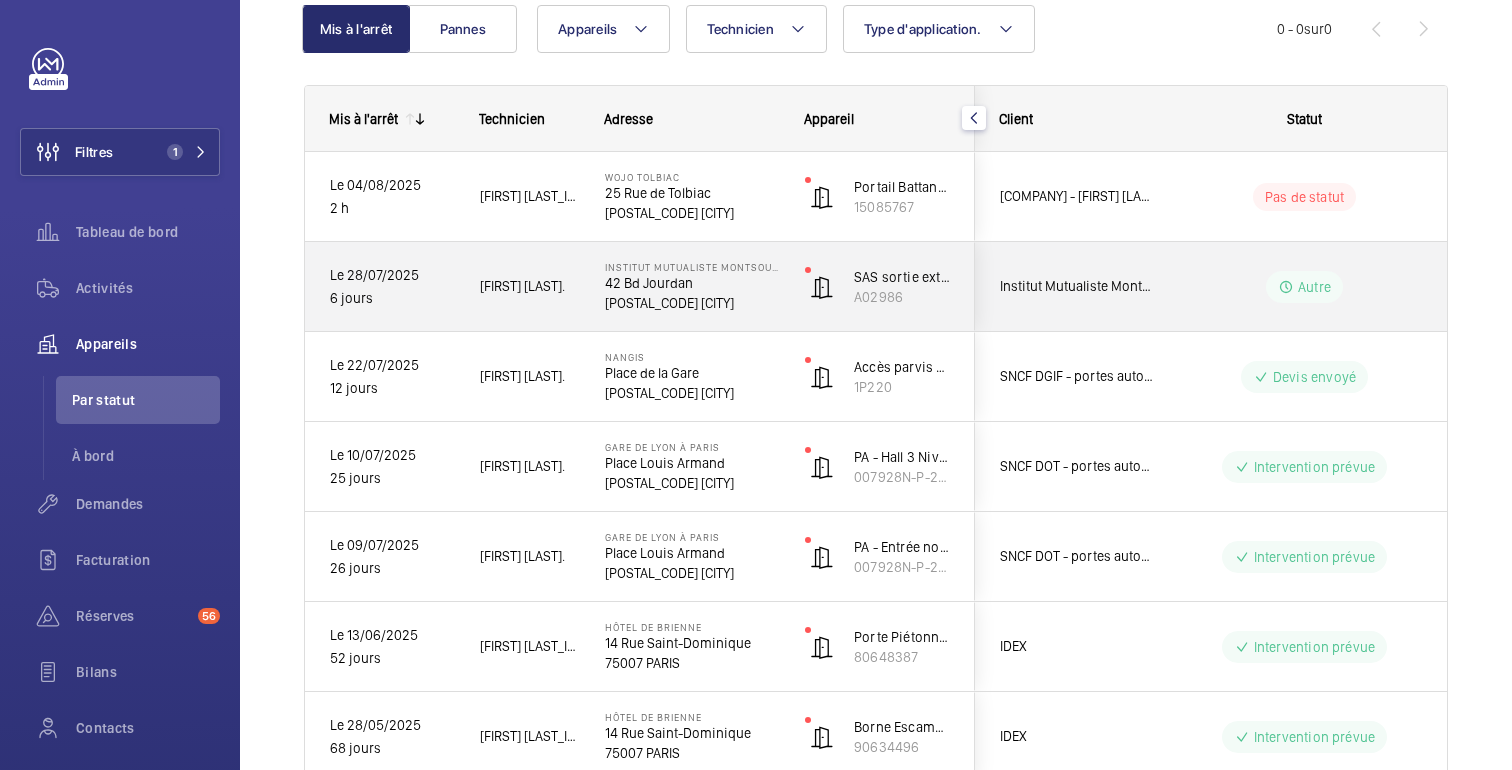 click on "Autre" 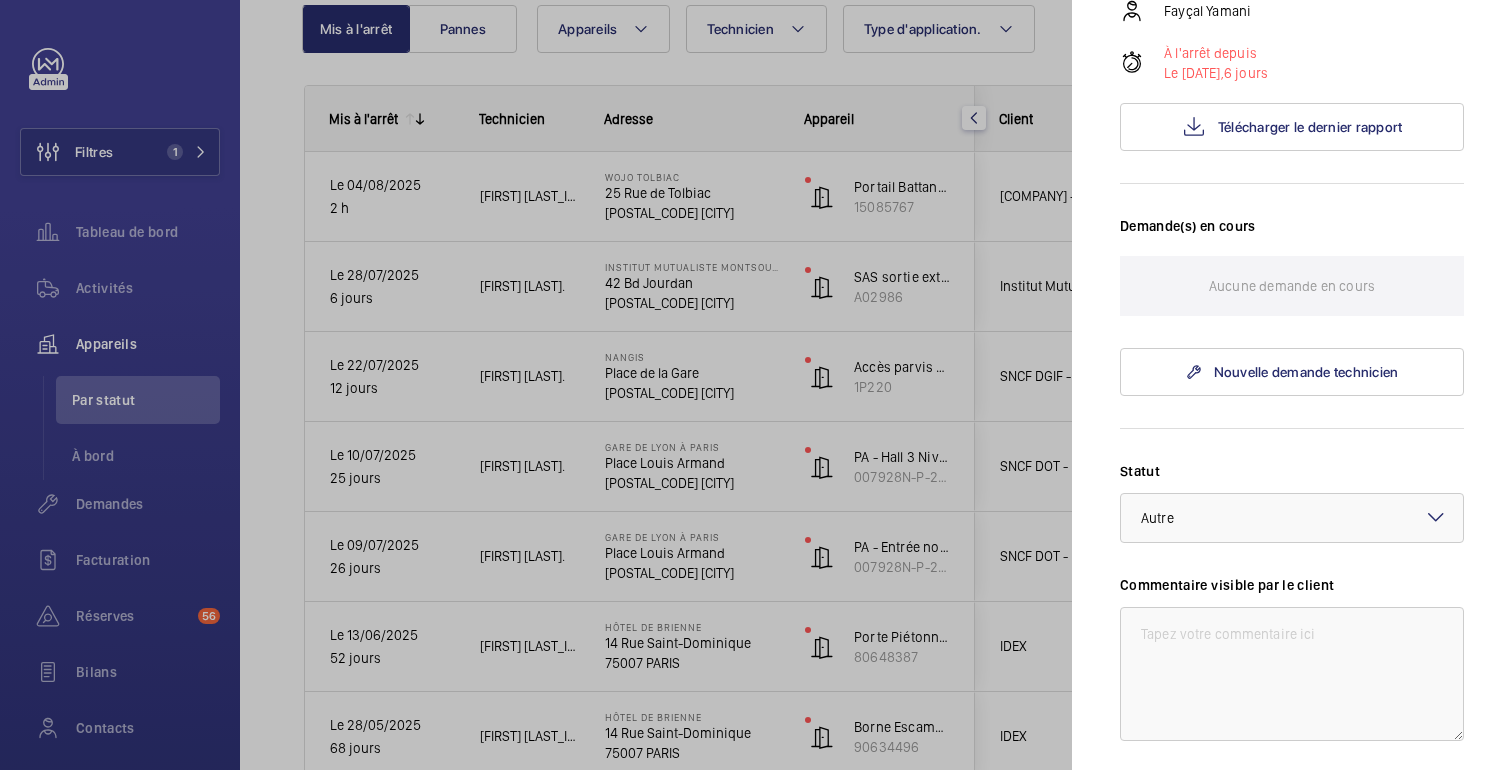 scroll, scrollTop: 399, scrollLeft: 0, axis: vertical 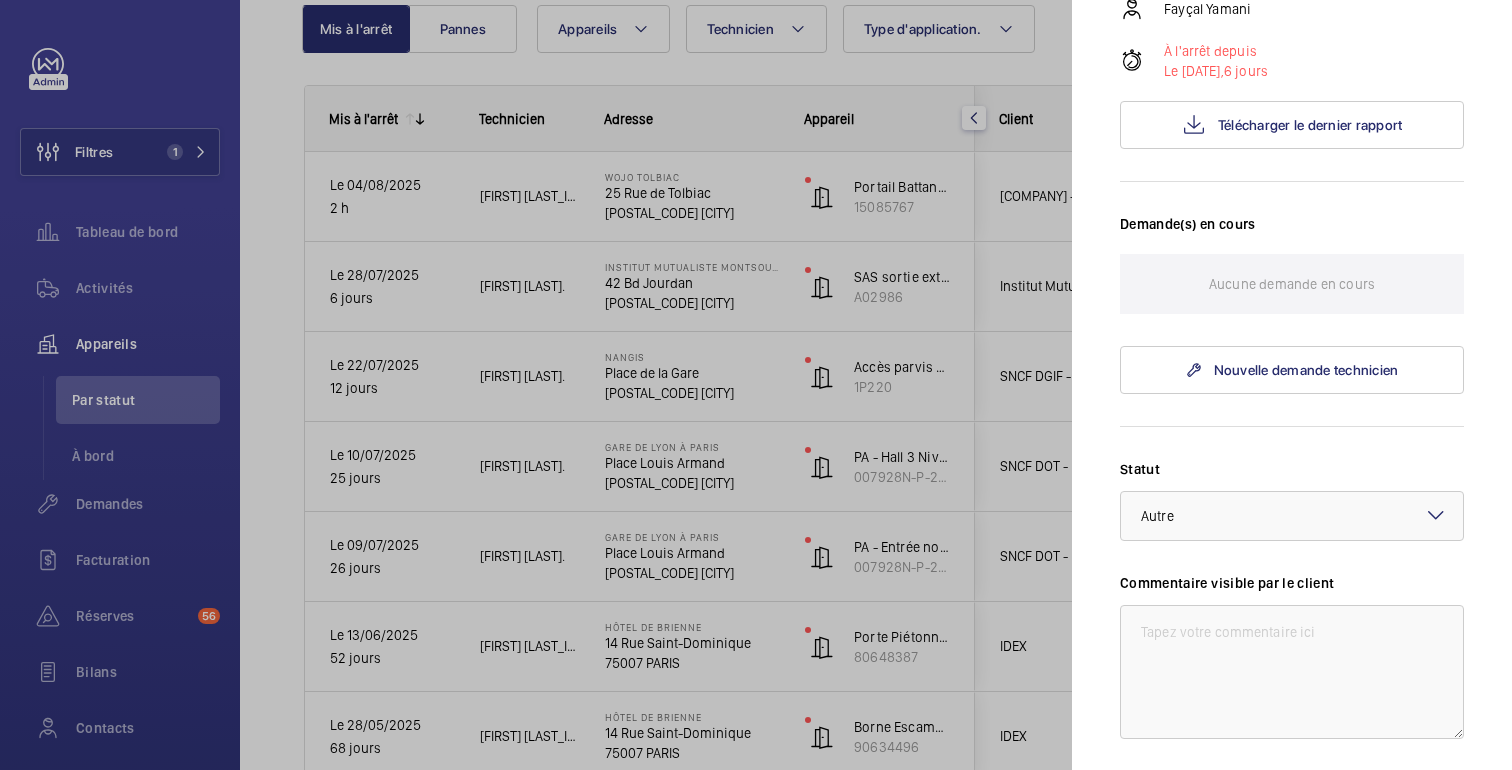 click 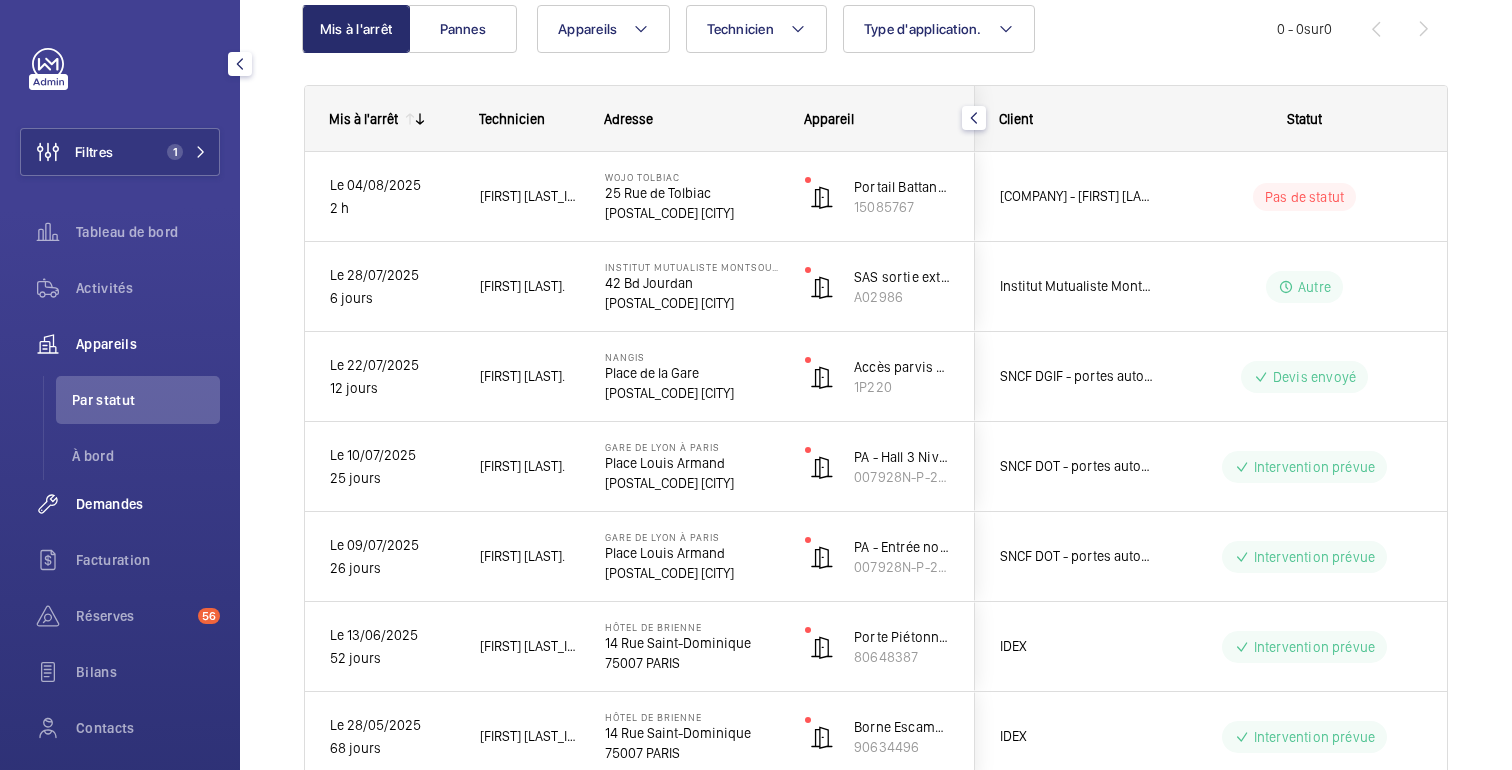 click on "Demandes" 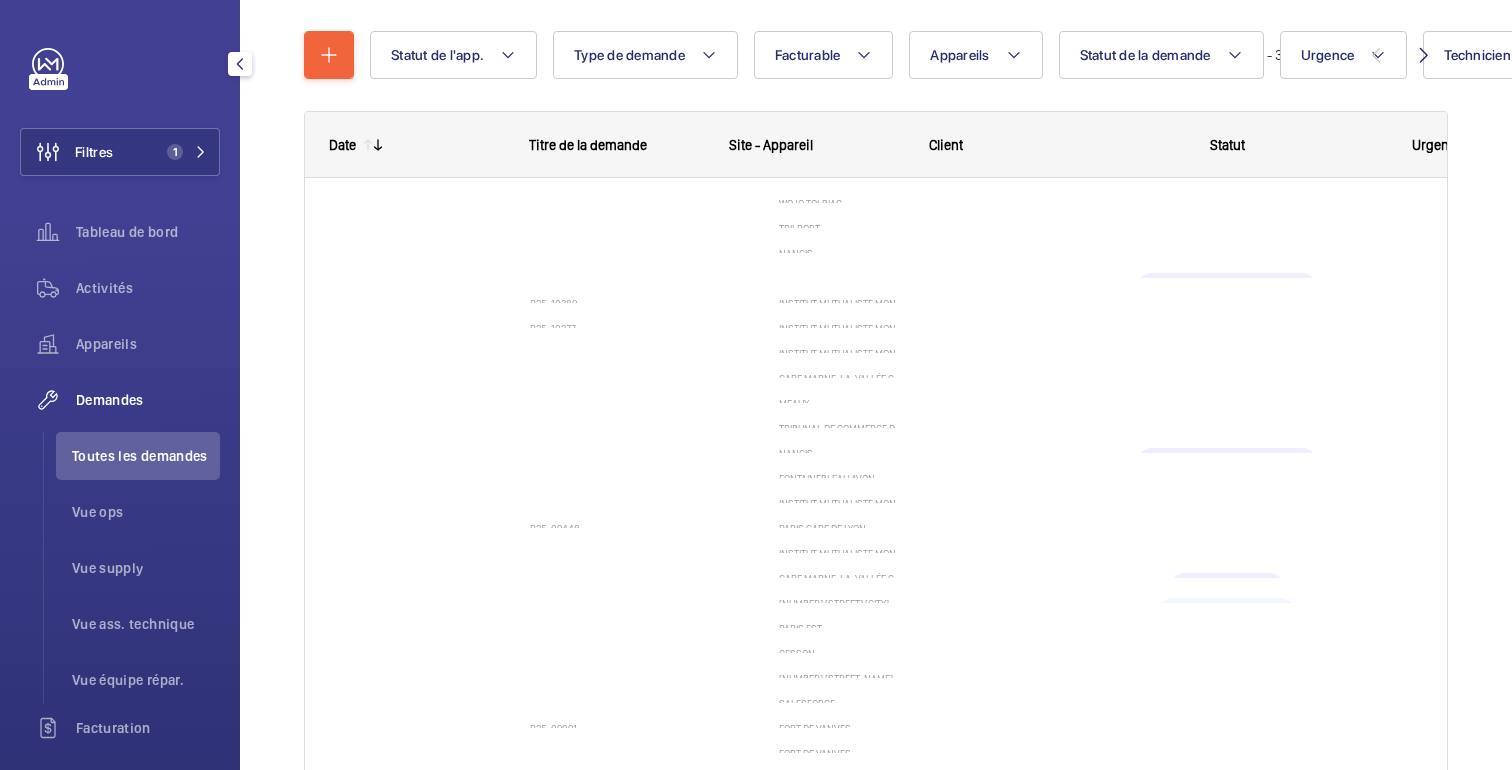 scroll, scrollTop: 0, scrollLeft: 0, axis: both 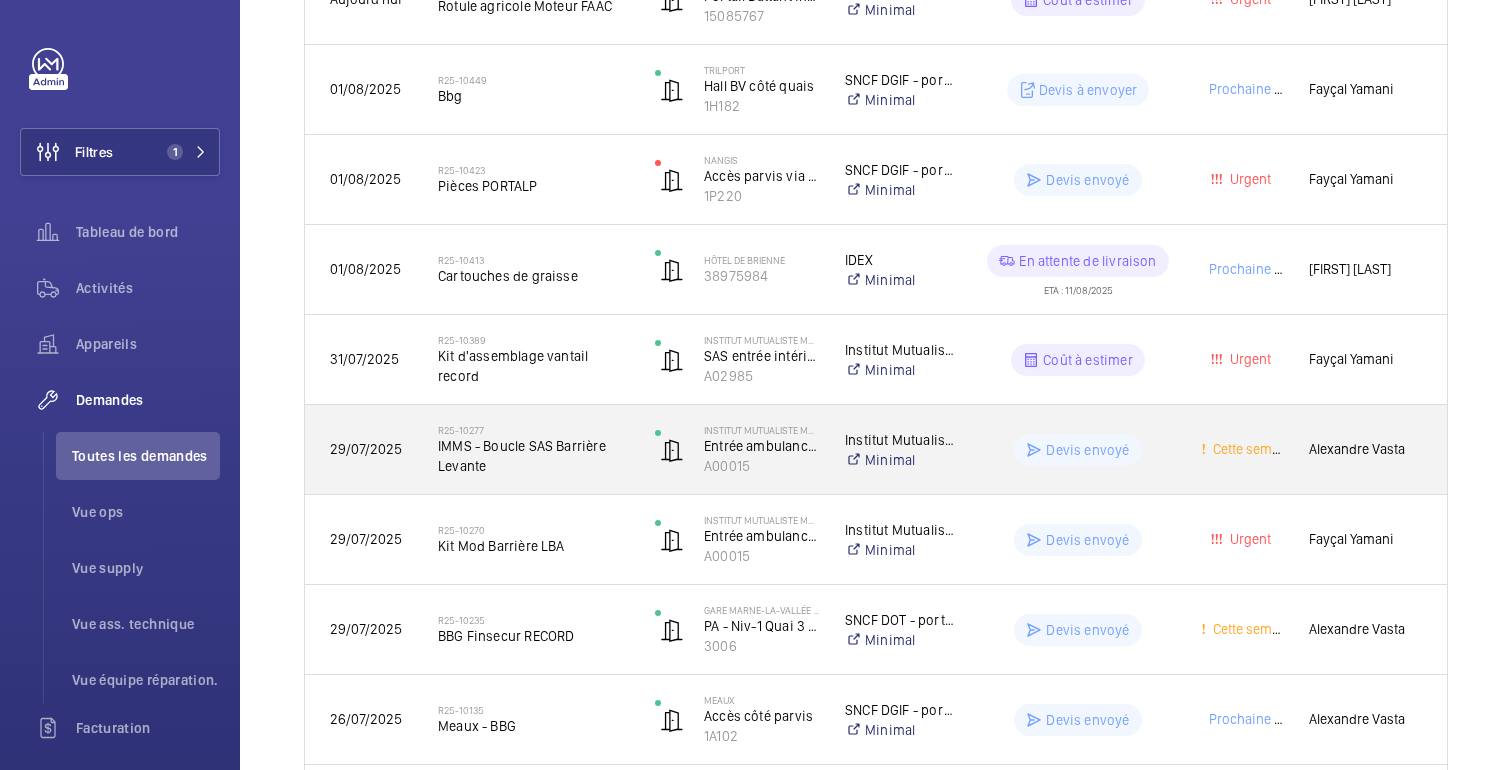 click on "Devis envoyé" 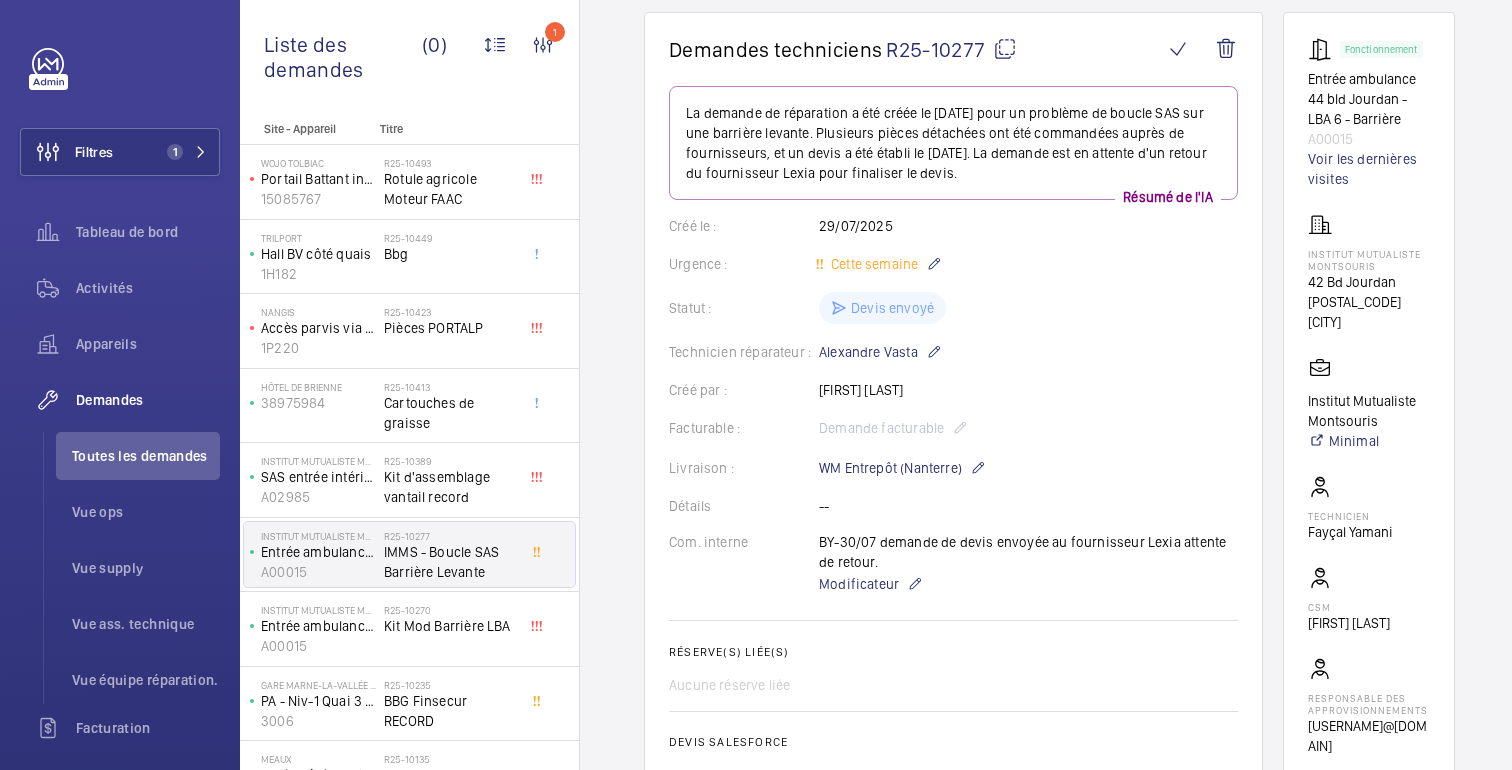 scroll, scrollTop: 0, scrollLeft: 0, axis: both 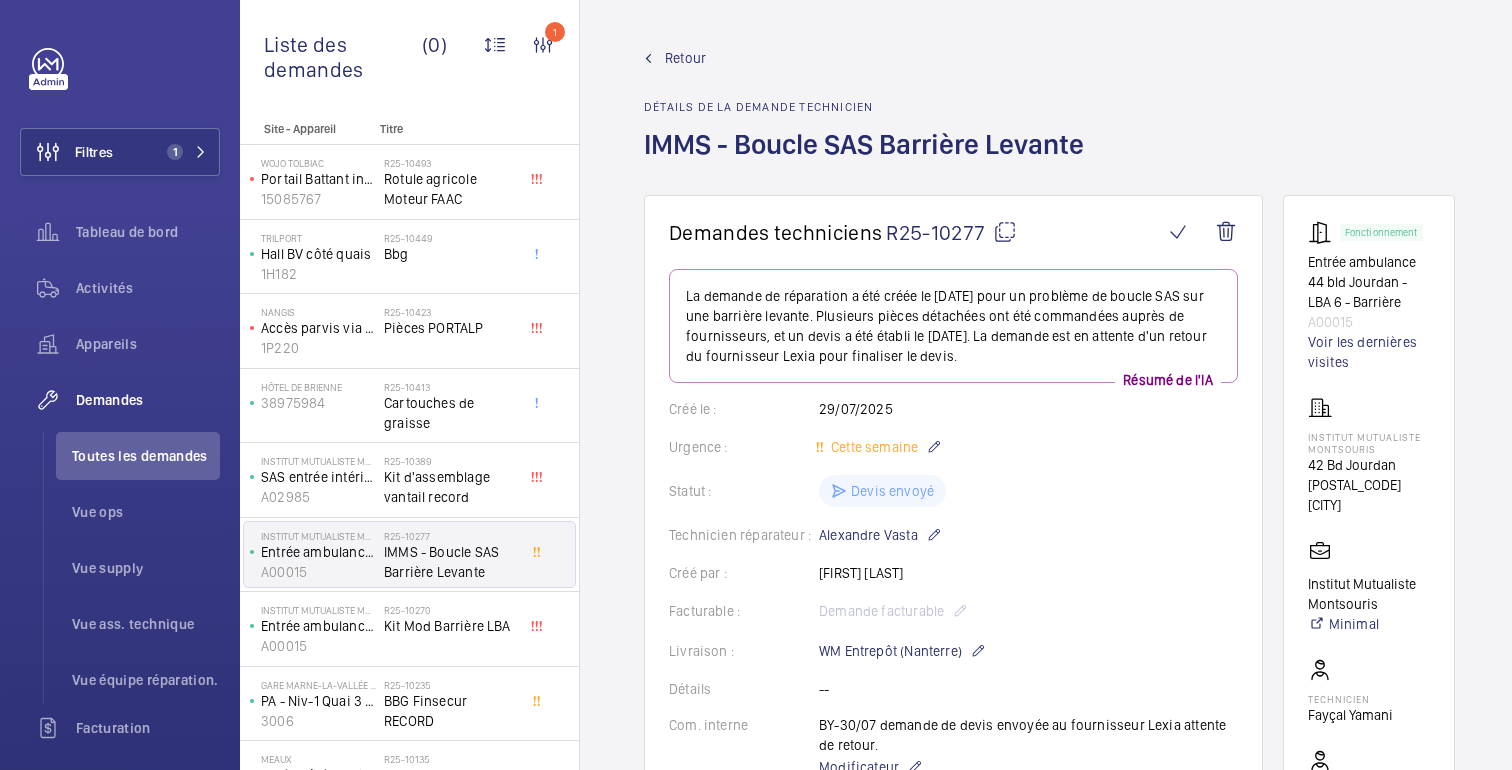 click on "Retour" 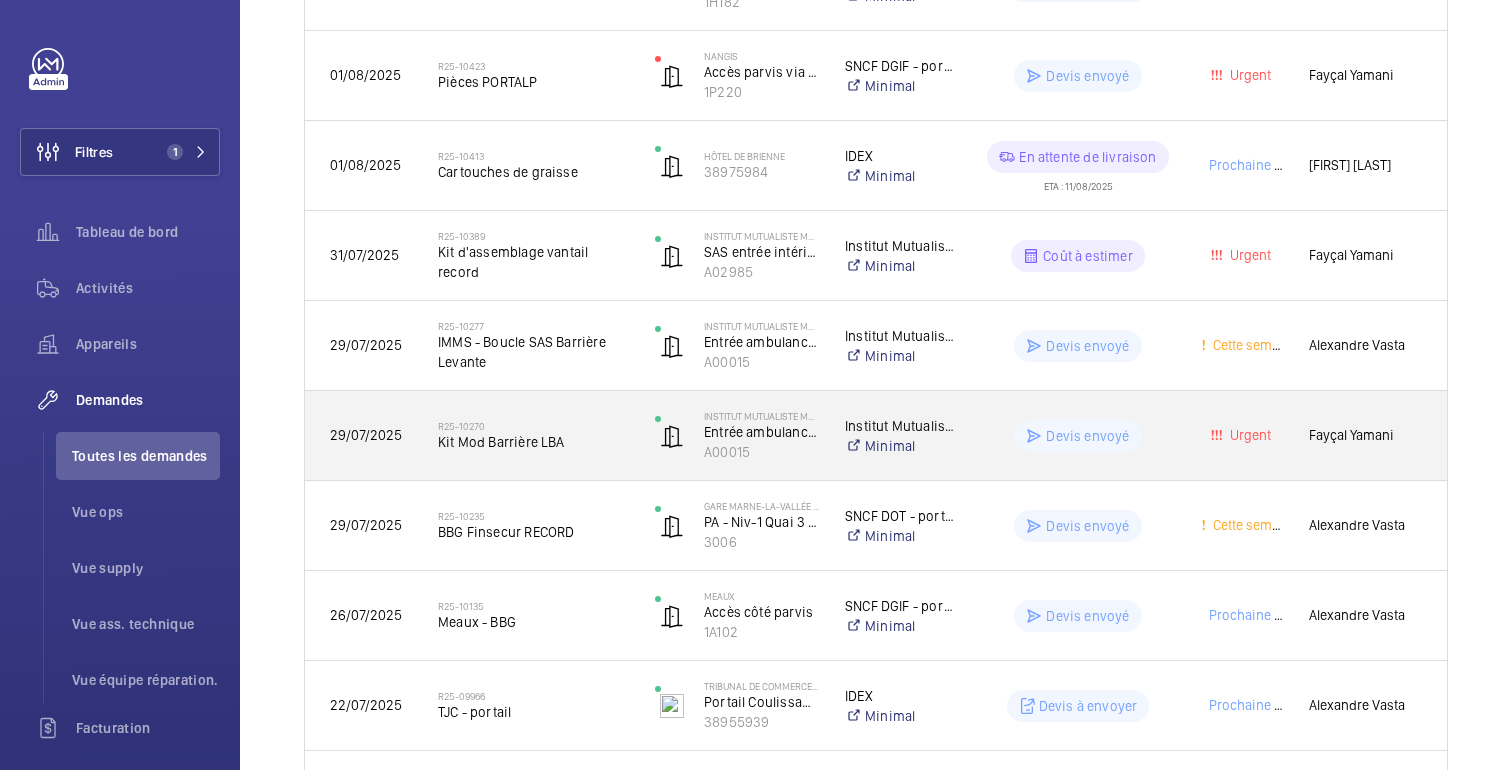 scroll, scrollTop: 564, scrollLeft: 0, axis: vertical 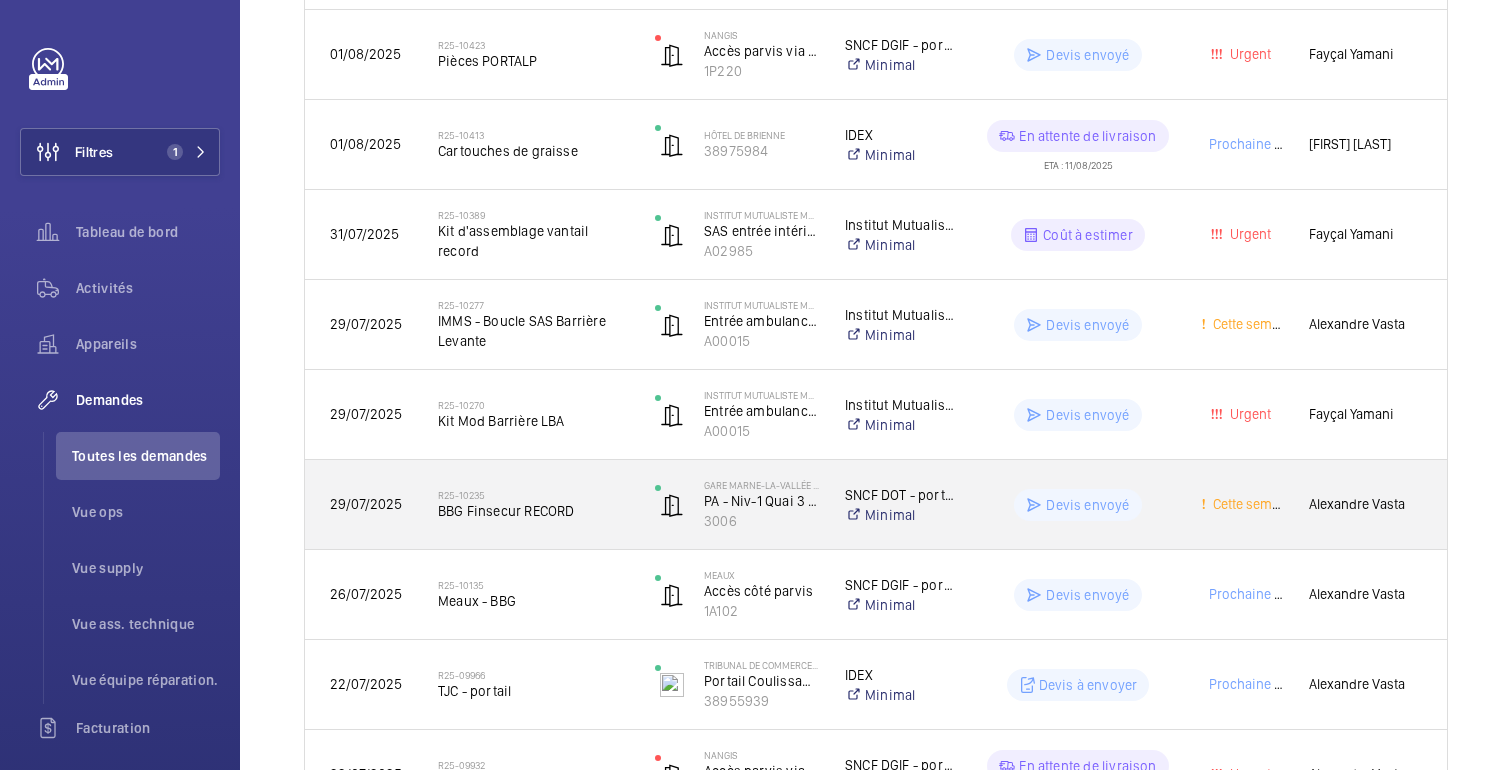 click on "Devis envoyé" 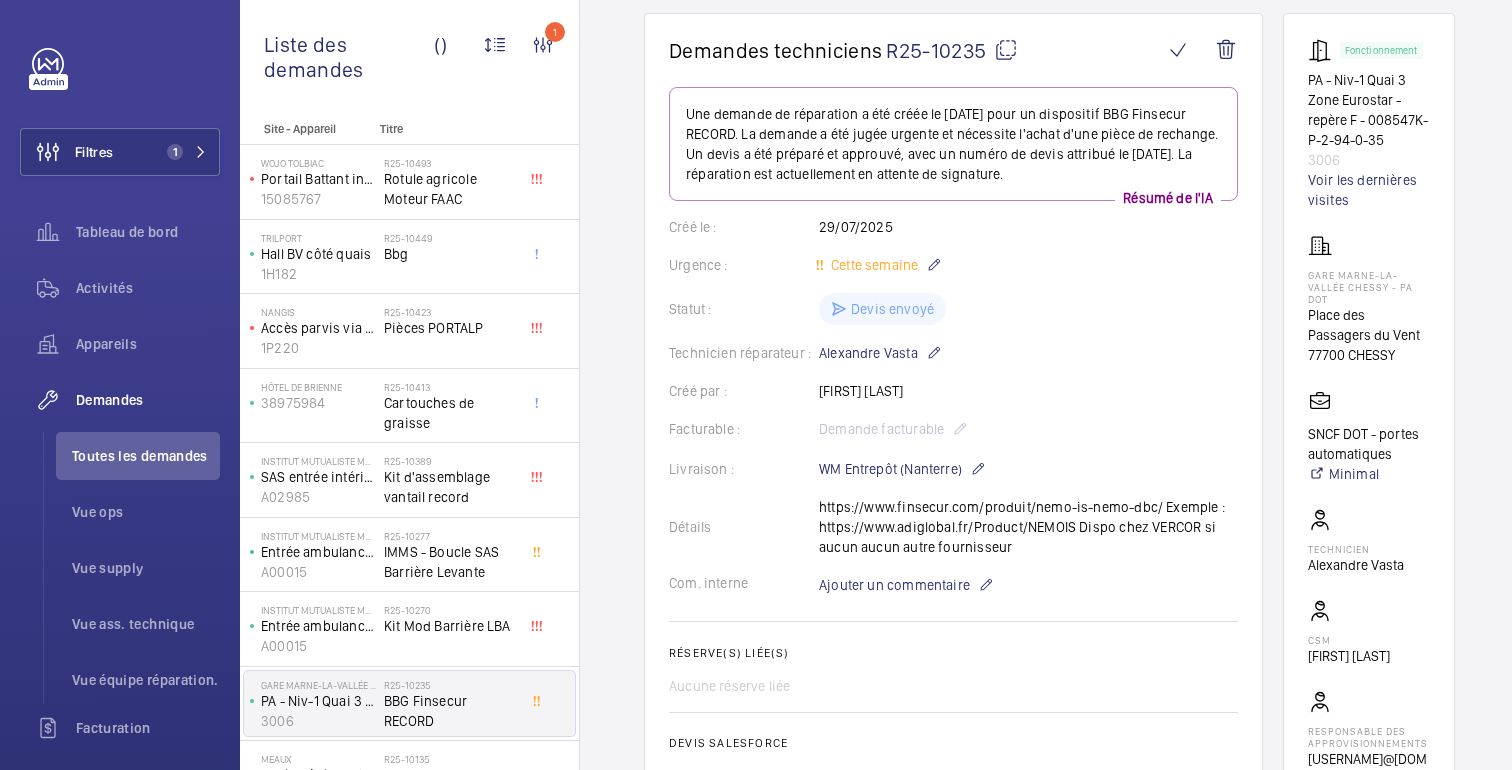 scroll, scrollTop: 0, scrollLeft: 0, axis: both 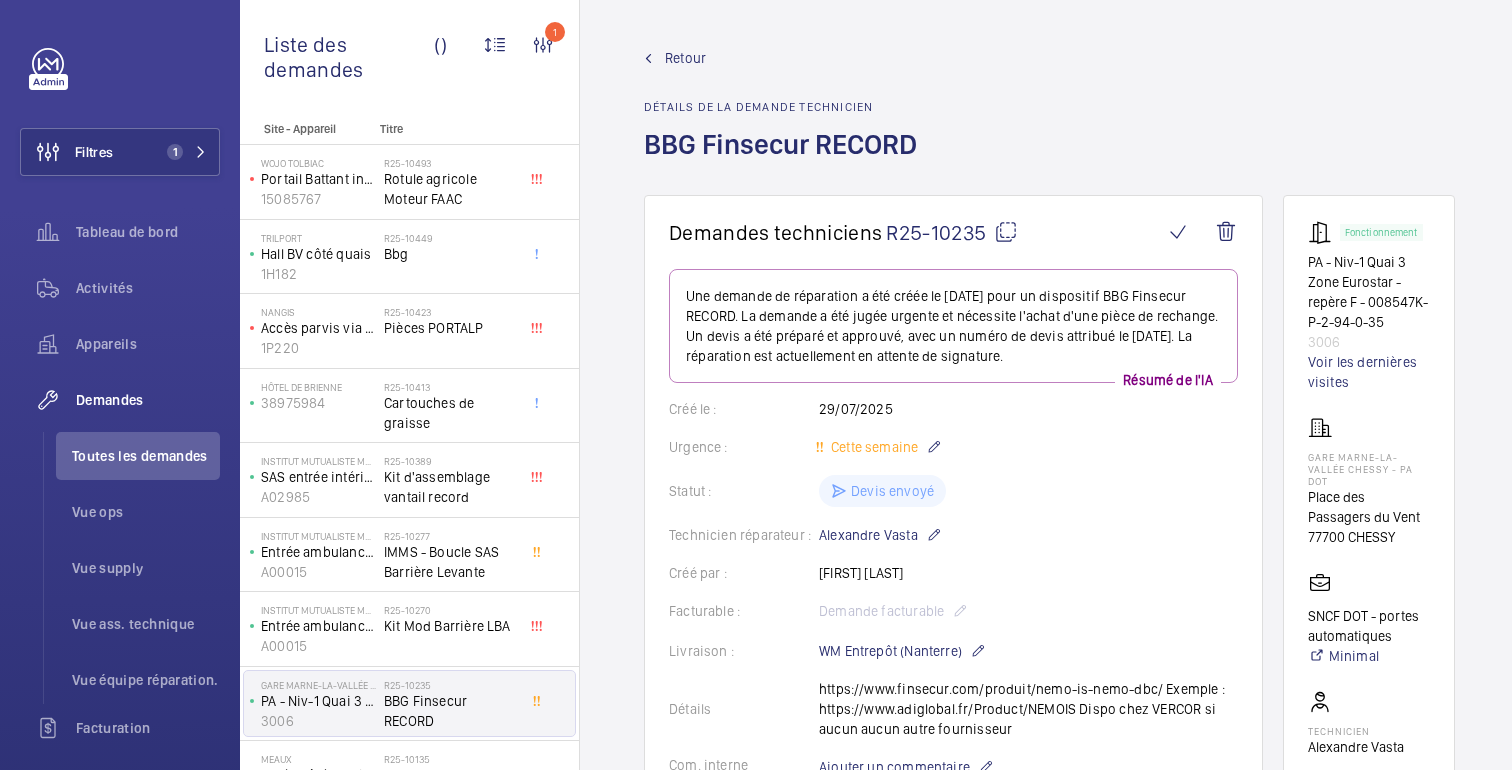 click on "Retour" 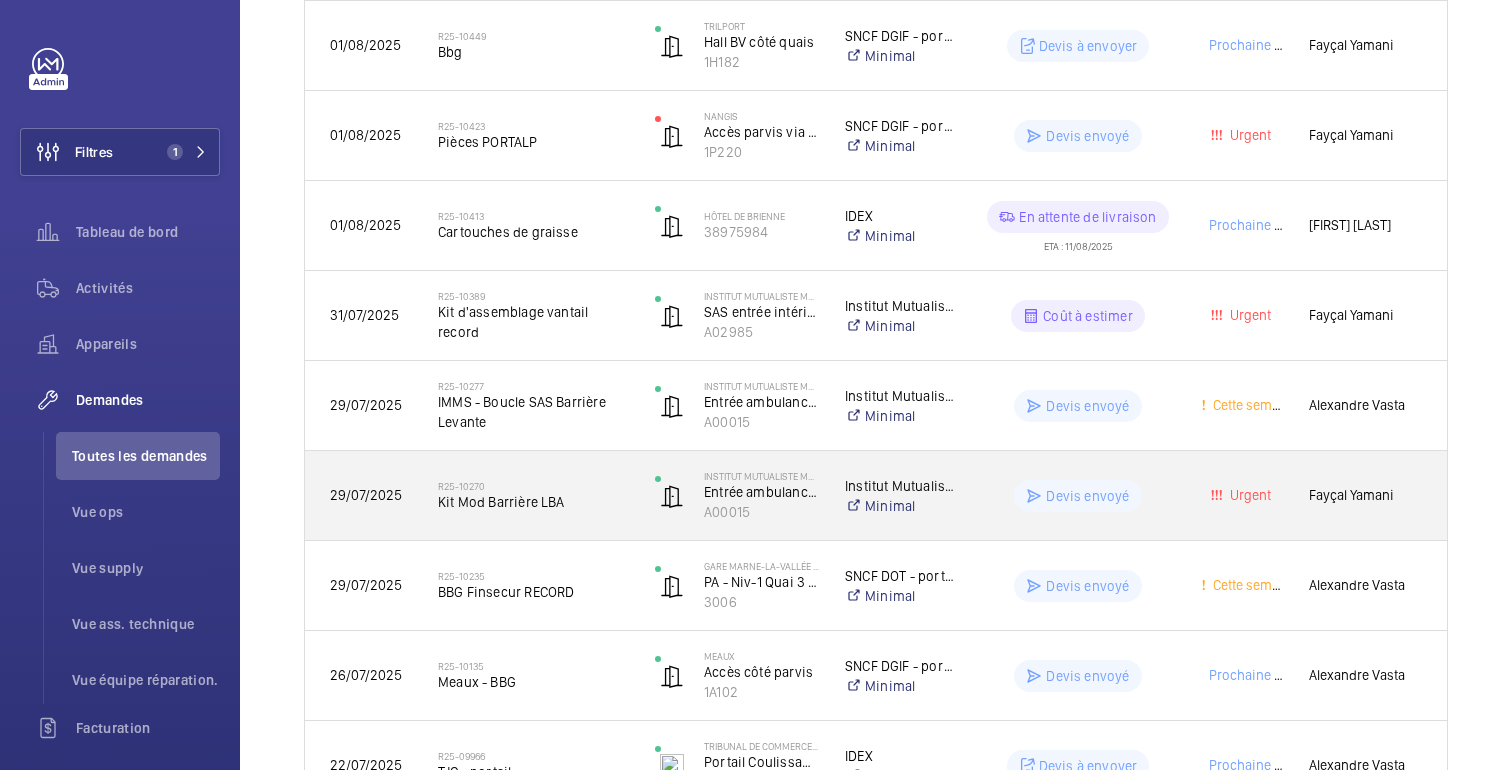 scroll, scrollTop: 484, scrollLeft: 0, axis: vertical 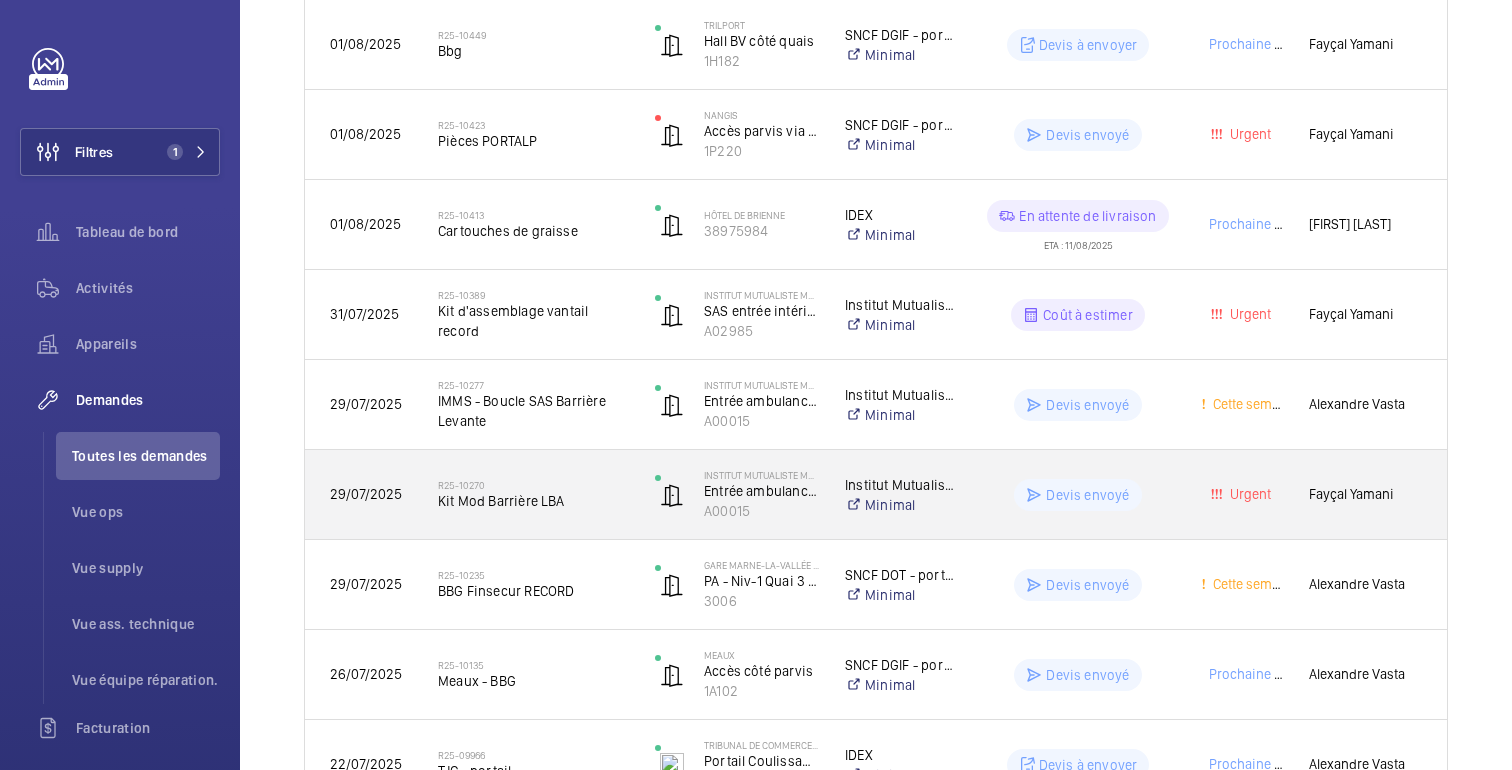 click on "Devis envoyé" 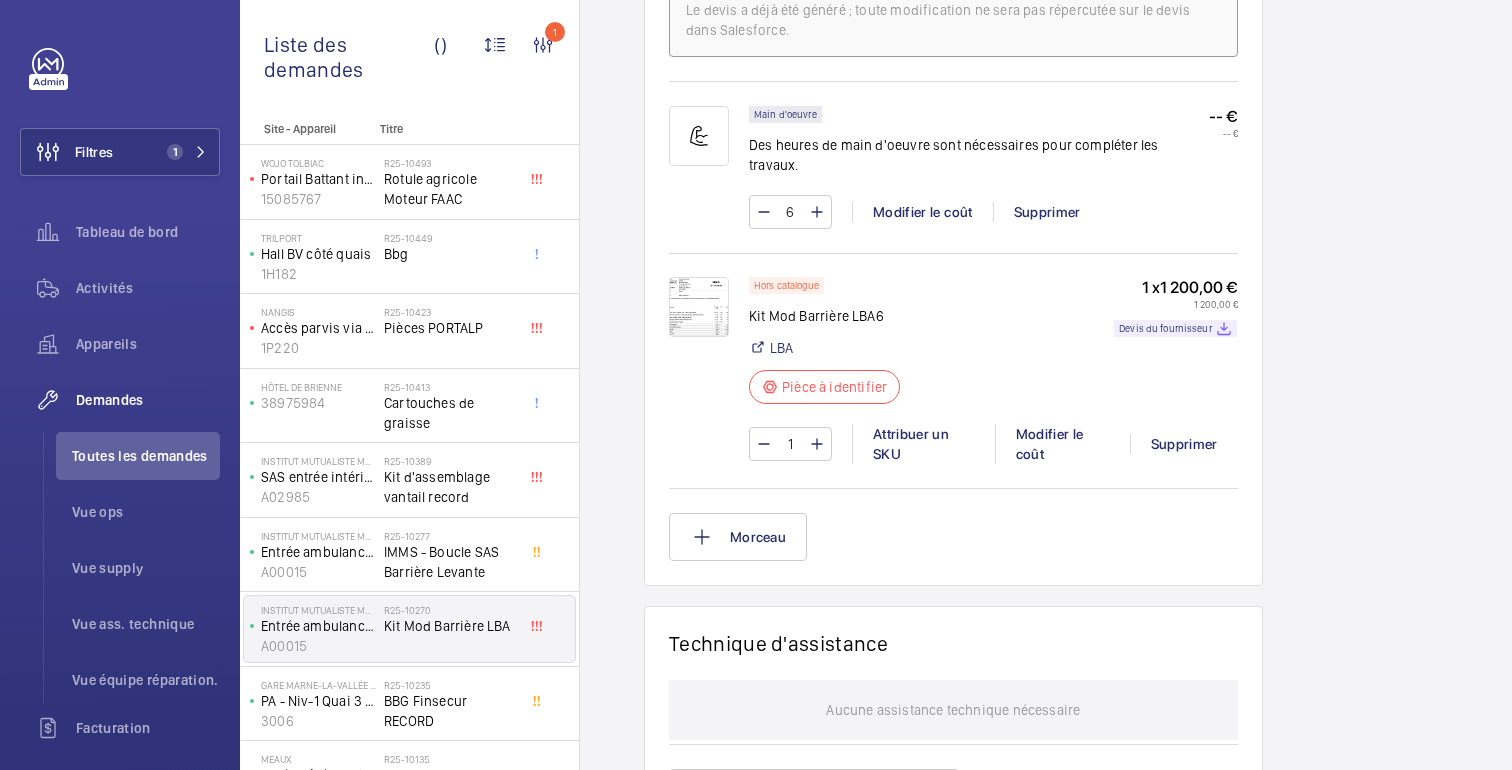 scroll, scrollTop: 1342, scrollLeft: 0, axis: vertical 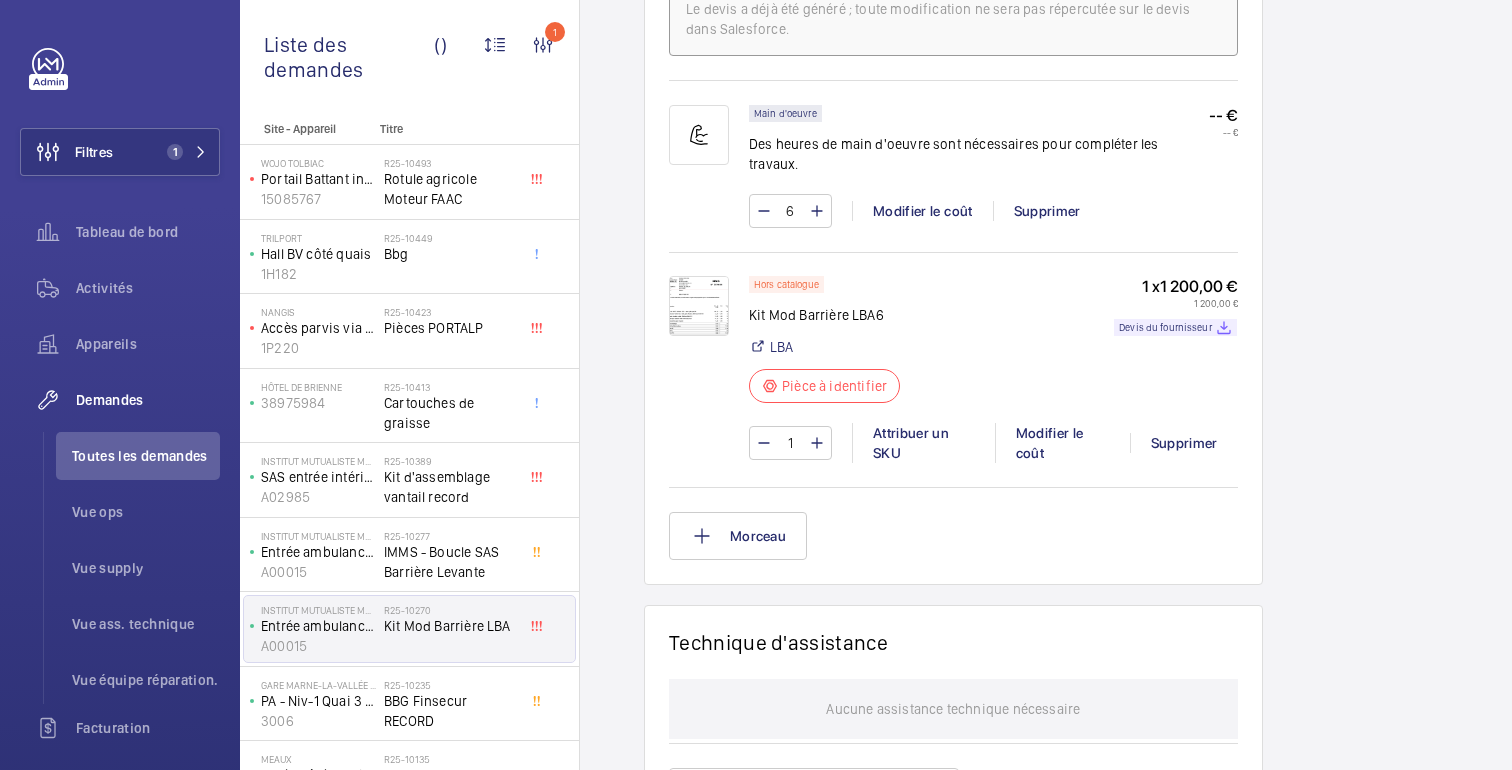 click 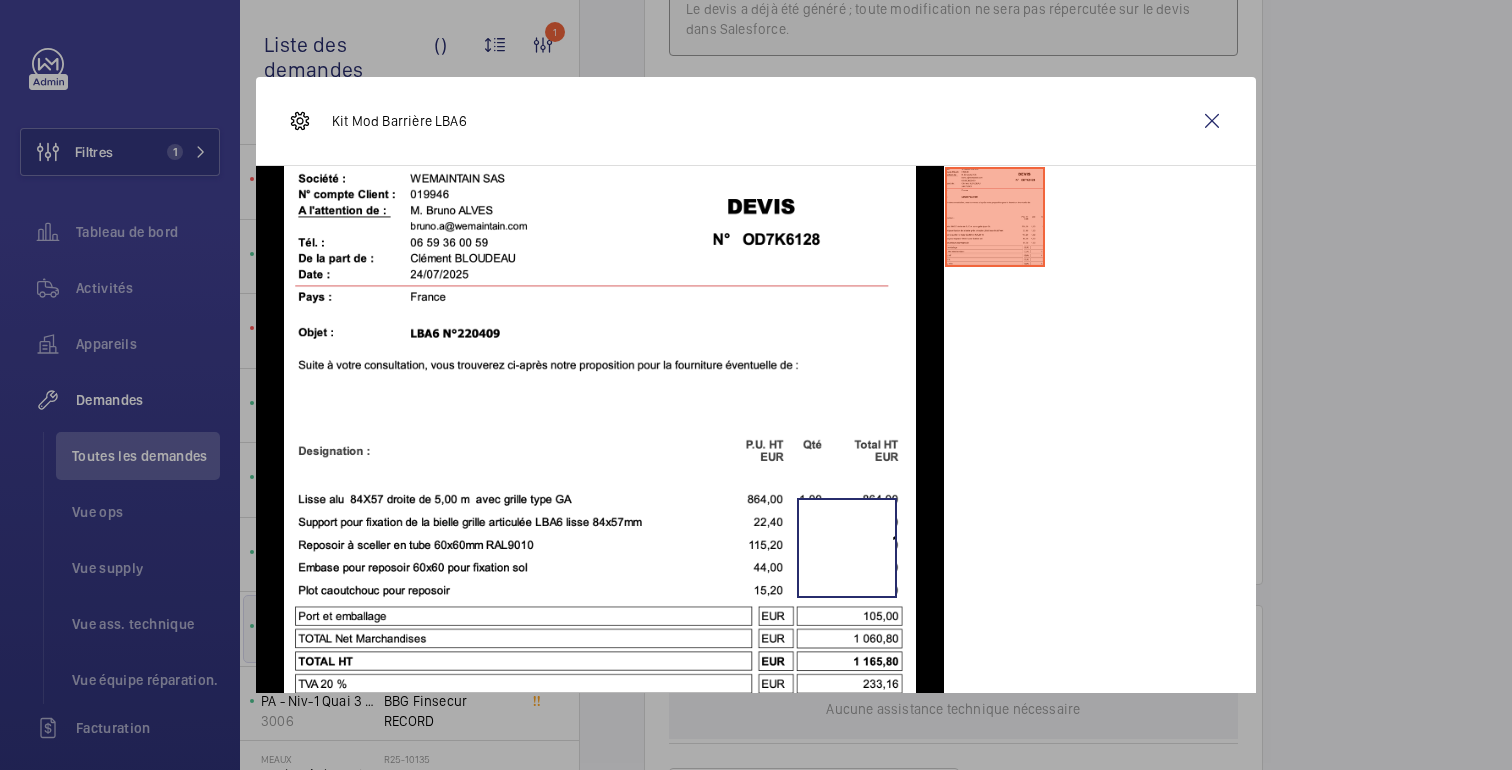 scroll, scrollTop: 33, scrollLeft: 0, axis: vertical 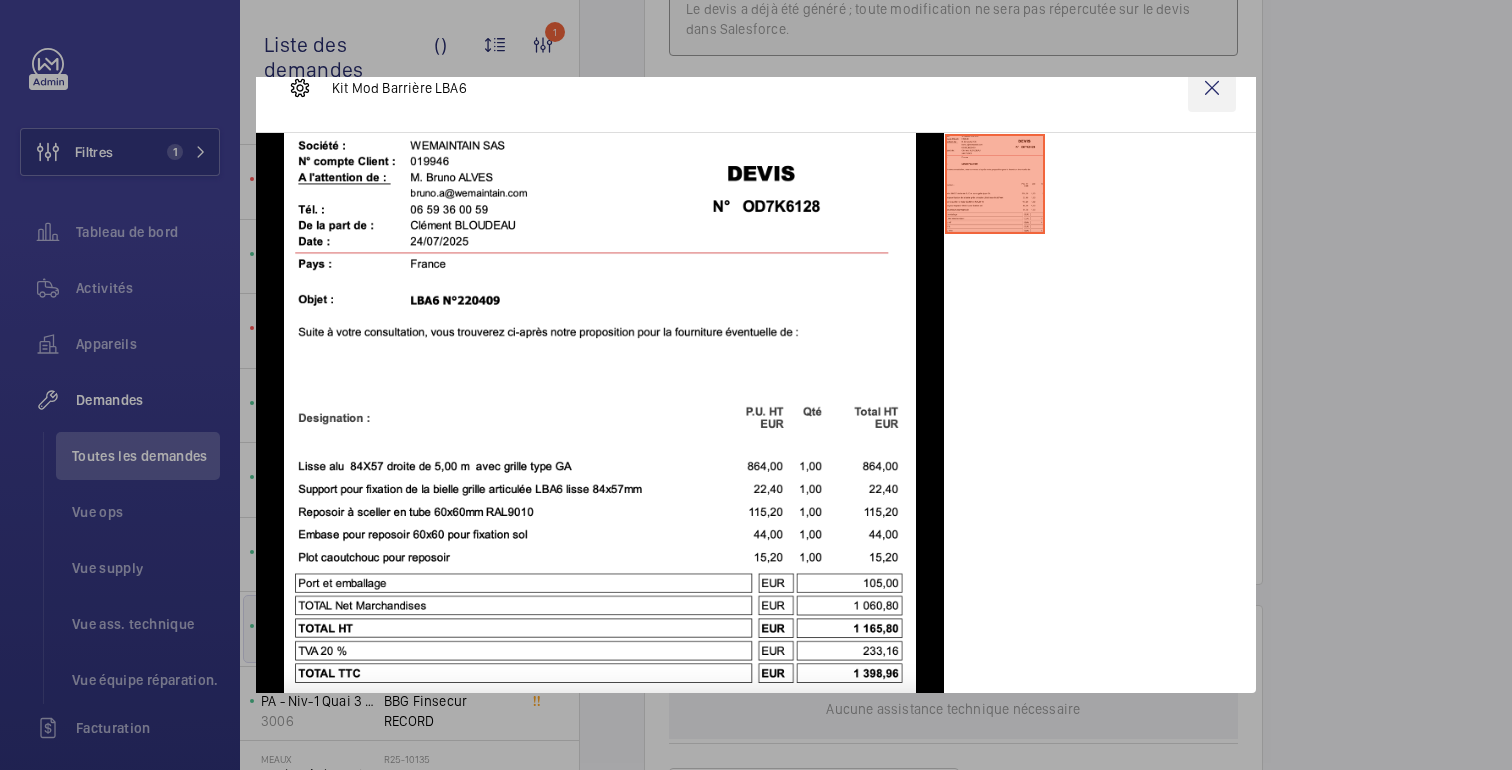 click at bounding box center [1212, 88] 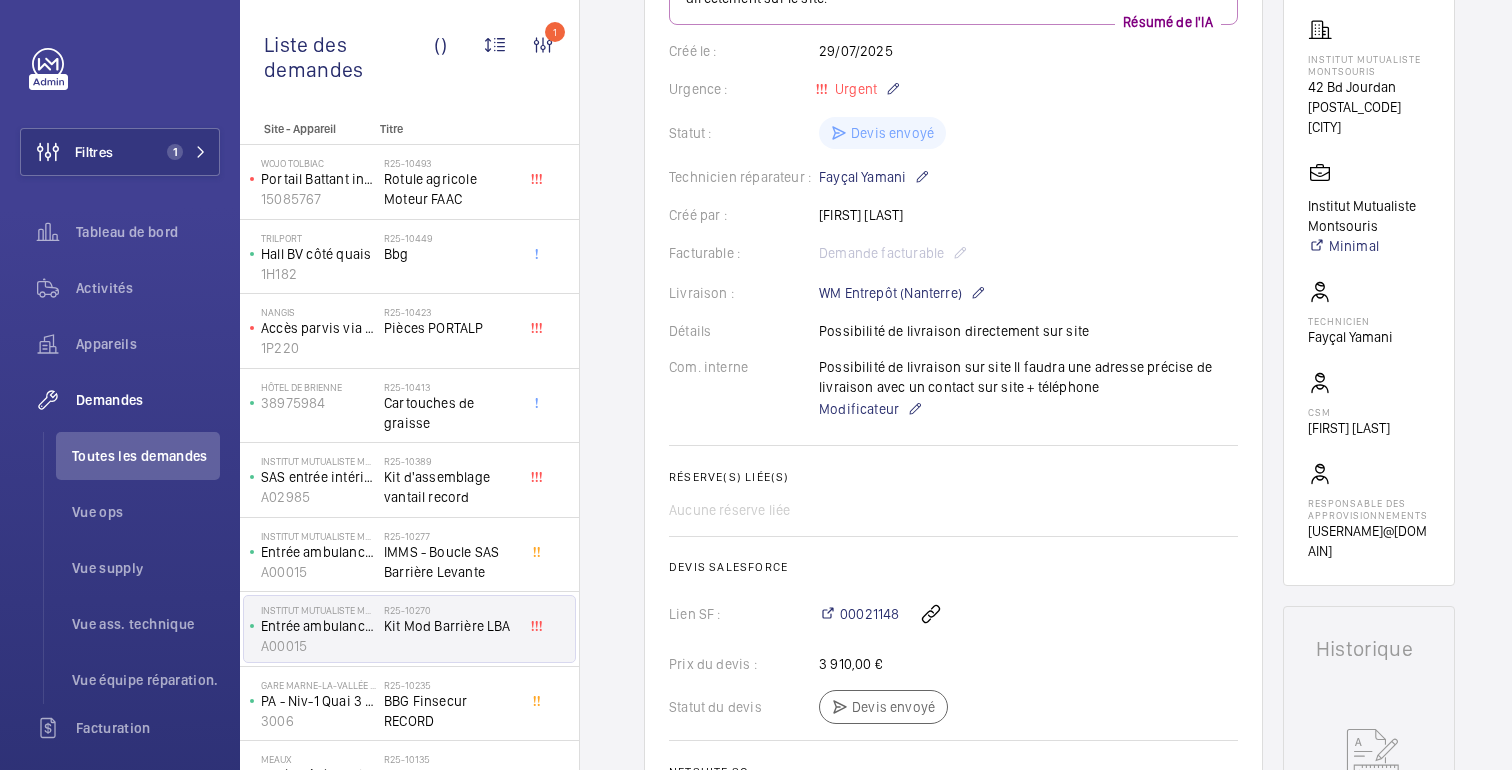 scroll, scrollTop: 0, scrollLeft: 0, axis: both 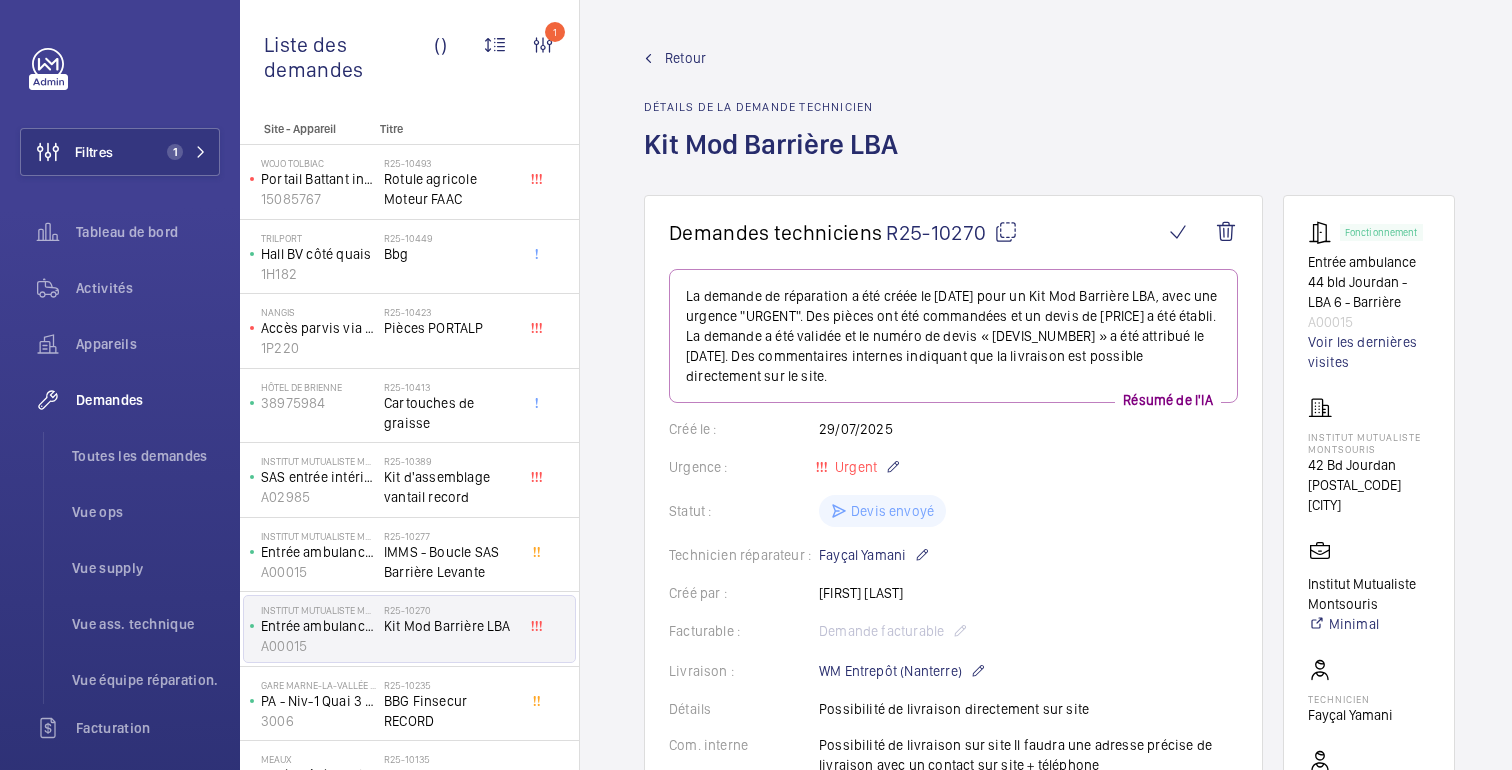 click 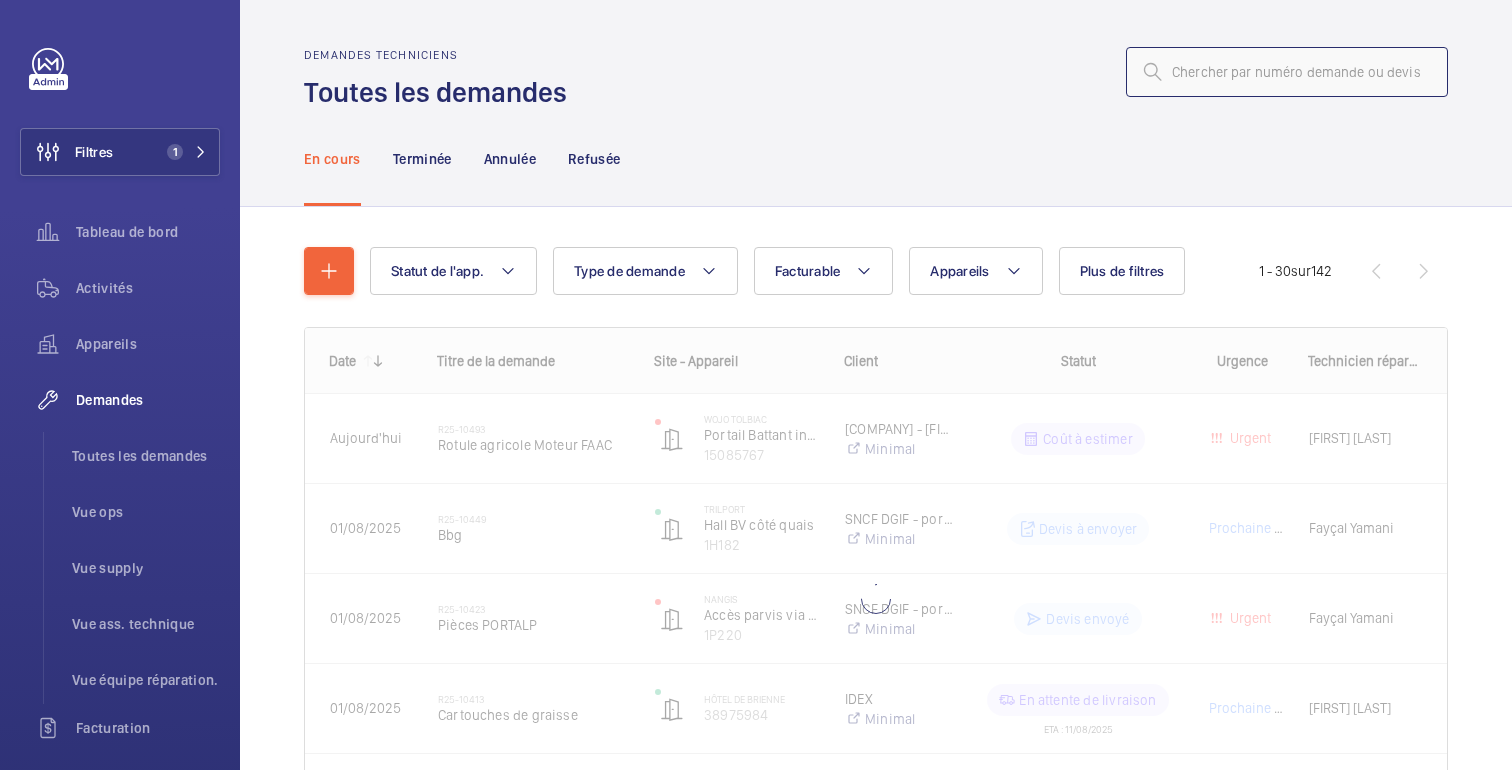 click 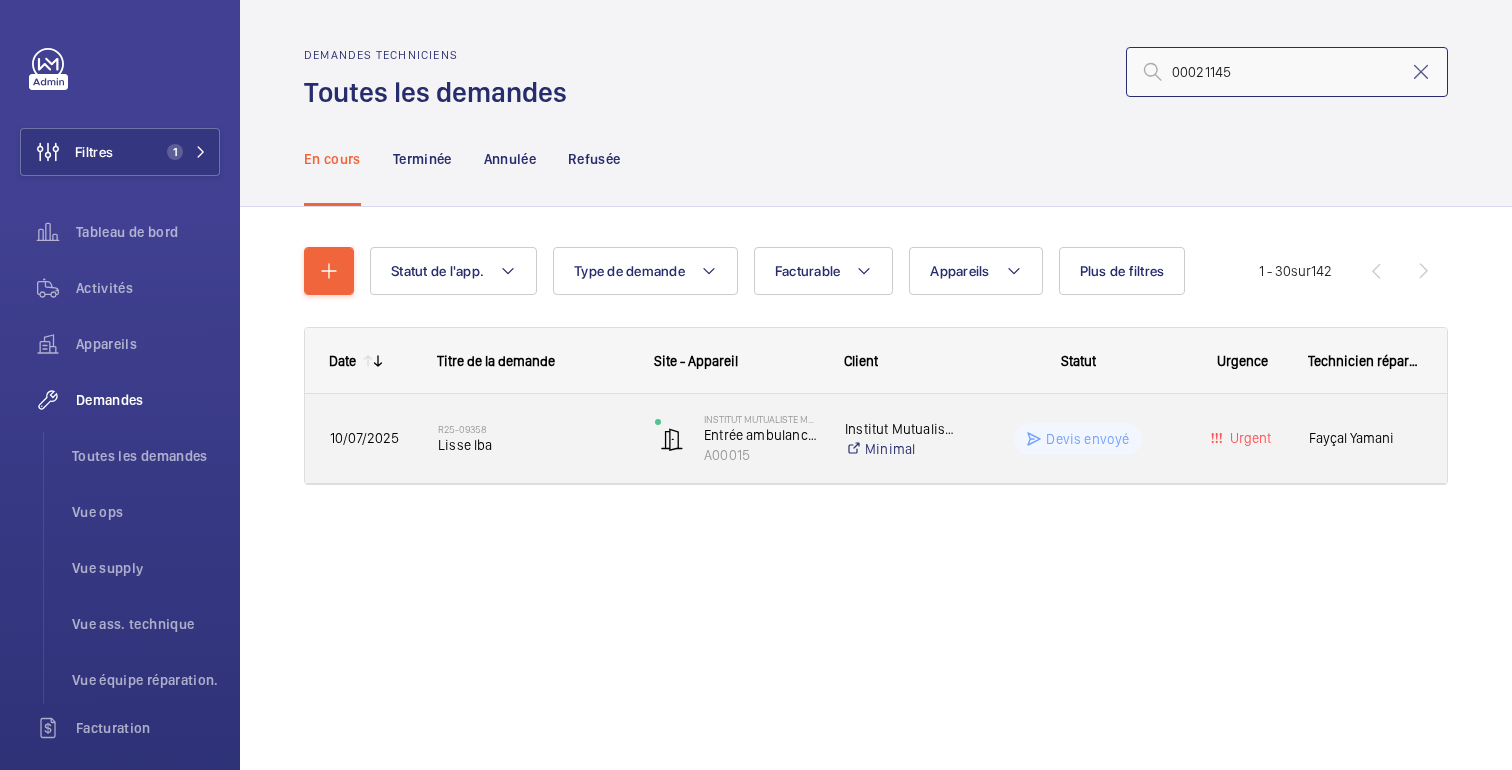 type on "00021145" 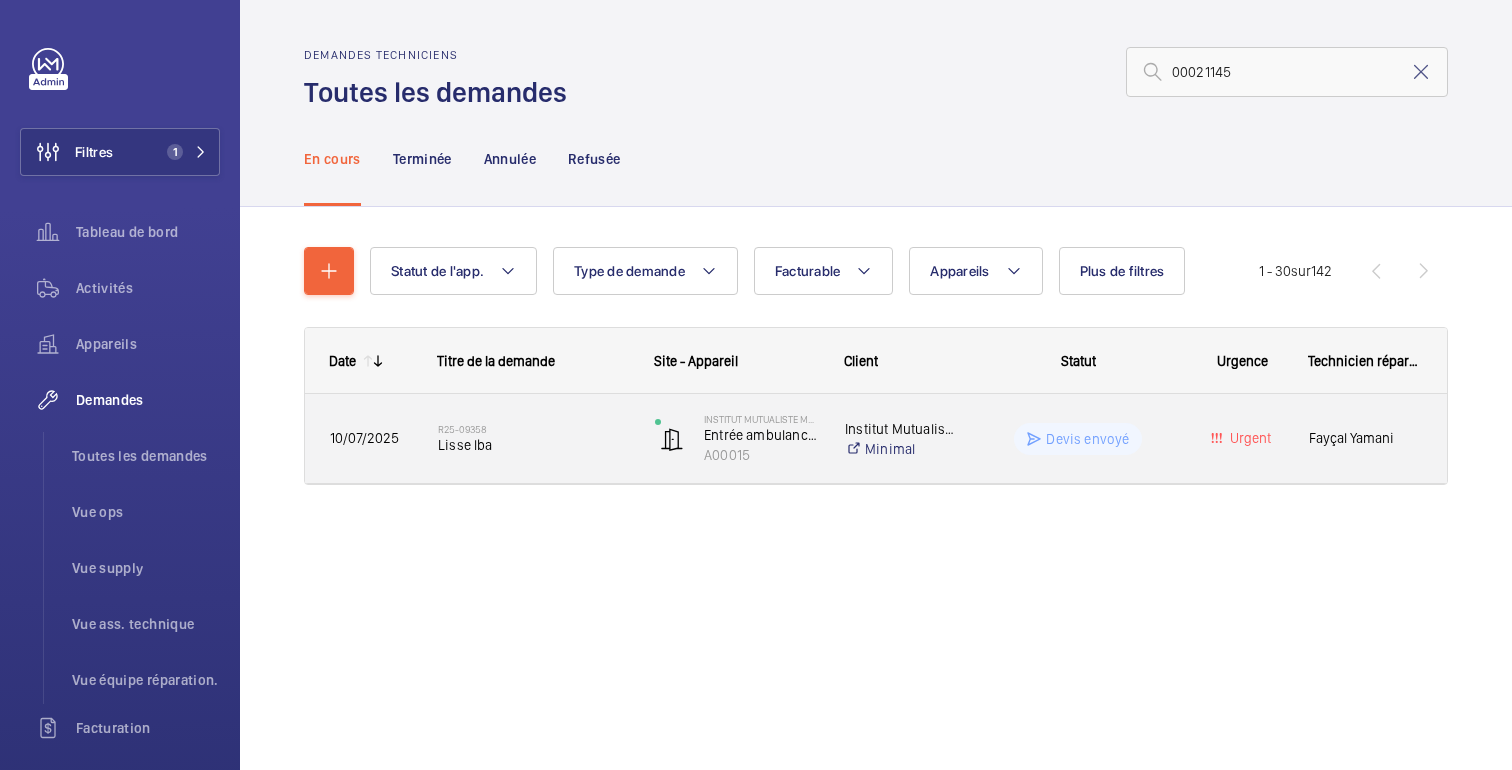 click on "Devis envoyé" 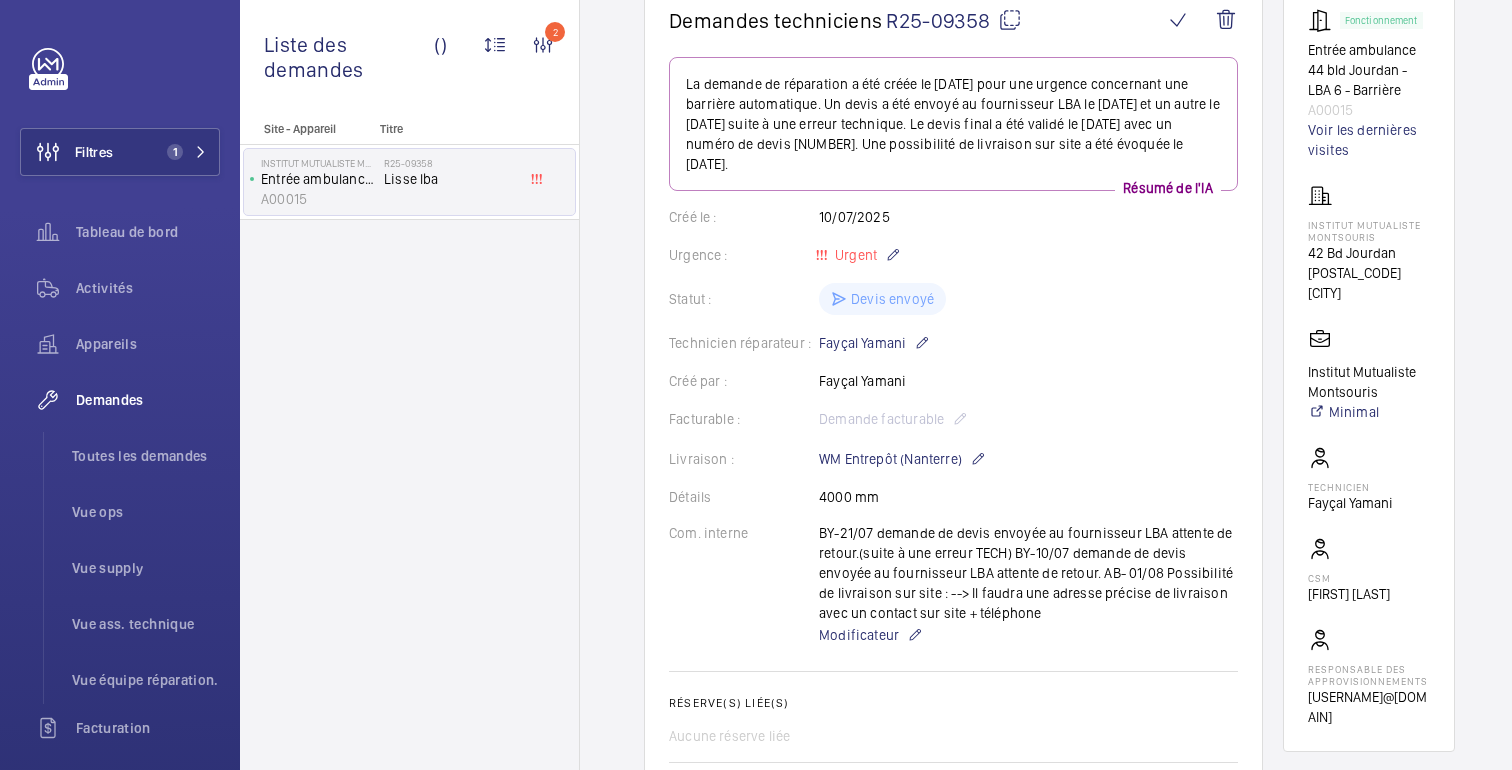 scroll, scrollTop: 21, scrollLeft: 0, axis: vertical 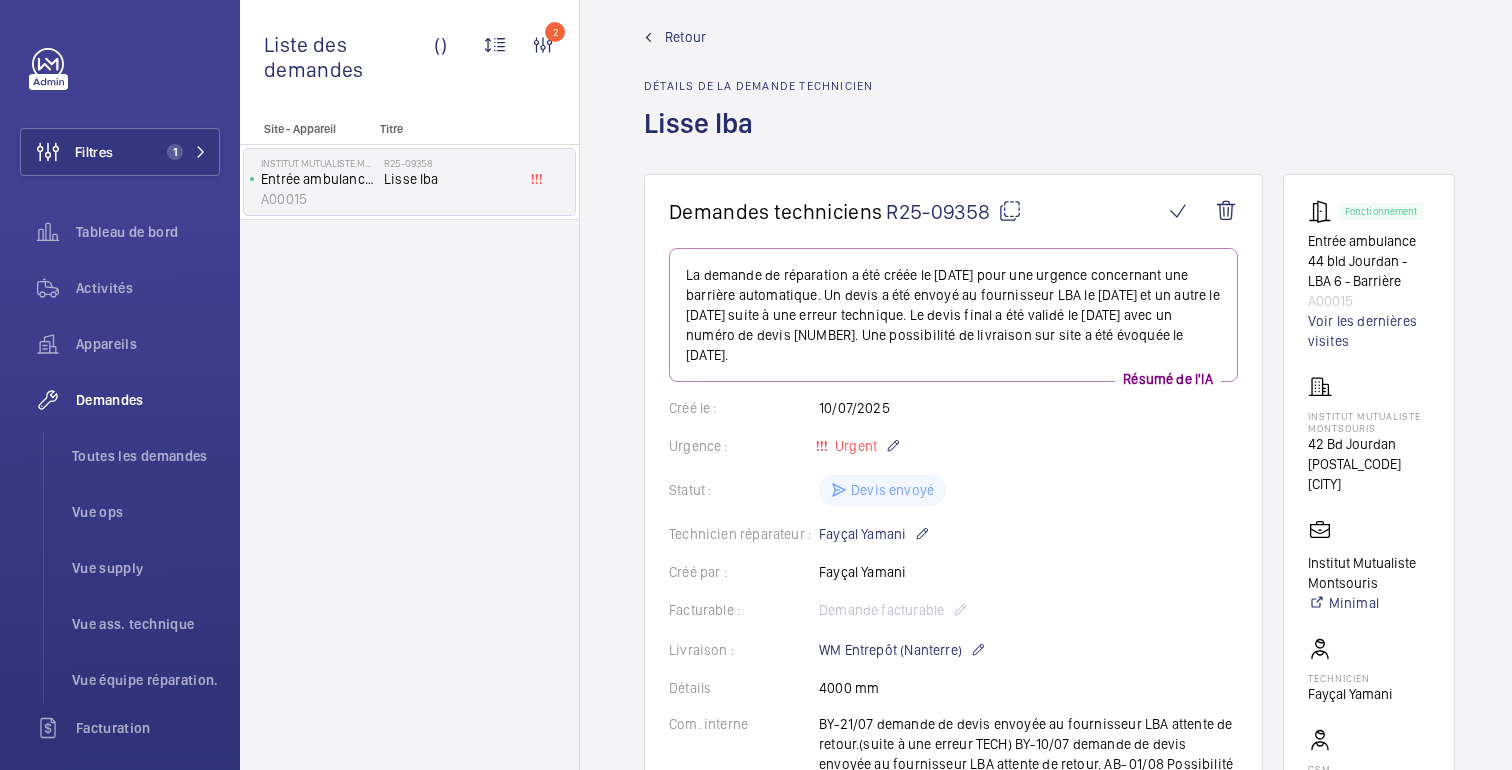 click 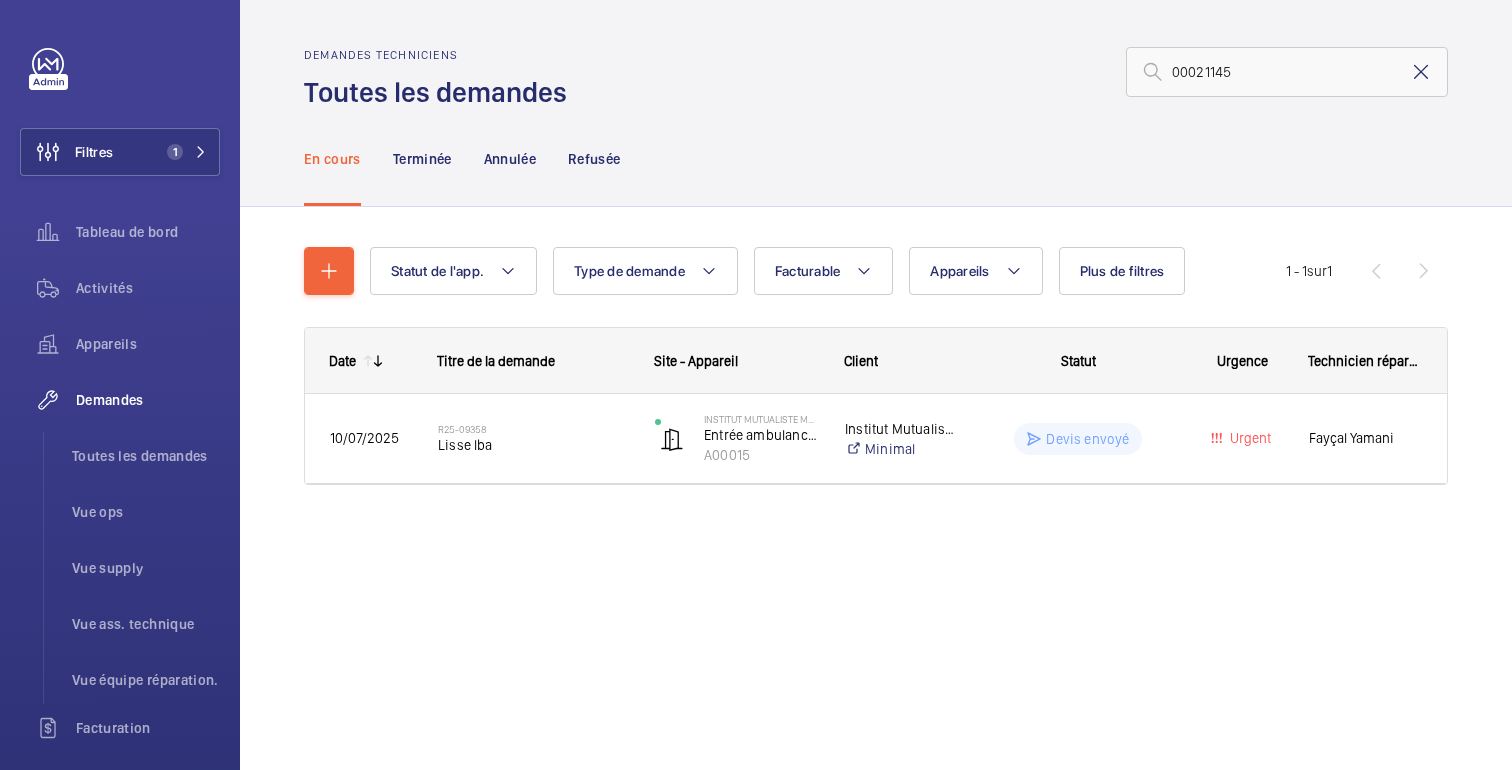 click 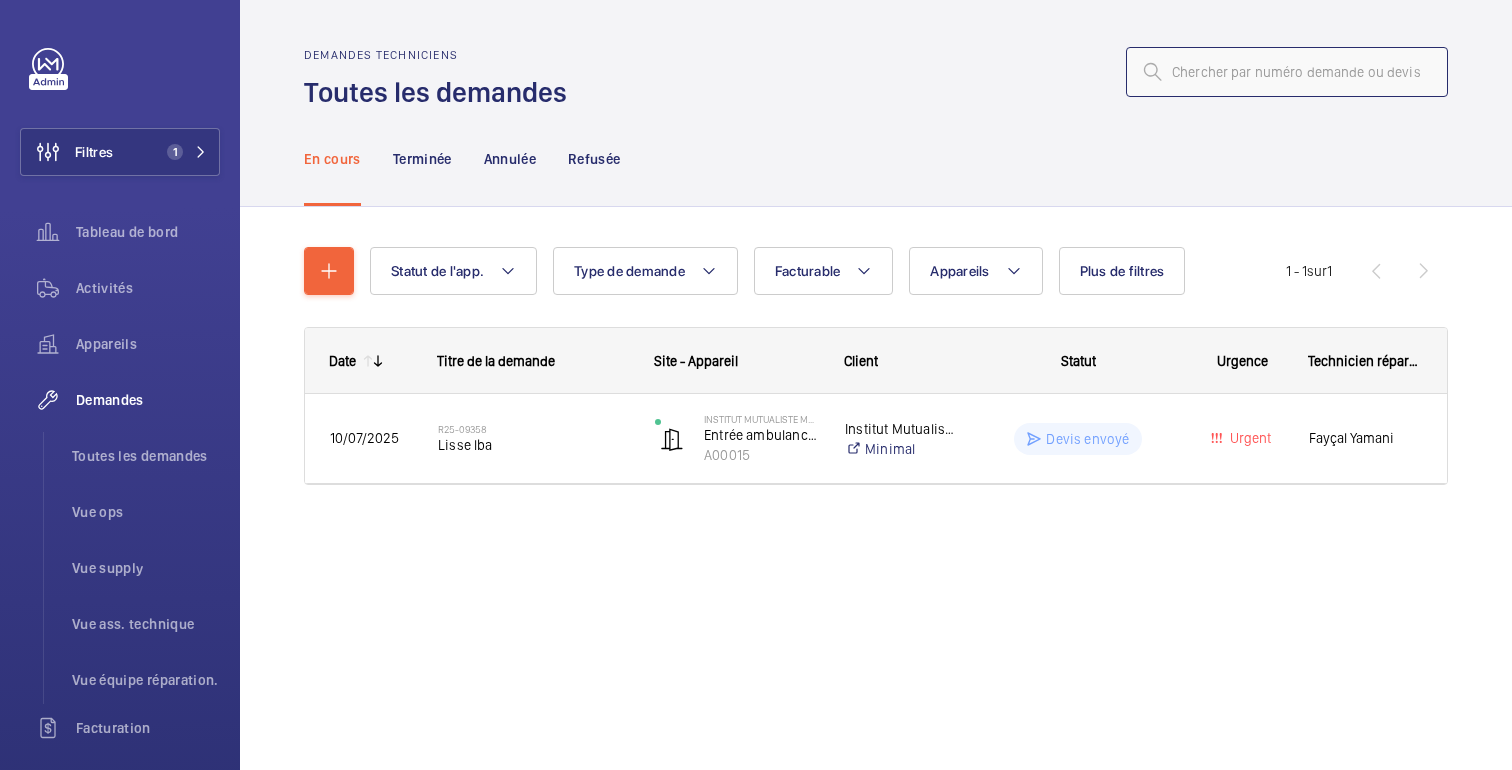 click 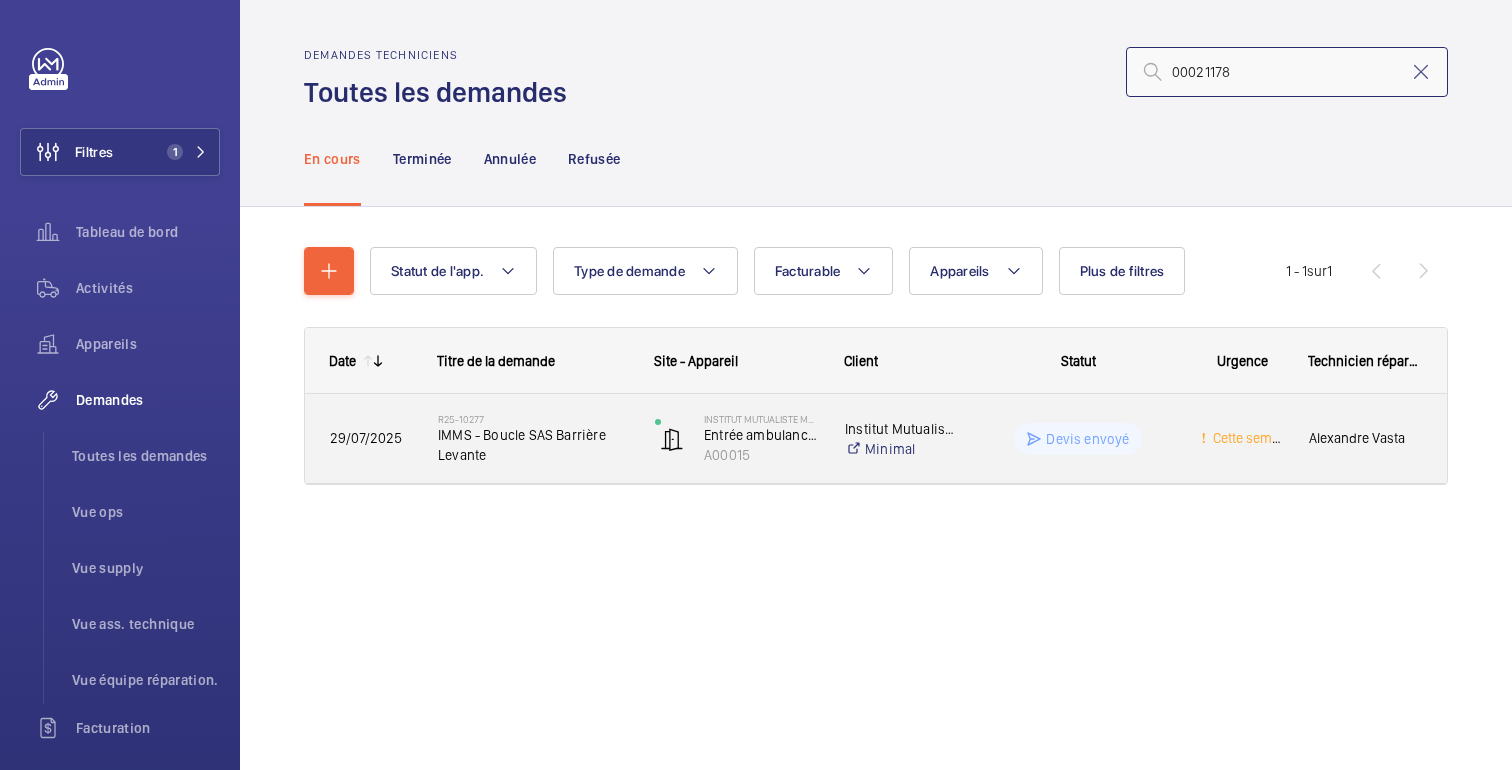 type on "00021178" 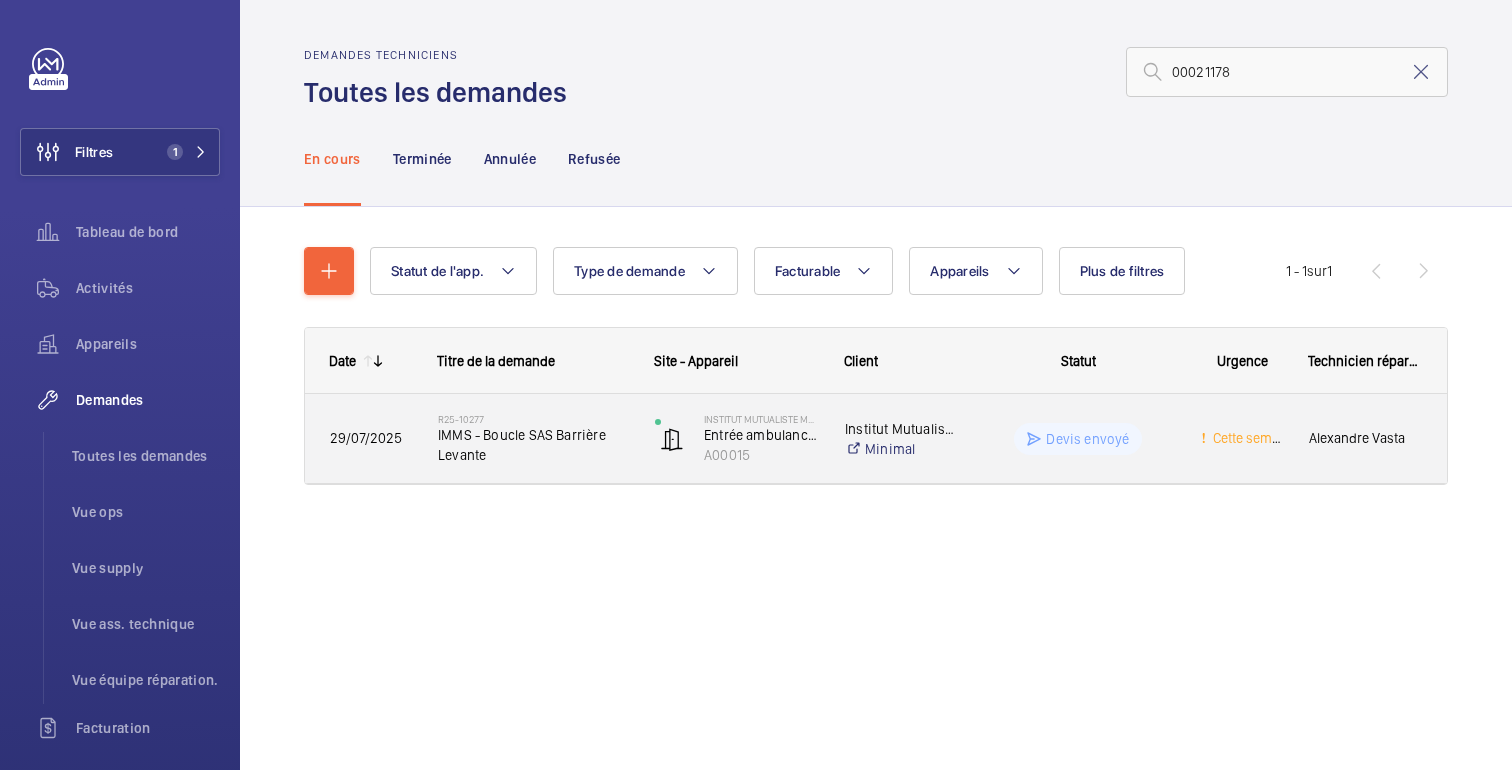 click on "Devis envoyé" 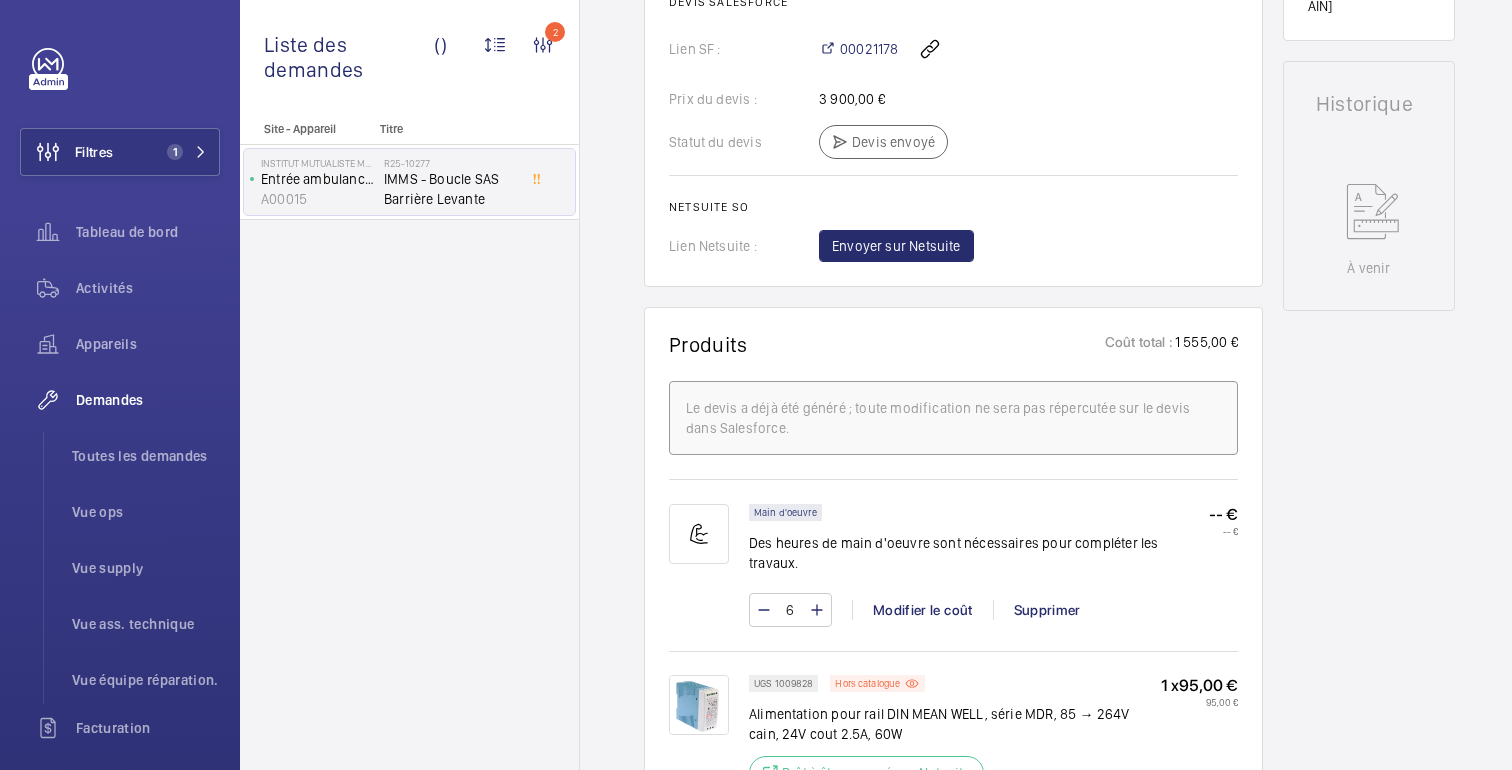 scroll, scrollTop: 0, scrollLeft: 0, axis: both 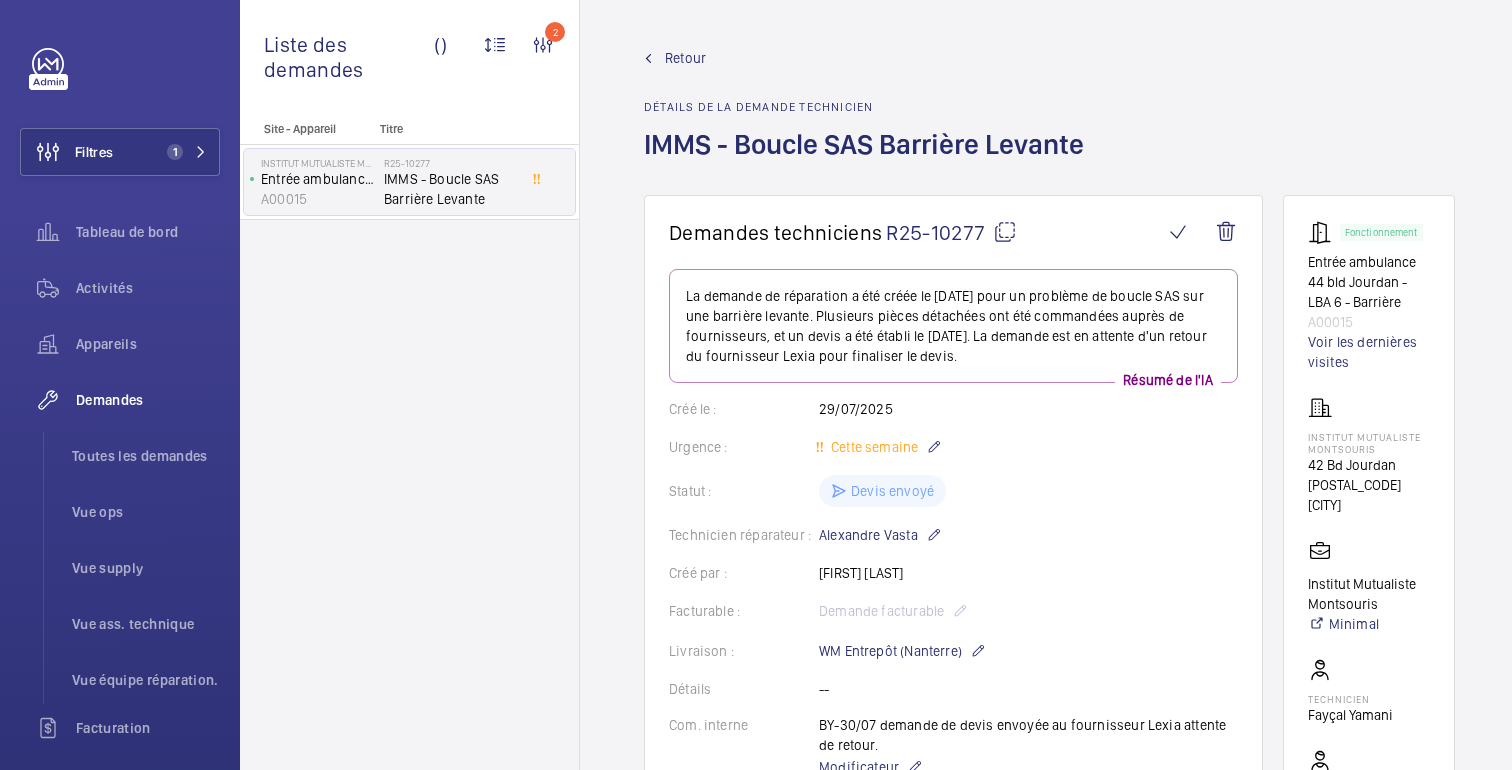 click 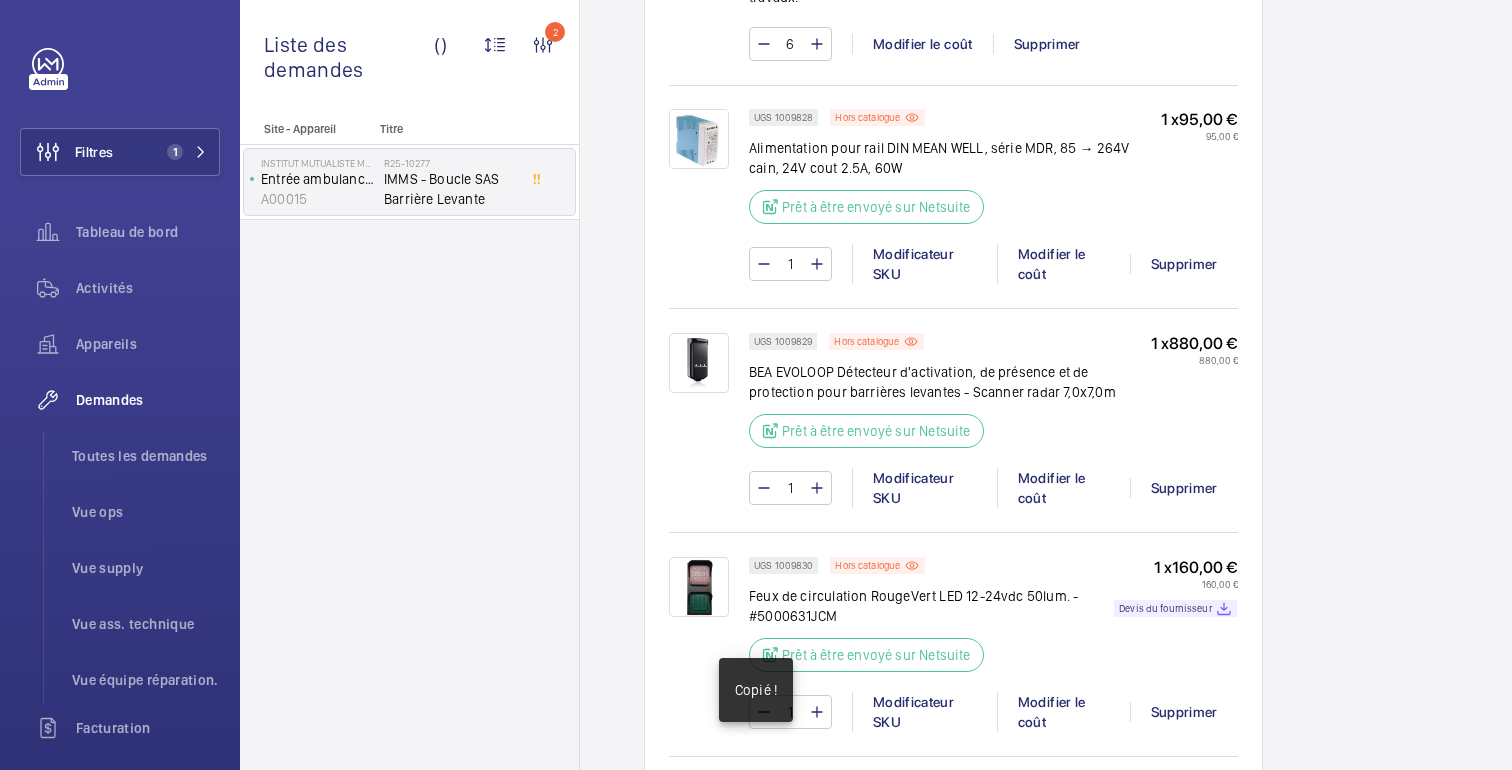 scroll, scrollTop: 1491, scrollLeft: 0, axis: vertical 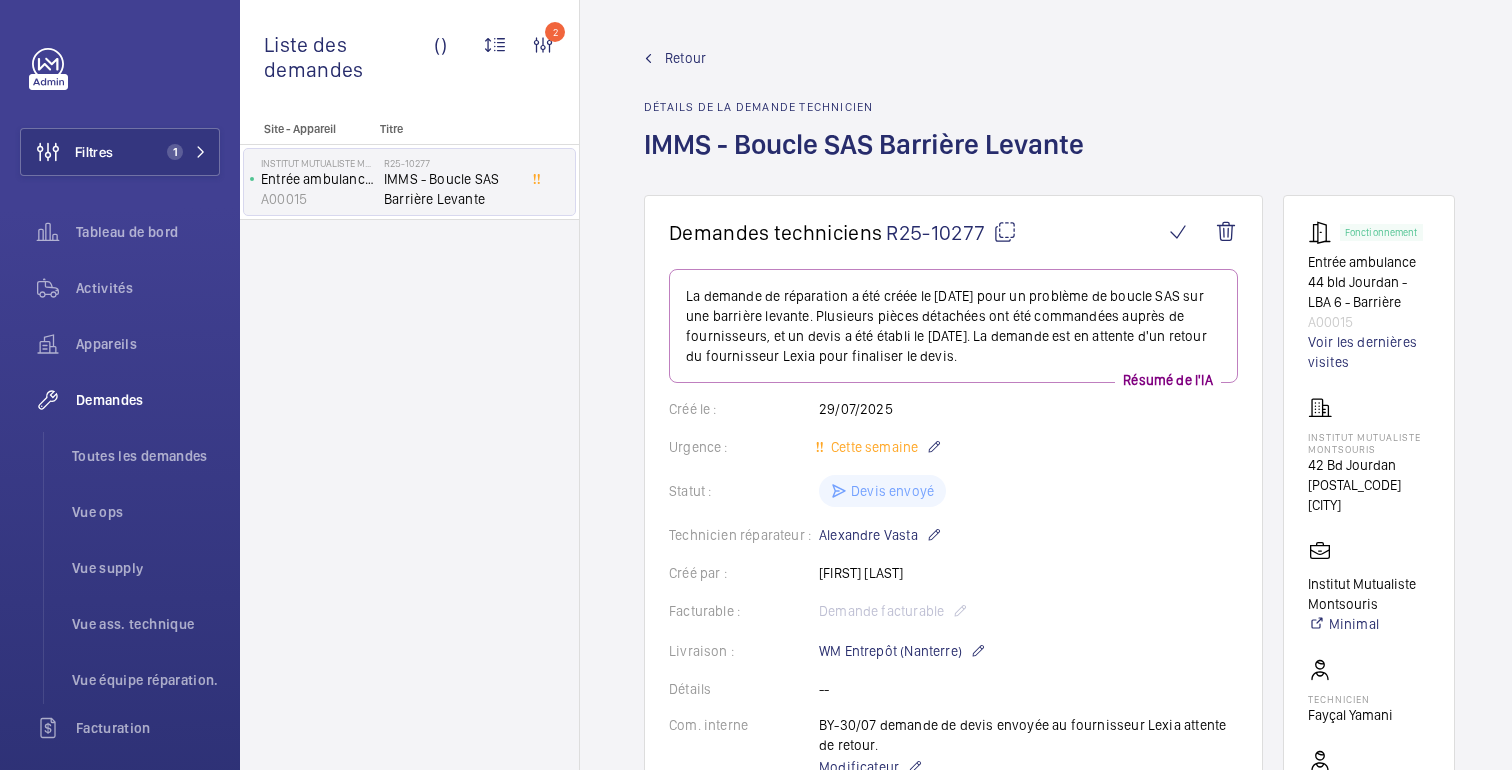 click on "Retour" 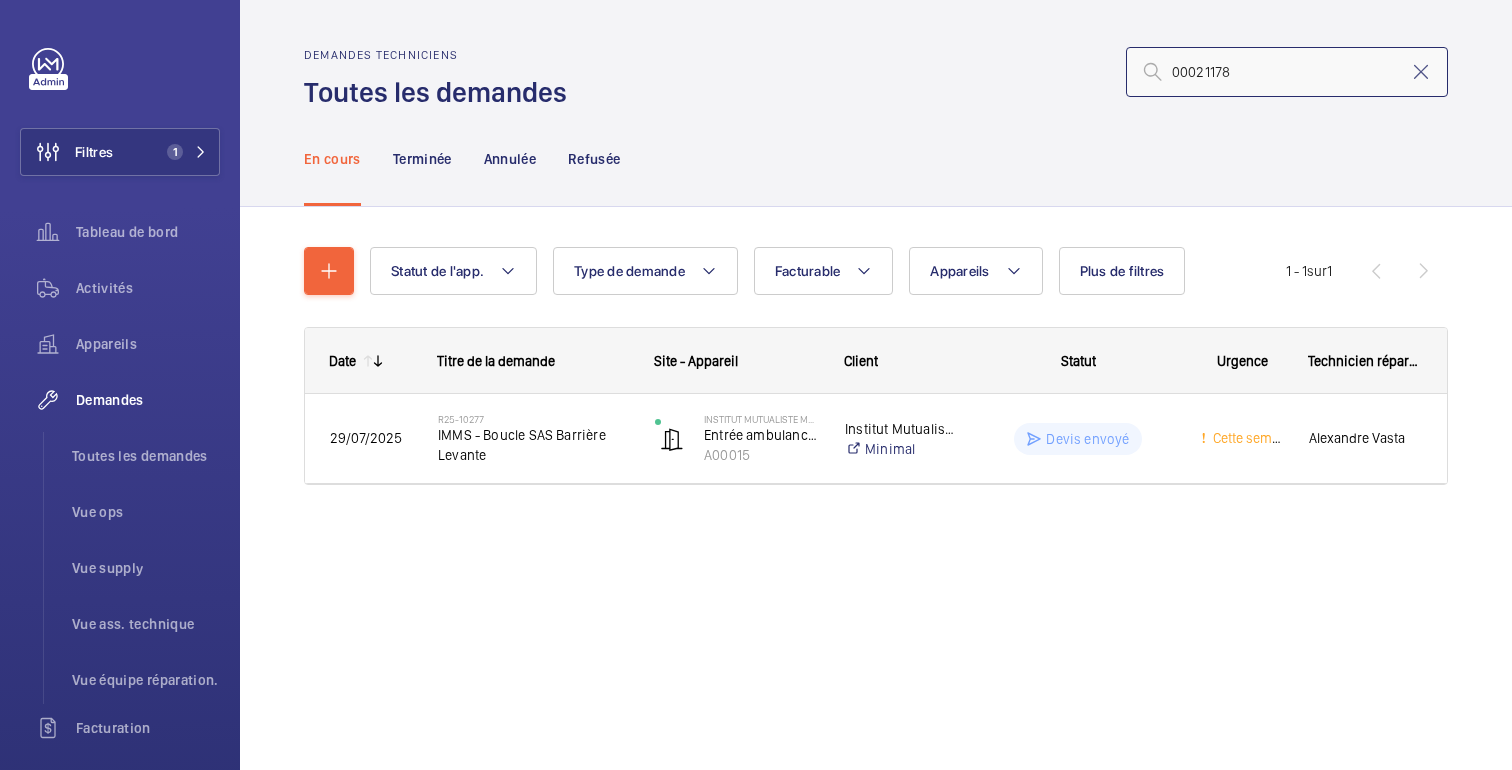 click on "00021178" 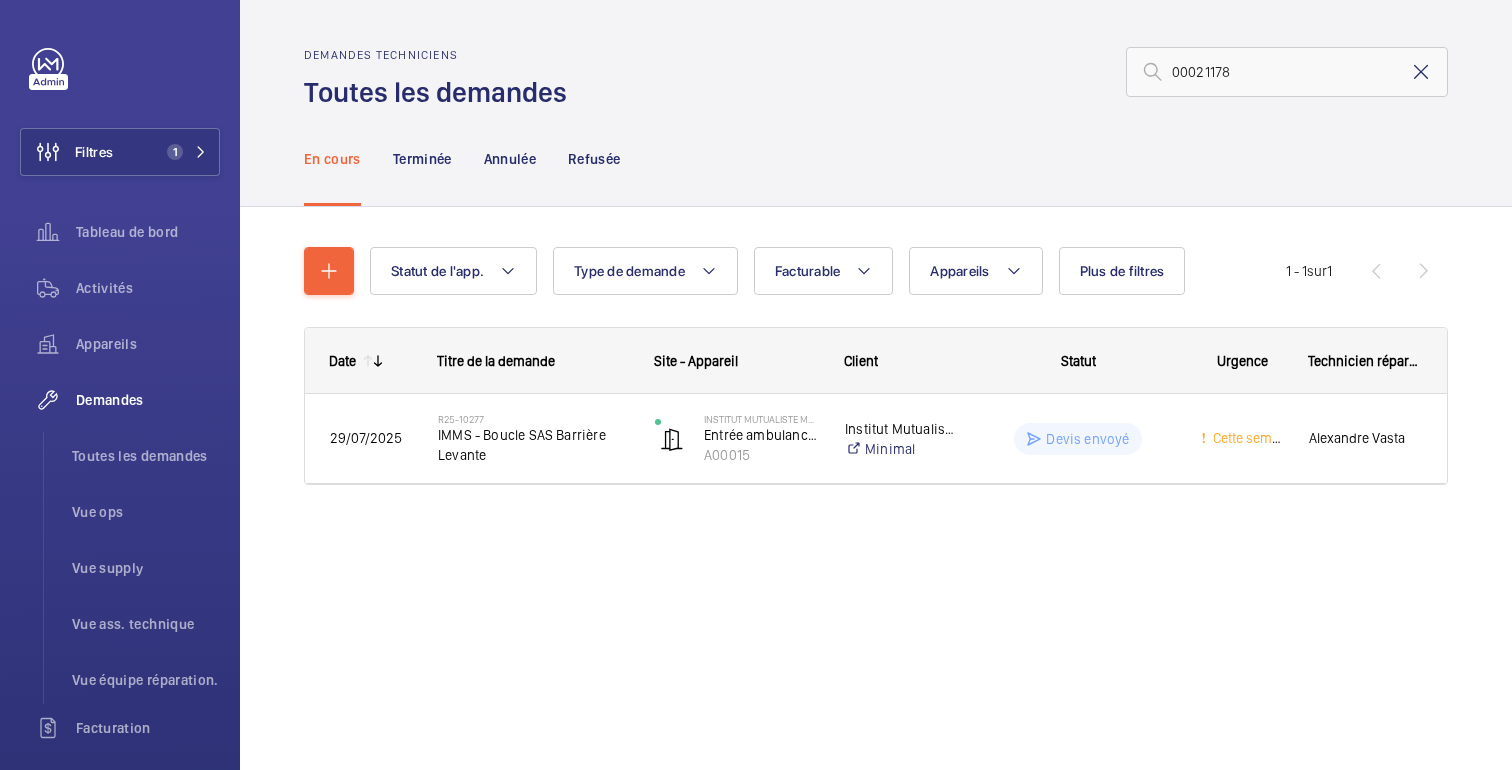 click 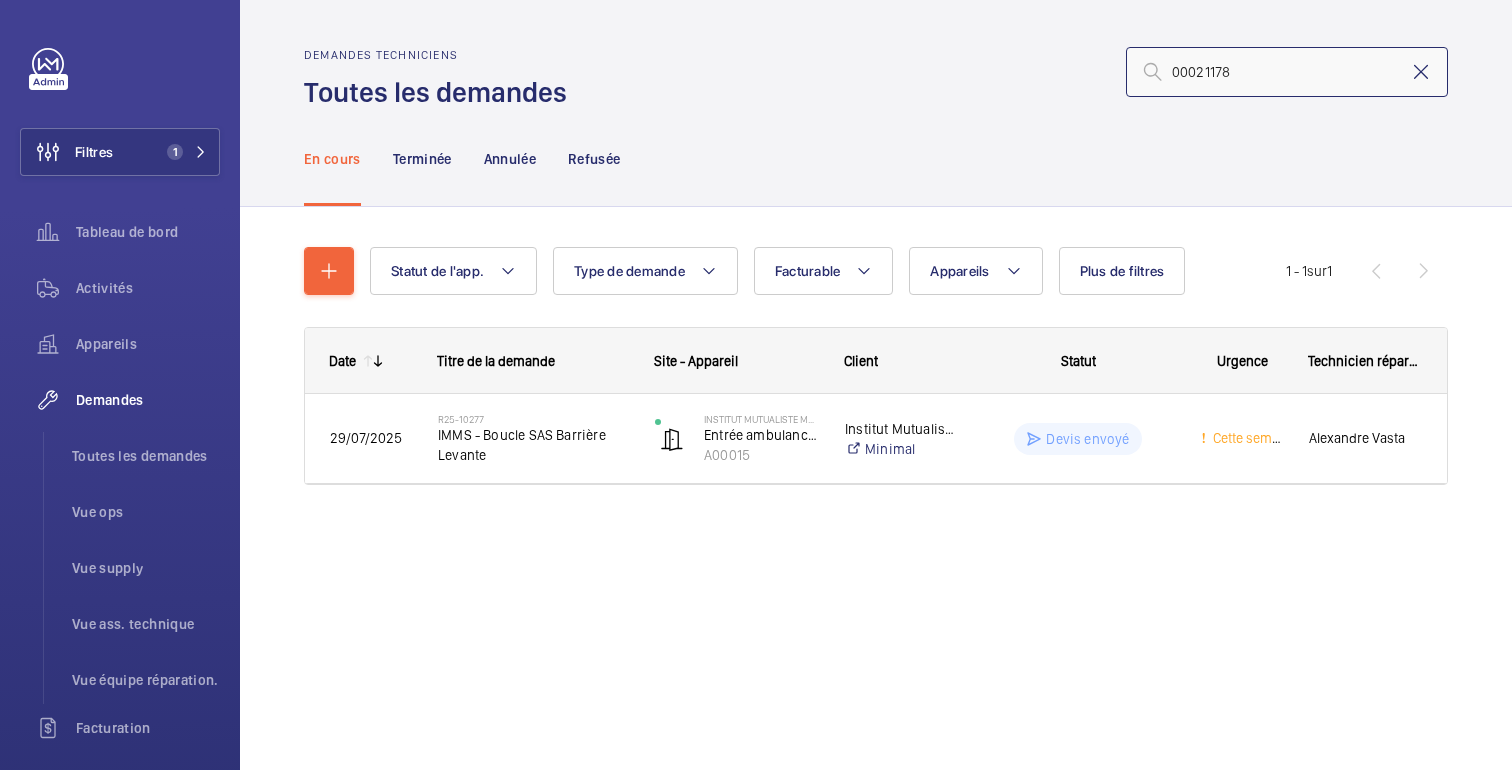 type 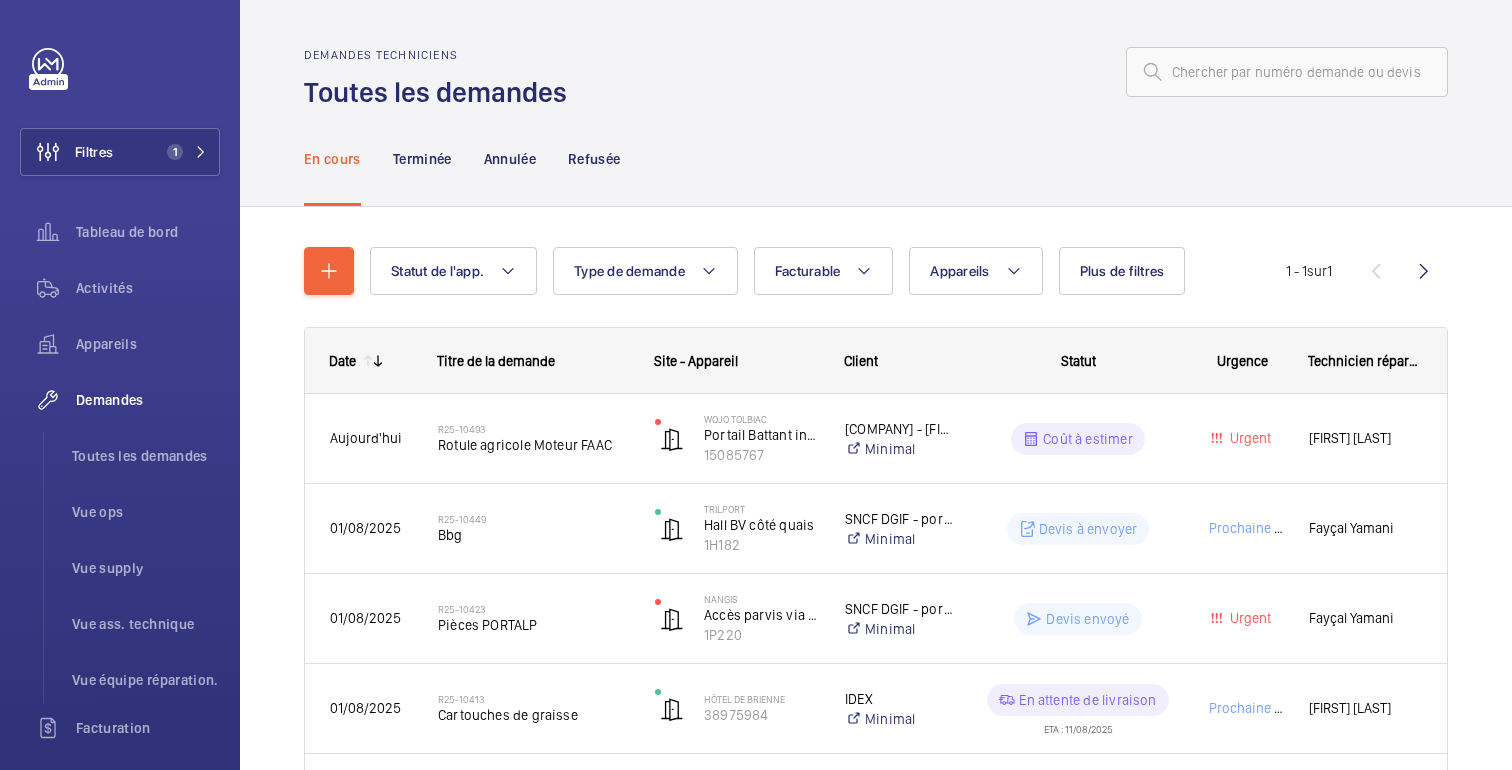 click on "En cours Terminée Annulée Refusée" 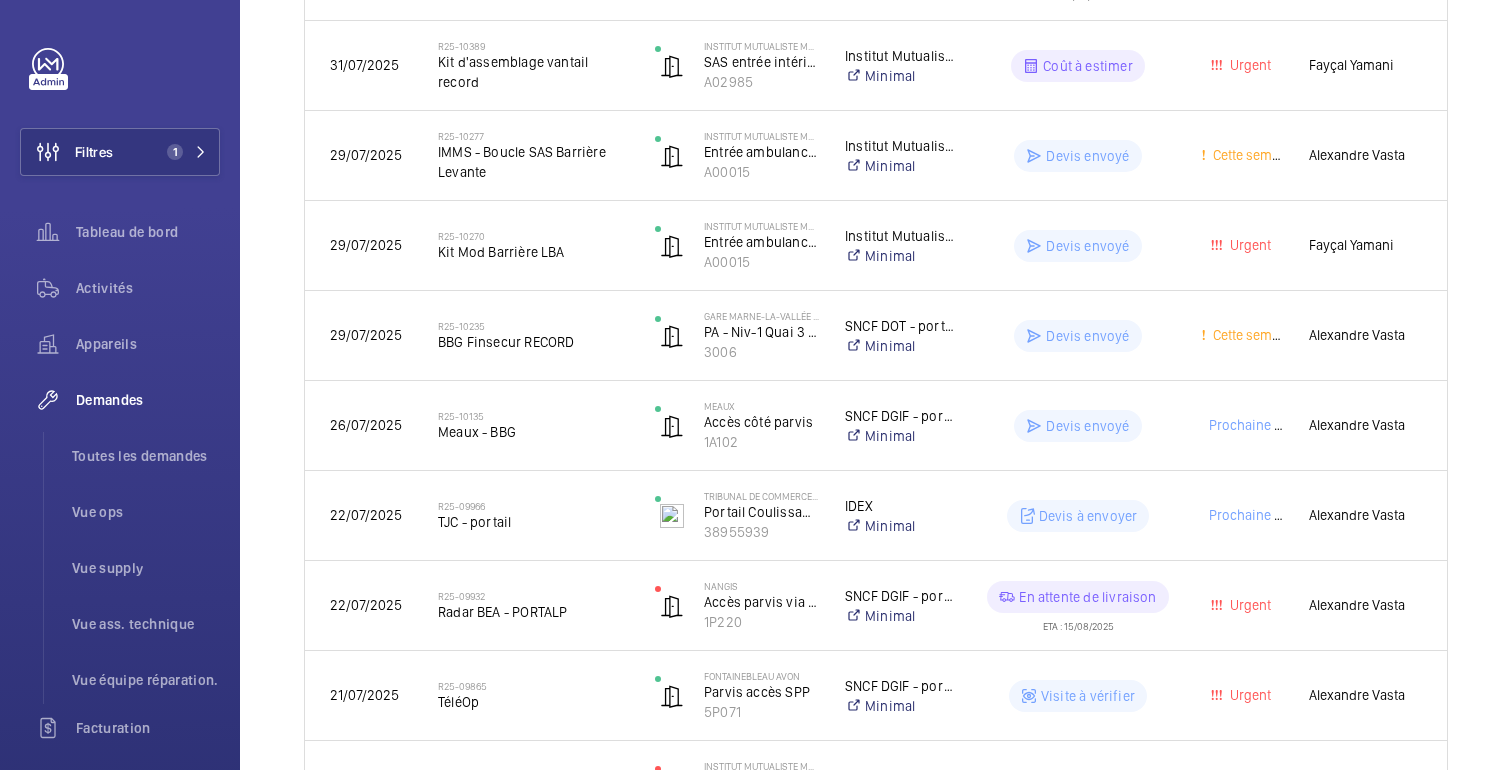 scroll, scrollTop: 738, scrollLeft: 0, axis: vertical 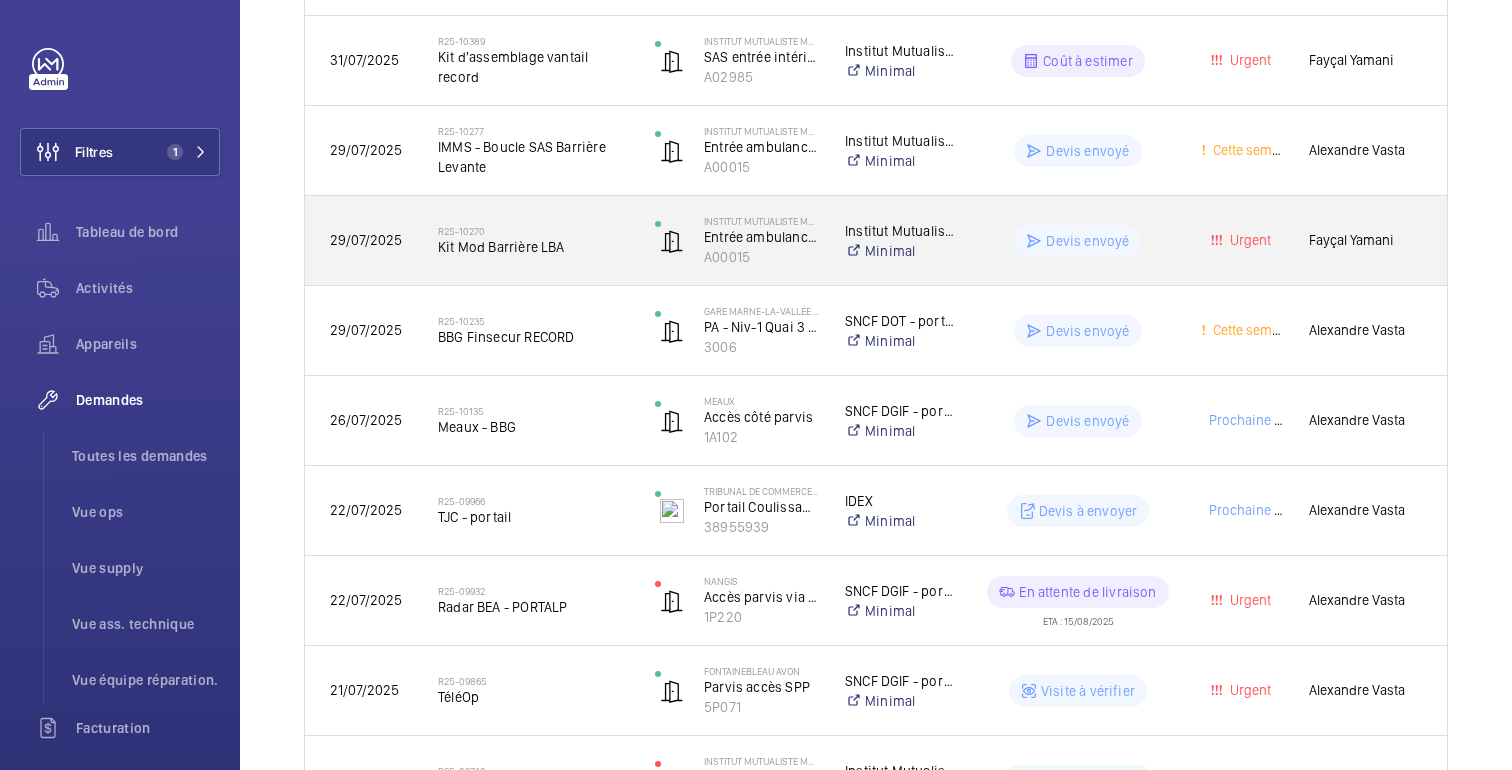 click on "Devis envoyé" 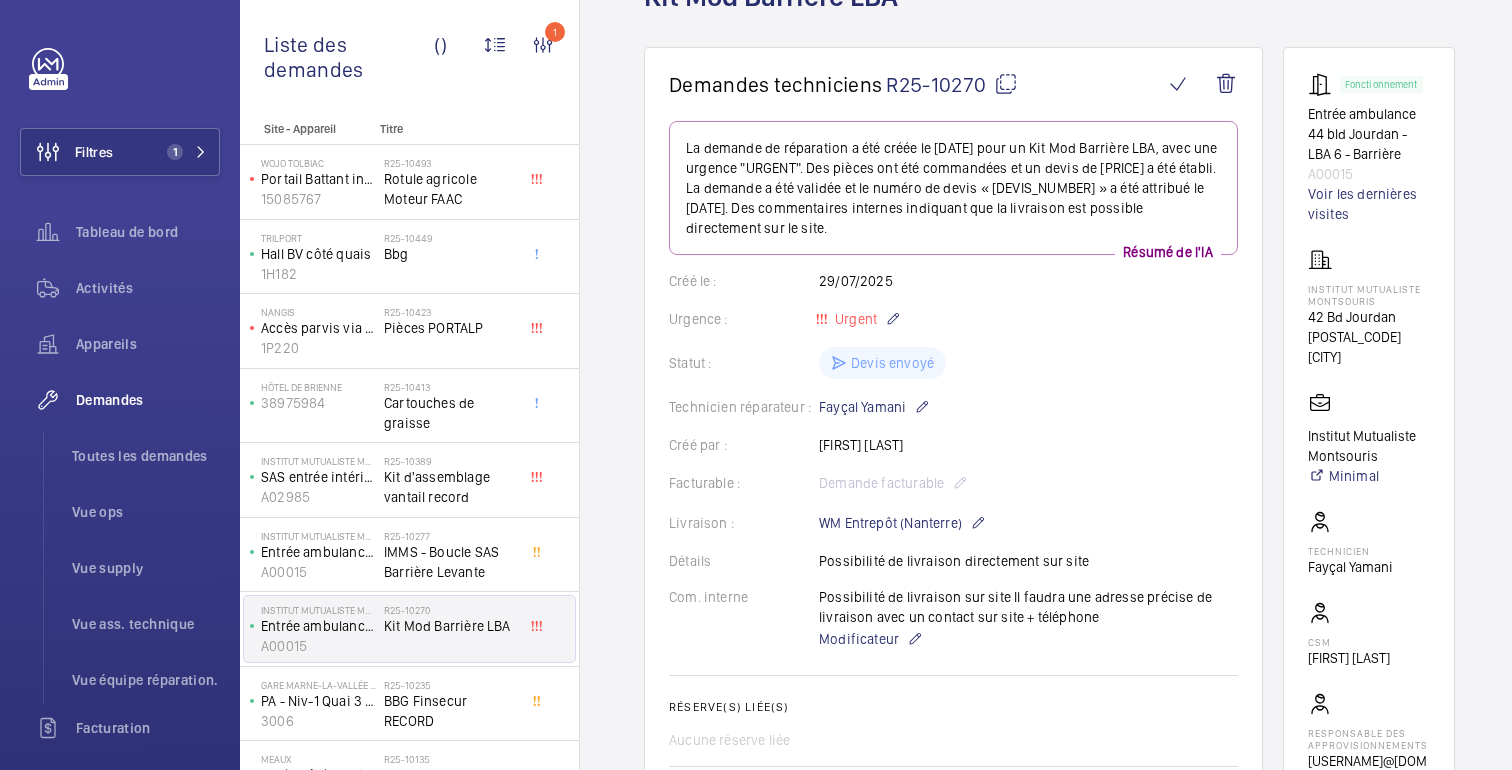 scroll, scrollTop: 11, scrollLeft: 0, axis: vertical 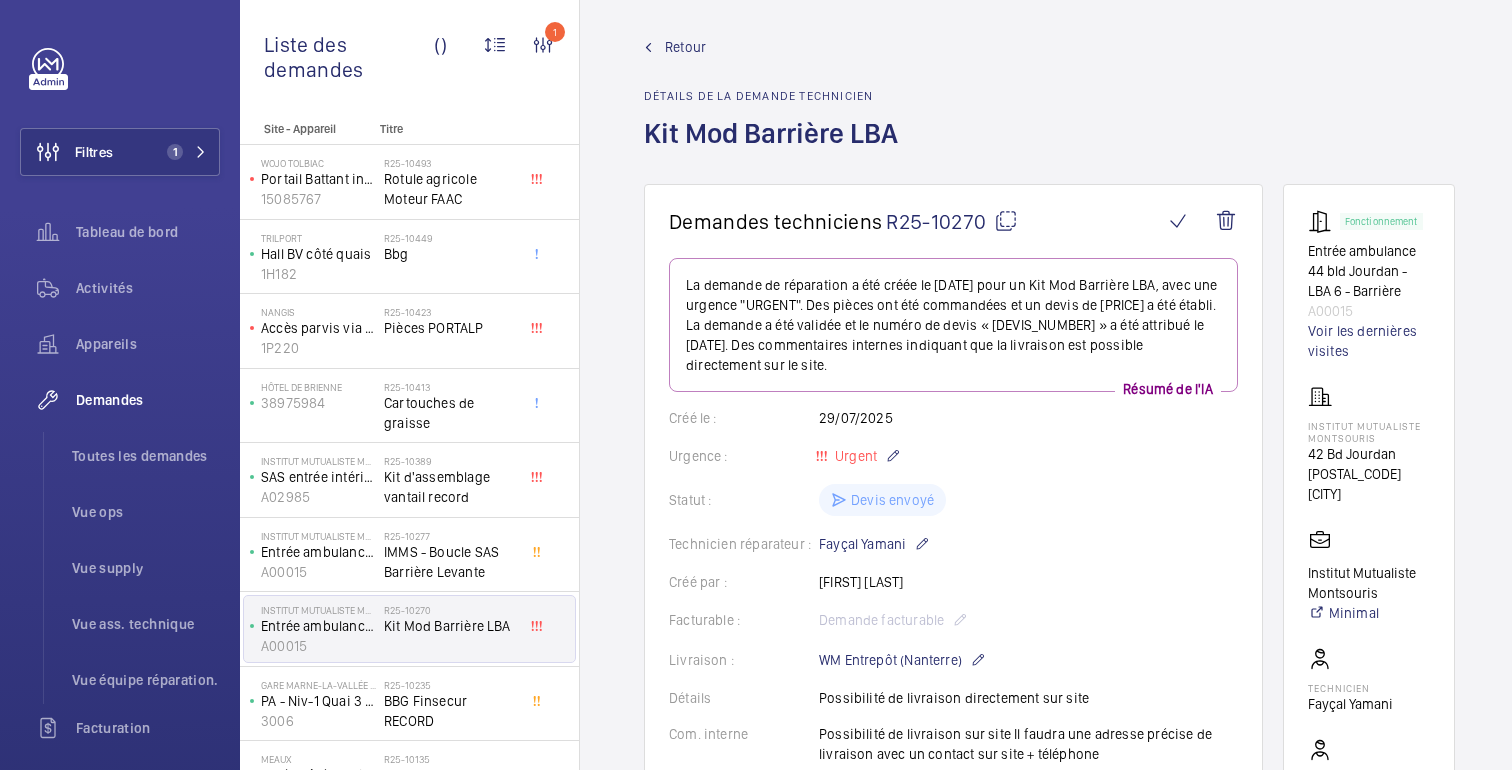 click on "Retour" 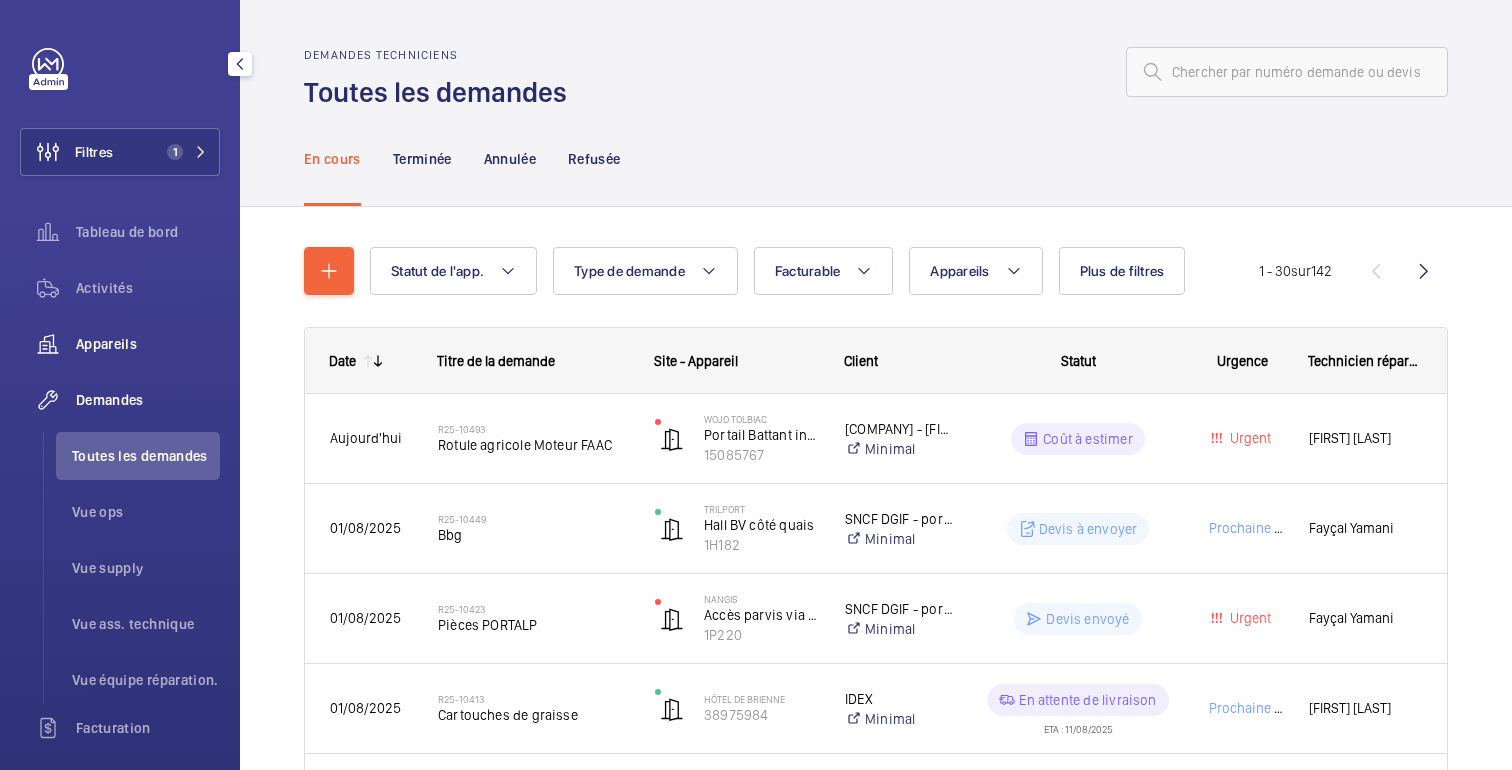 click on "Appareils" 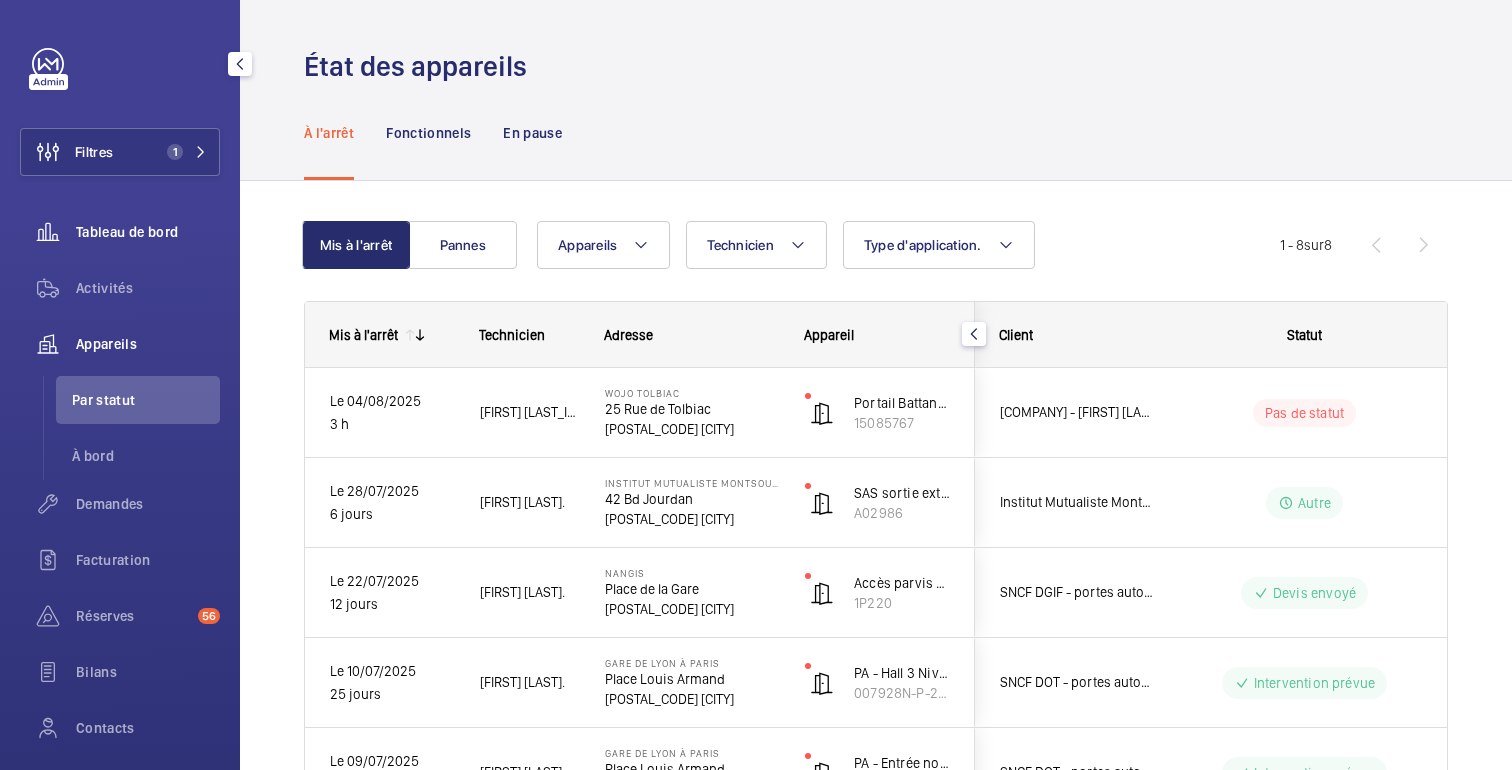 click on "Tableau de bord" 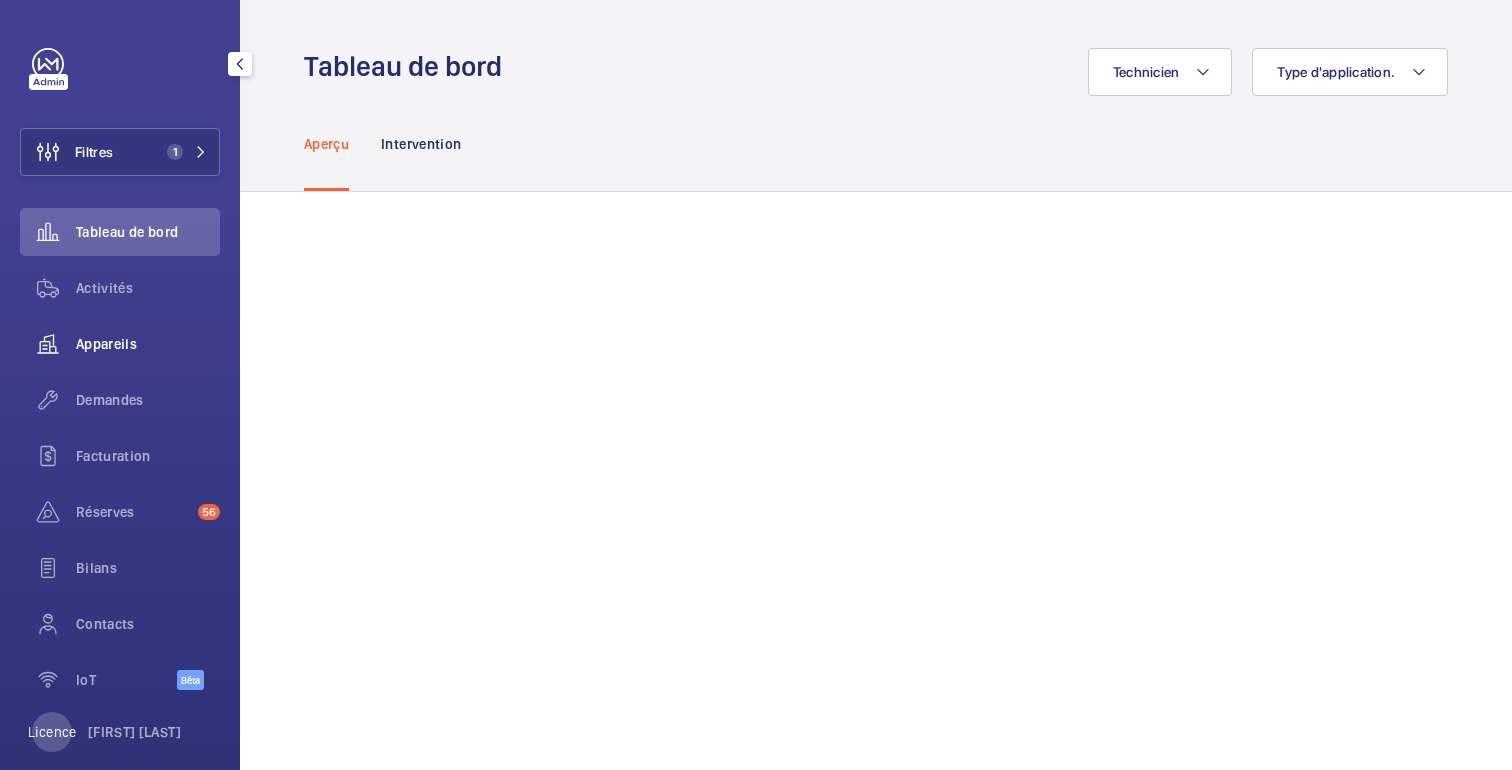 click on "Appareils" 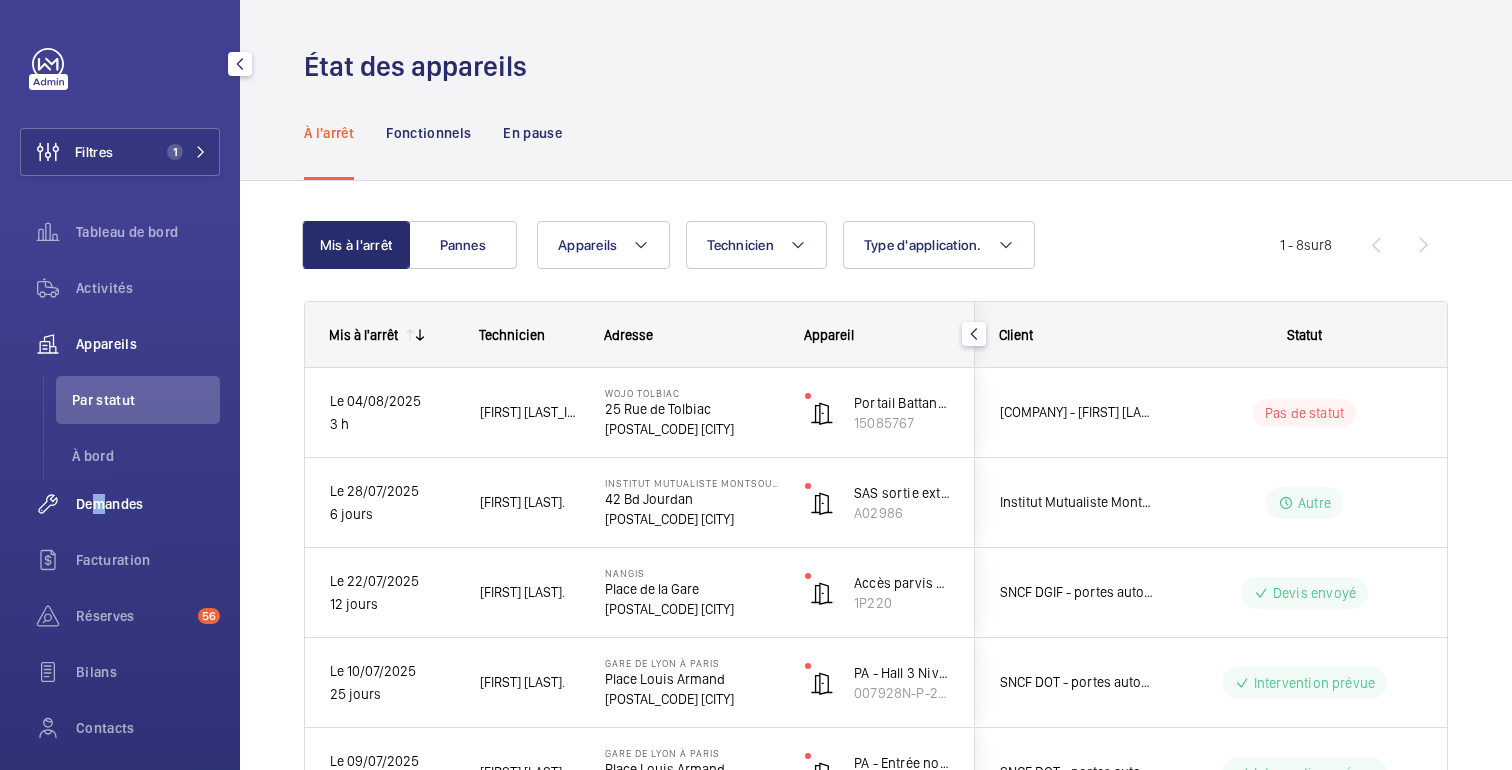 click on "Demandes" 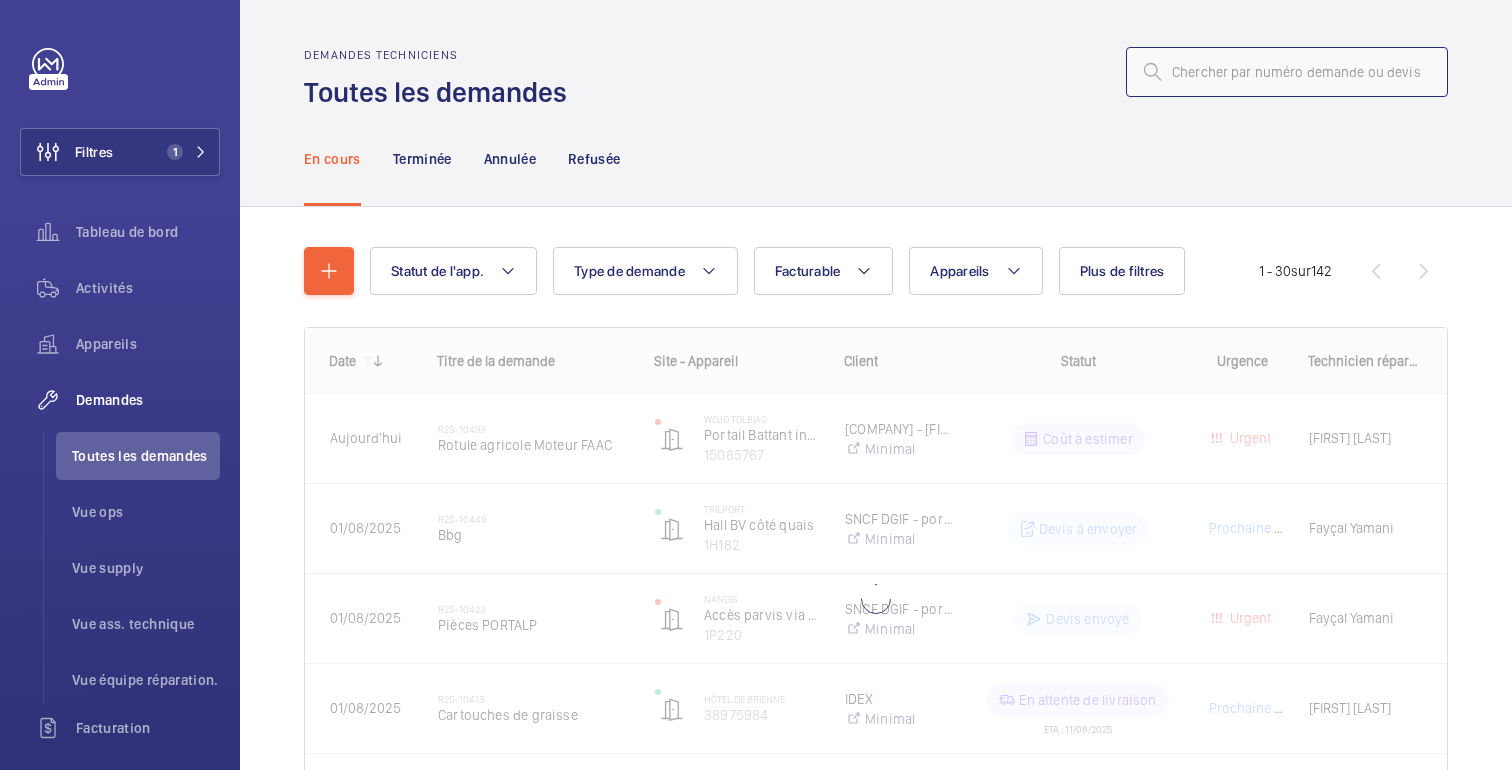 click 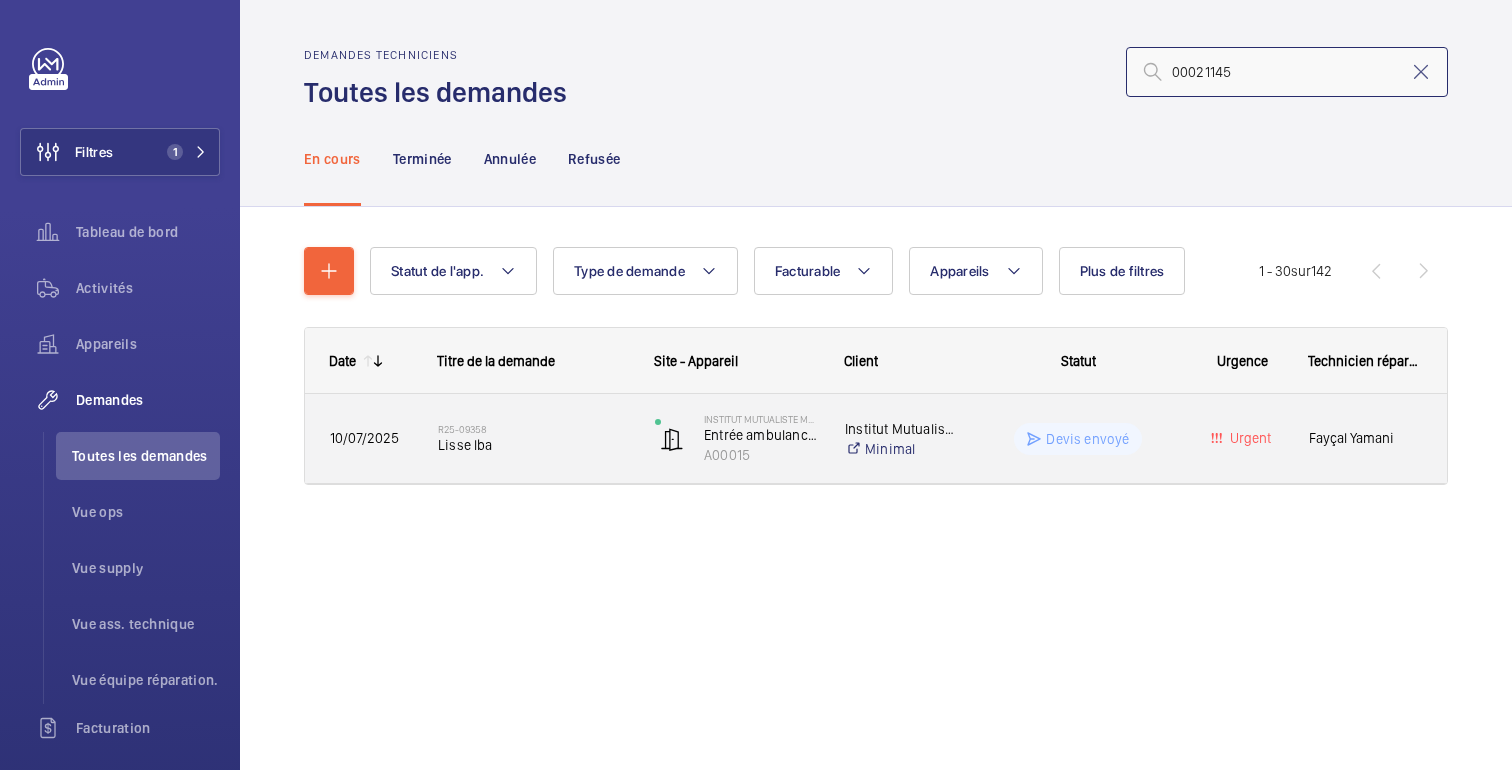 type on "00021145" 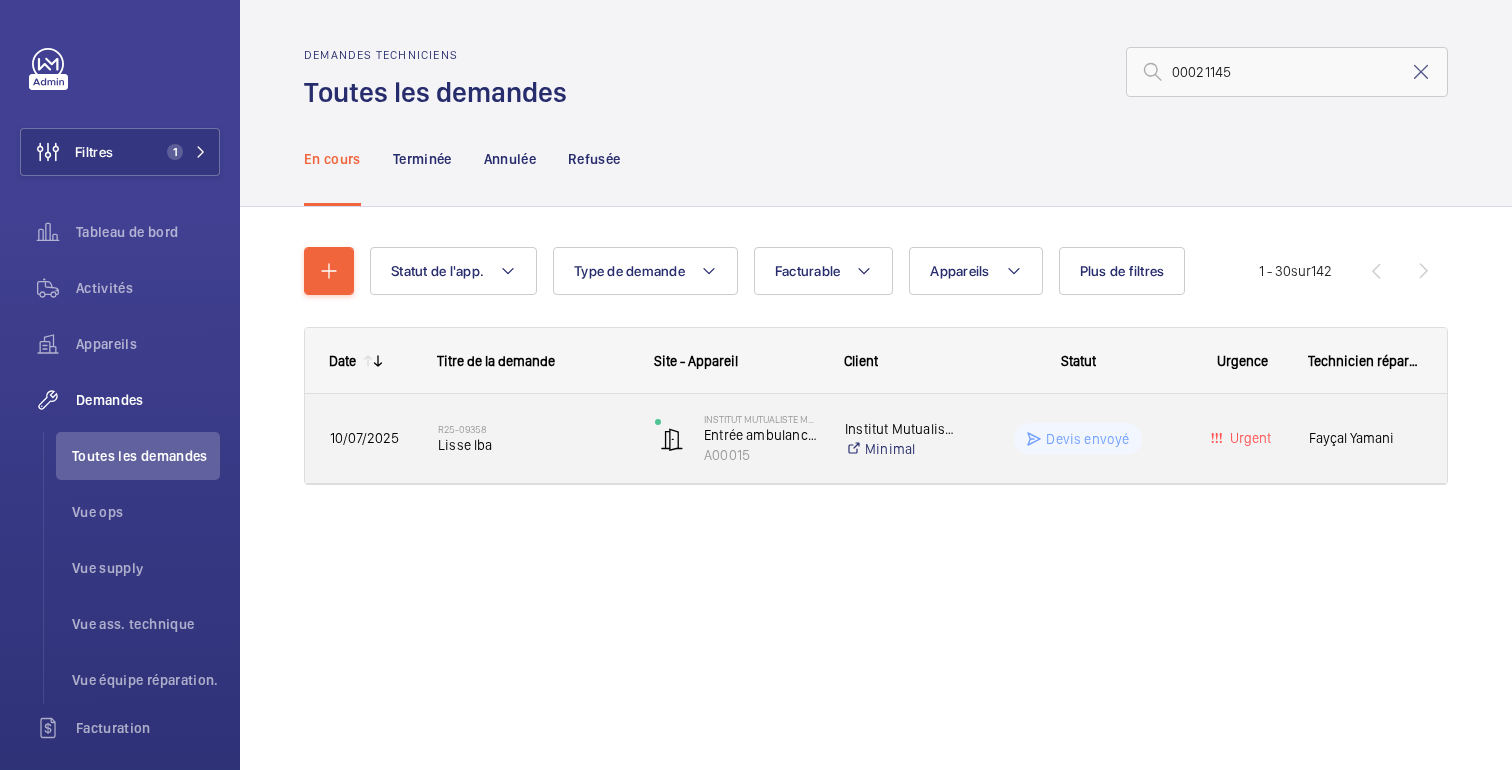 click on "Devis envoyé" 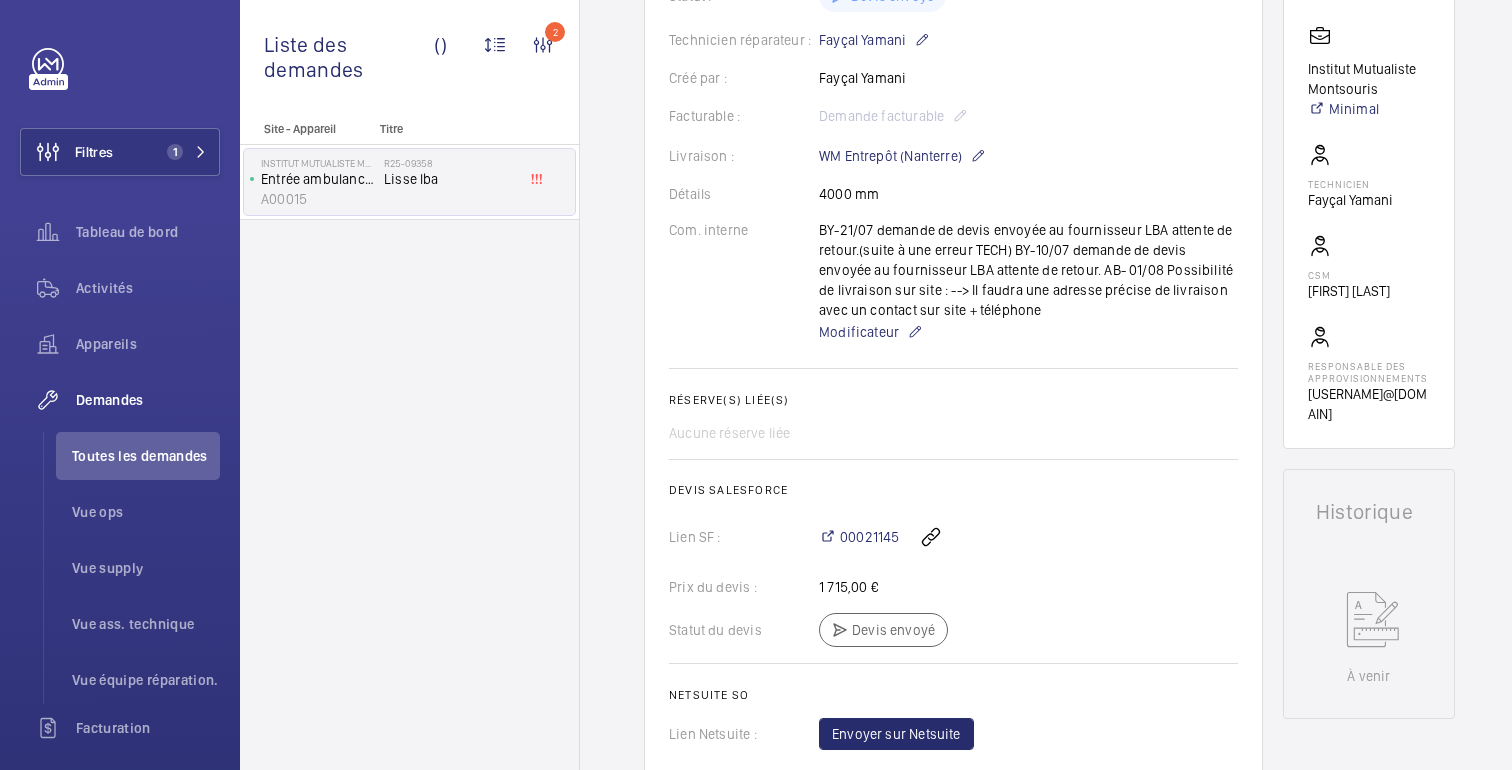 scroll, scrollTop: 512, scrollLeft: 0, axis: vertical 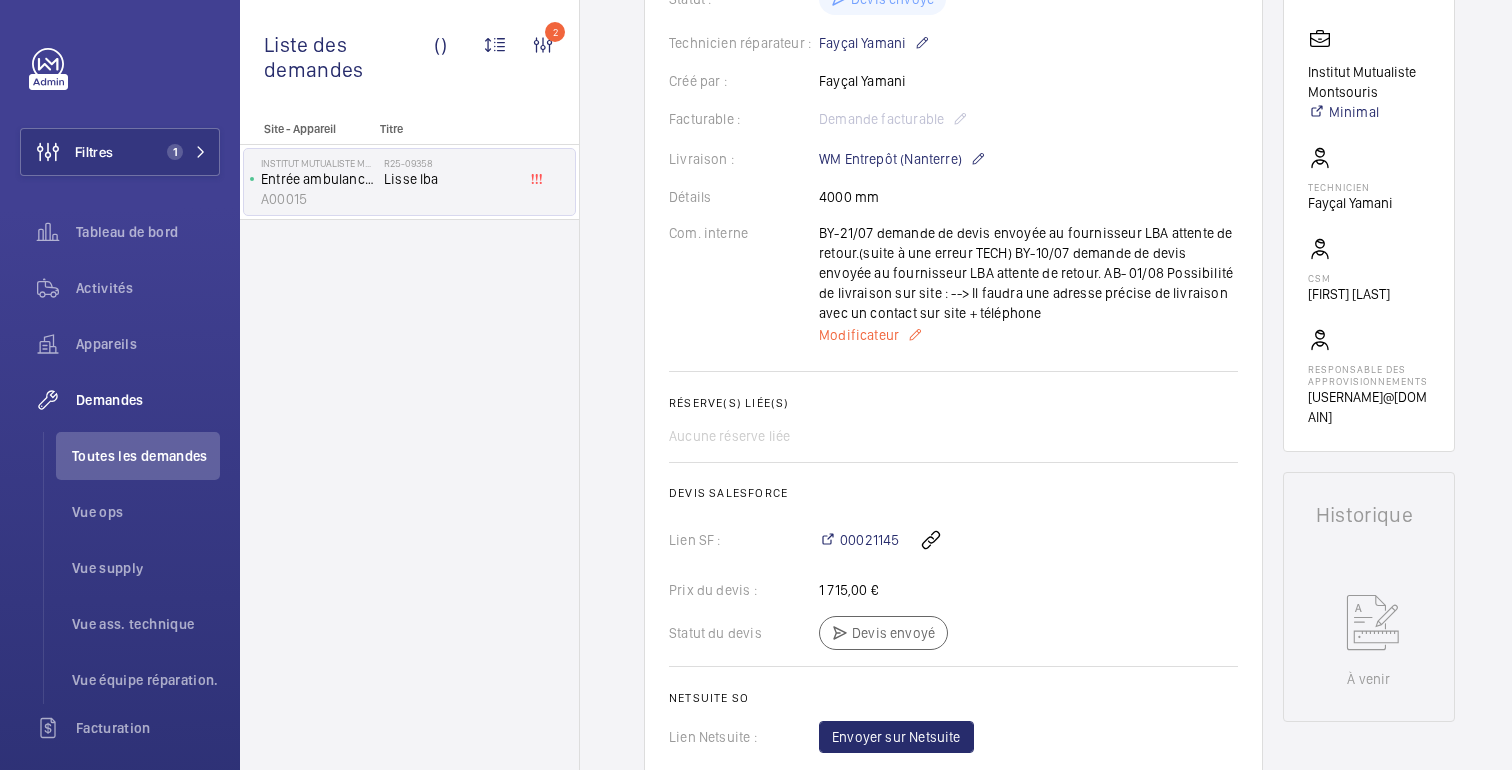 click on "Modificateur" 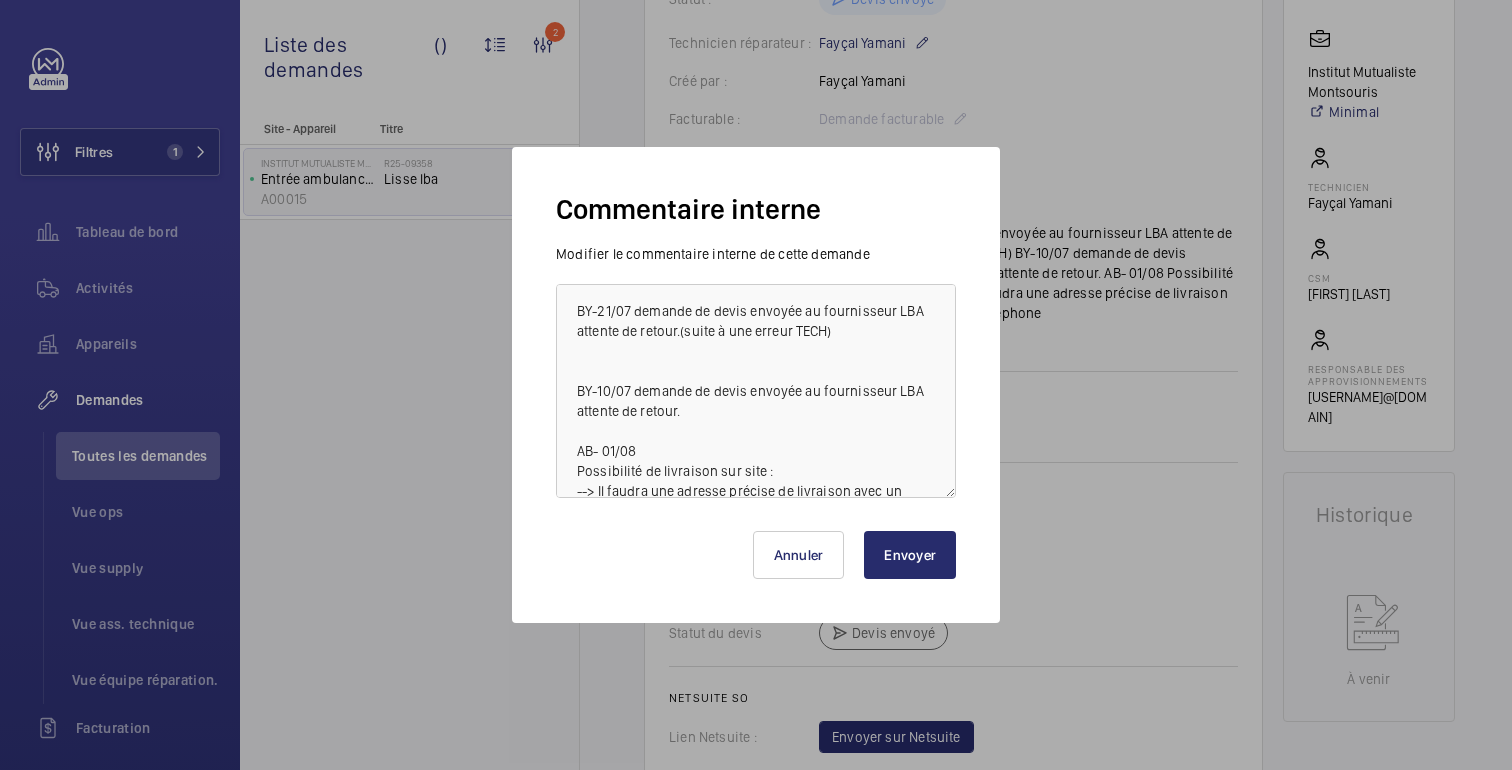 scroll, scrollTop: 60, scrollLeft: 0, axis: vertical 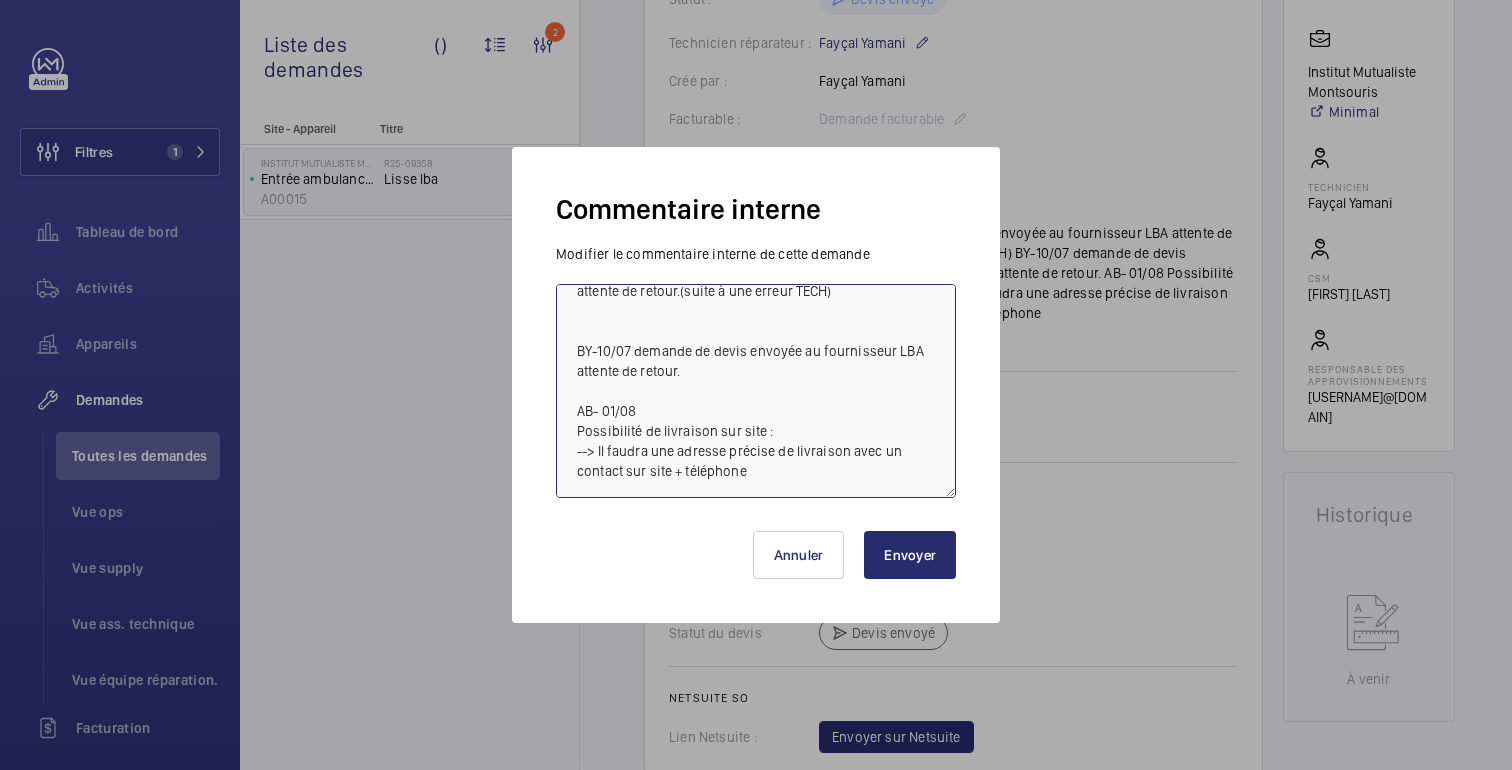click on "BY-21/07 demande de devis envoyée au fournisseur LBA attente de retour.(suite à une erreur TECH)
BY-10/07 demande de devis envoyée au fournisseur LBA attente de retour.
AB- 01/08
Possibilité de livraison sur site :
--> Il faudra une adresse précise de livraison avec un contact sur site + téléphone" at bounding box center (756, 391) 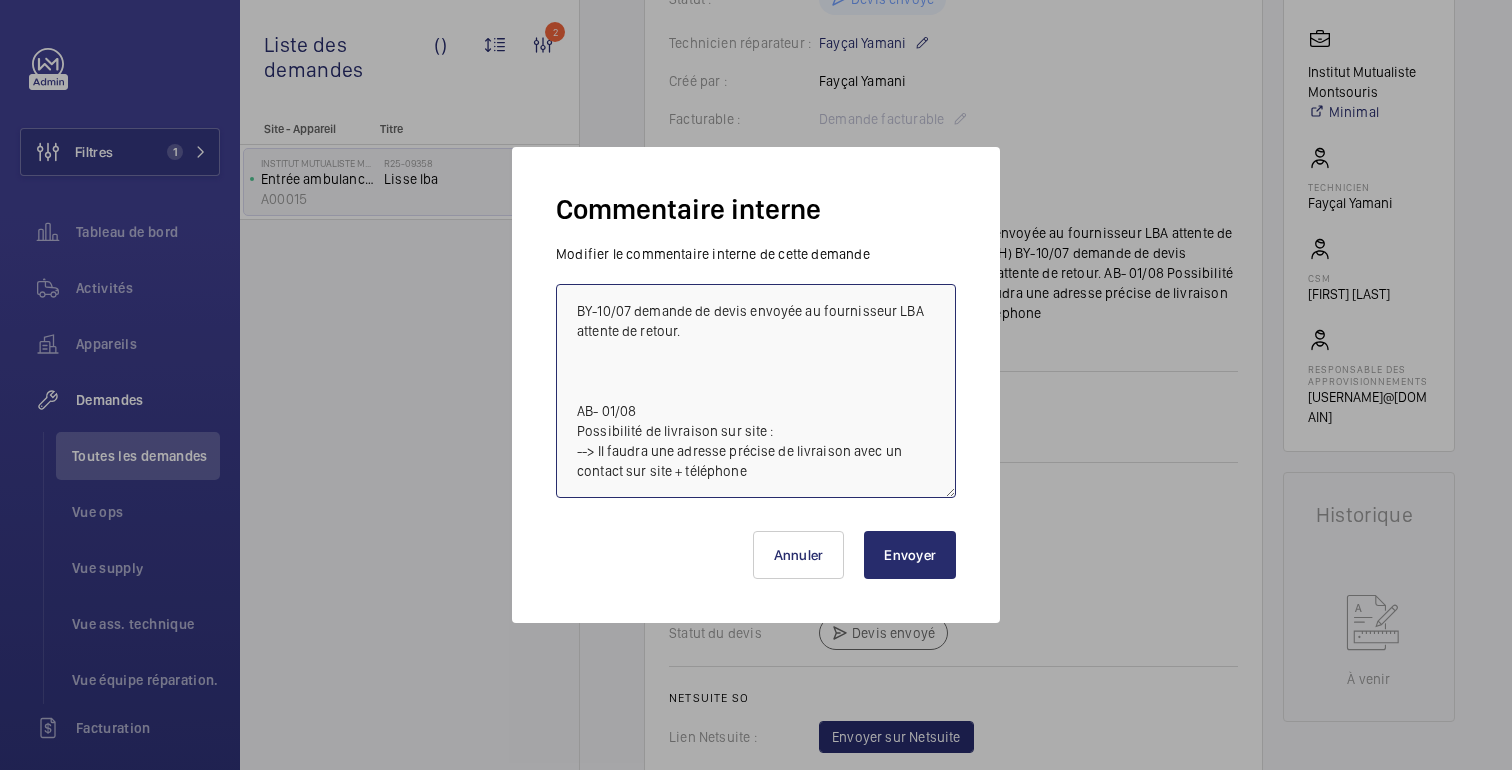 scroll, scrollTop: 100, scrollLeft: 0, axis: vertical 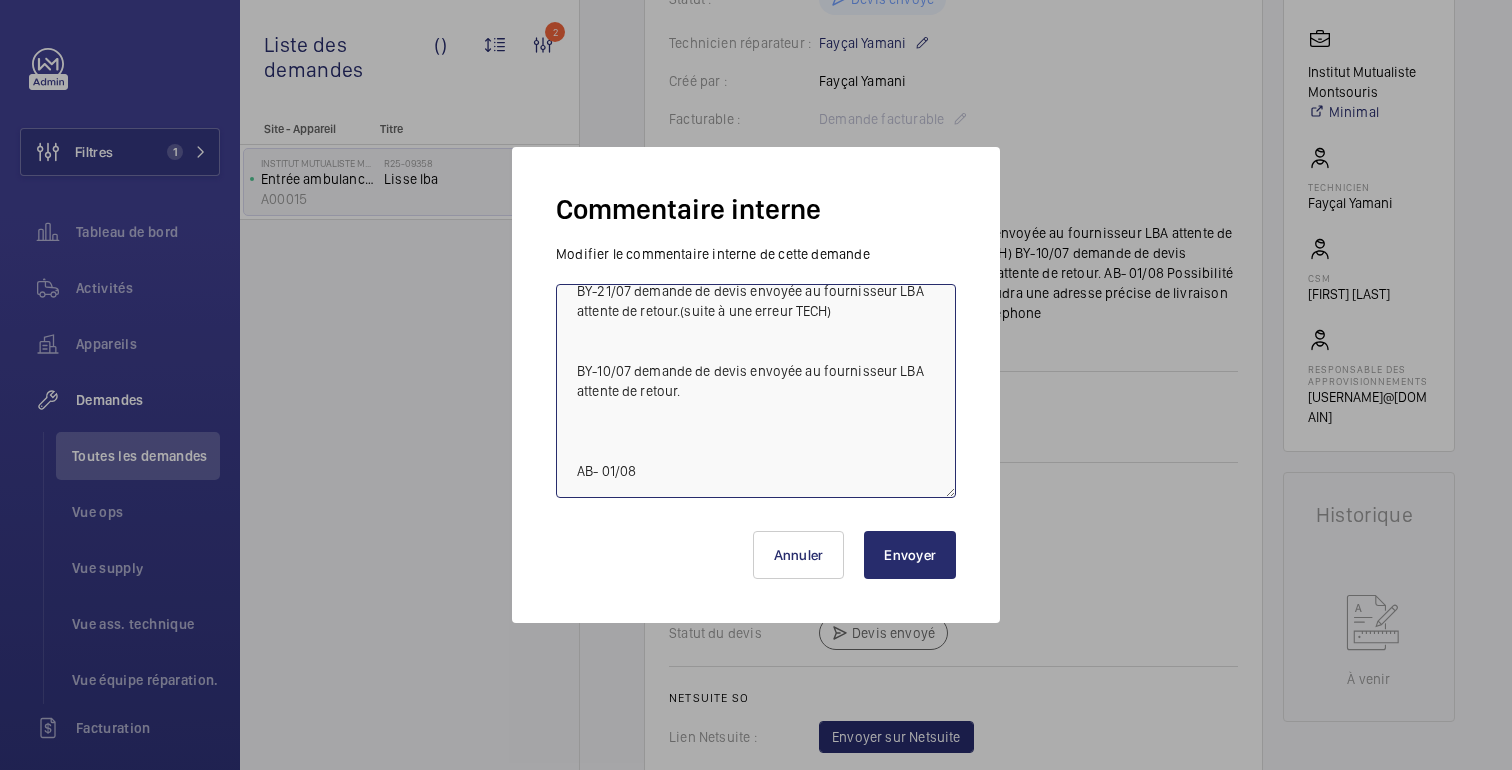 type on "BY-21/07 demande de devis envoyée au fournisseur LBA attente de retour.(suite à une erreur TECH)
BY-10/07 demande de devis envoyée au fournisseur LBA attente de retour.
AB- 01/08" 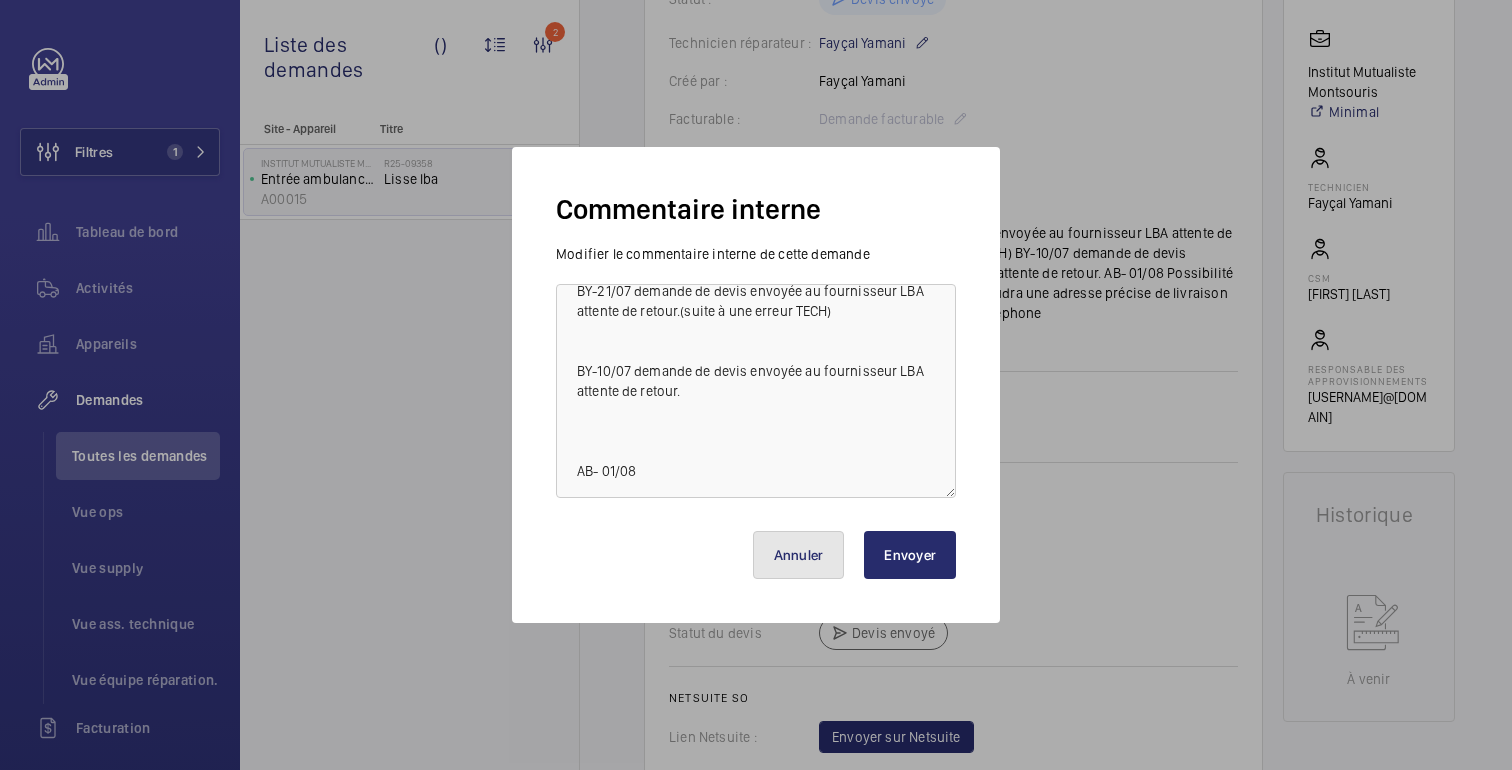 click on "Annuler" at bounding box center [799, 555] 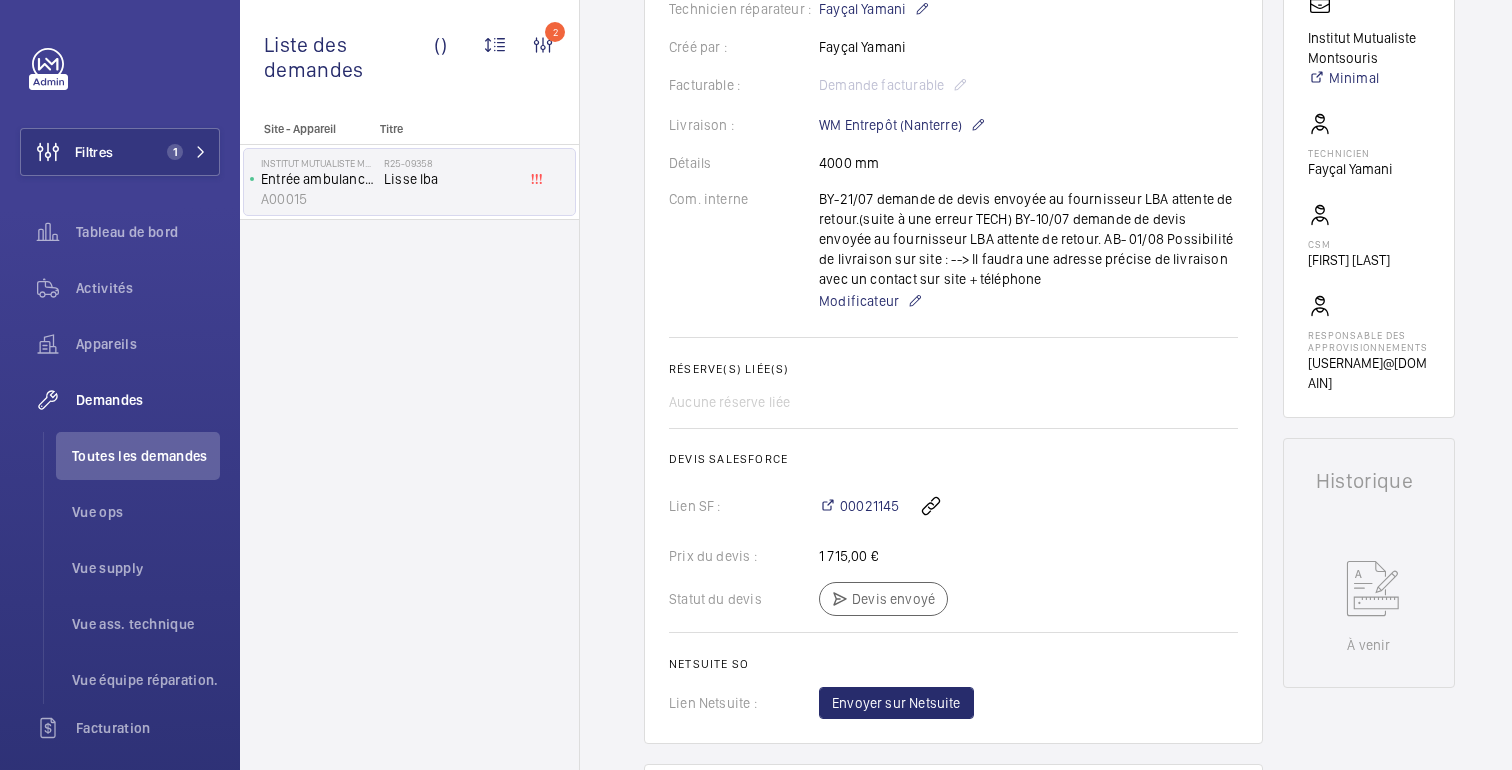 scroll, scrollTop: 508, scrollLeft: 0, axis: vertical 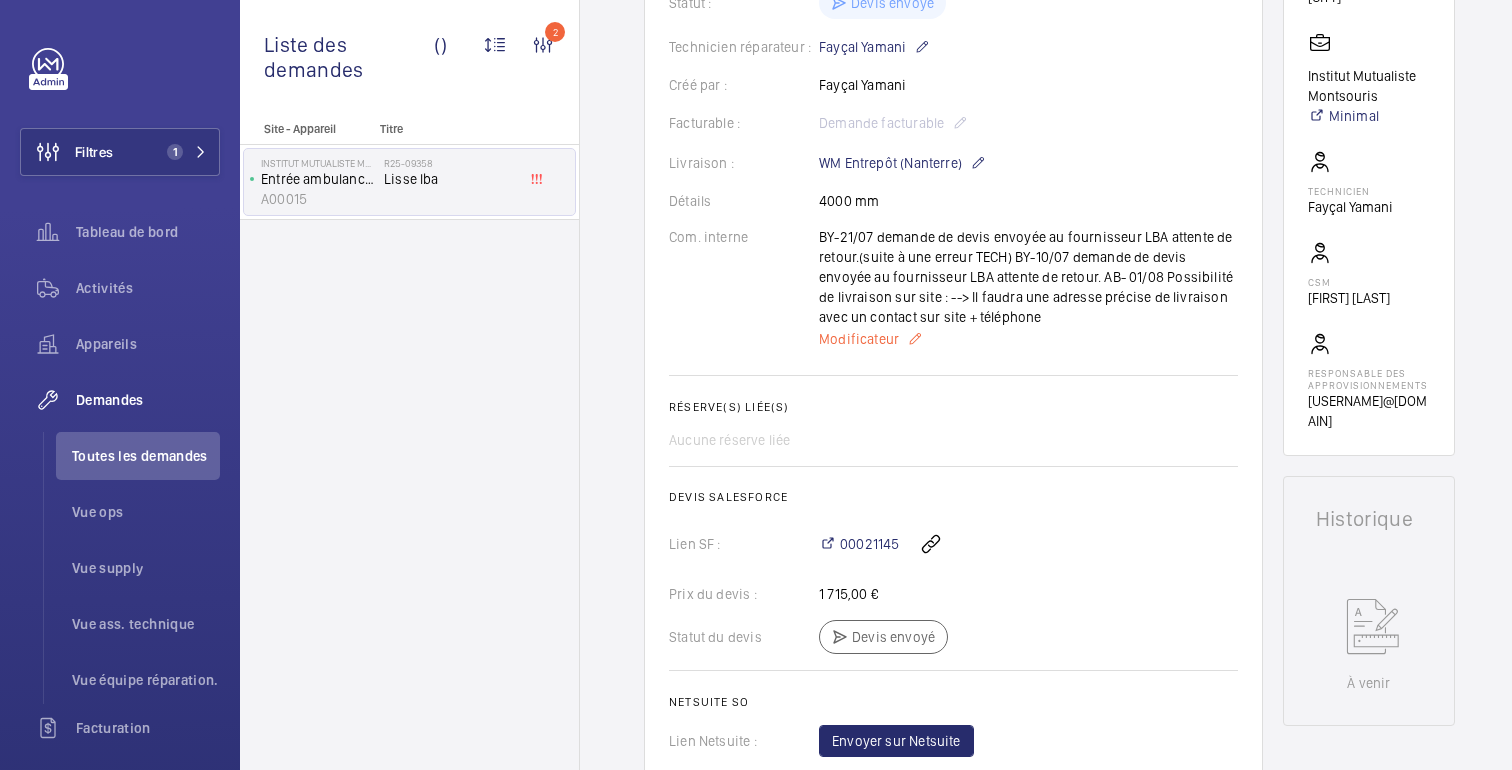 click on "Modificateur" 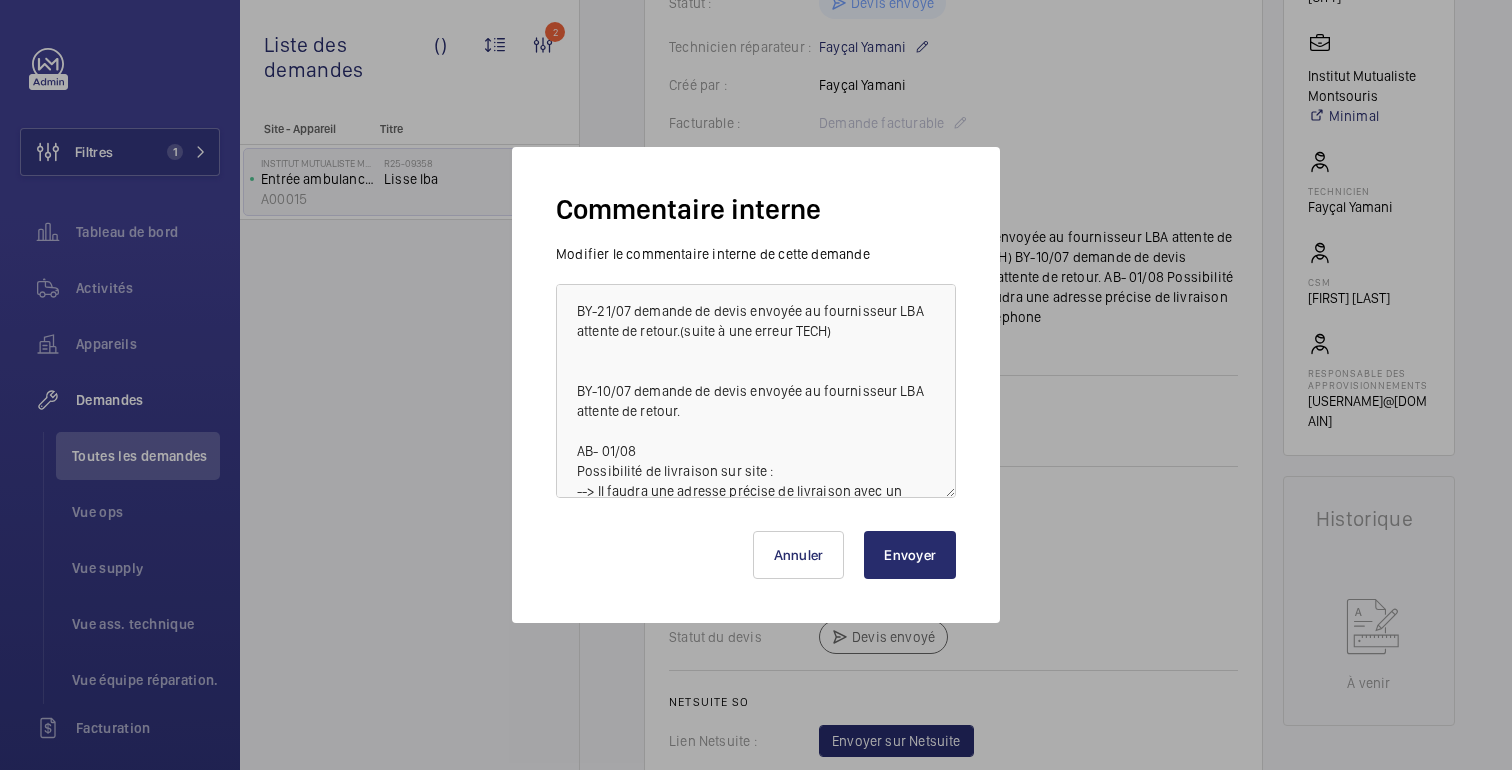 scroll, scrollTop: 60, scrollLeft: 0, axis: vertical 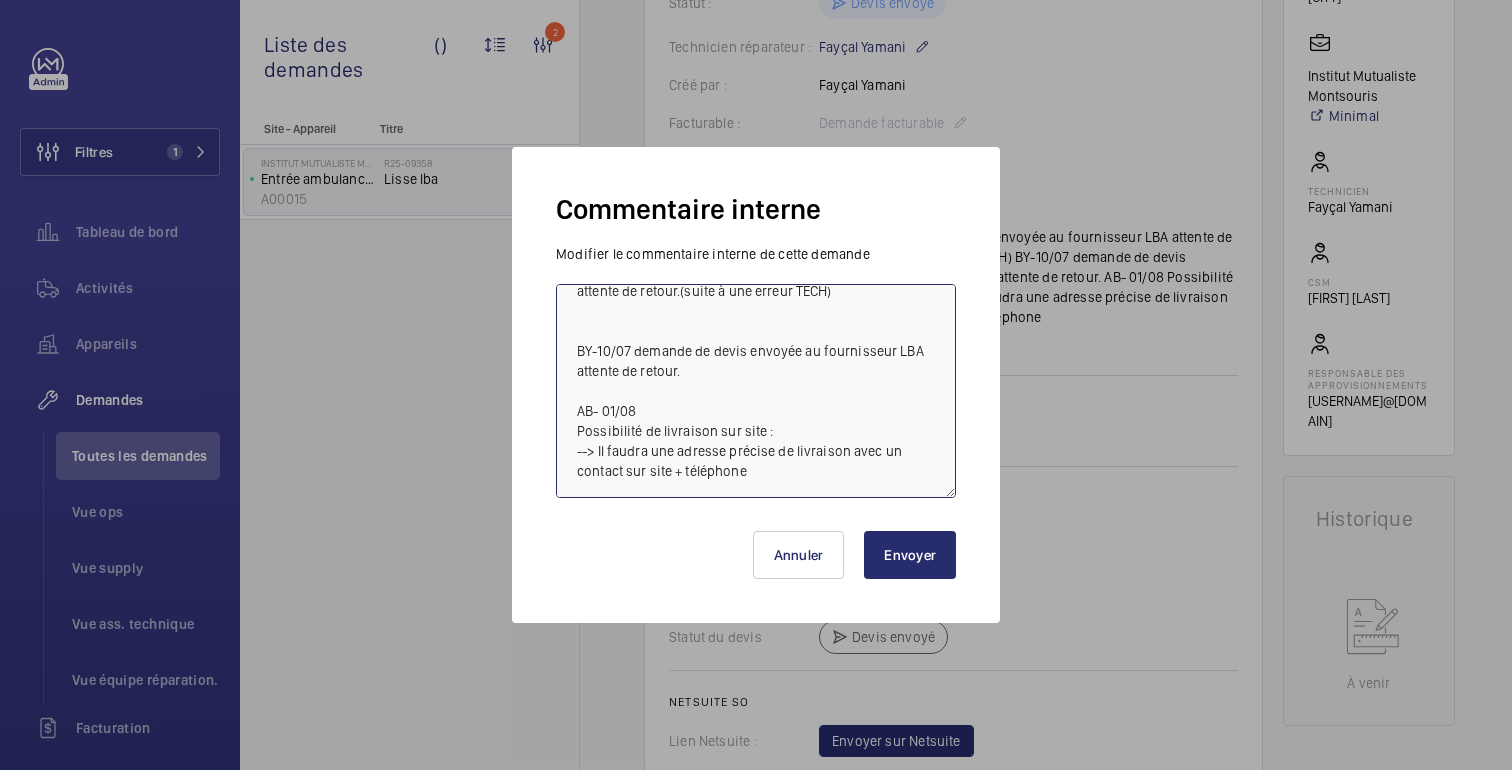 click on "BY-21/07 demande de devis envoyée au fournisseur LBA attente de retour.(suite à une erreur TECH)
BY-10/07 demande de devis envoyée au fournisseur LBA attente de retour.
AB- 01/08
Possibilité de livraison sur site :
--> Il faudra une adresse précise de livraison avec un contact sur site + téléphone" at bounding box center (756, 391) 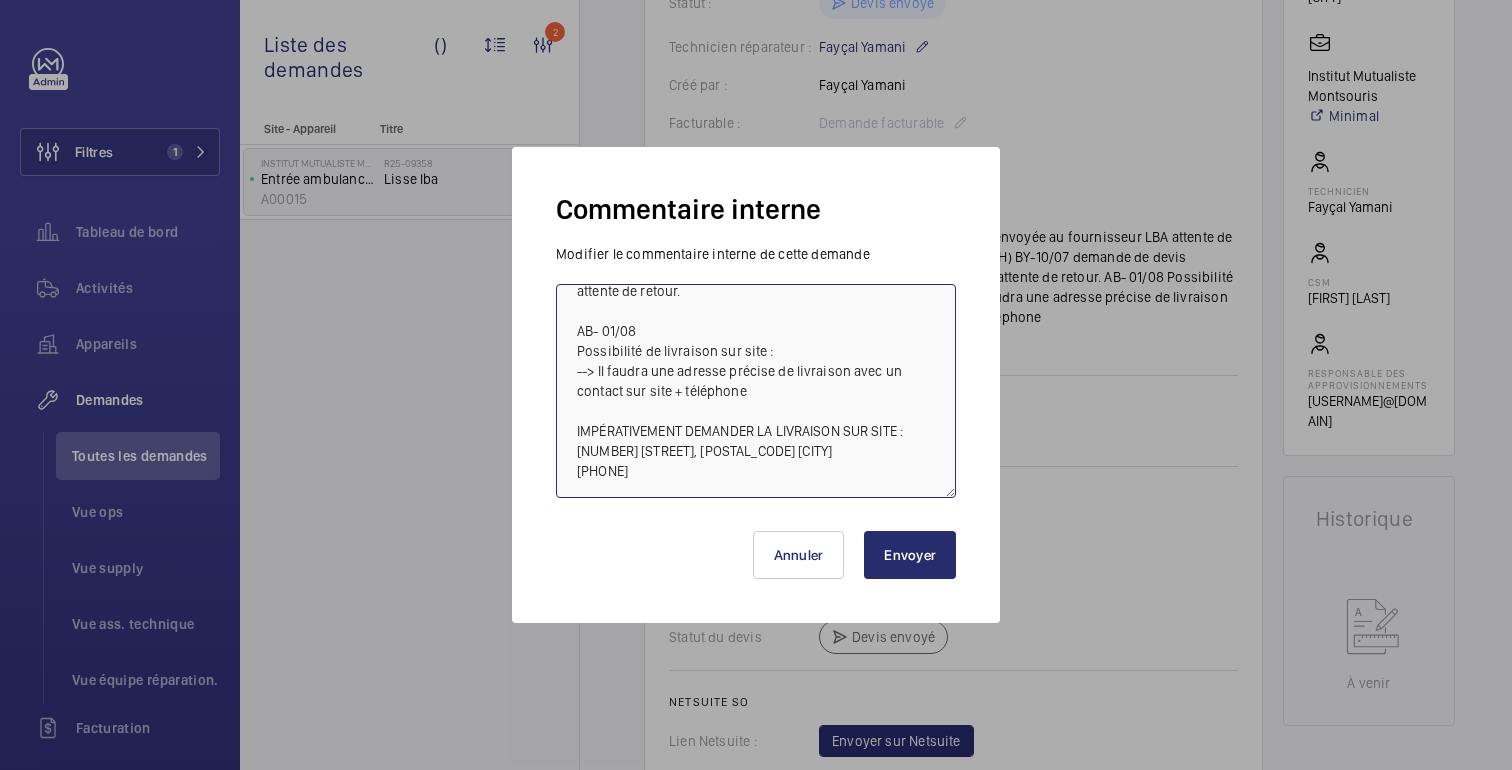 scroll, scrollTop: 142, scrollLeft: 0, axis: vertical 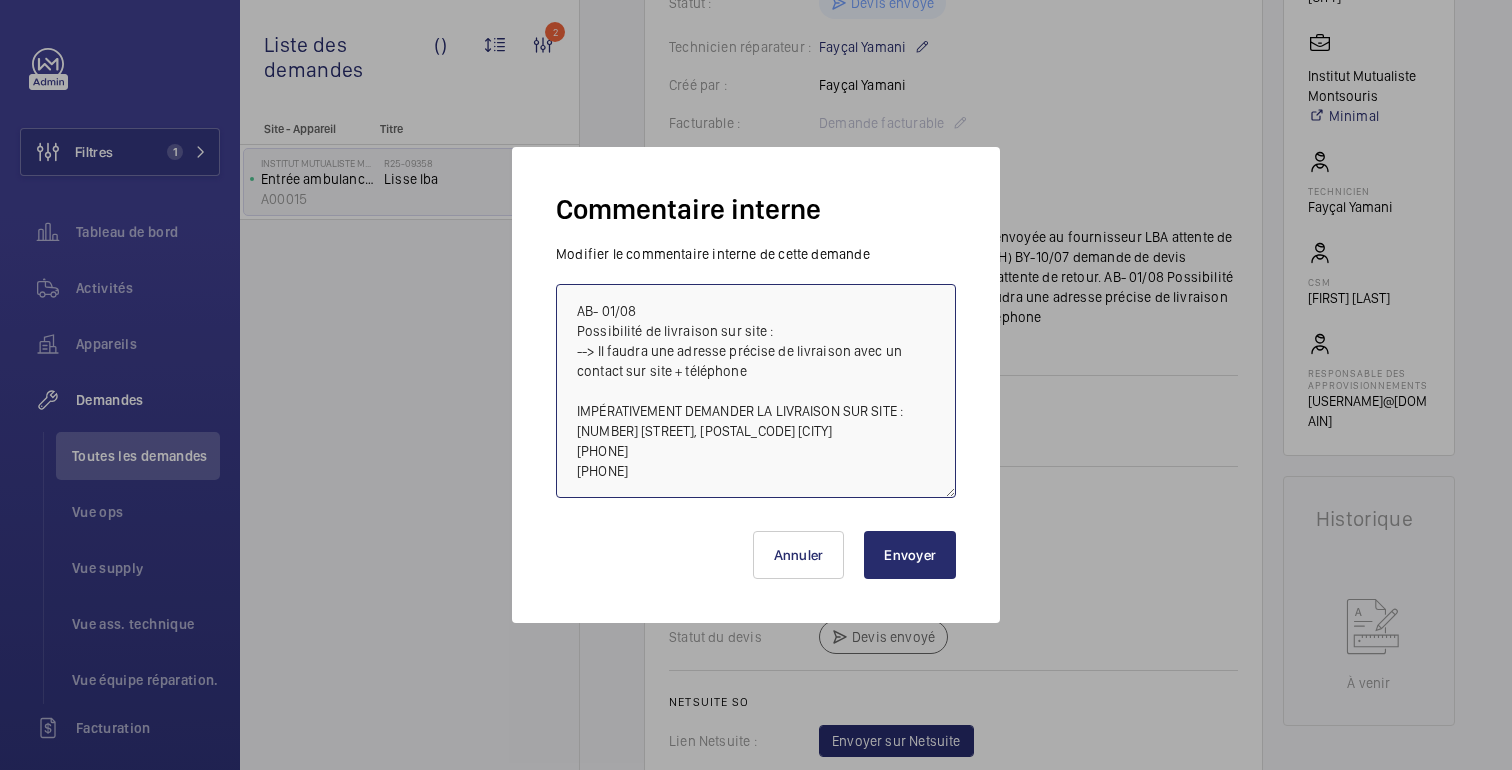 click on "BY-21/07 demande de devis envoyée au fournisseur LBA attente de retour.(suite à une erreur TECH)
BY-10/07 demande de devis envoyée au fournisseur LBA attente de retour.
AB- 01/08
Possibilité de livraison sur site :
--> Il faudra une adresse précise de livraison avec un contact sur site + téléphone
IMPÉRATIVEMENT DEMANDER LA LIVRAISON SUR SITE :
42 BOULEVARD JOURDAN, 75014 PARIS
06.69.36.00.69
0763717095" at bounding box center (756, 391) 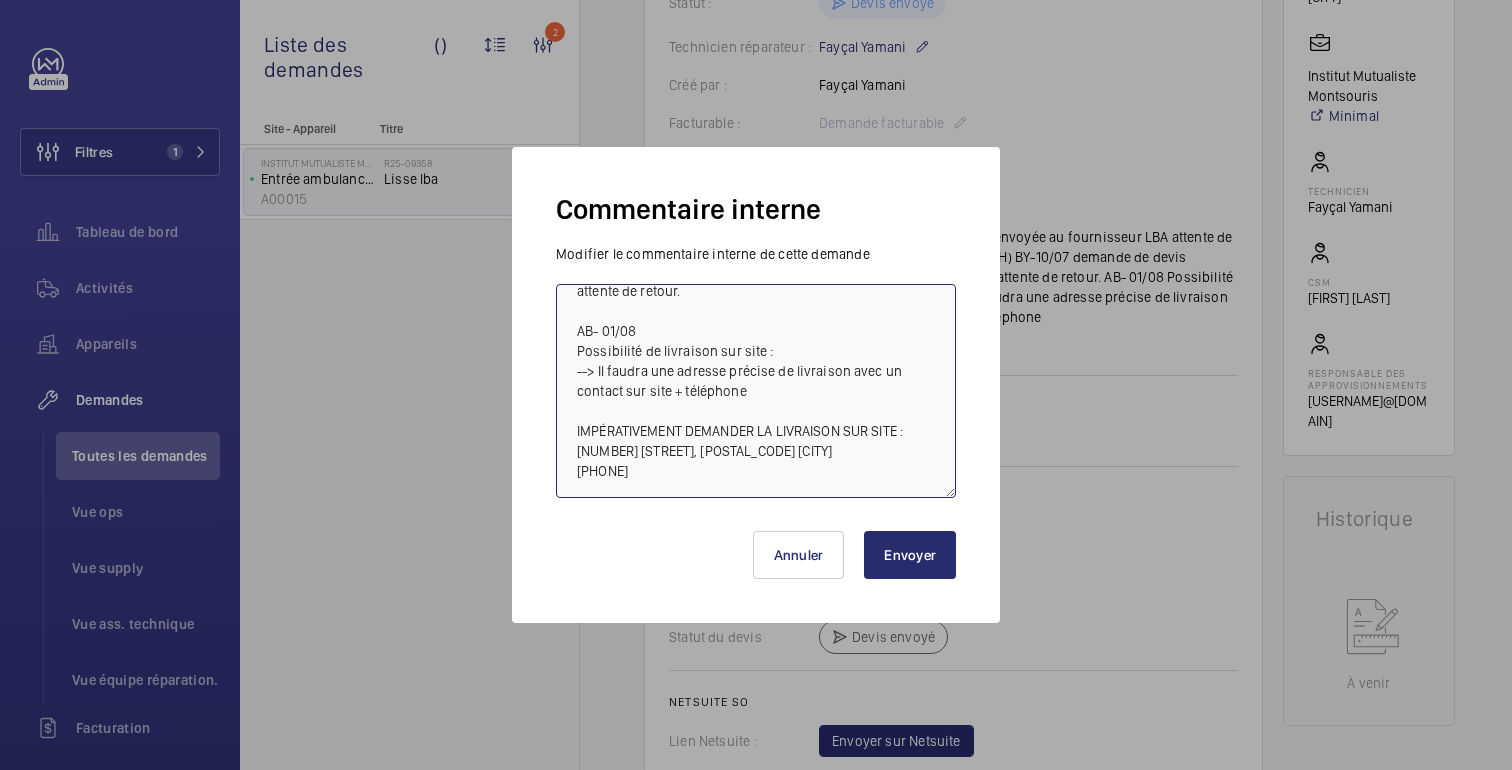 paste on "0763717095" 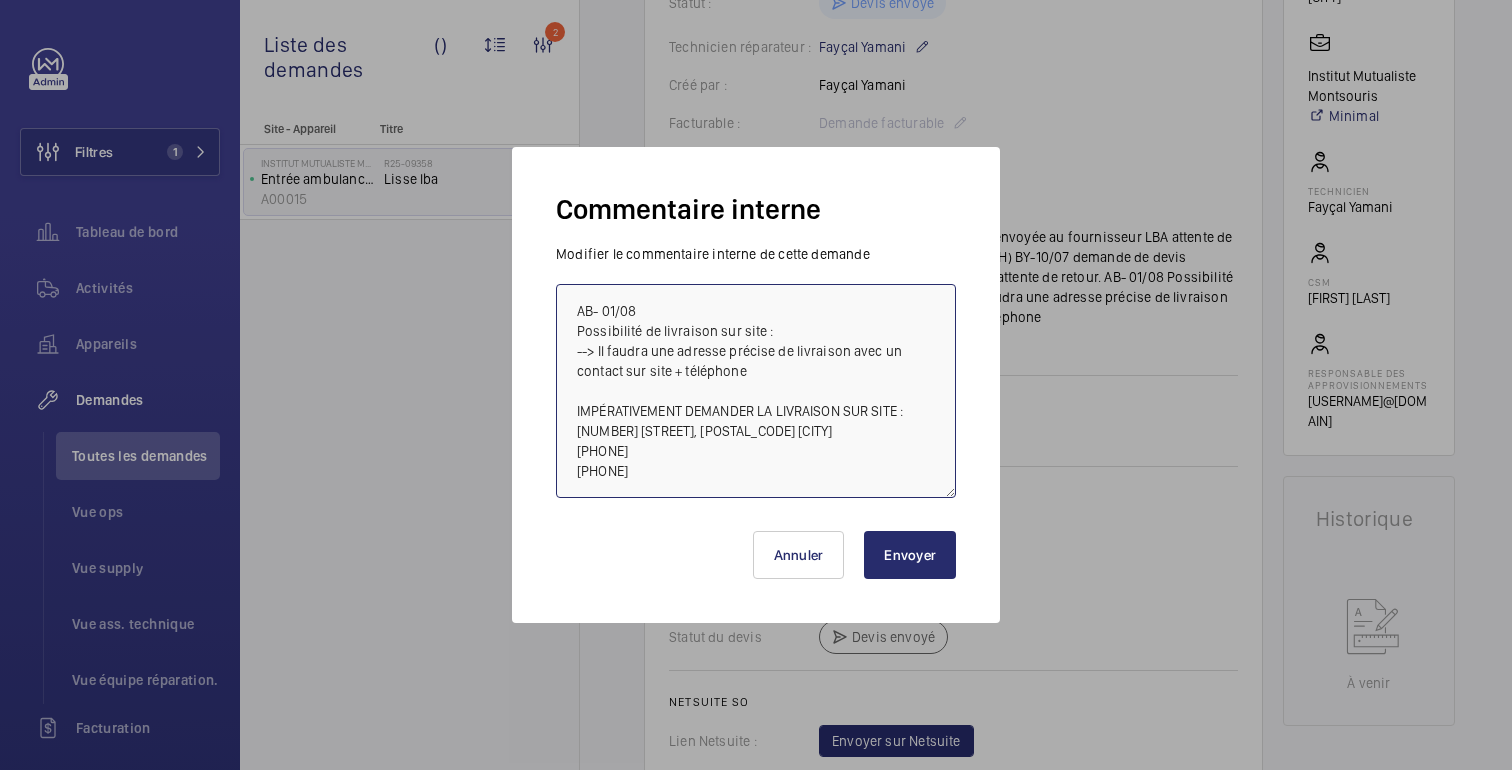 click on "BY-21/07 demande de devis envoyée au fournisseur LBA attente de retour.(suite à une erreur TECH)
BY-10/07 demande de devis envoyée au fournisseur LBA attente de retour.
AB- 01/08
Possibilité de livraison sur site :
--> Il faudra une adresse précise de livraison avec un contact sur site + téléphone
IMPÉRATIVEMENT DEMANDER LA LIVRAISON SUR SITE :
42 BOULEVARD JOURDAN, 75014 PARIS
06.69.36.00.69
0763717095" at bounding box center [756, 391] 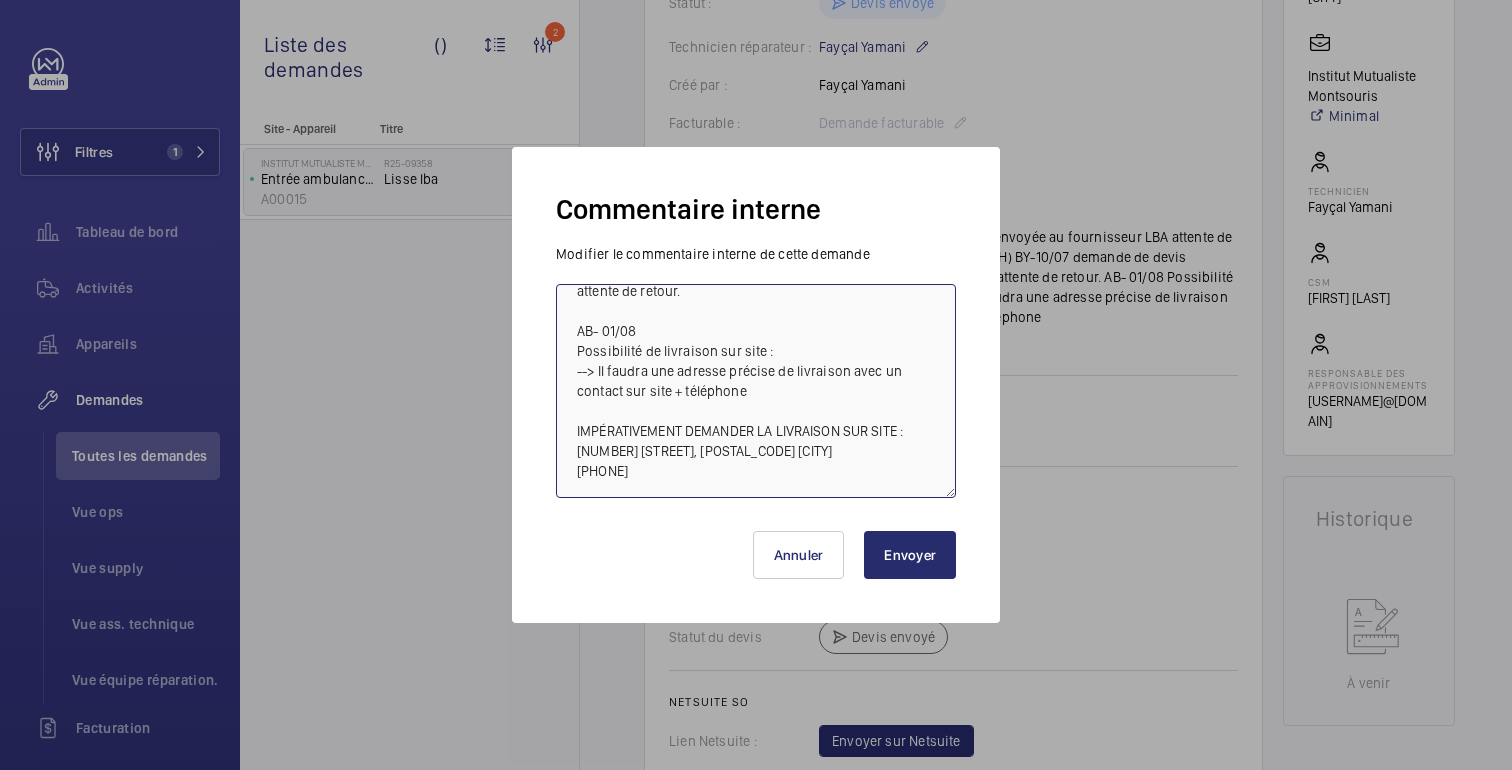 click on "BY-21/07 demande de devis envoyée au fournisseur LBA attente de retour.(suite à une erreur TECH)
BY-10/07 demande de devis envoyée au fournisseur LBA attente de retour.
AB- 01/08
Possibilité de livraison sur site :
--> Il faudra une adresse précise de livraison avec un contact sur site + téléphone
IMPÉRATIVEMENT DEMANDER LA LIVRAISON SUR SITE :
42 BOULEVARD JOURDAN, 75014 PARIS
06.69.36.00.69
07.63717095" at bounding box center [756, 391] 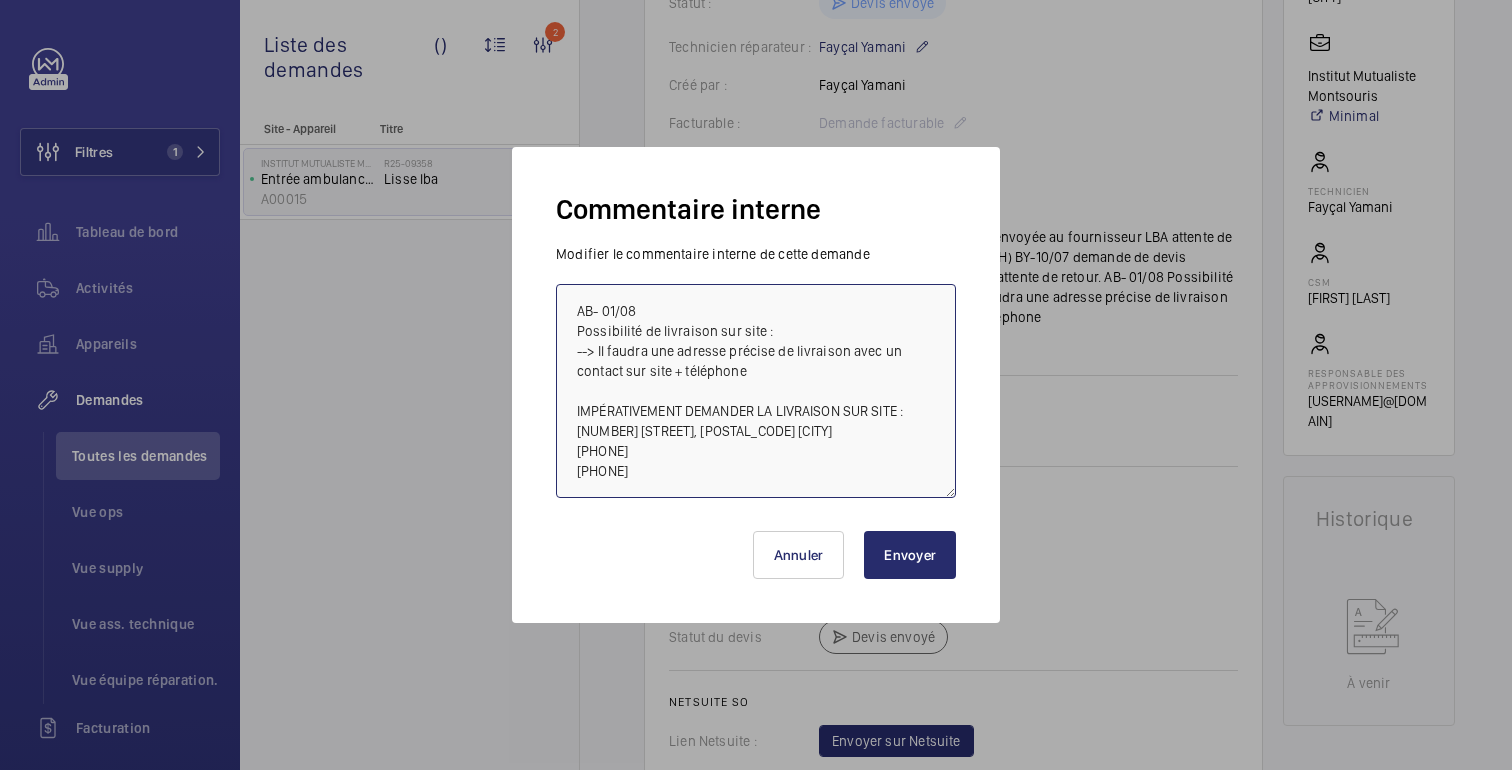 click on "BY-21/07 demande de devis envoyée au fournisseur LBA attente de retour.(suite à une erreur TECH)
BY-10/07 demande de devis envoyée au fournisseur LBA attente de retour.
AB- 01/08
Possibilité de livraison sur site :
--> Il faudra une adresse précise de livraison avec un contact sur site + téléphone
IMPÉRATIVEMENT DEMANDER LA LIVRAISON SUR SITE :
42 BOULEVARD JOURDAN, 75014 PARIS
06.69.36.00.69
07.63.717095" at bounding box center (756, 391) 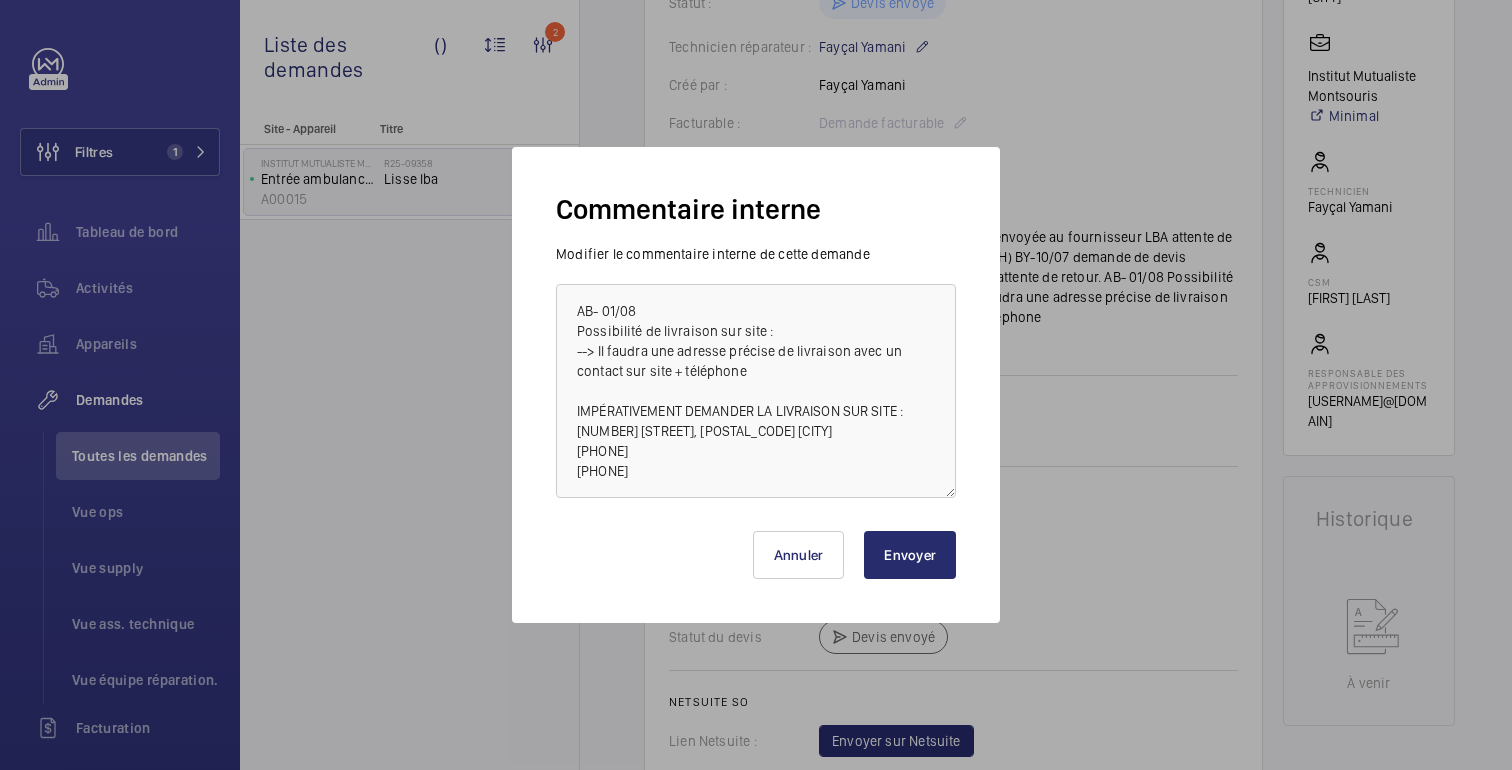 click on "Envoyer" at bounding box center [910, 555] 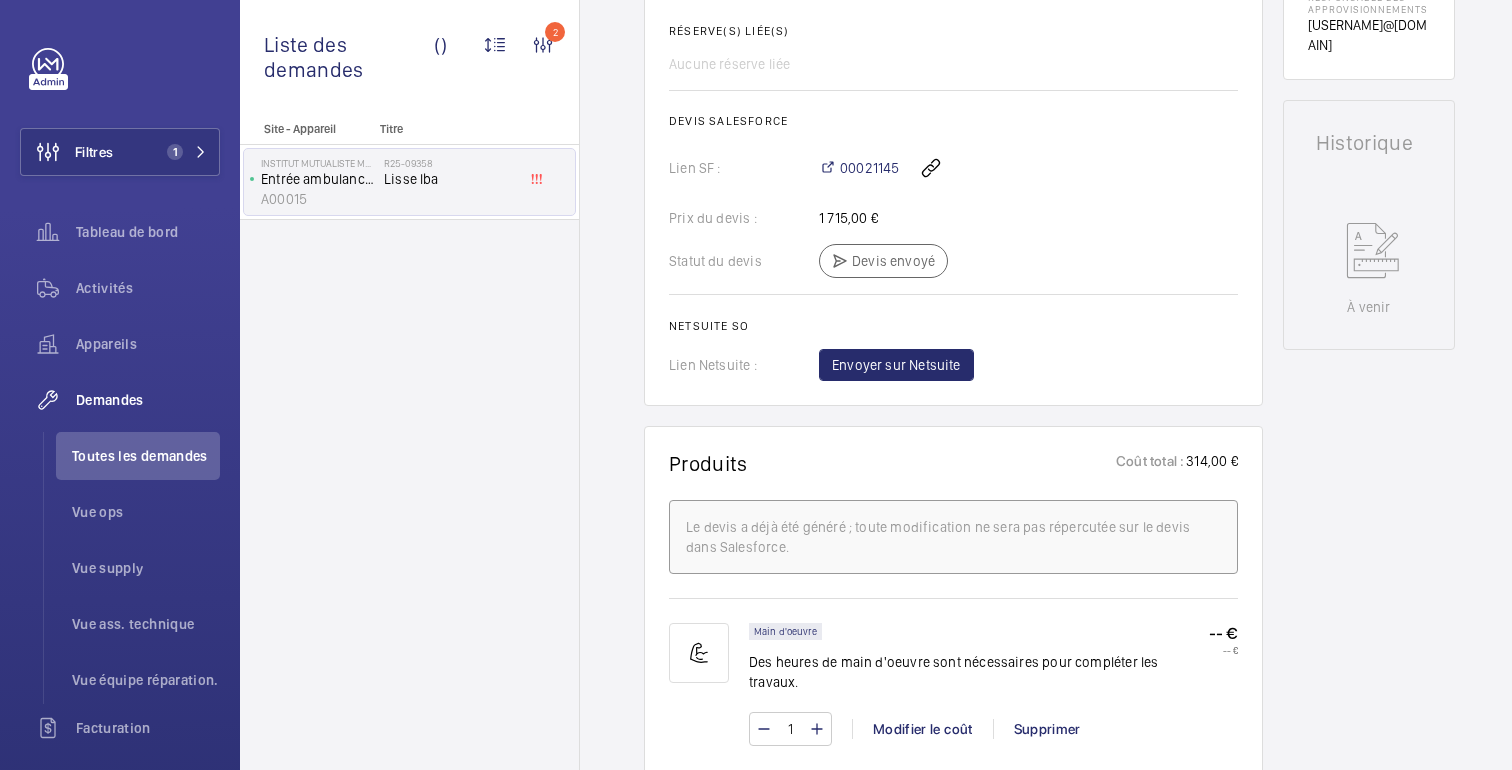 scroll, scrollTop: 887, scrollLeft: 0, axis: vertical 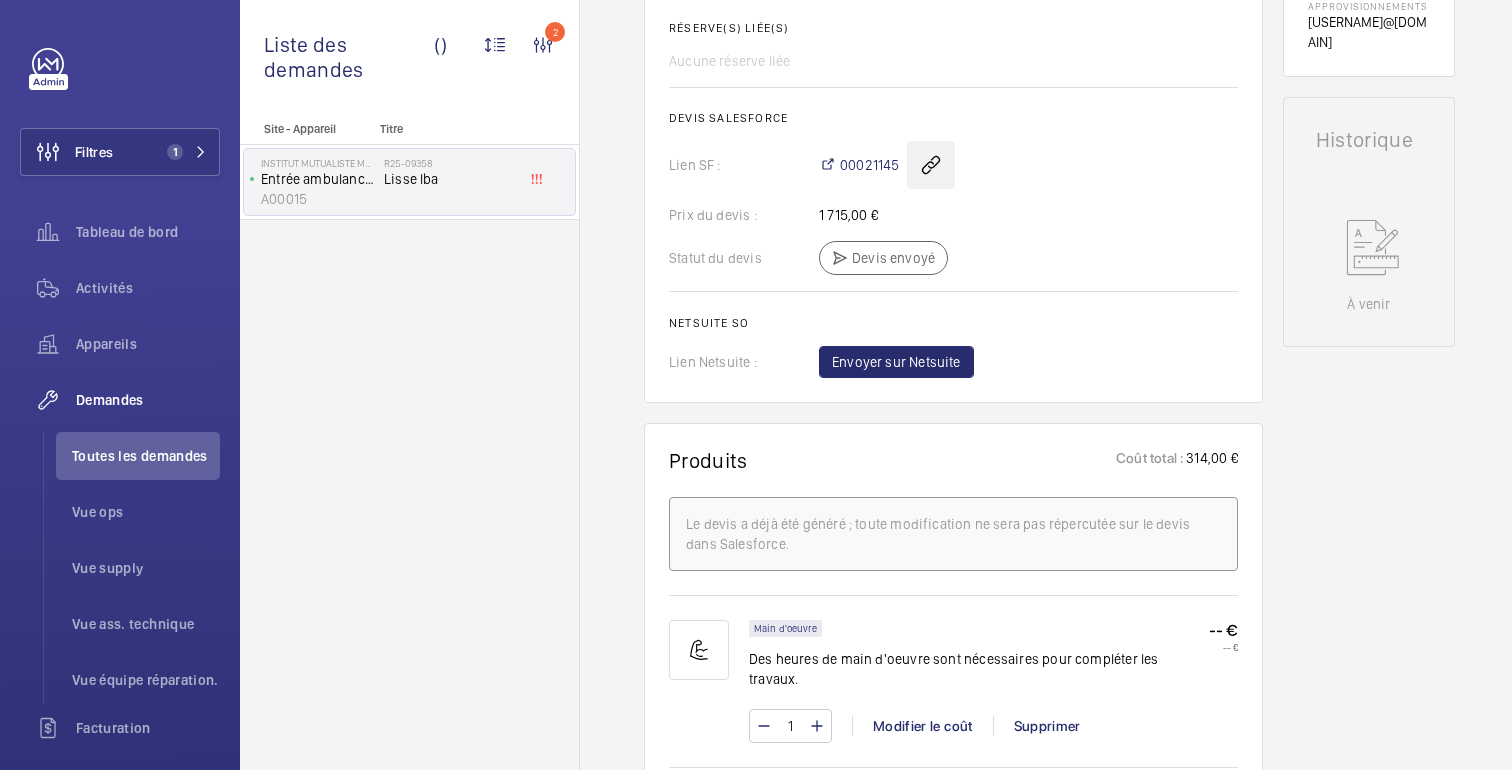 click 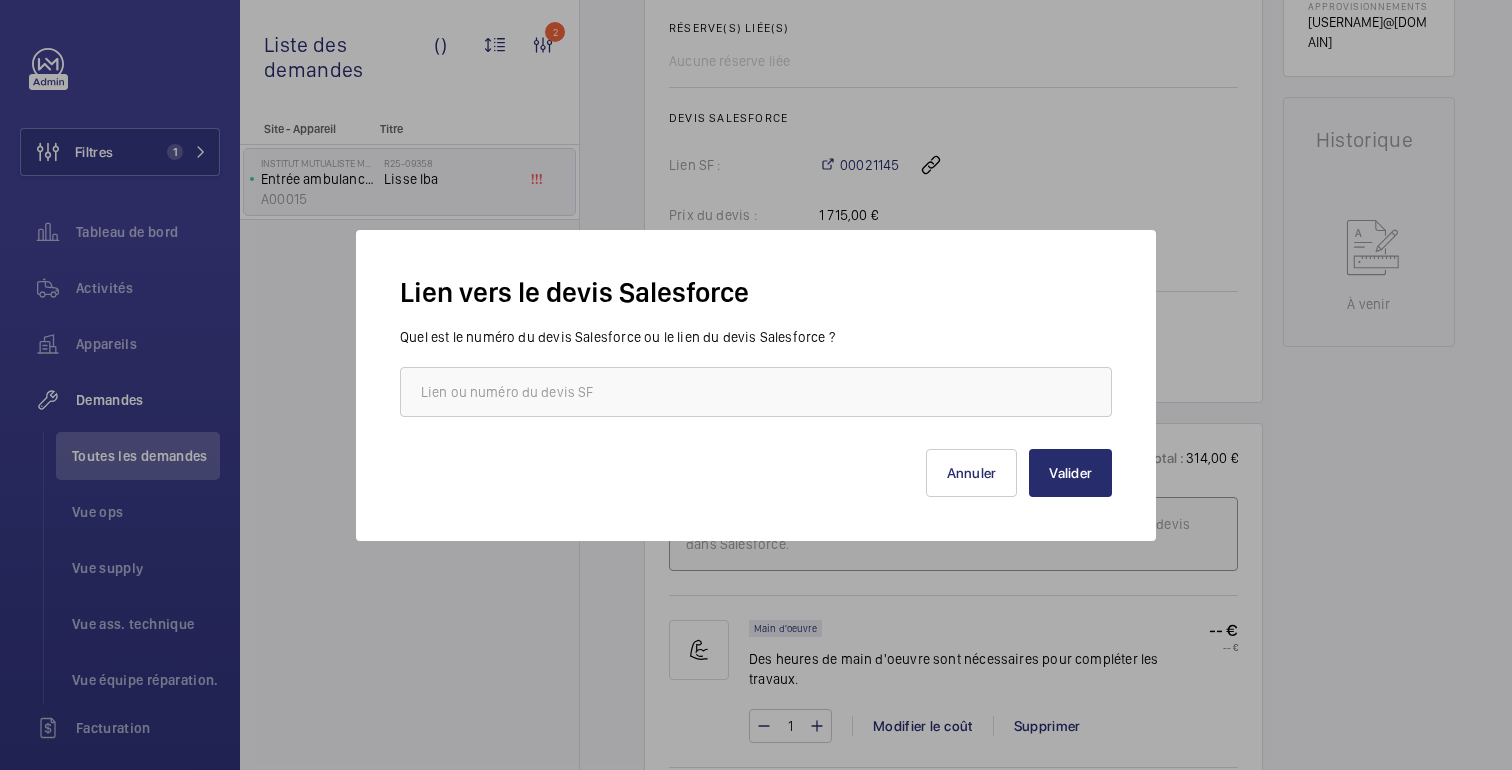 click at bounding box center [756, 385] 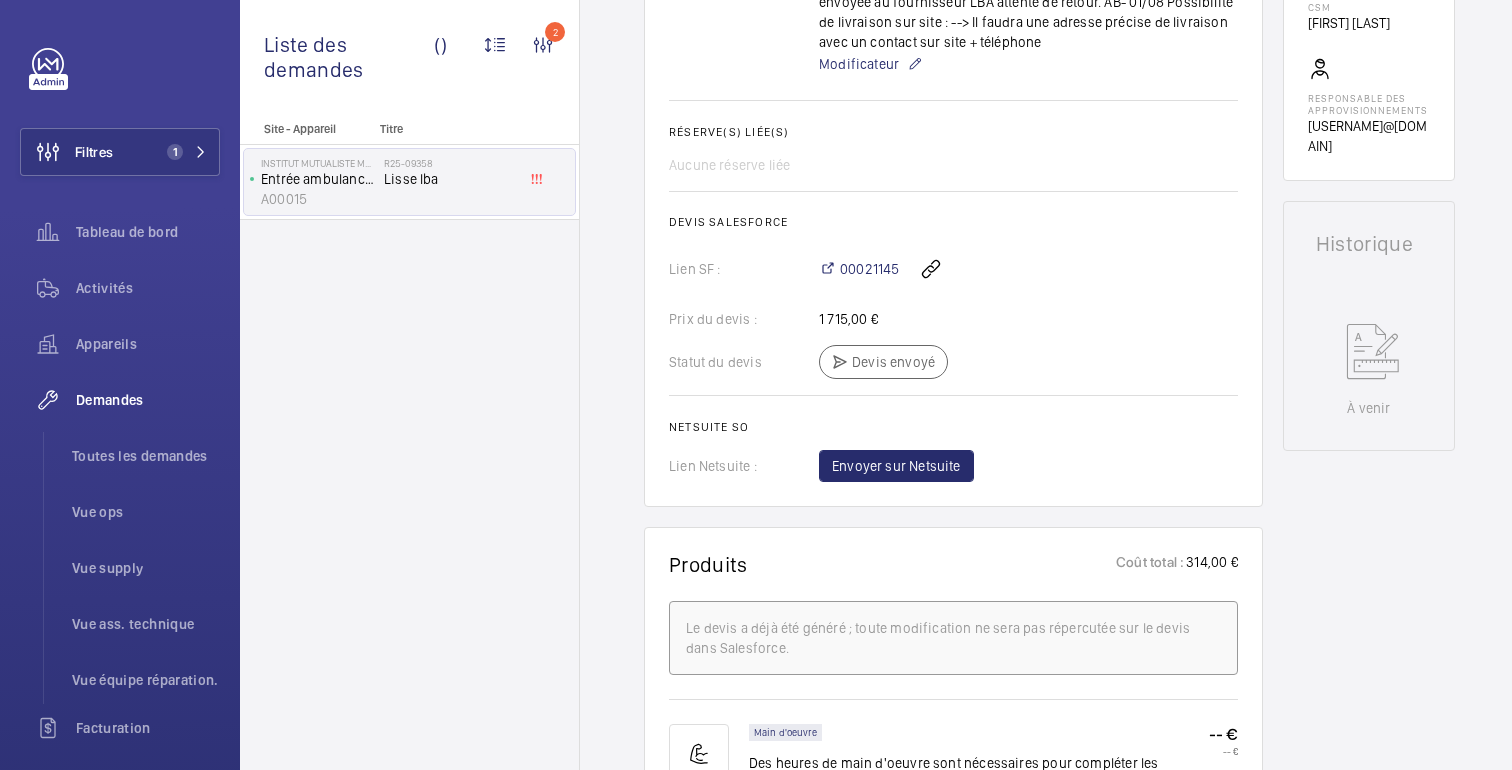 scroll, scrollTop: 789, scrollLeft: 0, axis: vertical 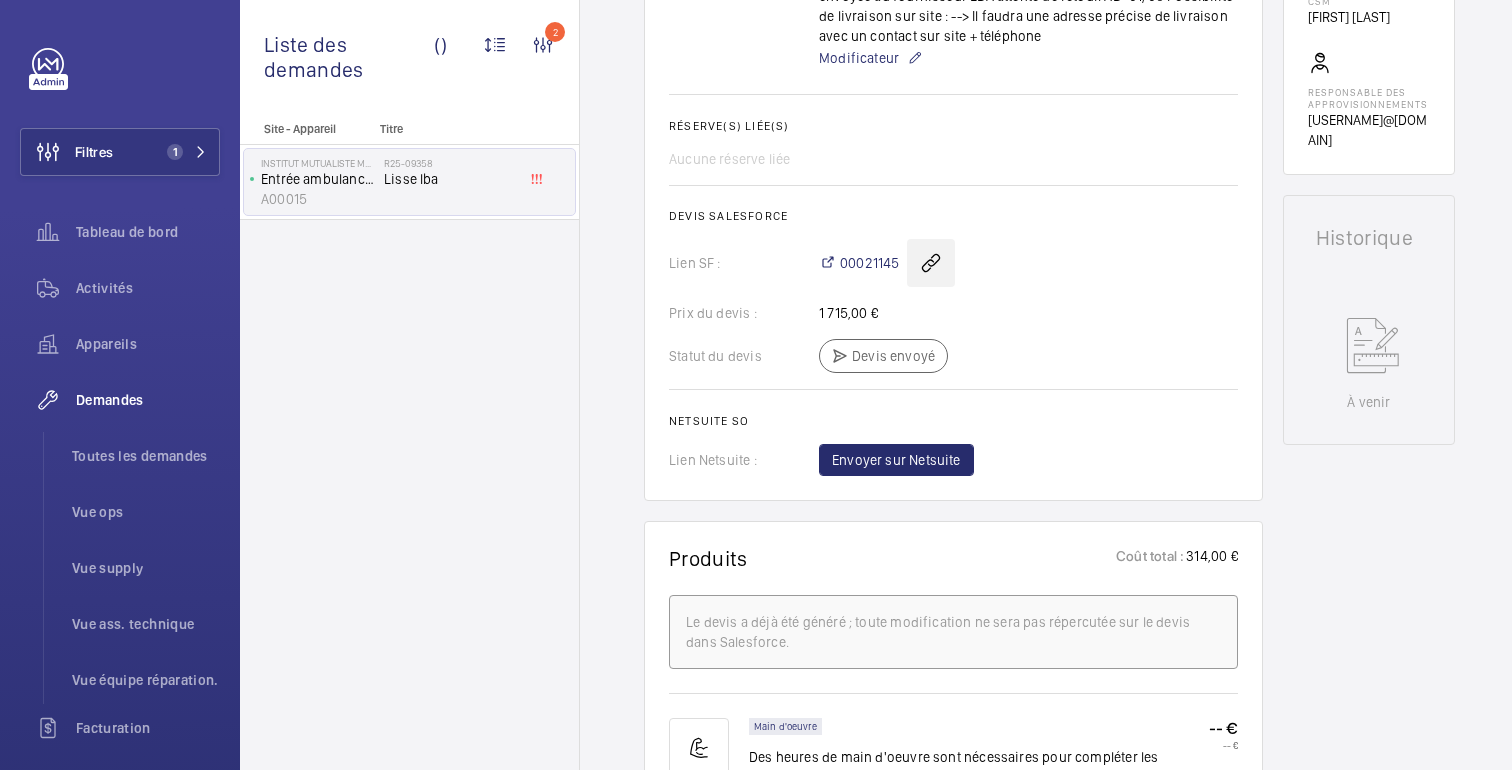 click 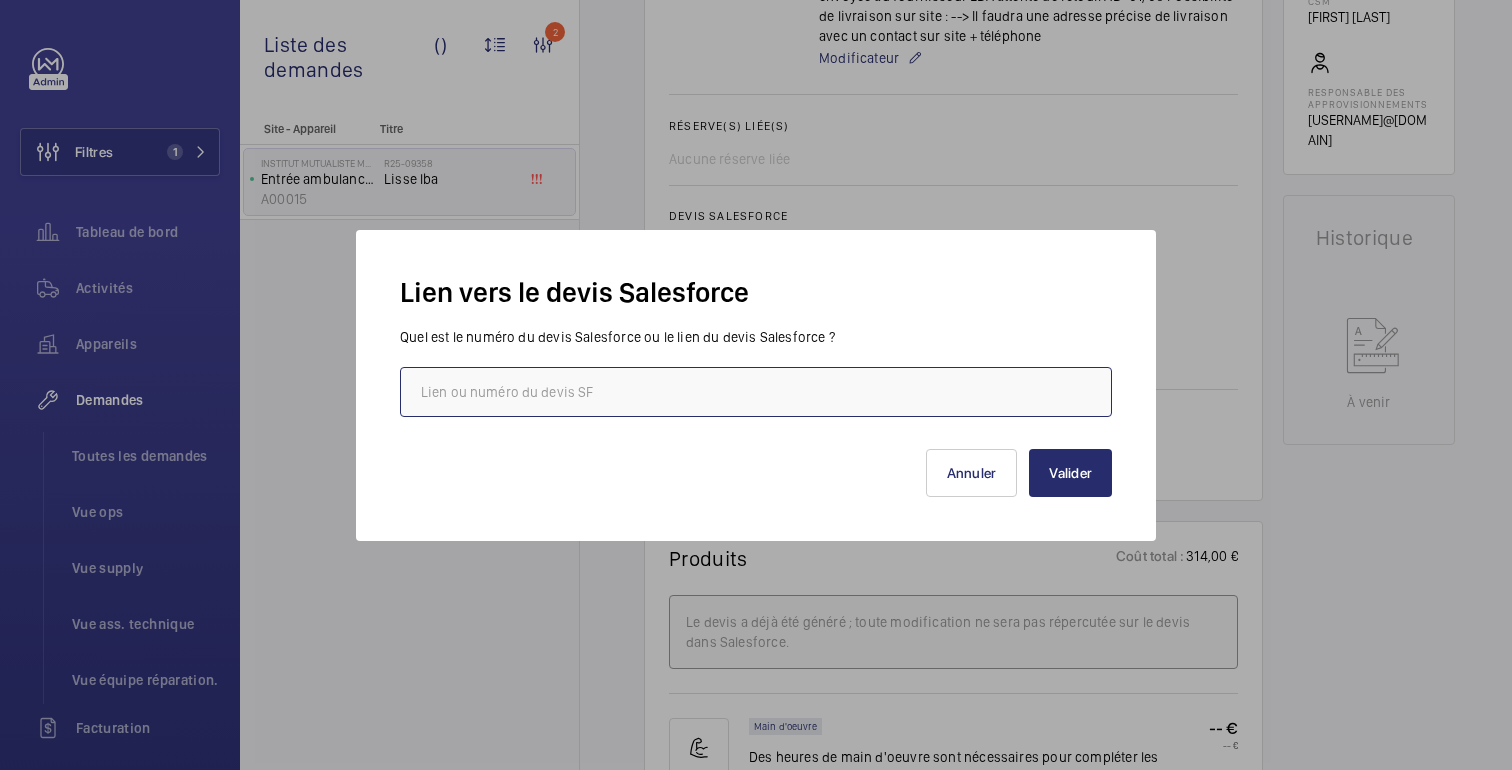 click at bounding box center (756, 392) 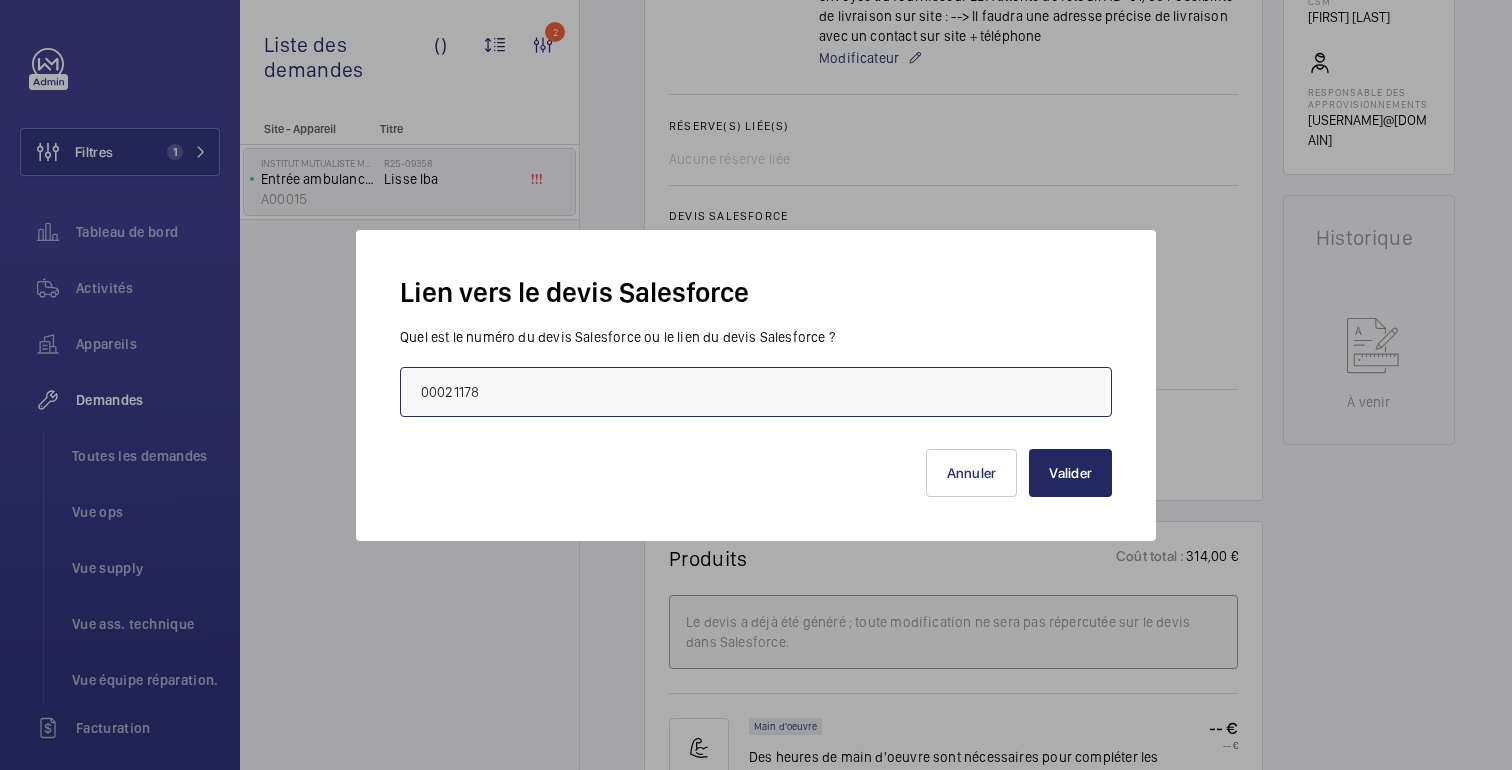 type on "00021178" 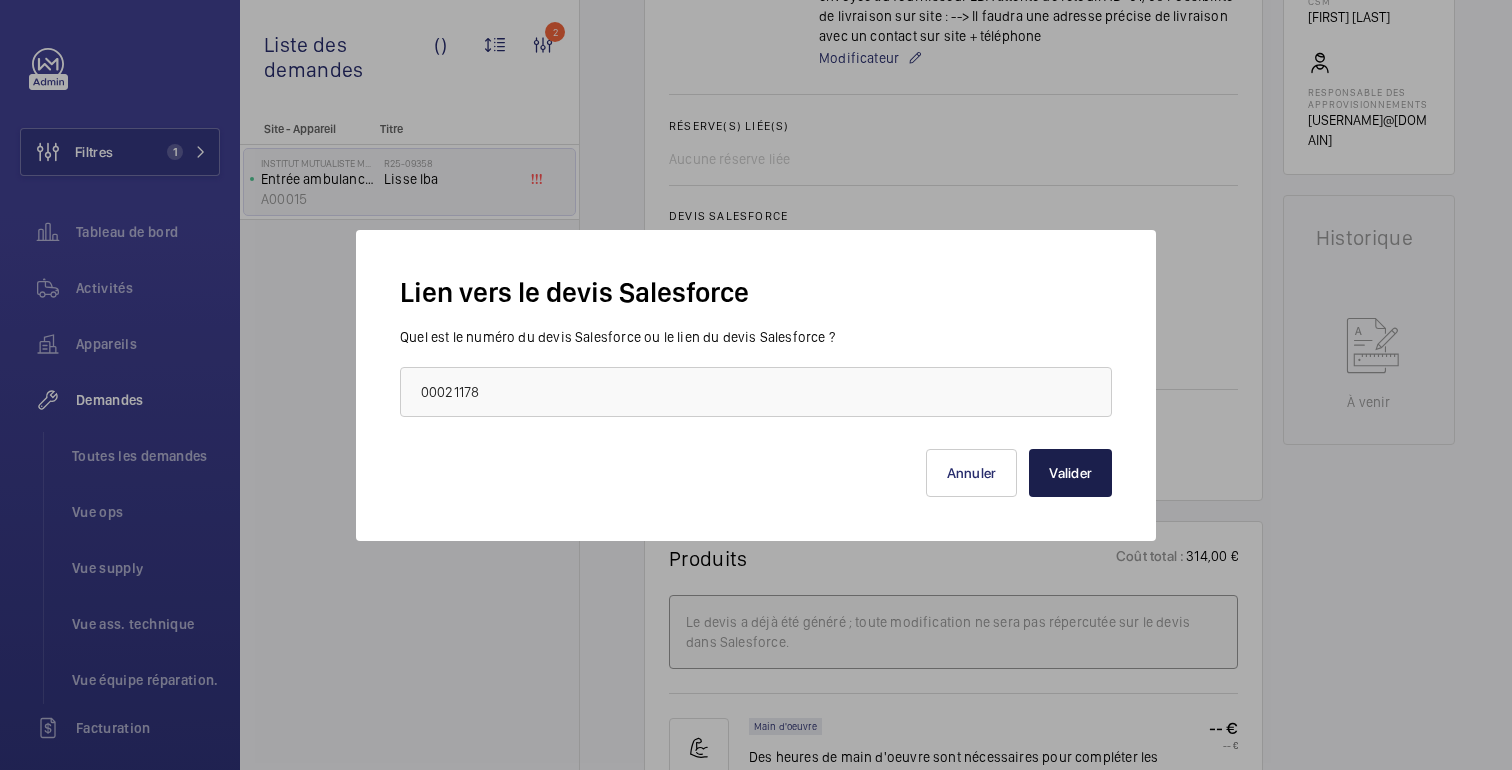 click on "Valider" at bounding box center (1070, 473) 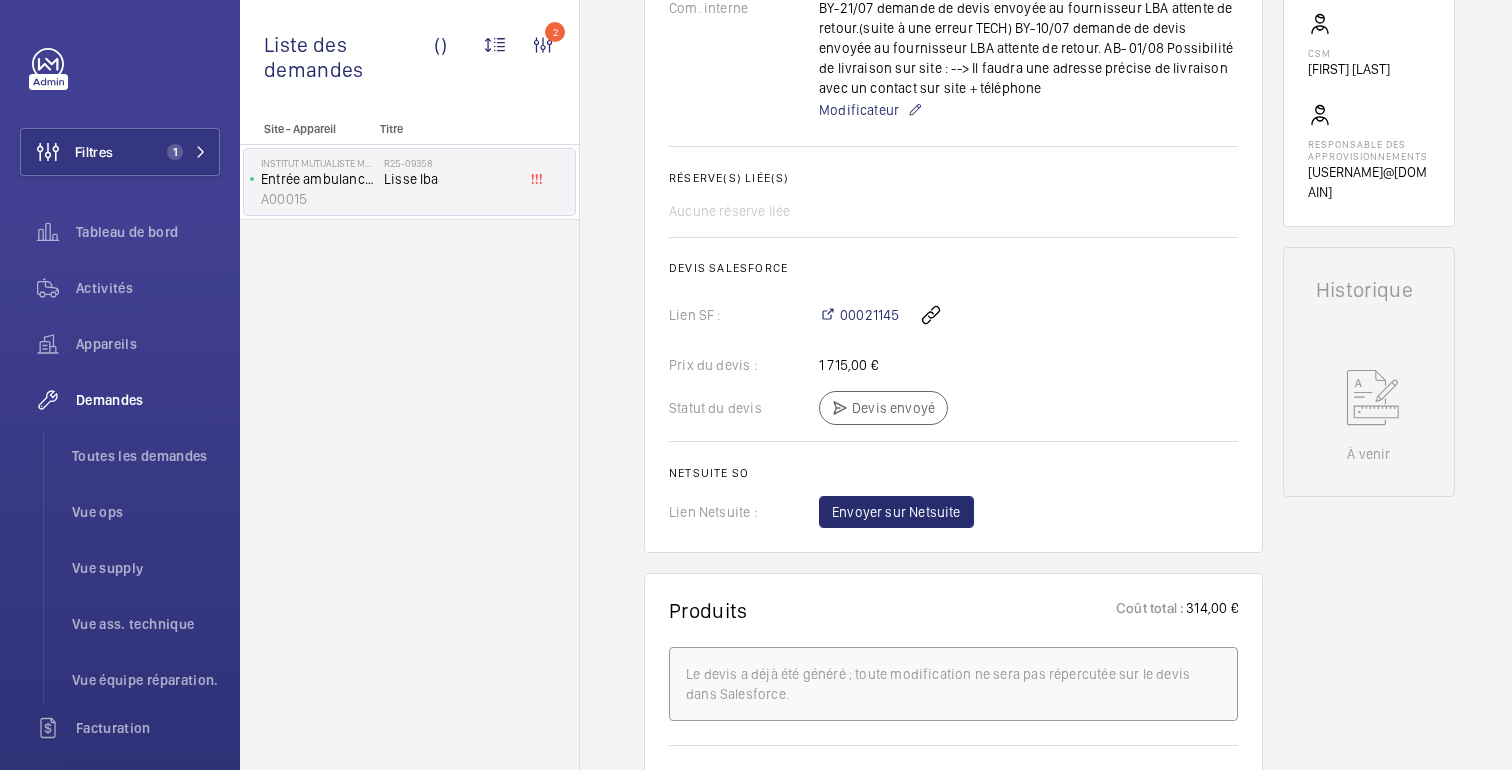 scroll, scrollTop: 716, scrollLeft: 0, axis: vertical 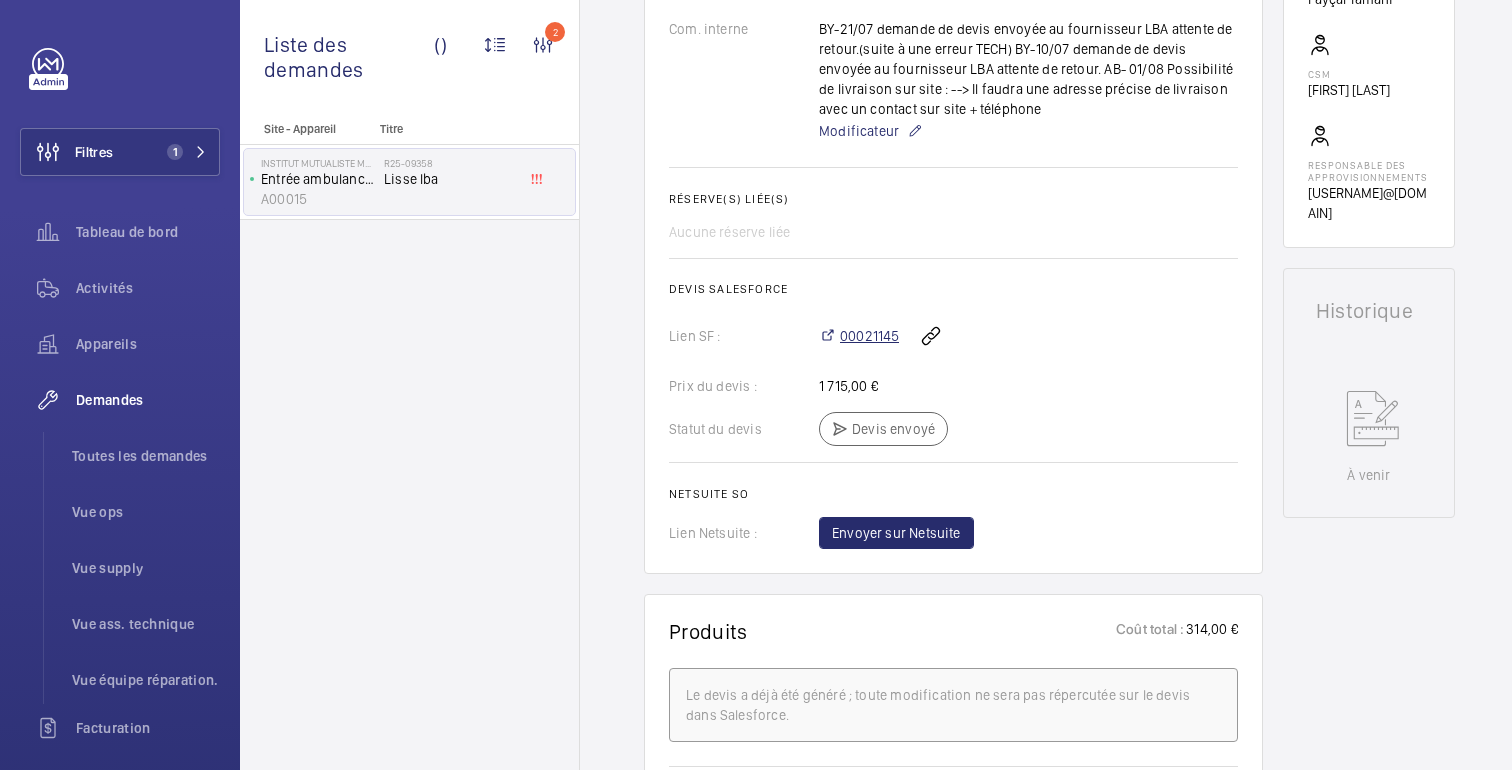 click on "00021145" 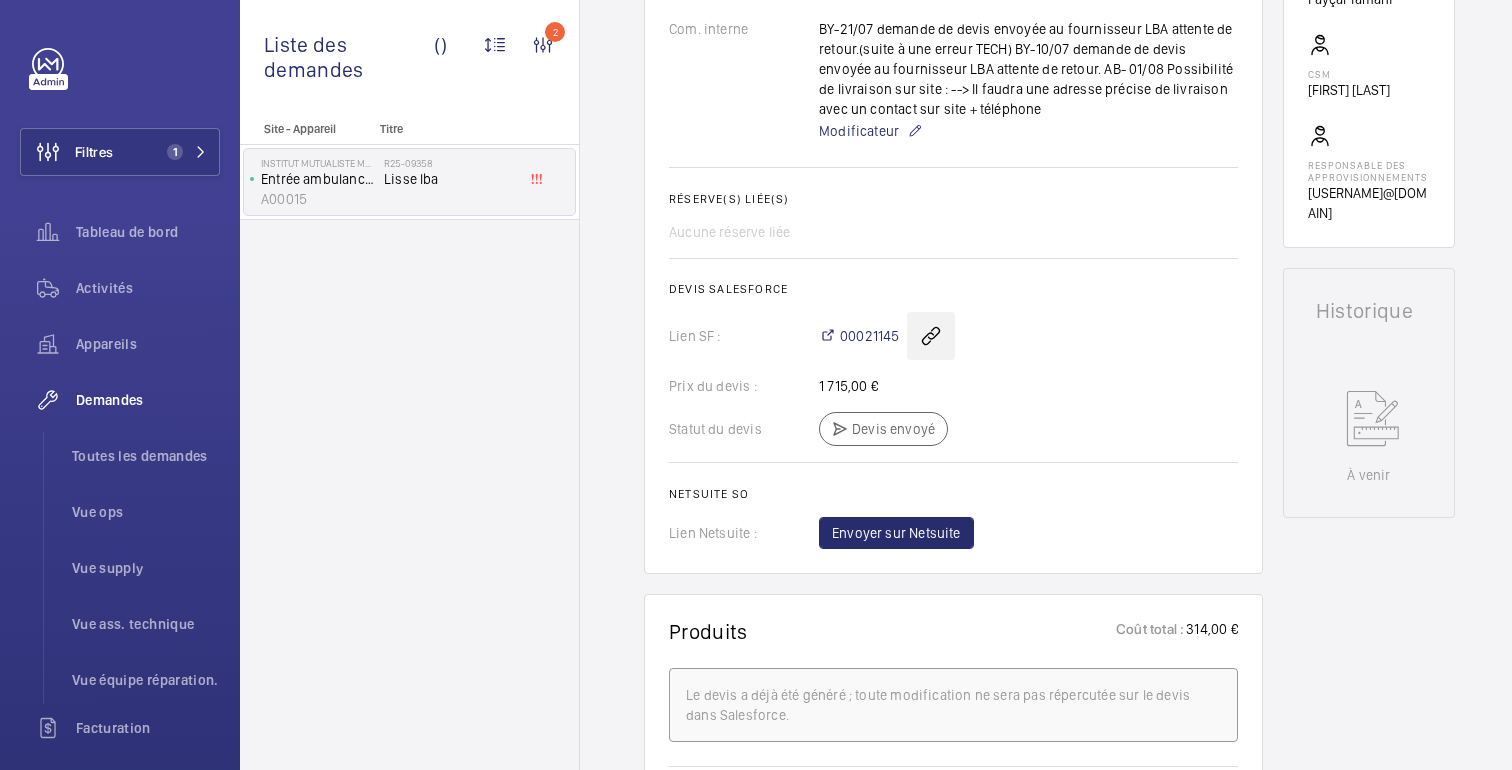 click 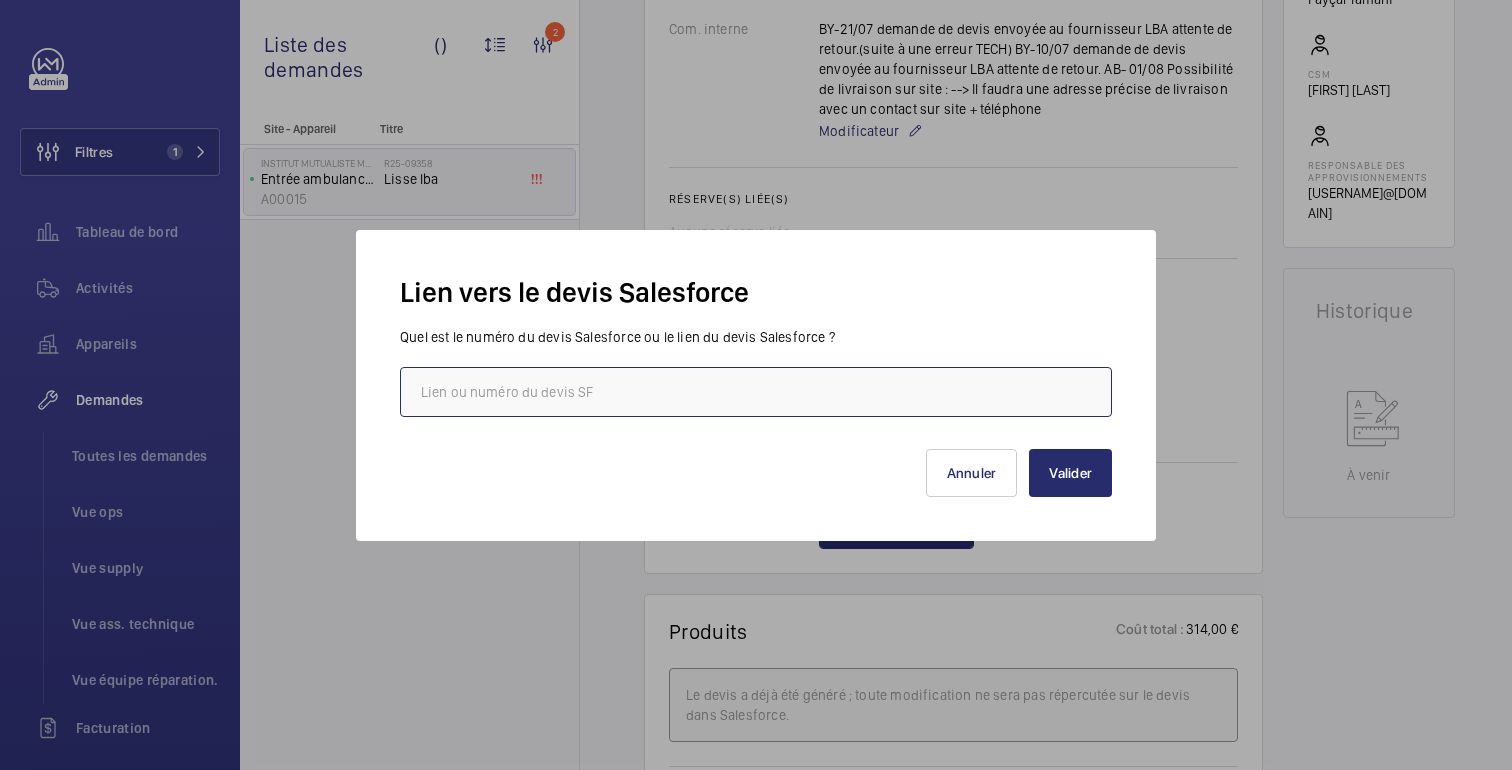 click at bounding box center [756, 392] 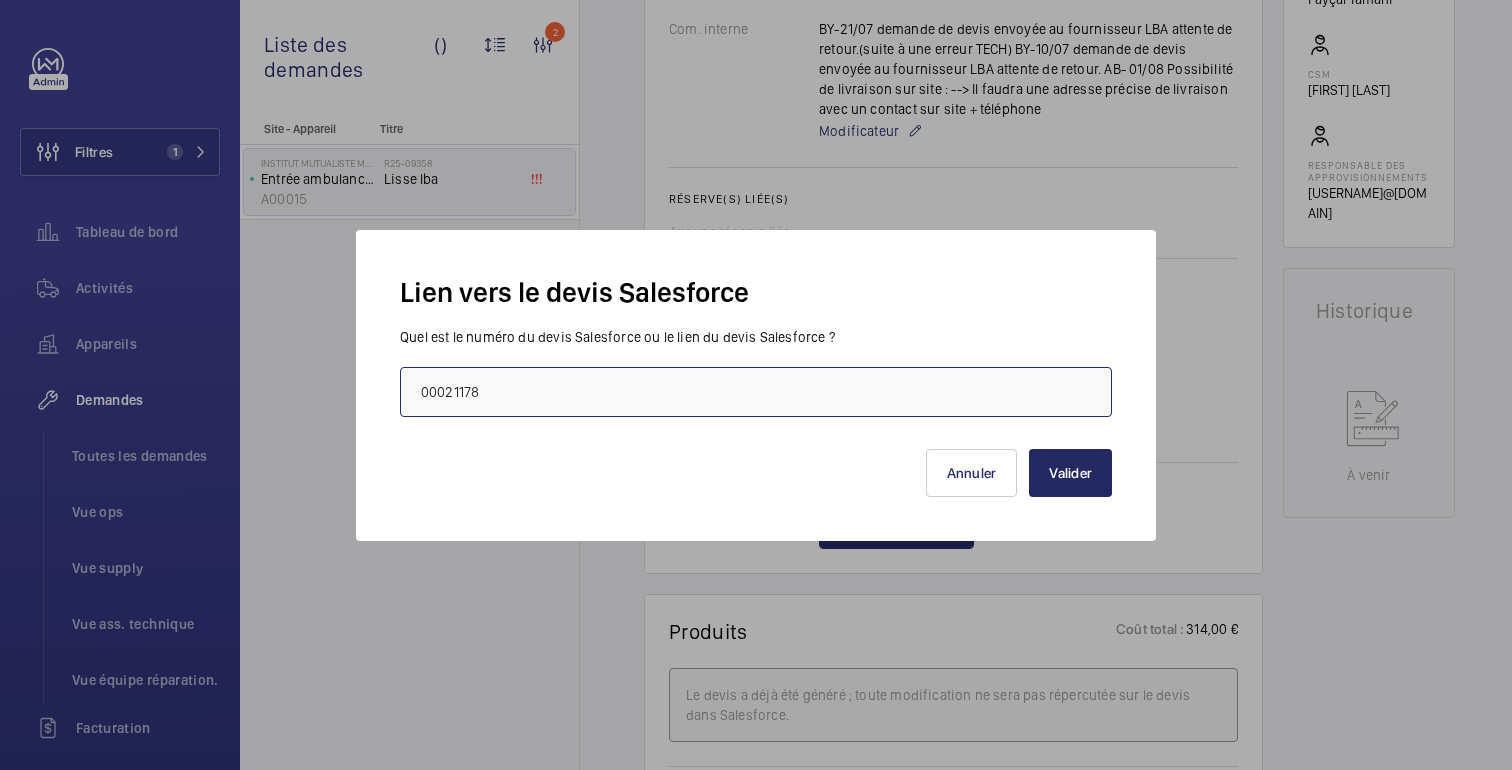 type on "00021178" 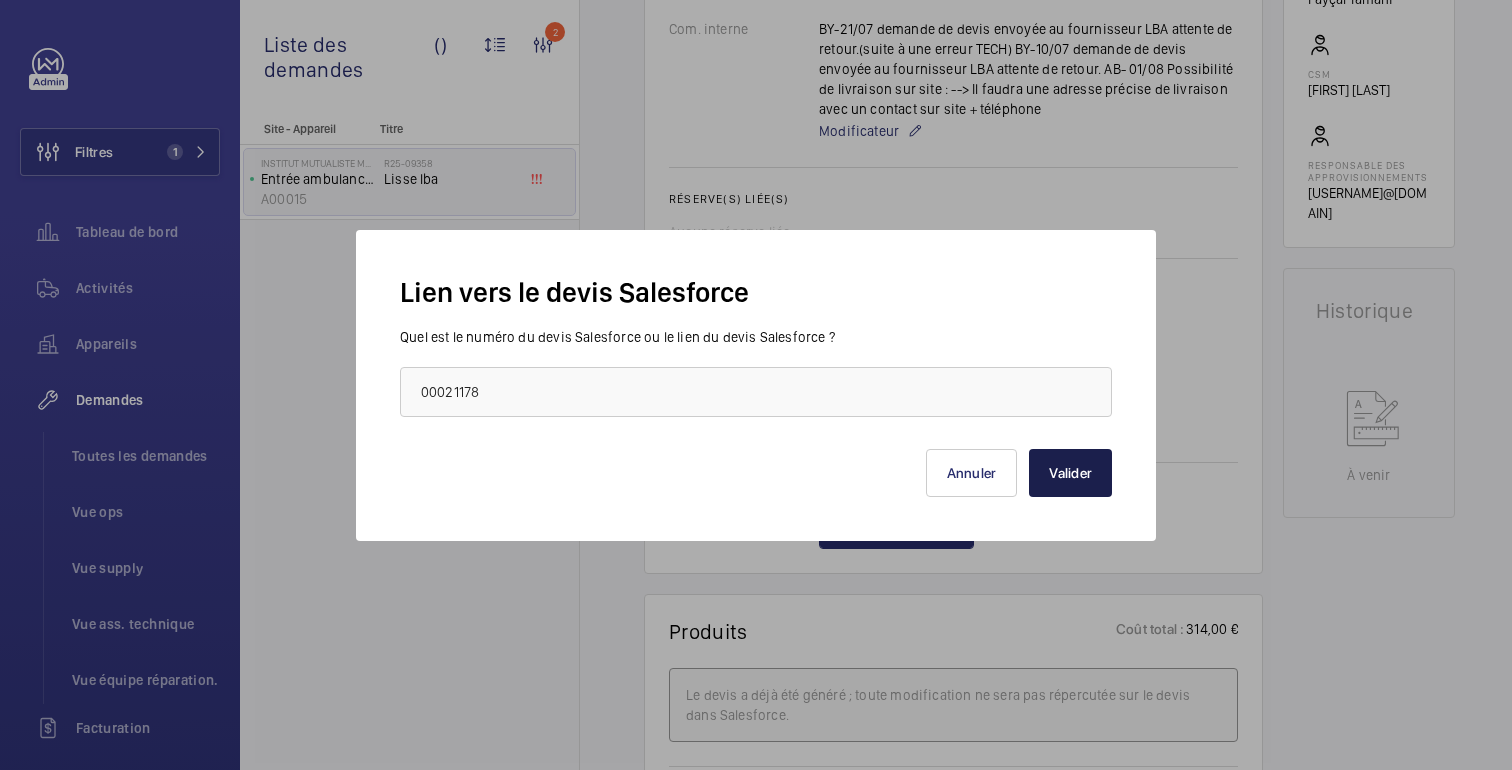 click on "Valider" at bounding box center [1070, 473] 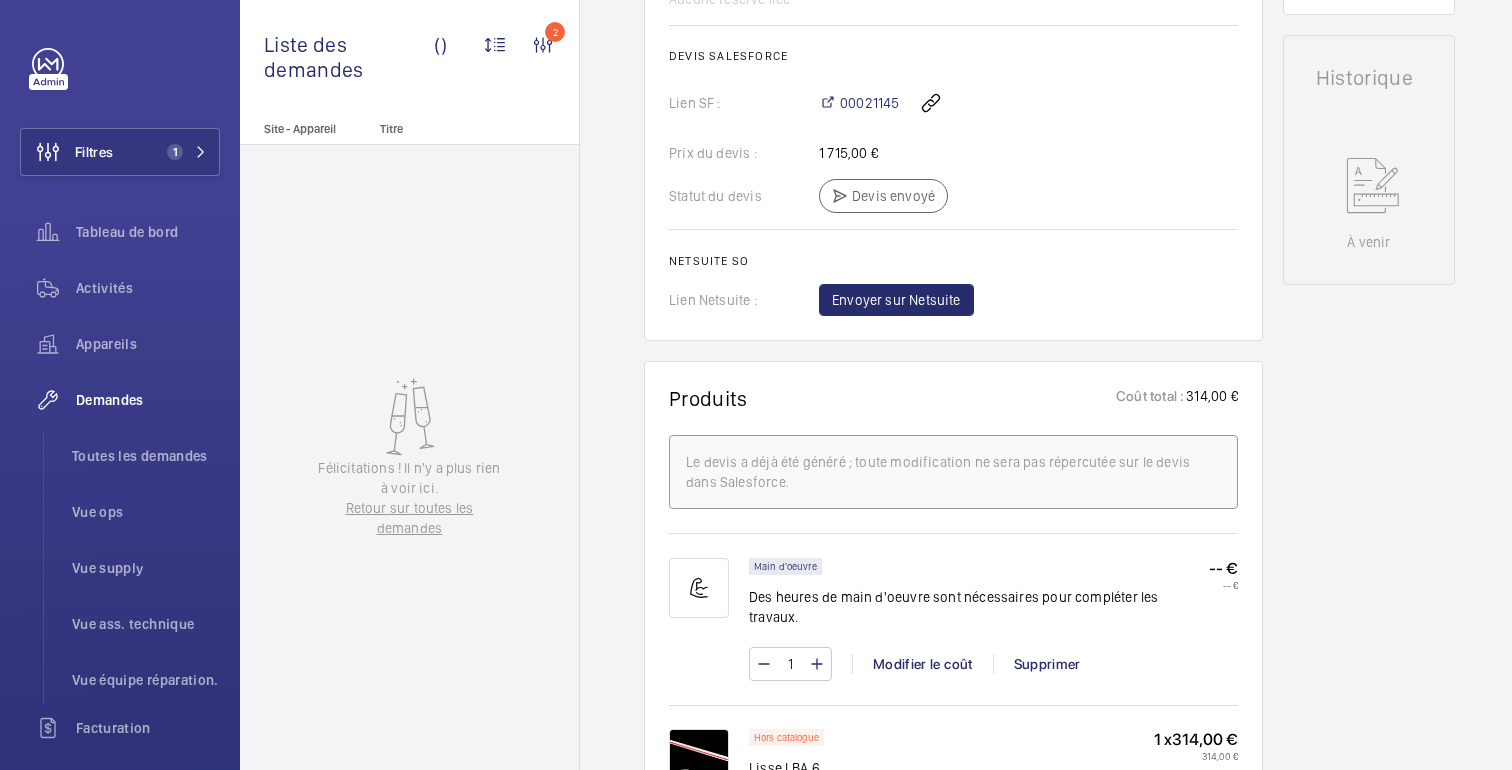 scroll, scrollTop: 826, scrollLeft: 0, axis: vertical 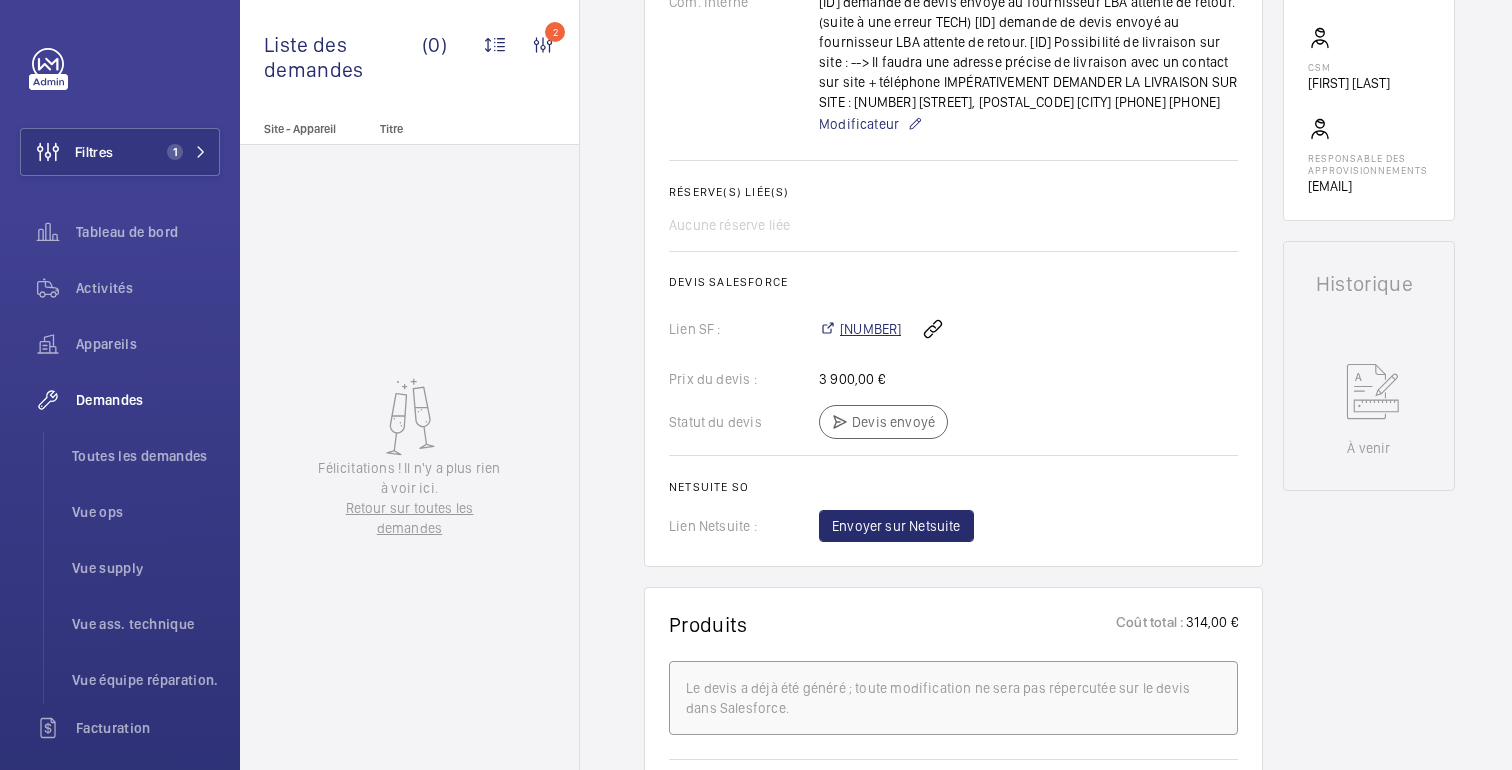 click on "[NUMBER]" 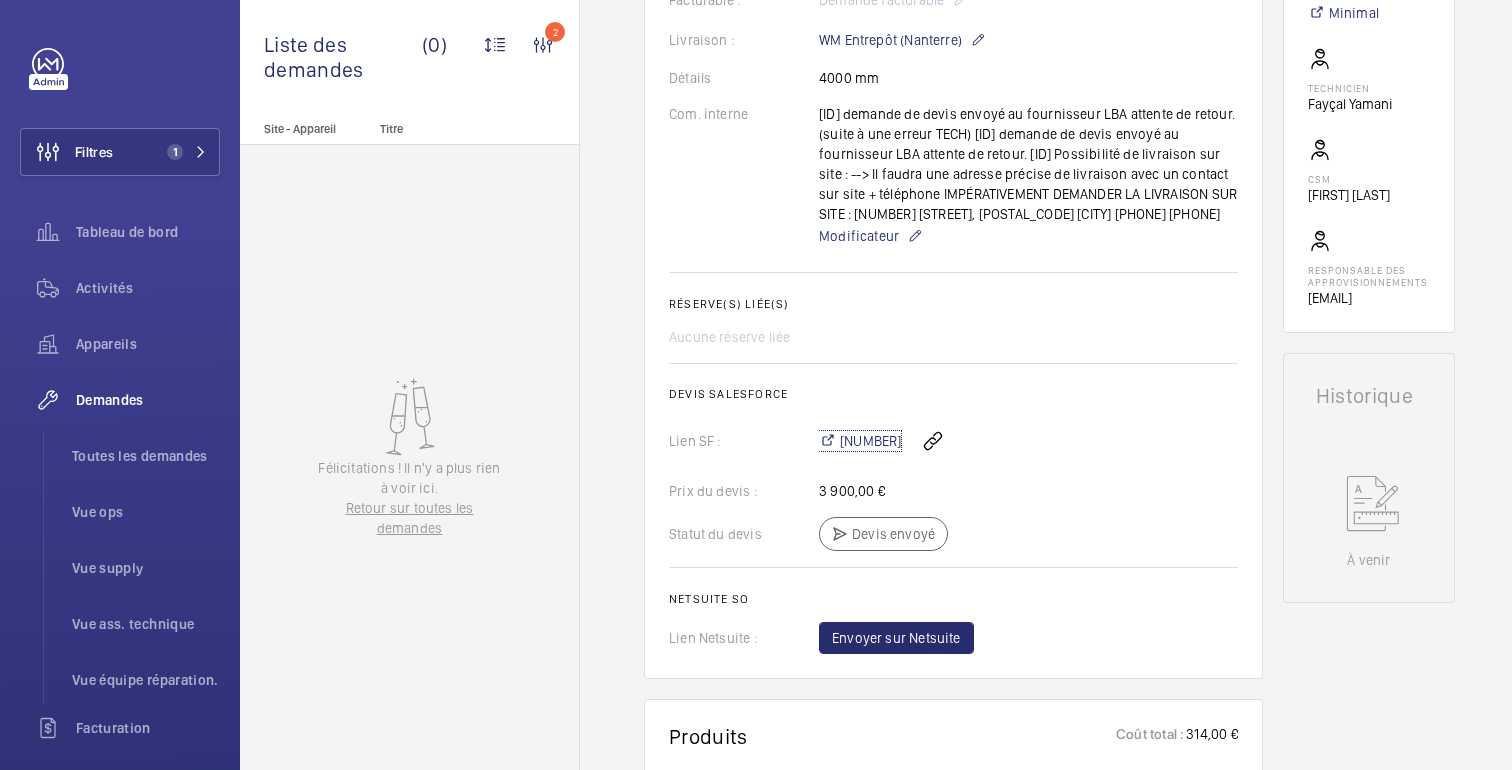 scroll, scrollTop: 0, scrollLeft: 0, axis: both 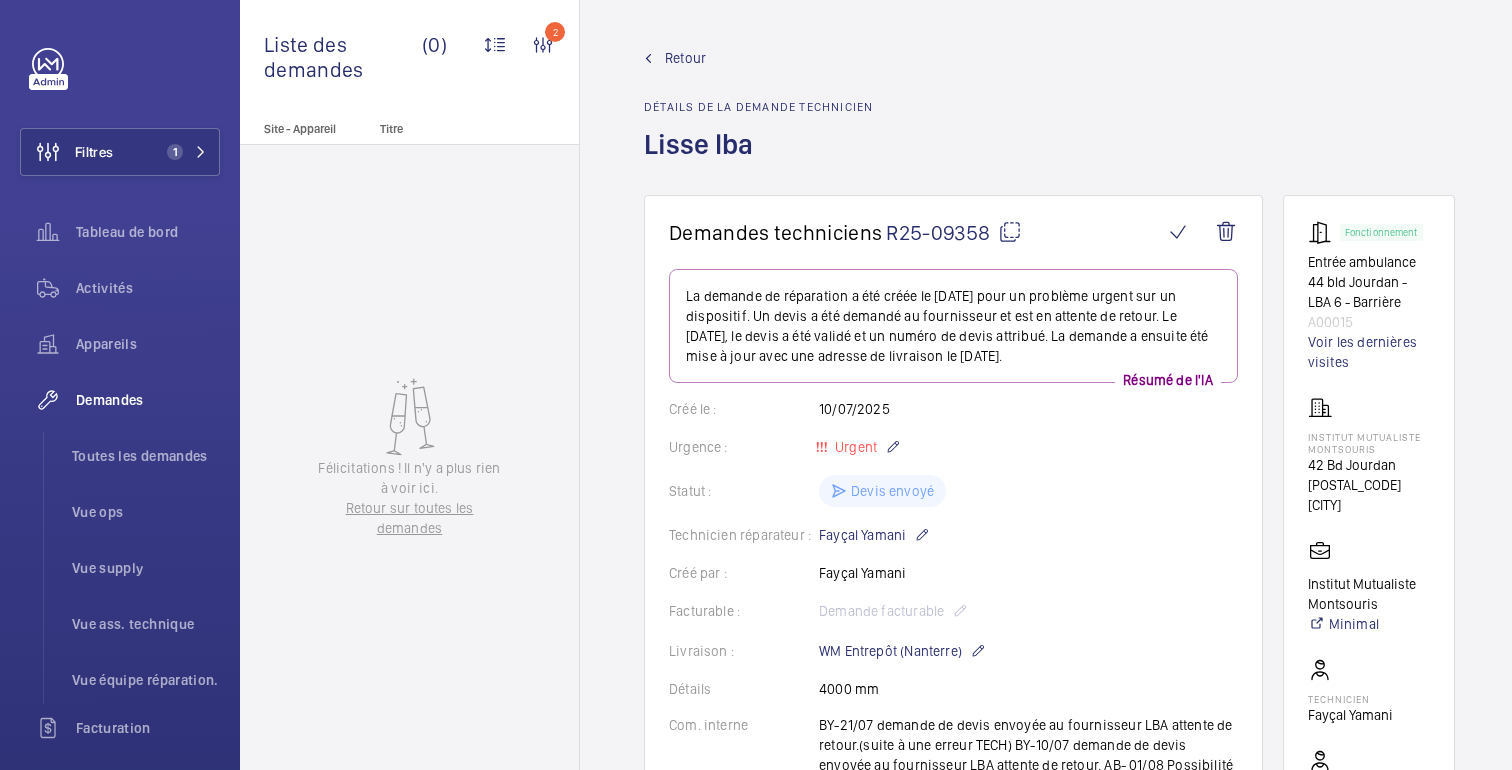 click on "Retour Détails de la demande technicien Lisse [LAST_NAME]" 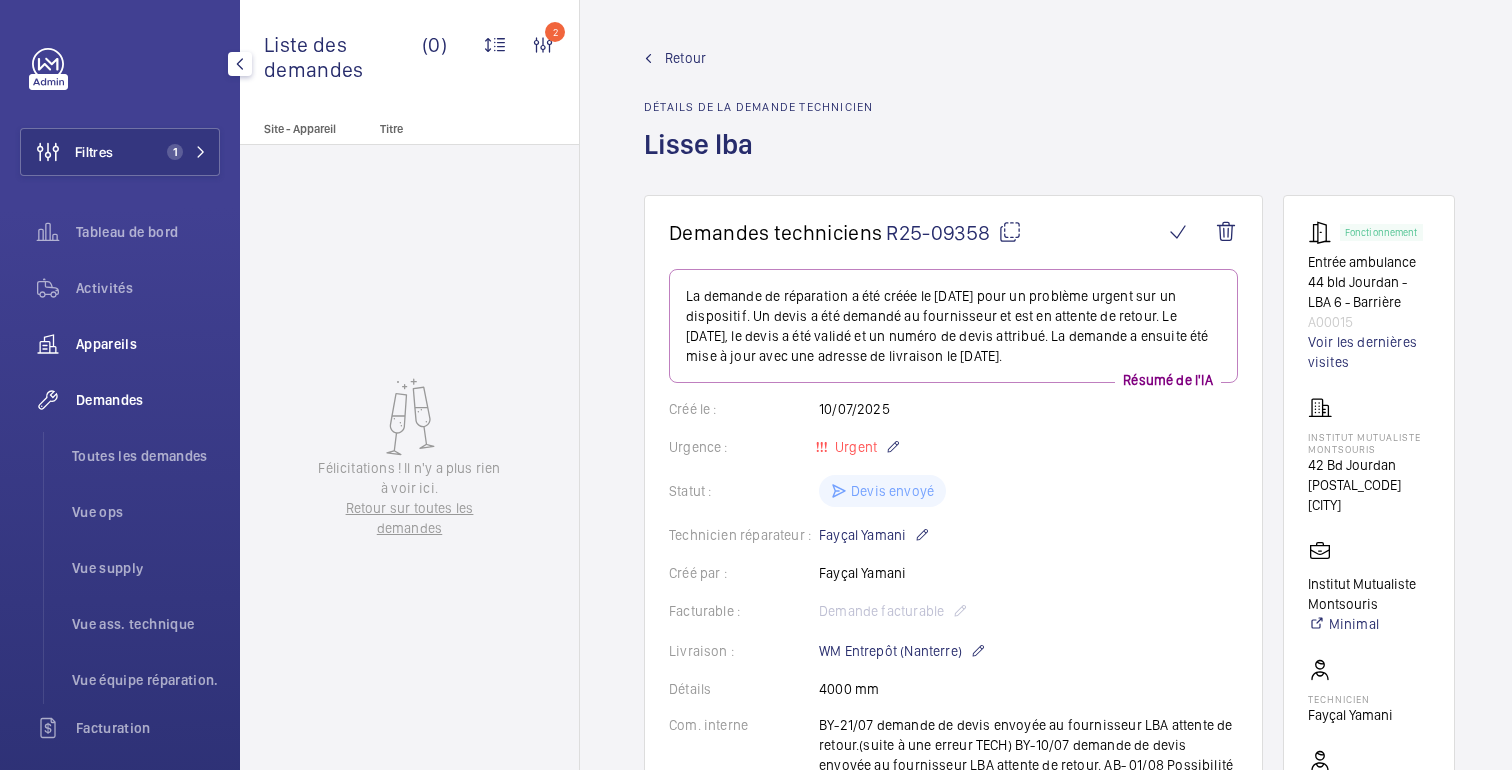 click on "Appareils" 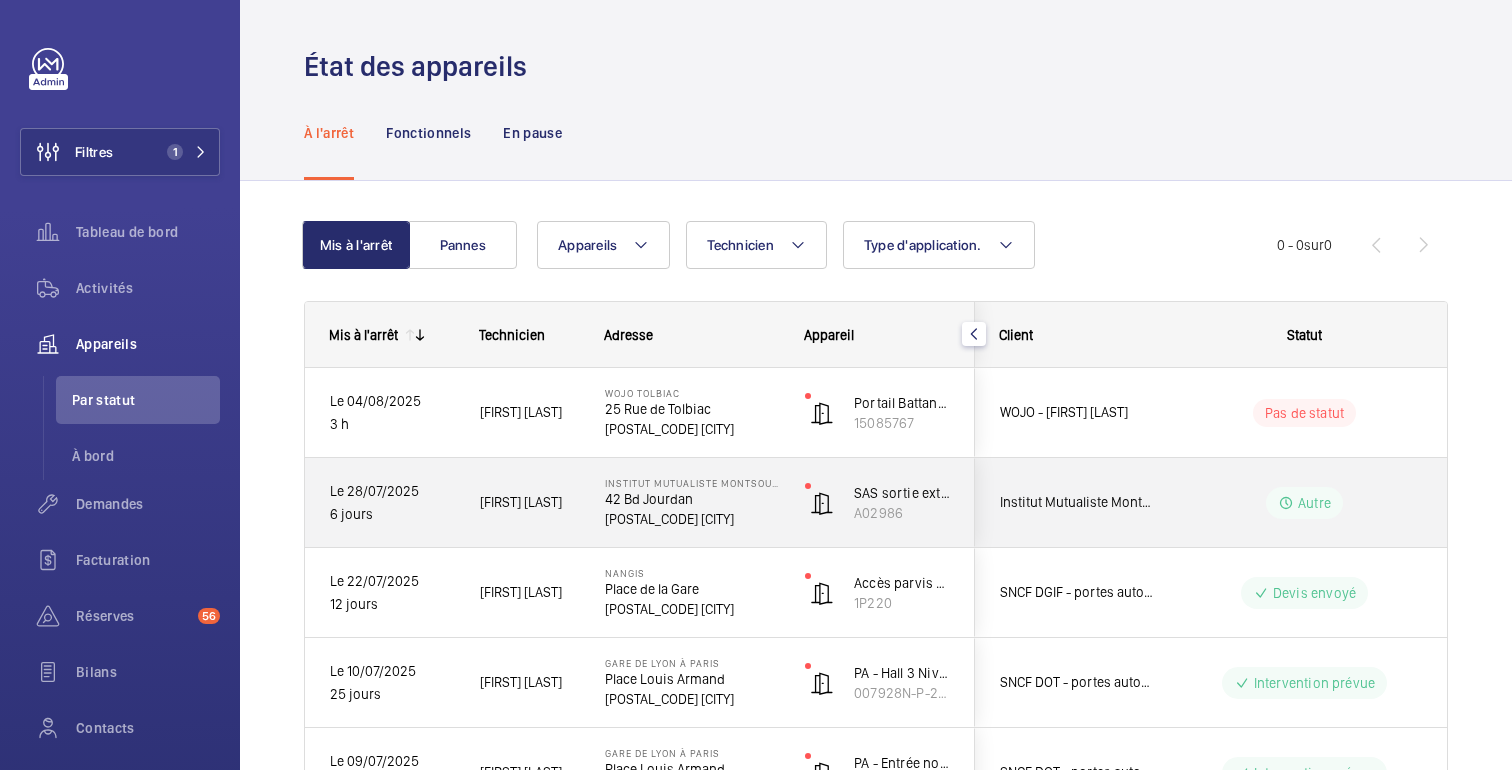 click on "Autre" 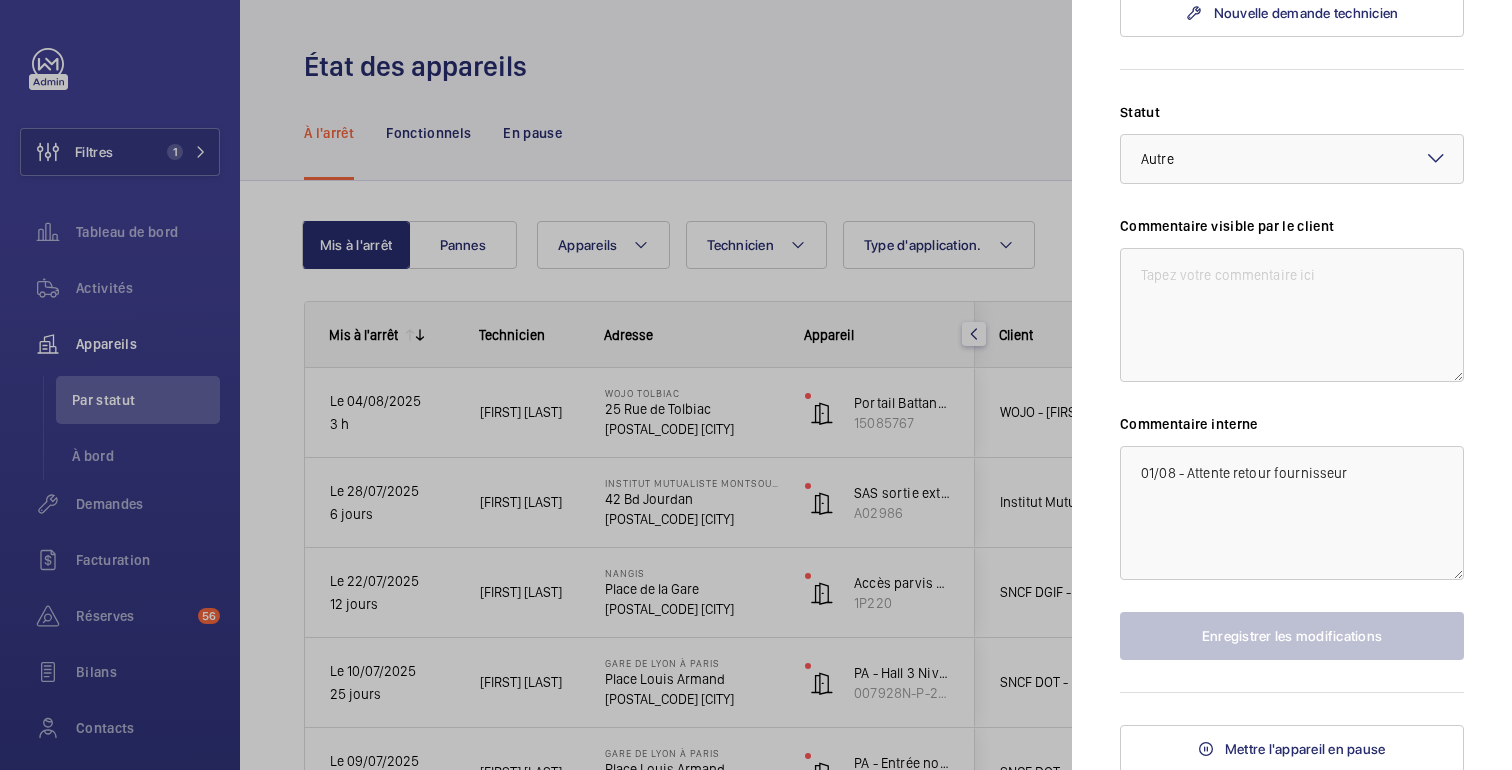 scroll, scrollTop: 759, scrollLeft: 0, axis: vertical 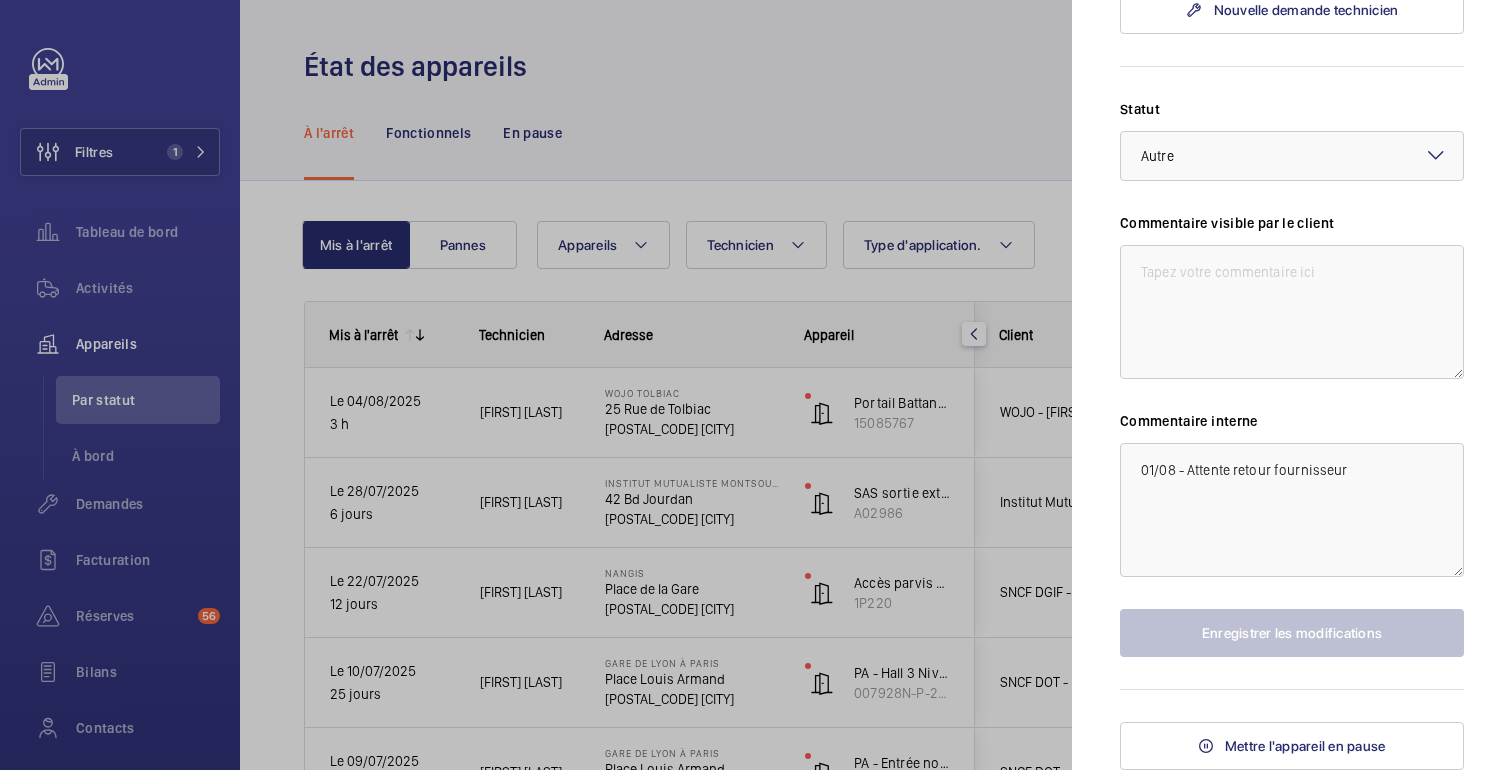 click 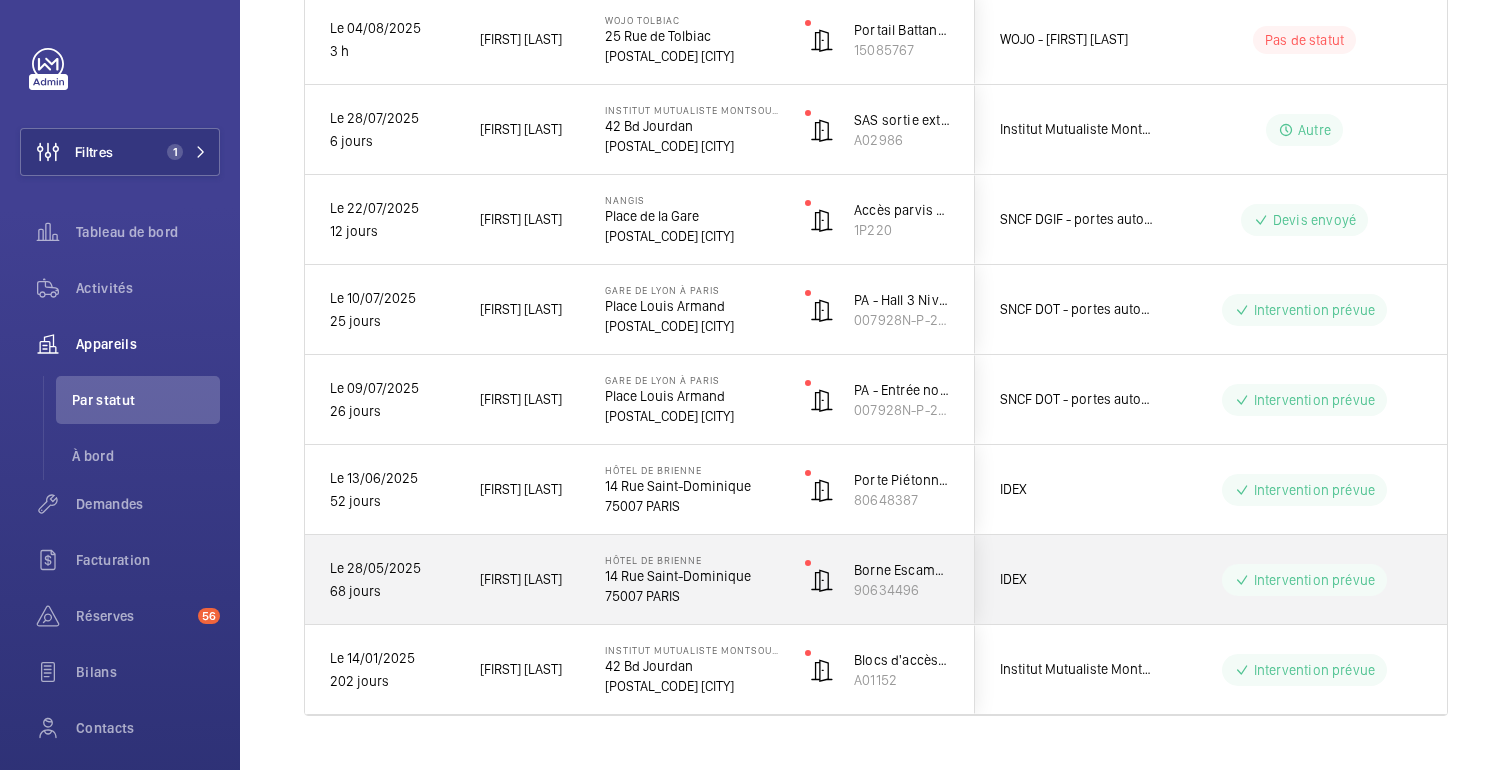 scroll, scrollTop: 376, scrollLeft: 0, axis: vertical 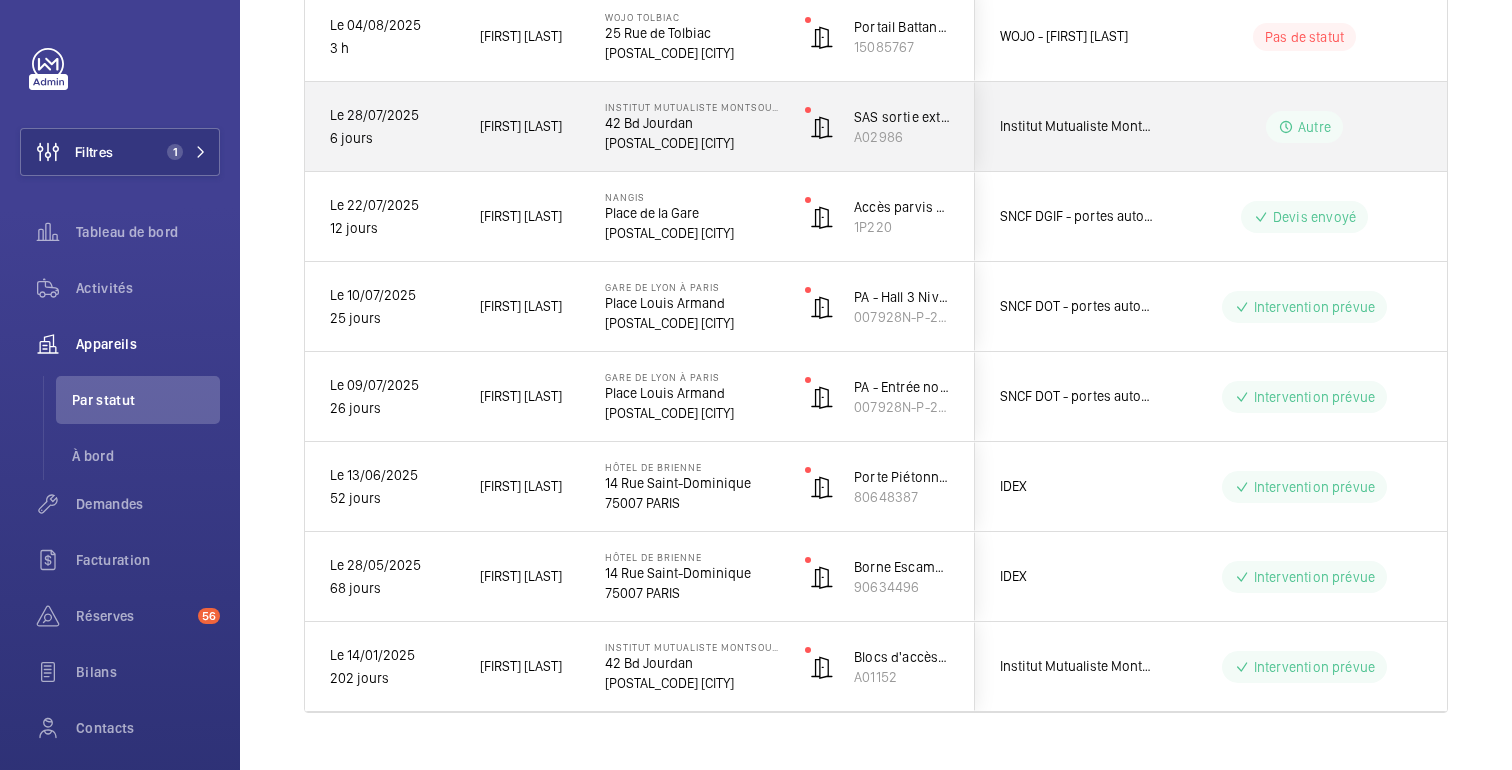 click on "Autre" 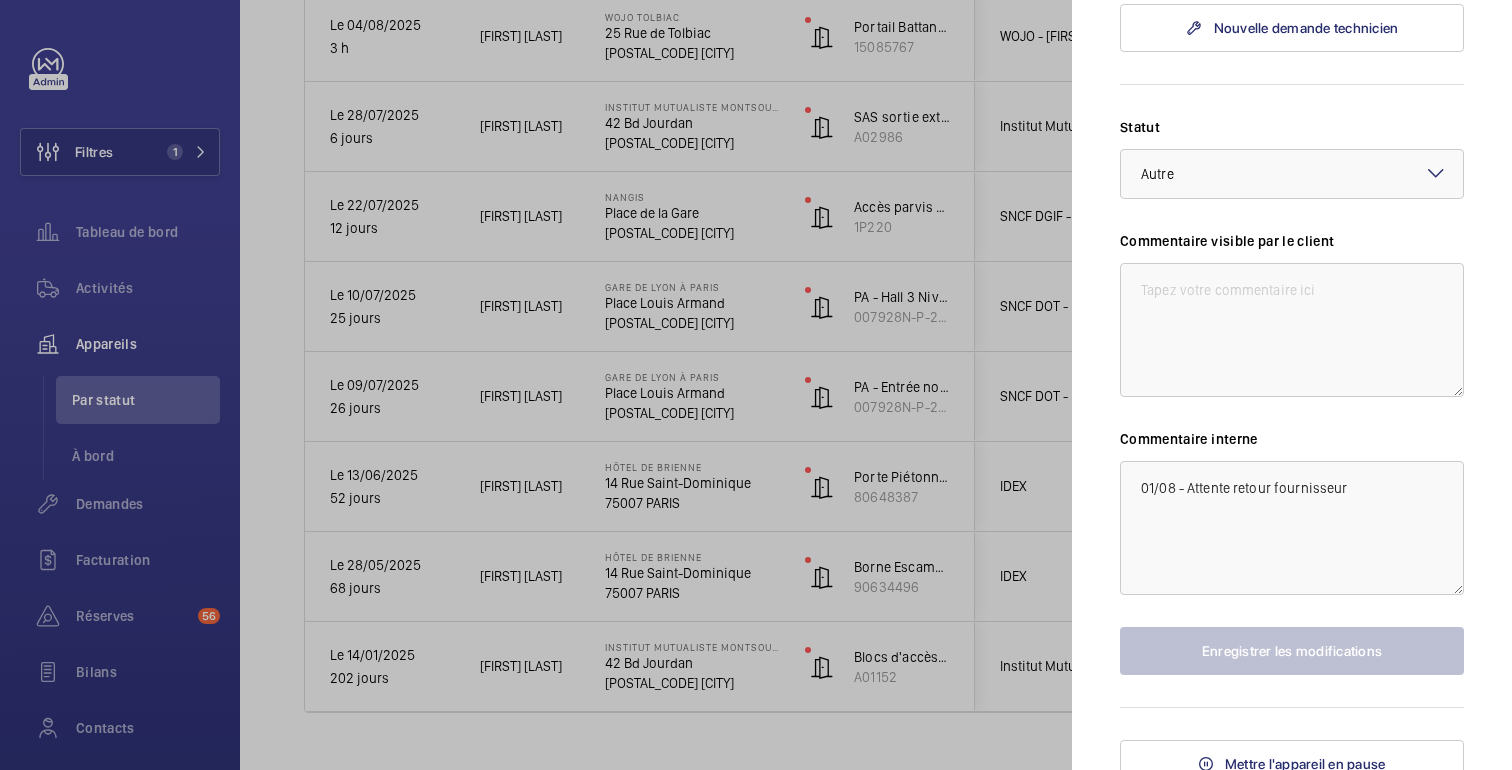 scroll, scrollTop: 759, scrollLeft: 0, axis: vertical 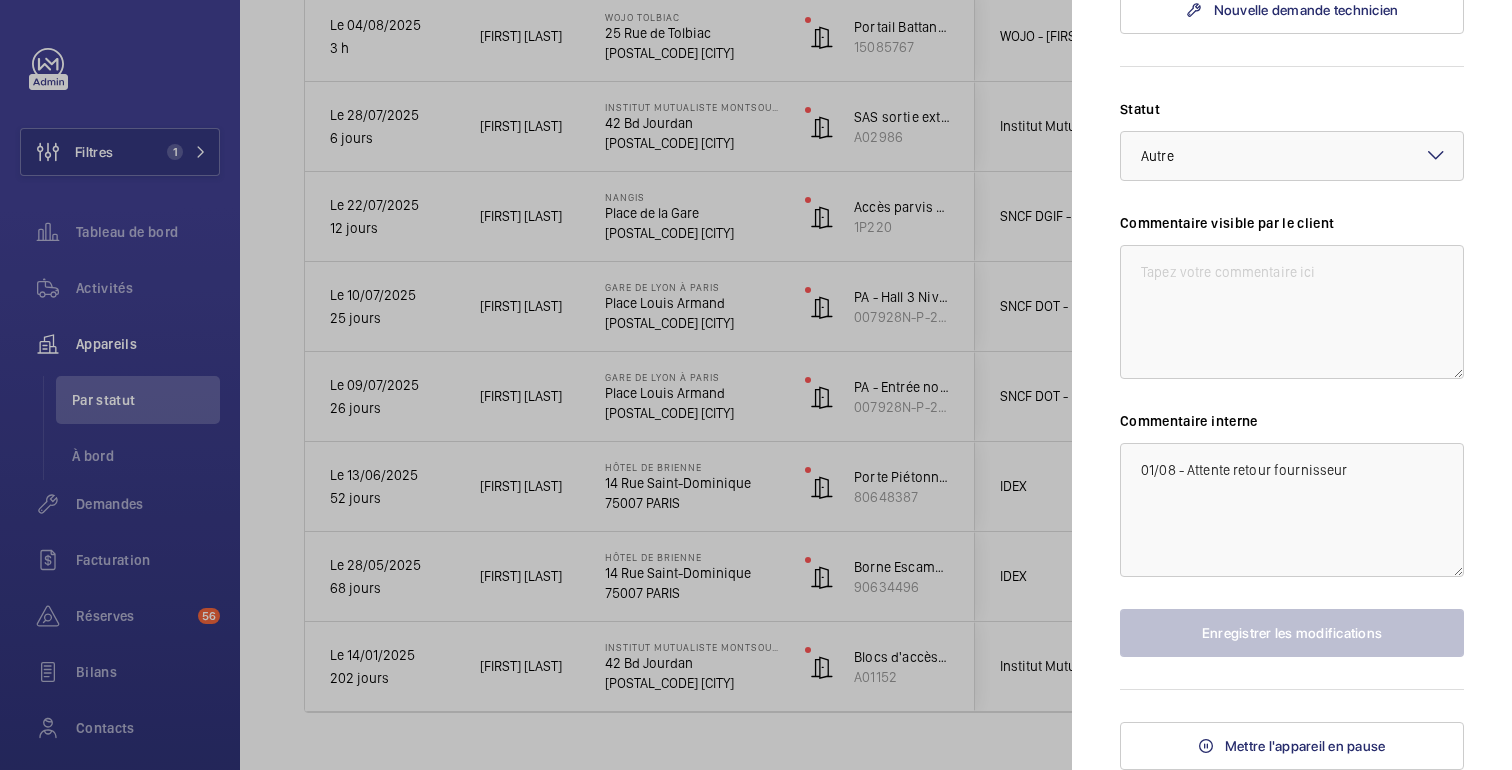 click 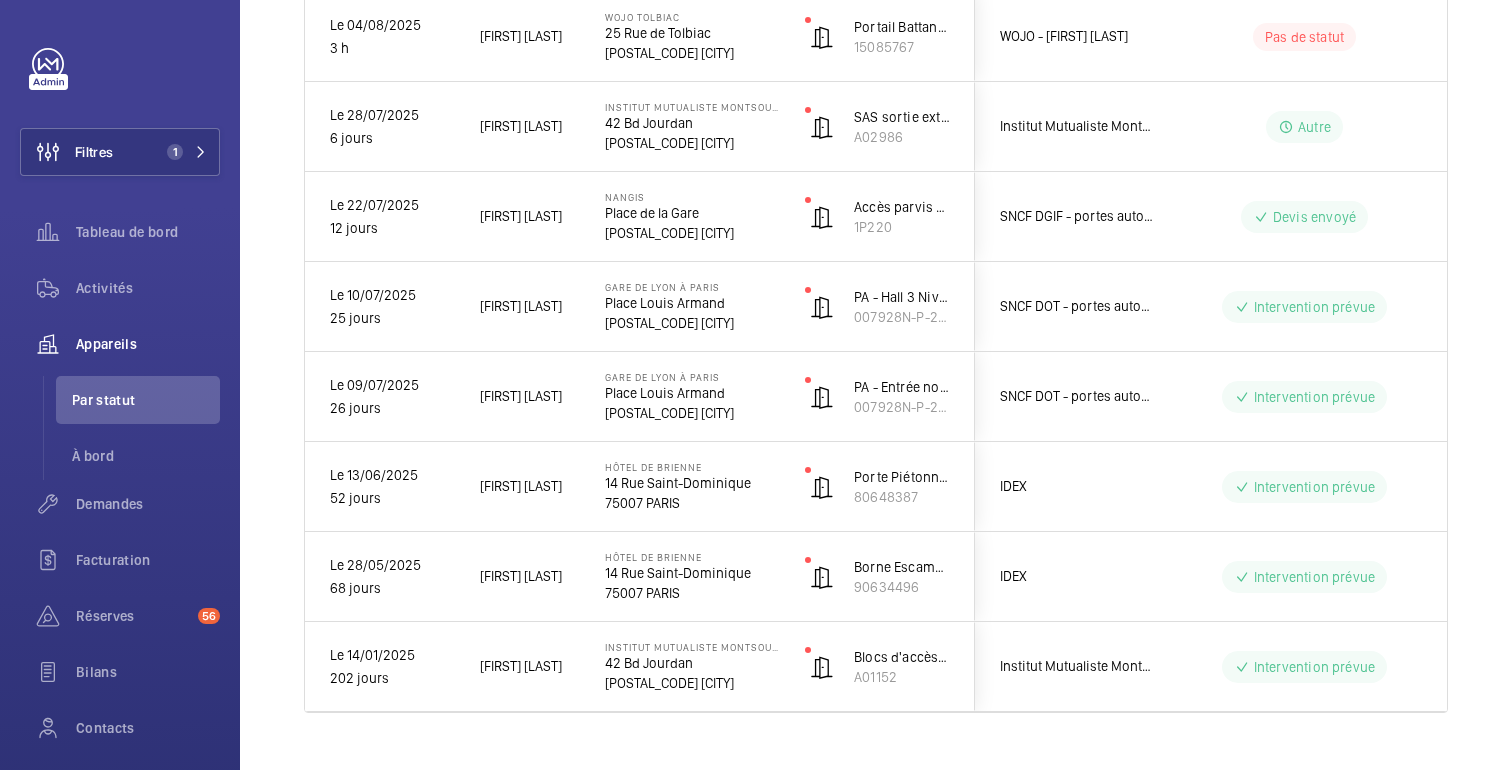 scroll, scrollTop: 0, scrollLeft: 0, axis: both 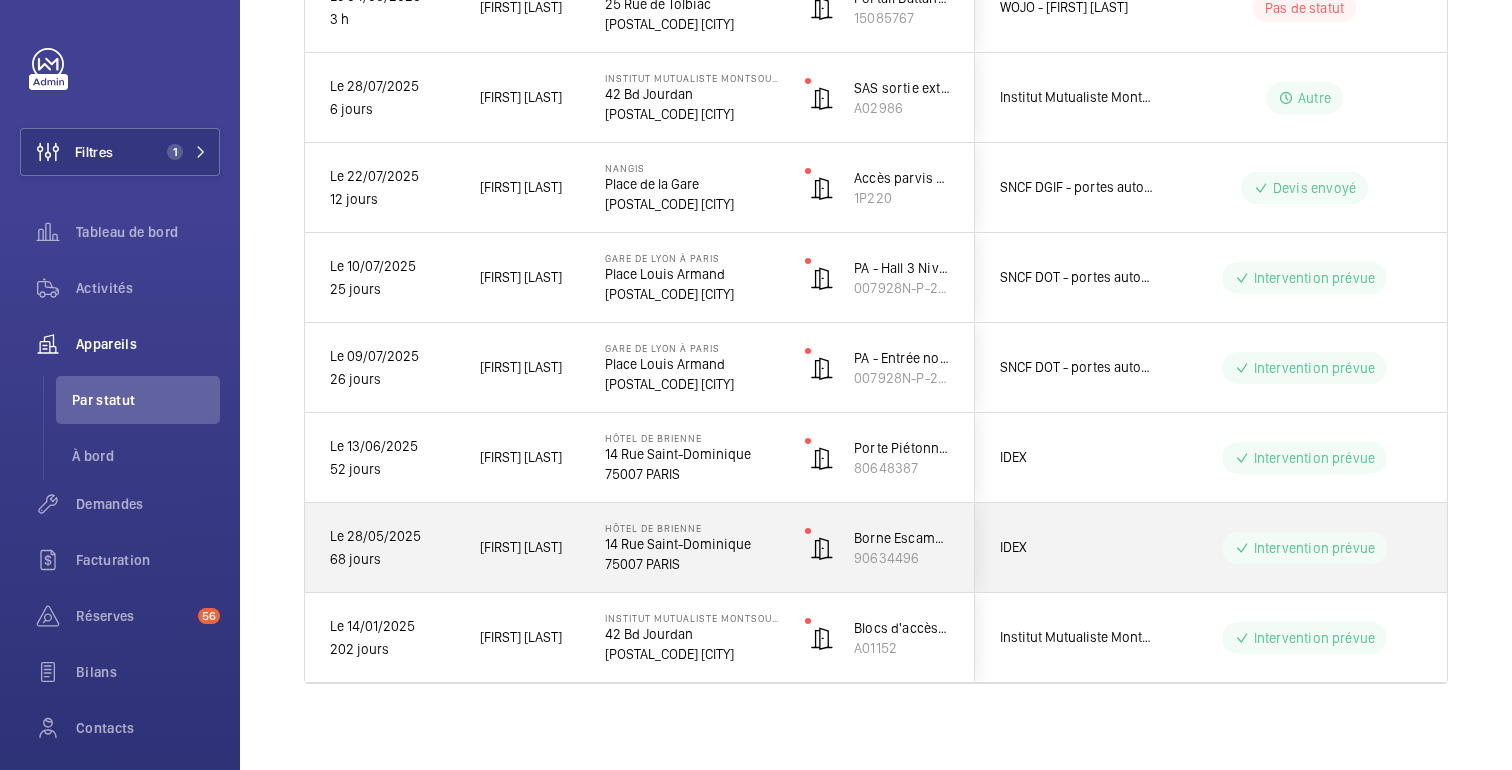 click on "IDEX" 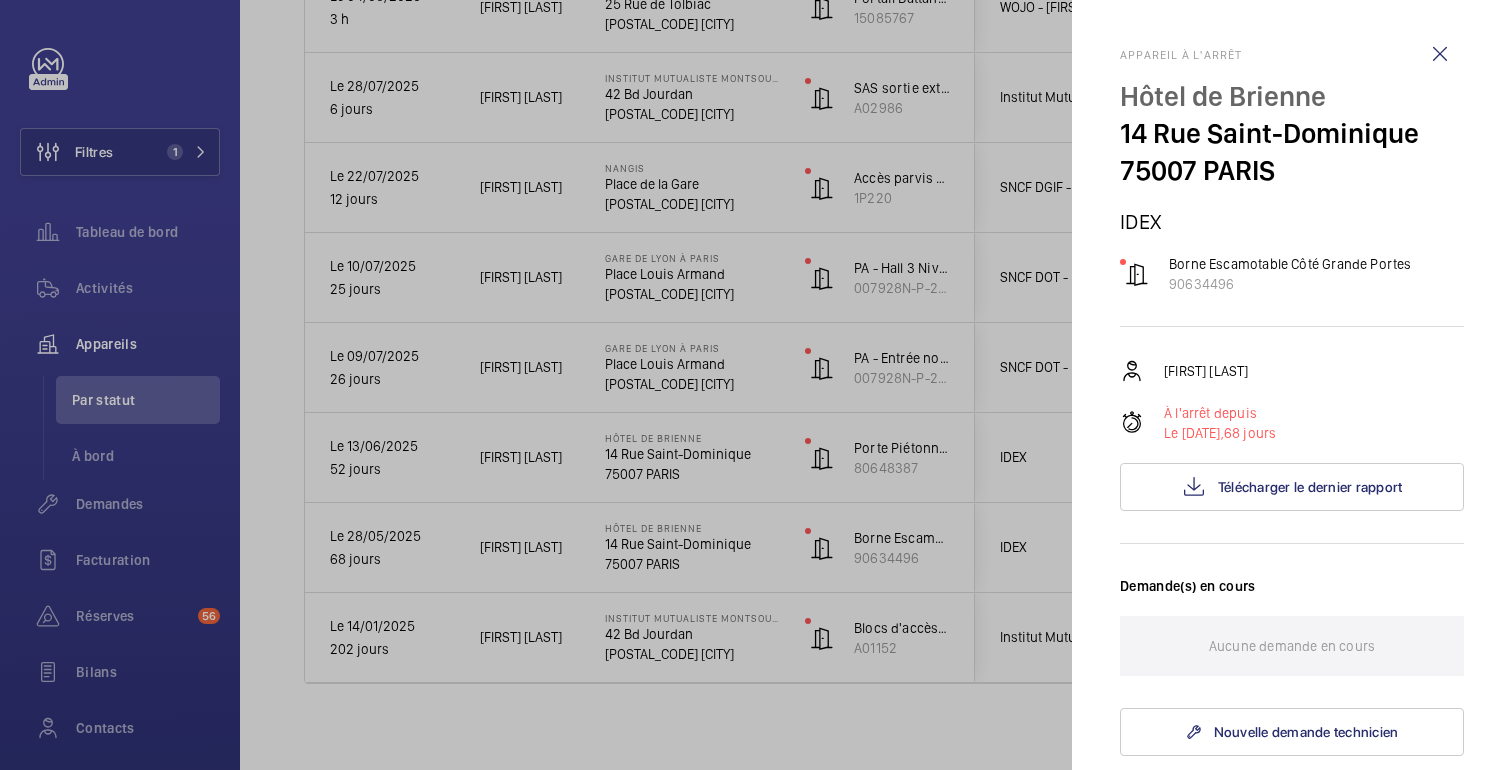 click 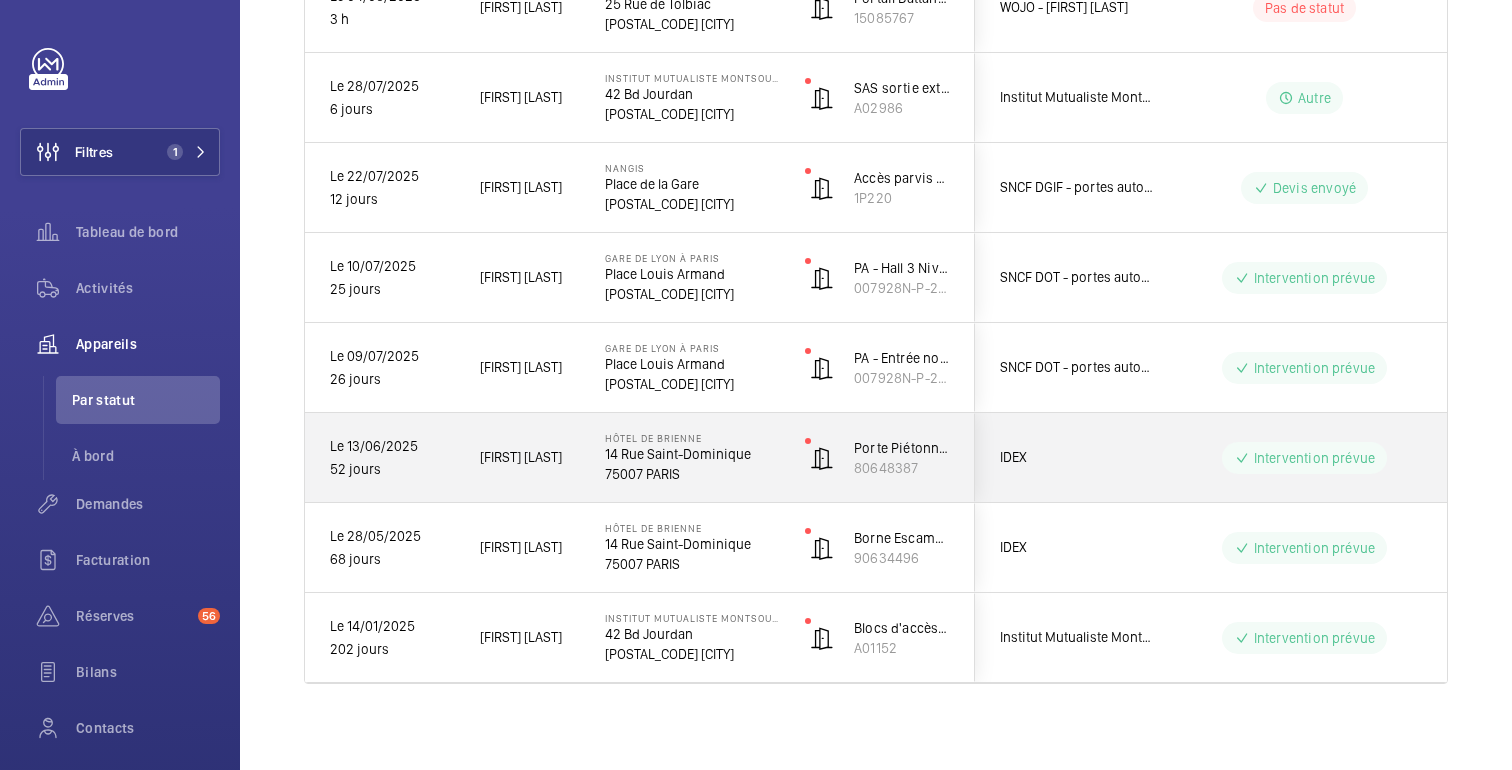 click on "IDEX" 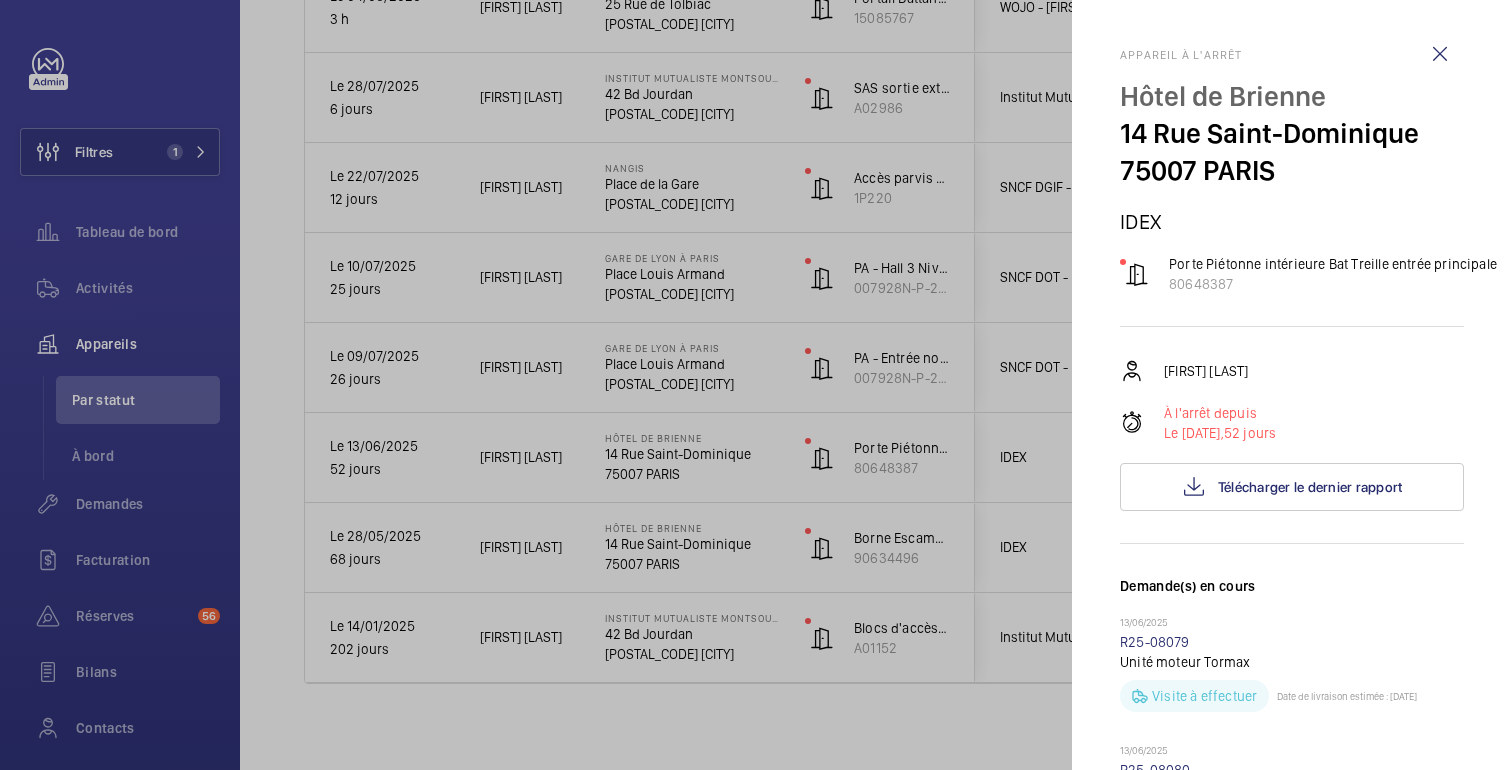 click 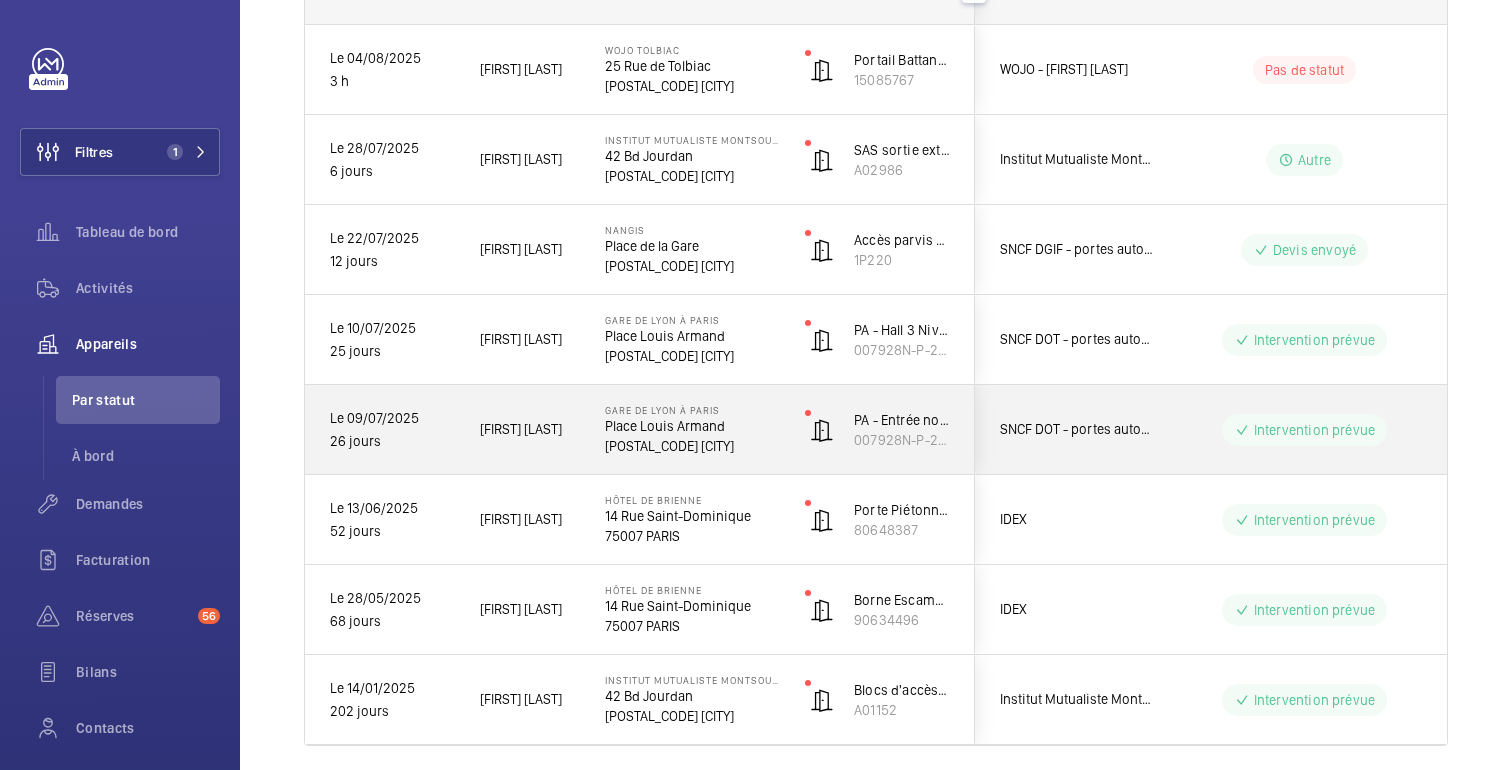 scroll, scrollTop: 302, scrollLeft: 0, axis: vertical 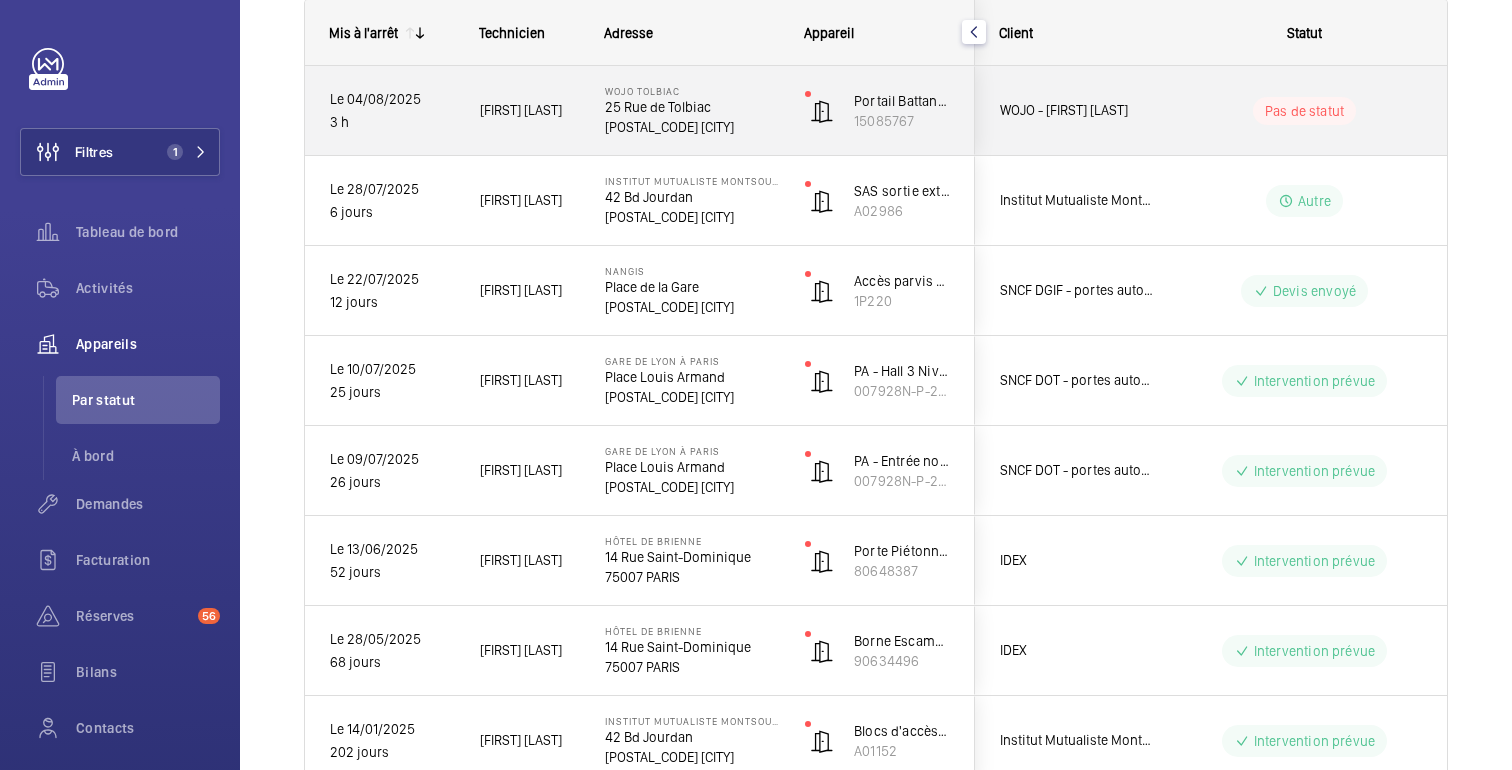 click on "Pas de statut" 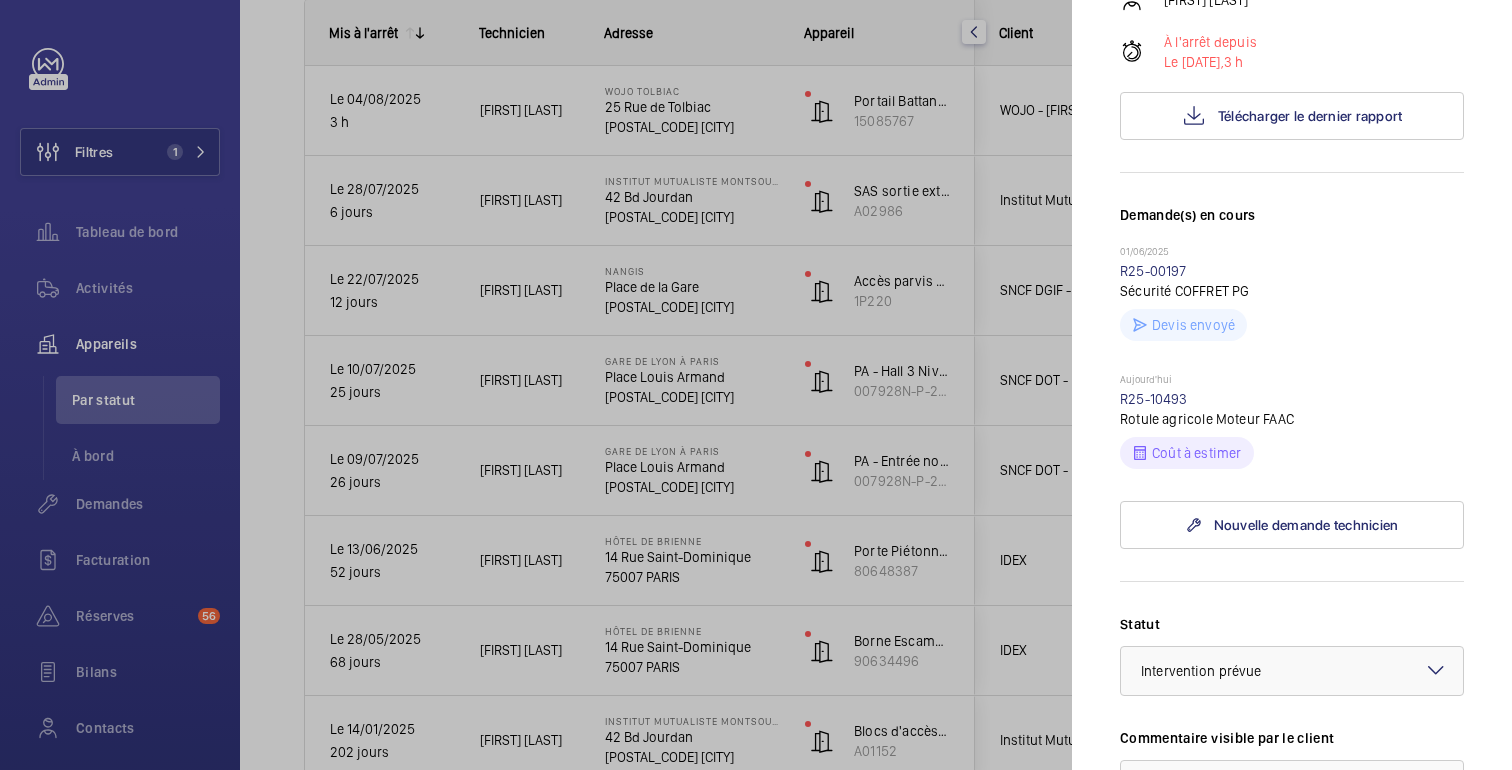 scroll, scrollTop: 370, scrollLeft: 0, axis: vertical 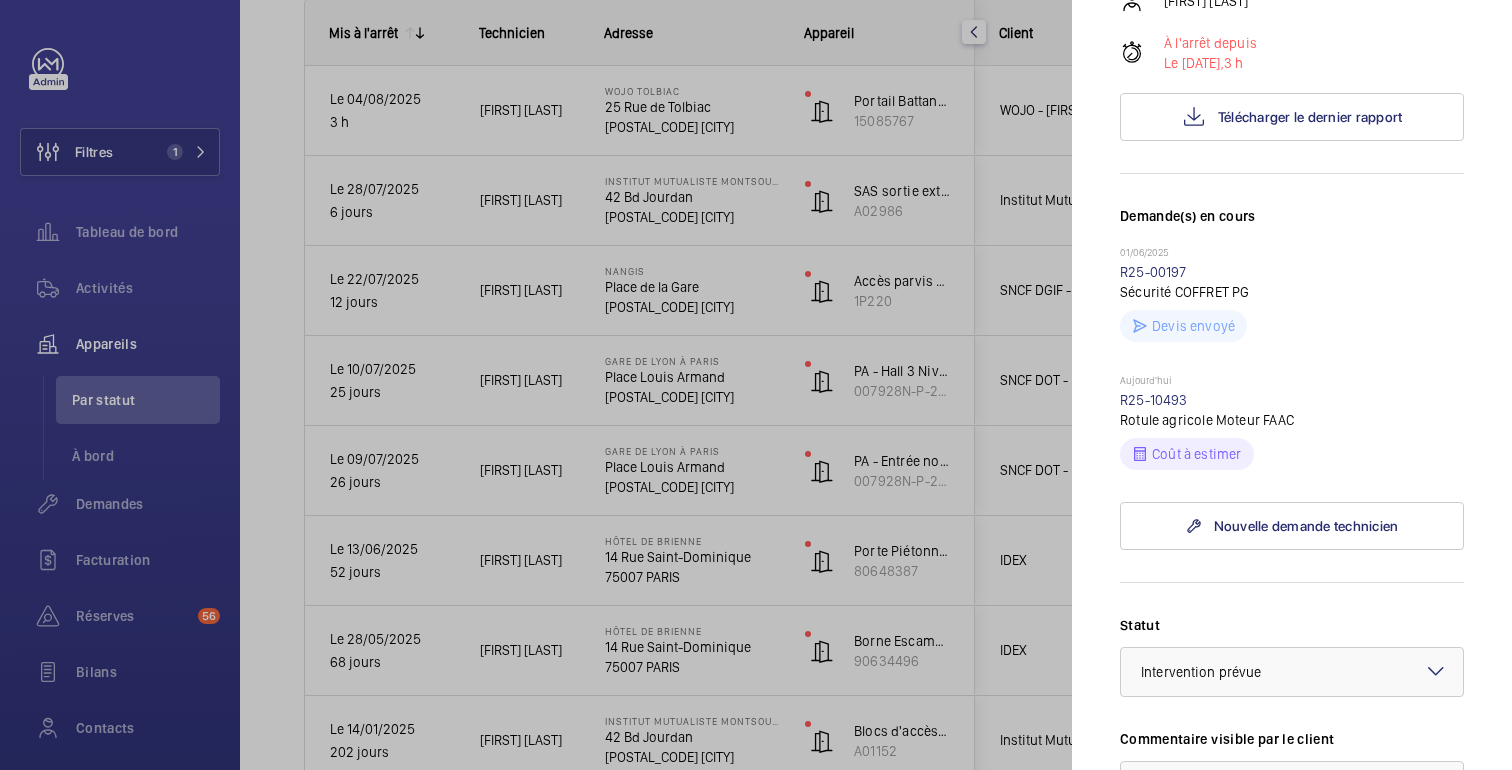 click 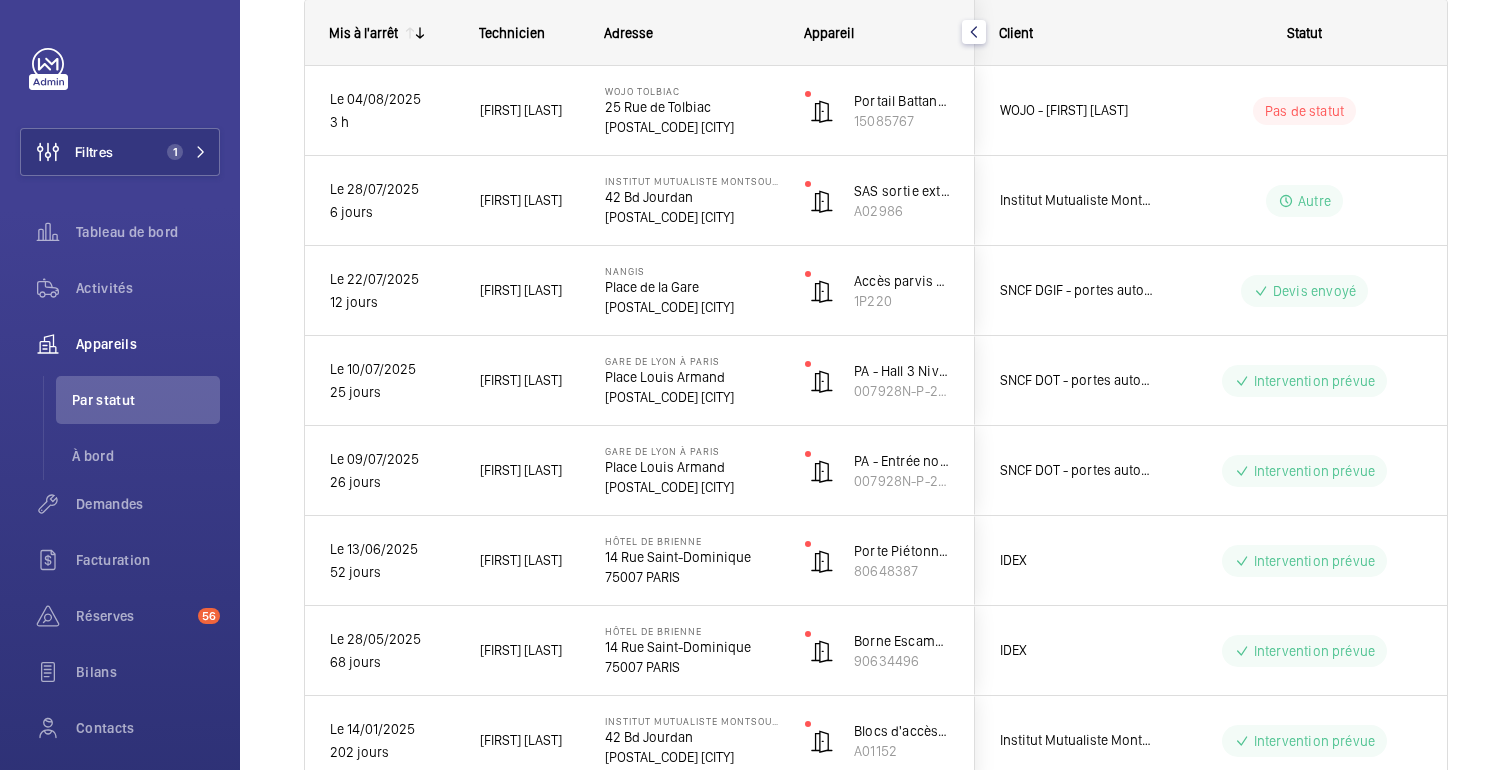 scroll, scrollTop: 0, scrollLeft: 0, axis: both 